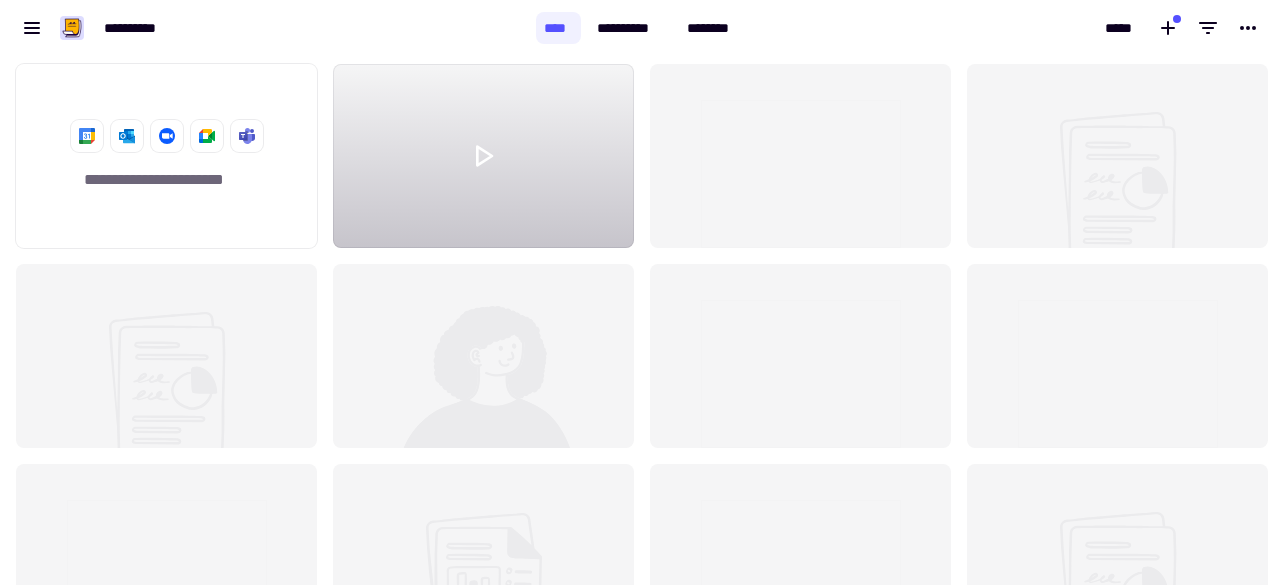 scroll, scrollTop: 0, scrollLeft: 0, axis: both 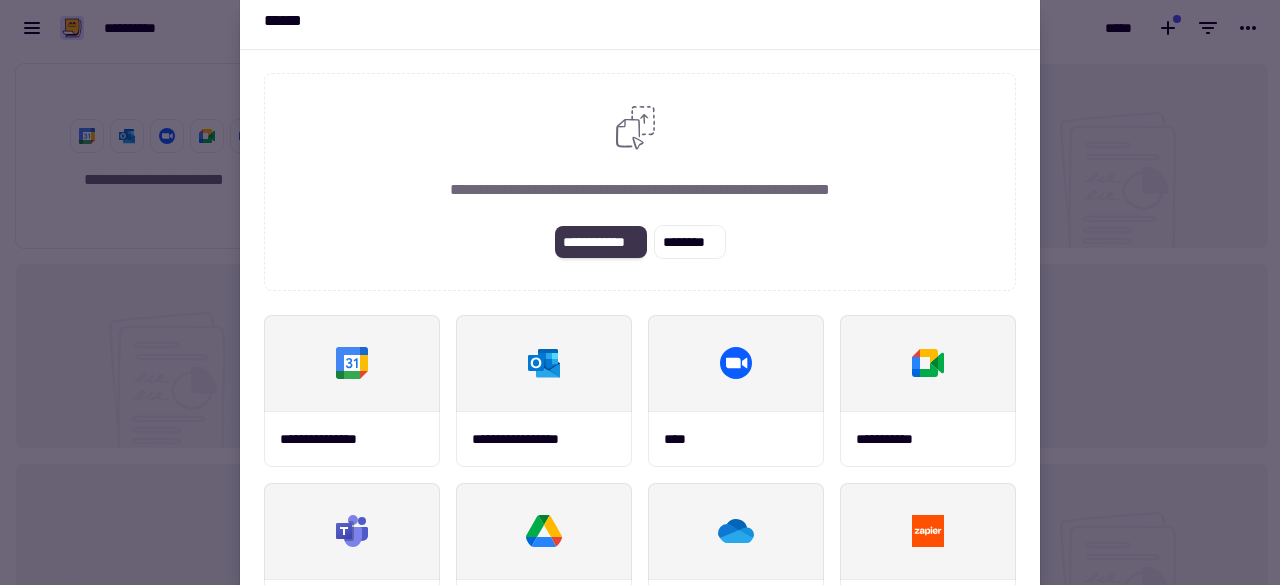 click on "**********" 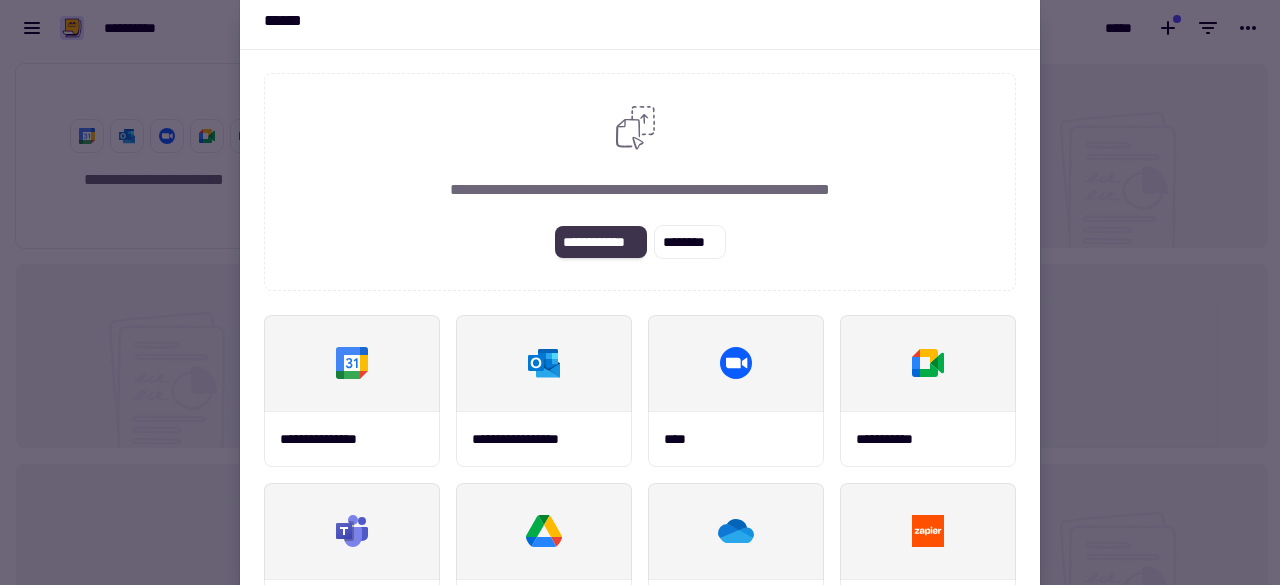 click on "**********" 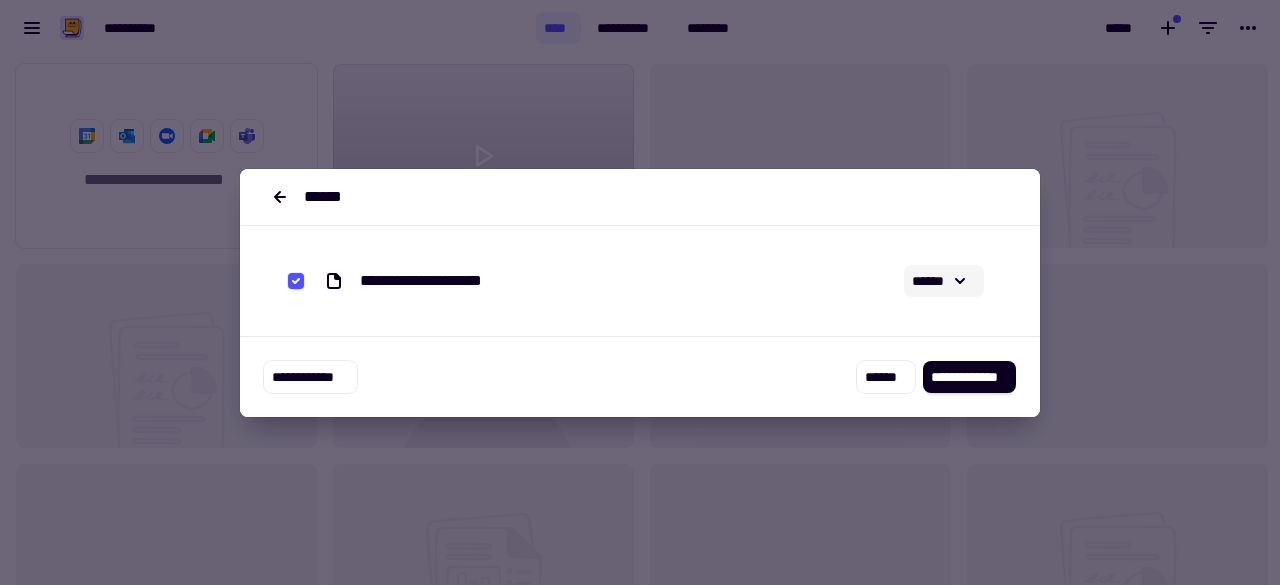click 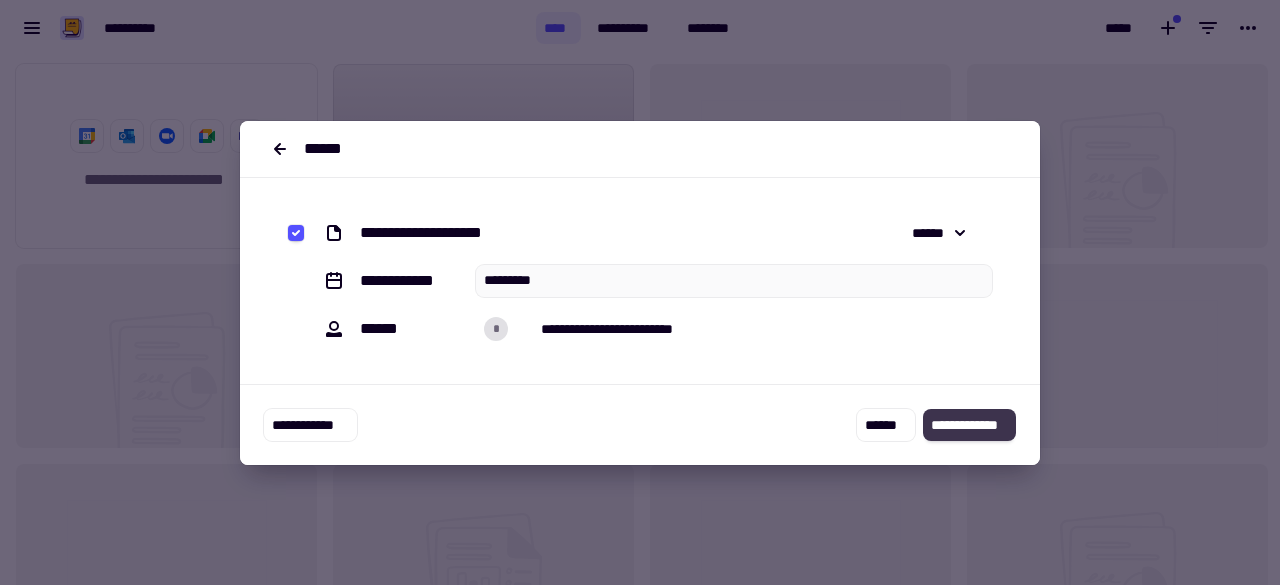 click on "**********" 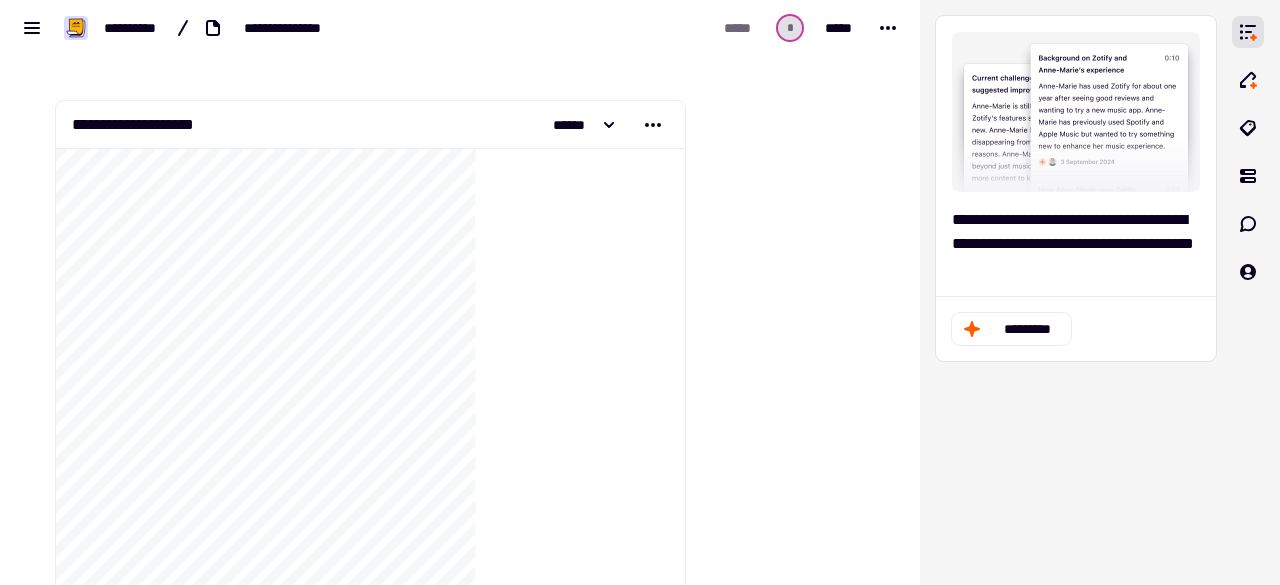 scroll, scrollTop: 0, scrollLeft: 0, axis: both 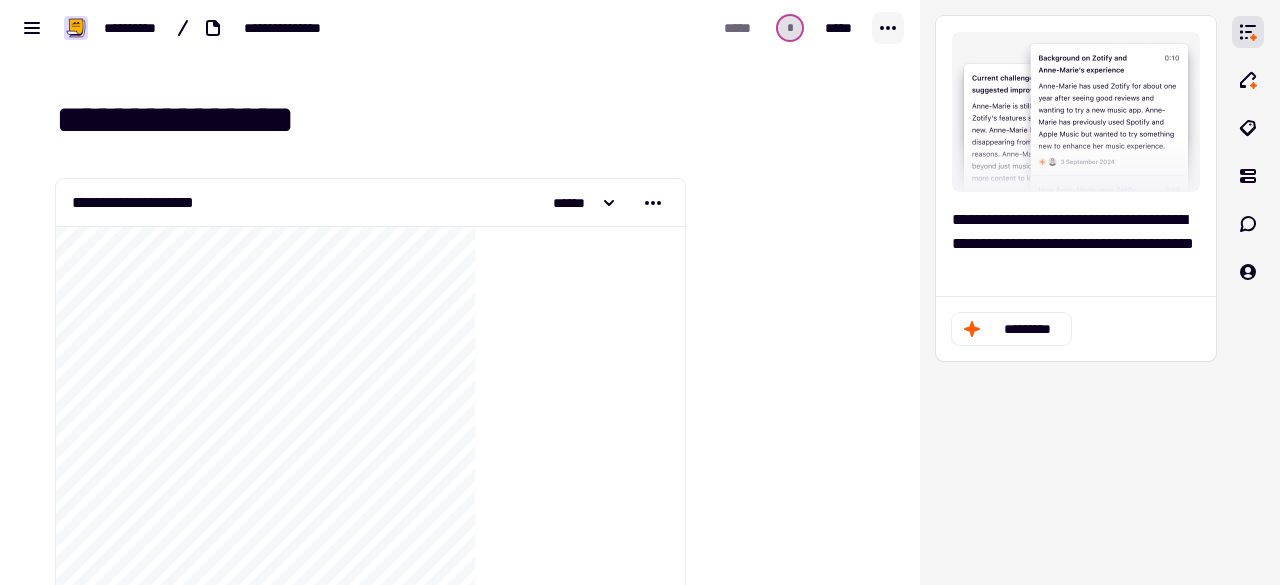click 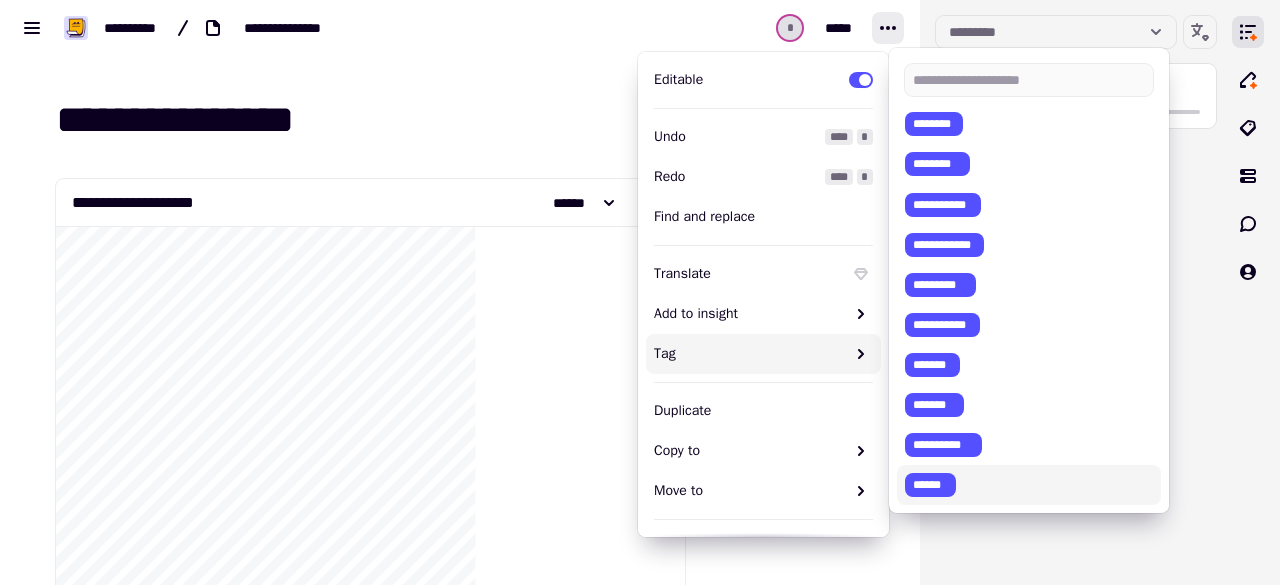 click on "**********" at bounding box center [1076, 292] 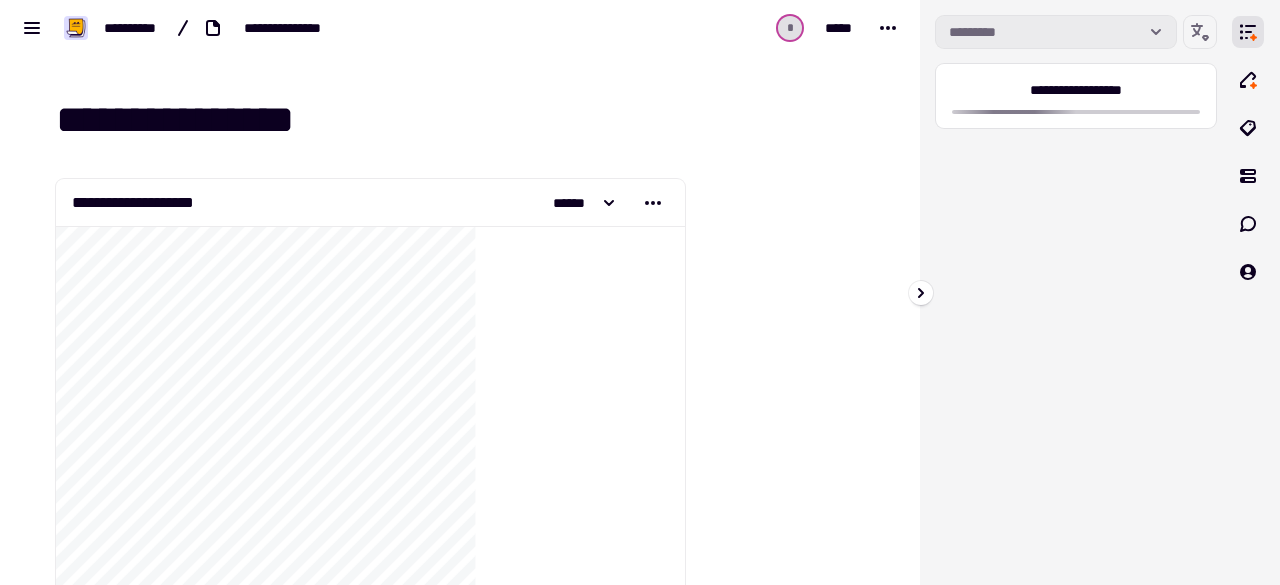 click on "*********" 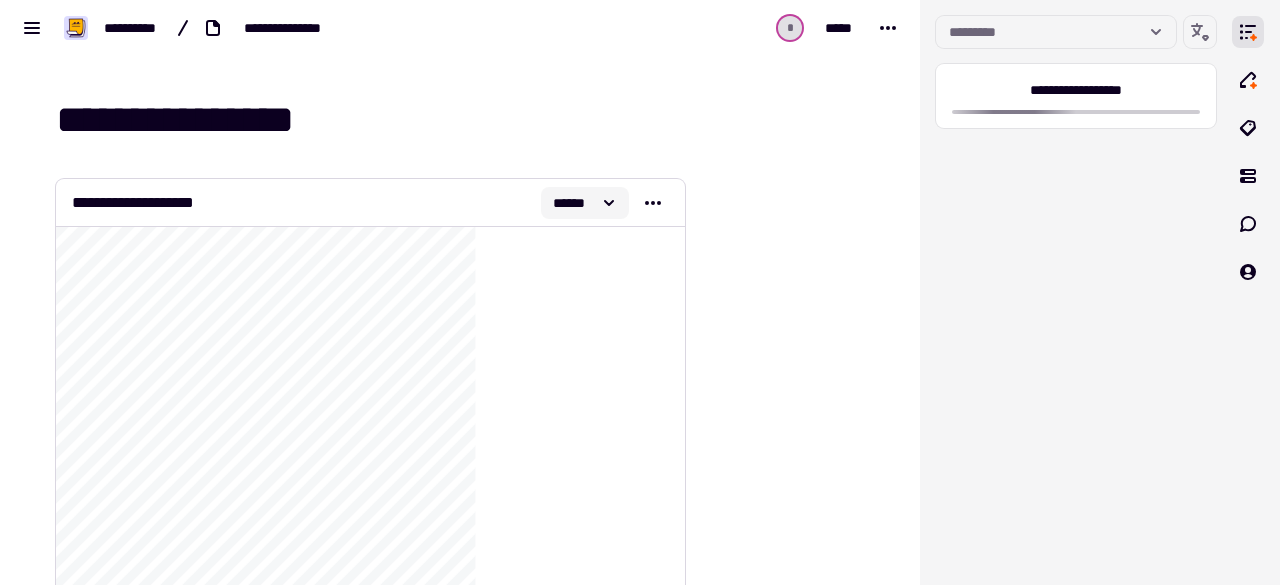 click 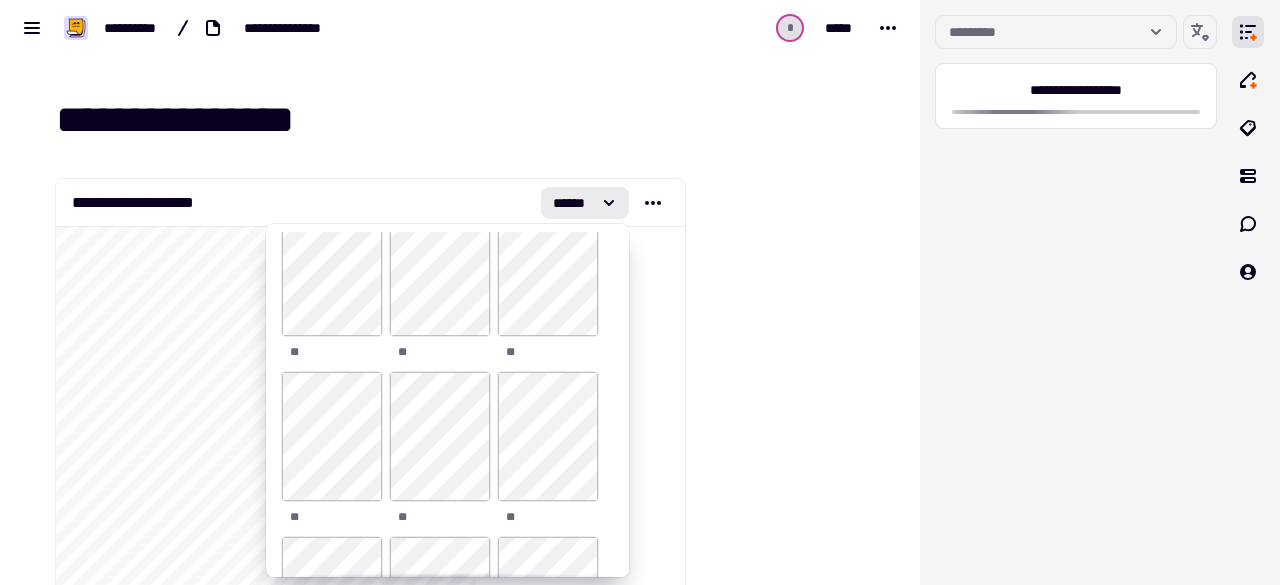 scroll, scrollTop: 1800, scrollLeft: 0, axis: vertical 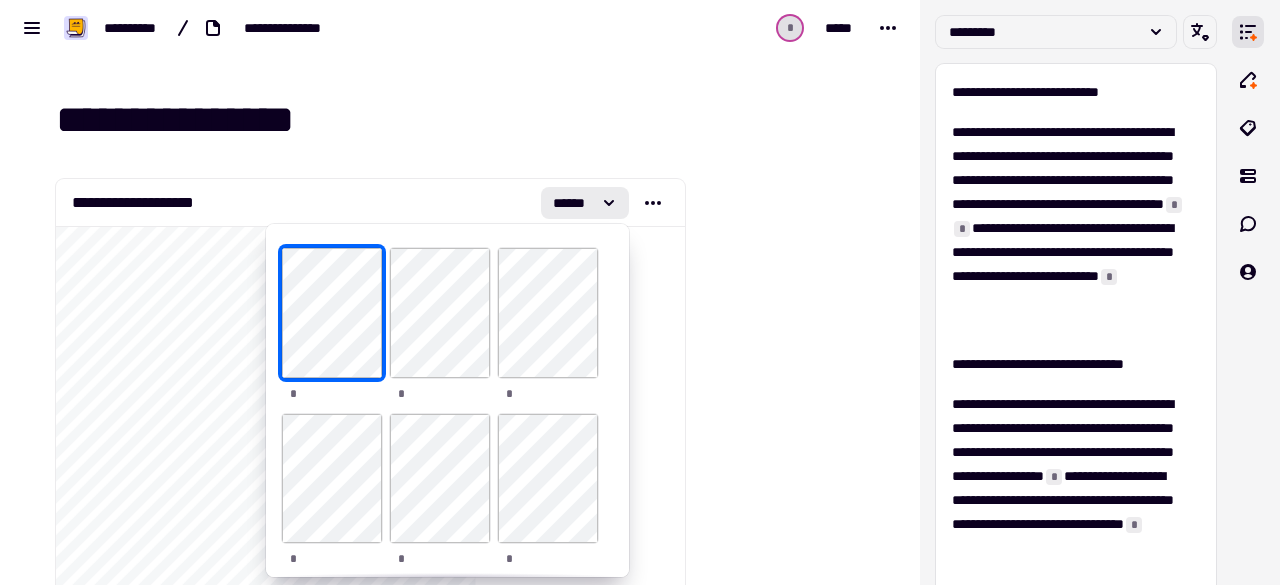 click on "**********" at bounding box center [464, 121] 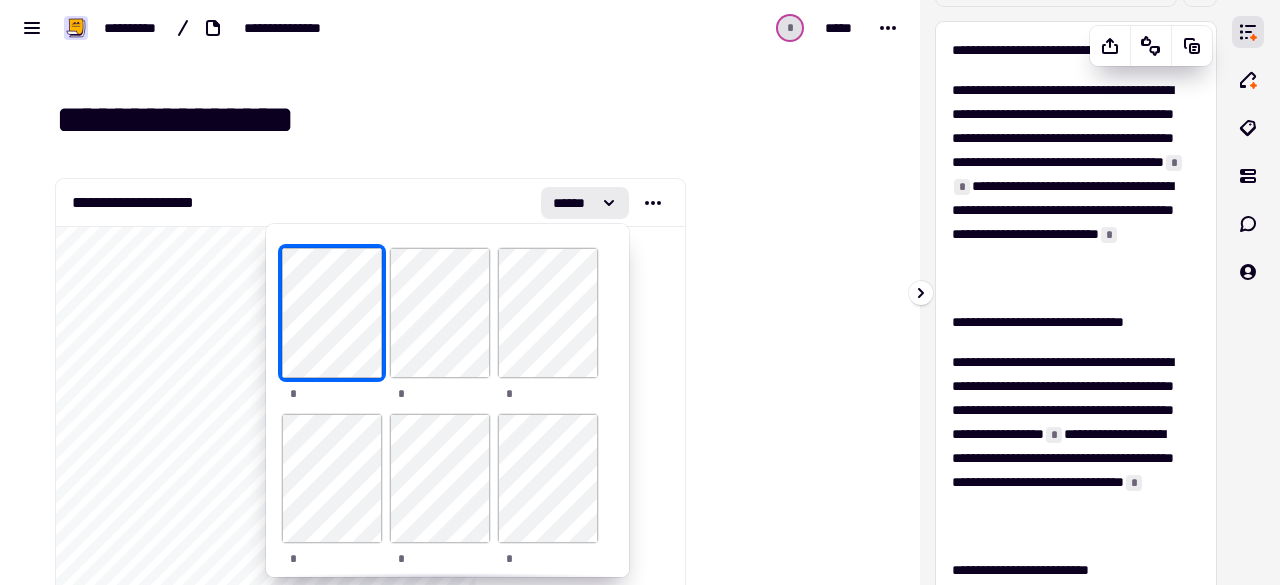 scroll, scrollTop: 0, scrollLeft: 0, axis: both 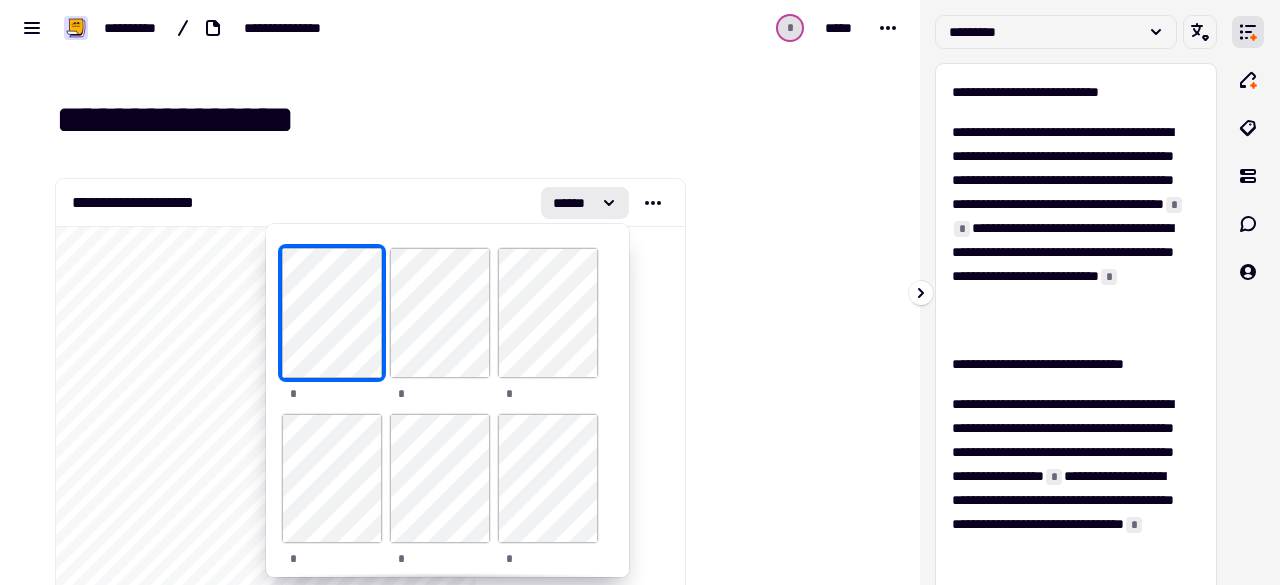 click on "[FIRST] [LAST] [STREET] [CITY] [STATE] [ZIP]" at bounding box center [1076, 292] 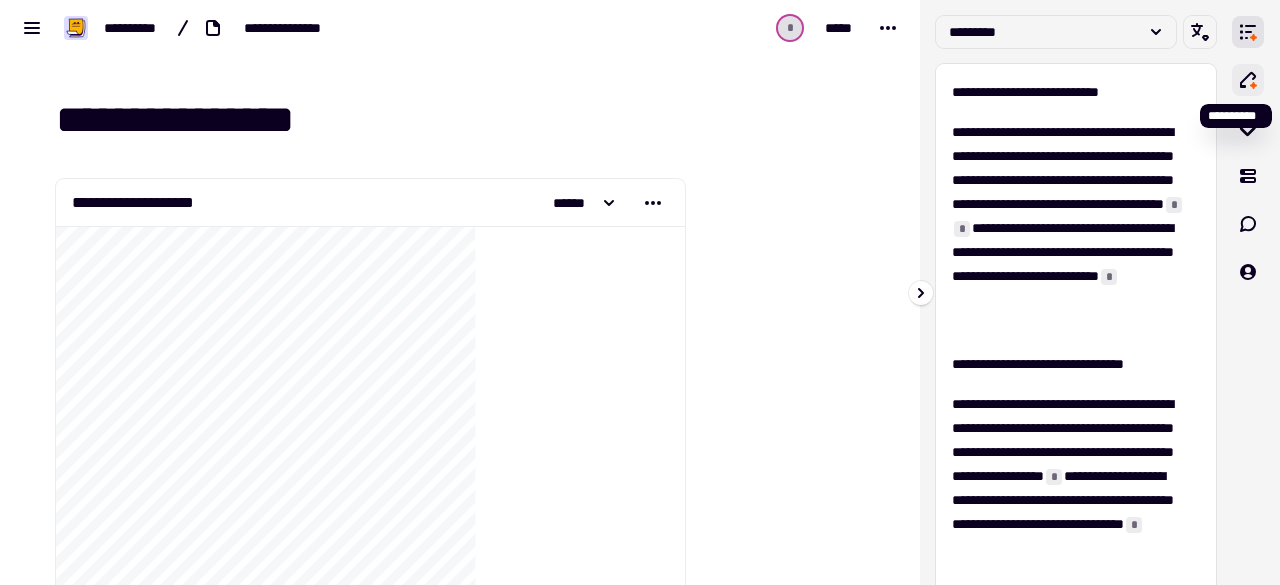 click 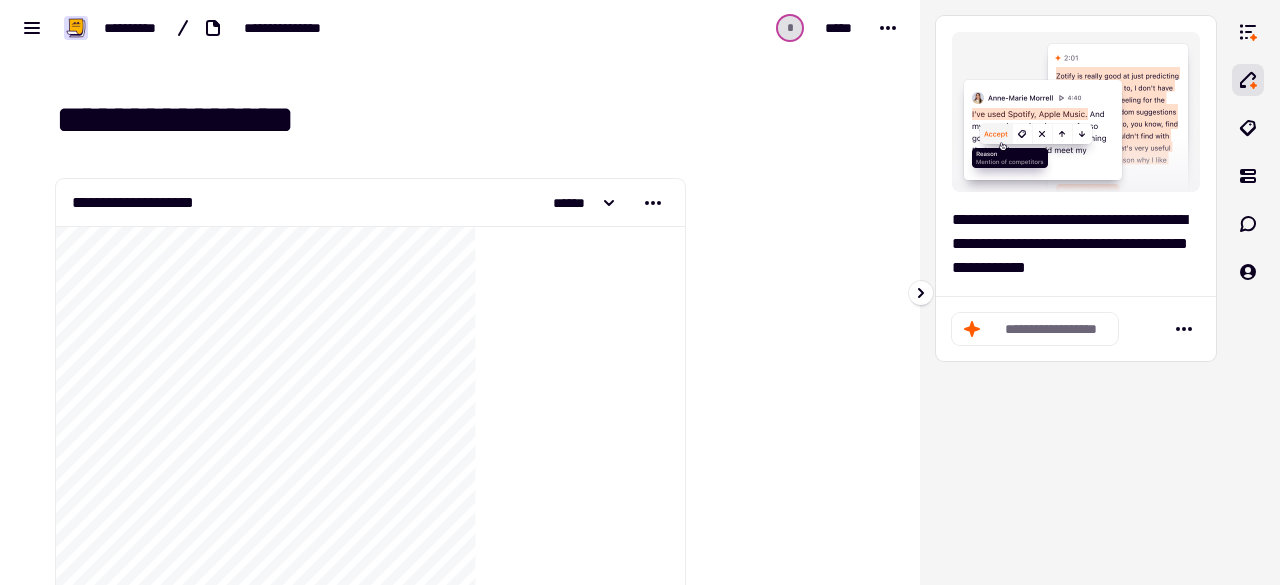 click on "**********" 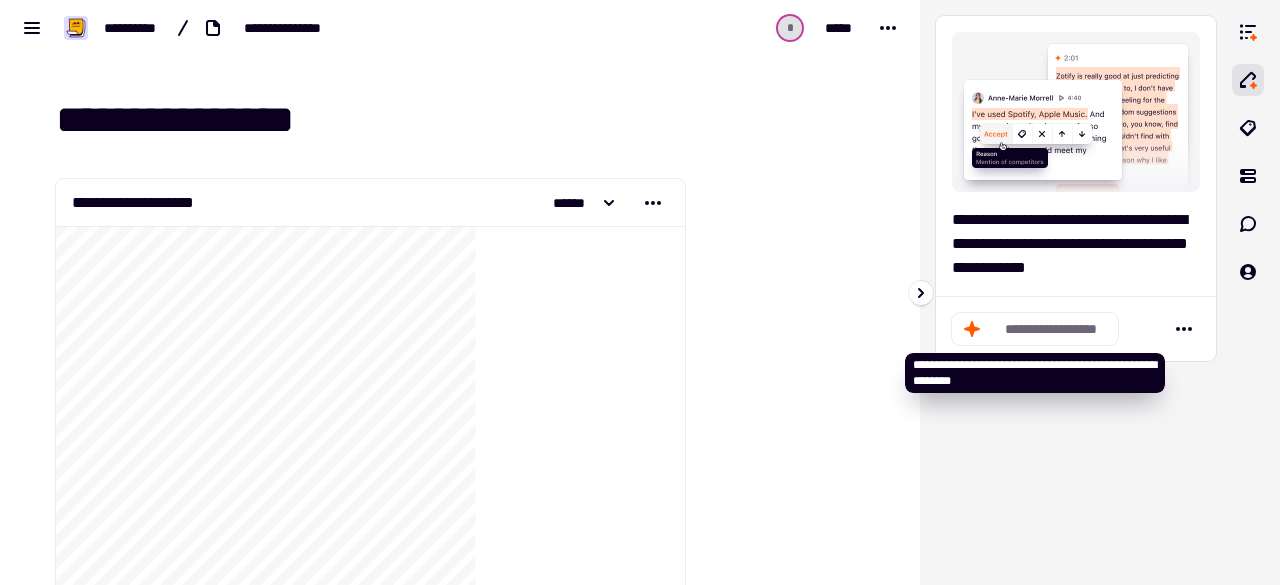 click on "**********" 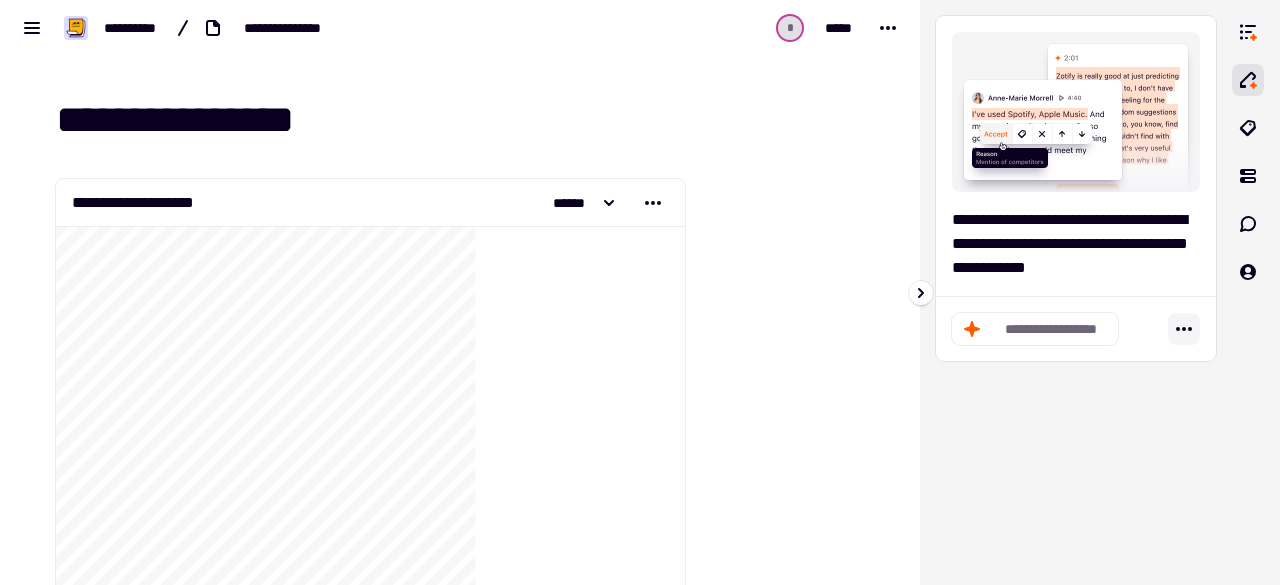 click 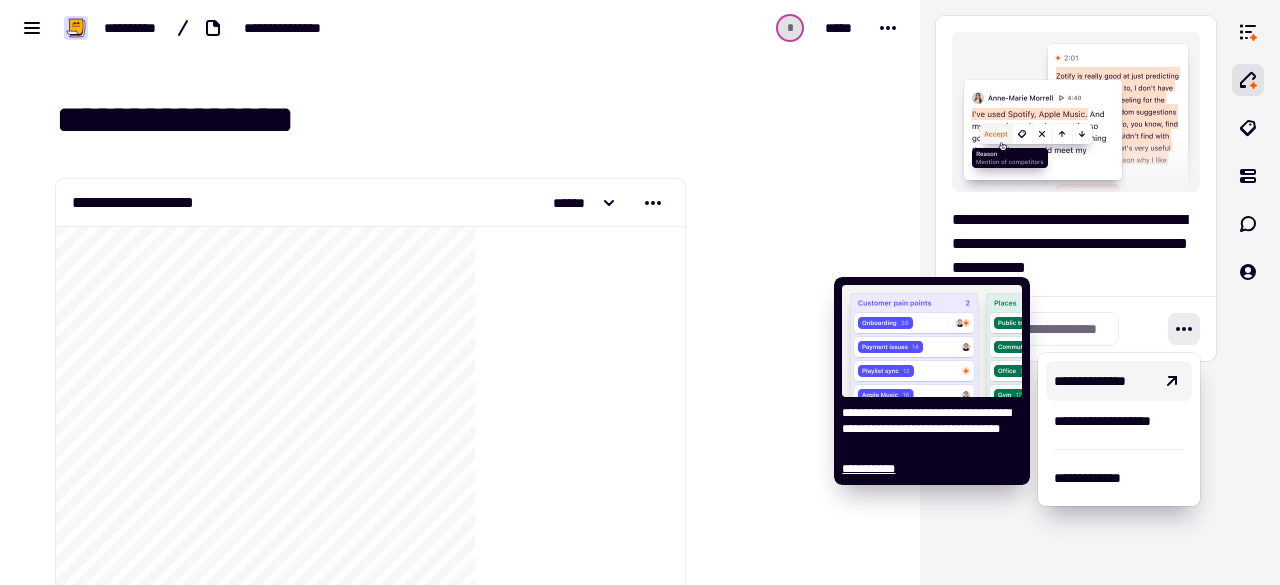 click on "**********" at bounding box center [1103, 381] 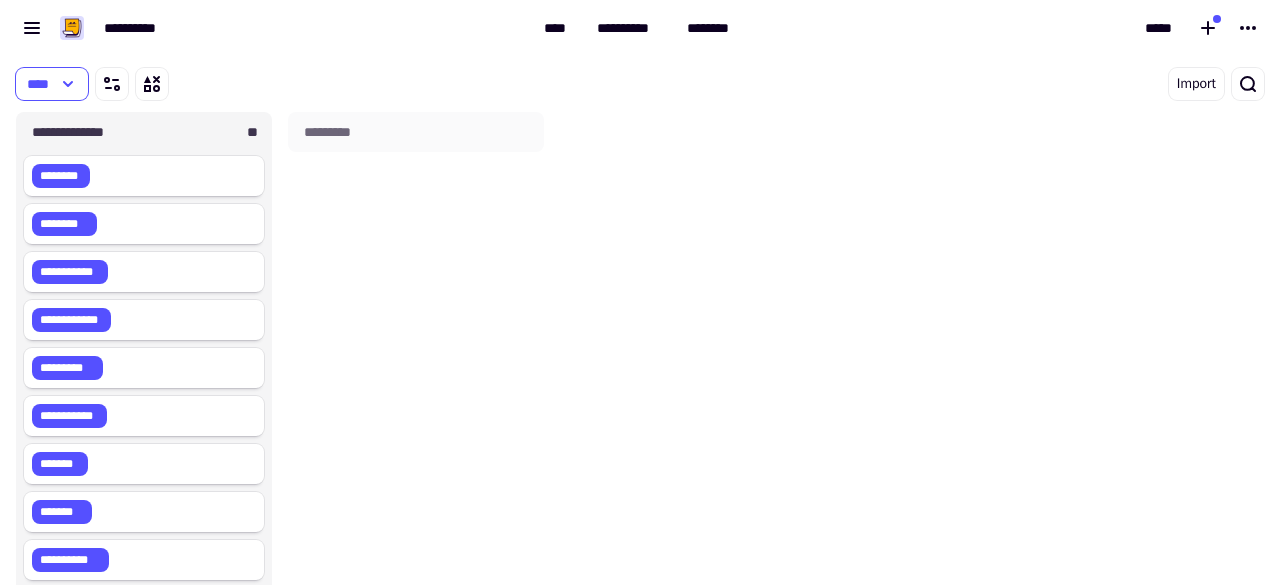 scroll, scrollTop: 16, scrollLeft: 16, axis: both 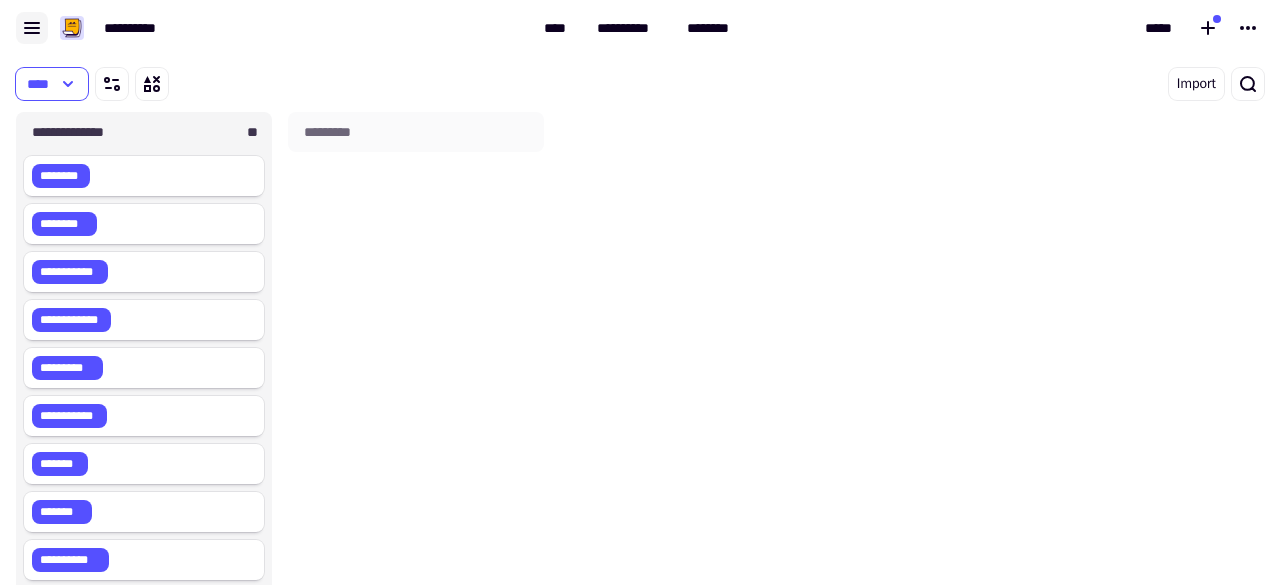 click 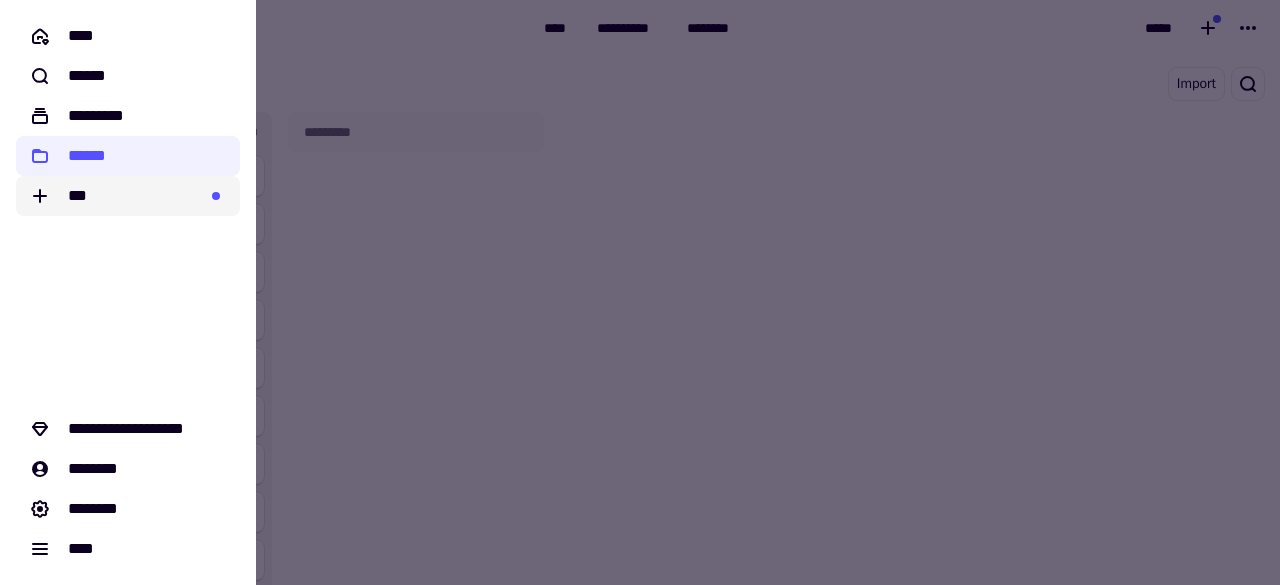click on "***" 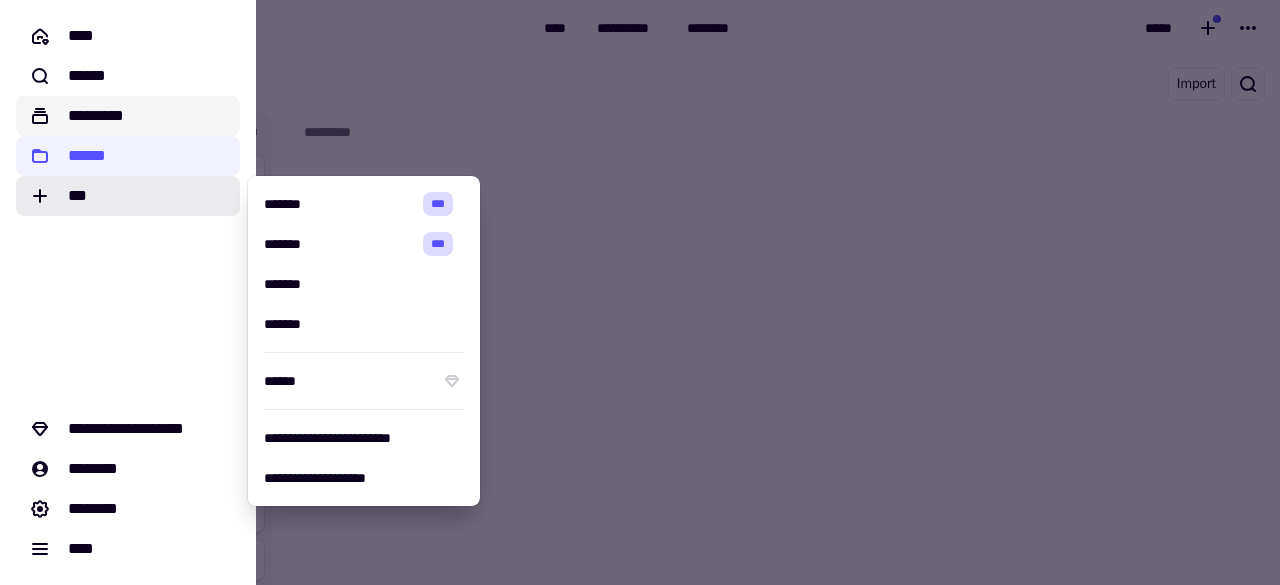 click on "*********" 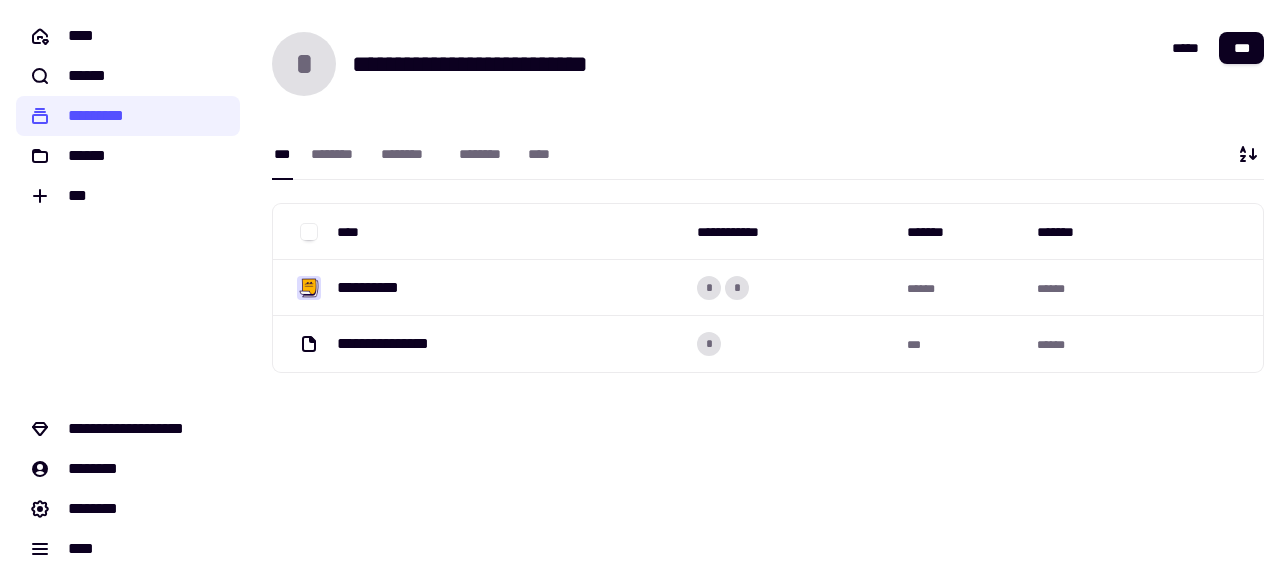 click on "[FIRST] [LAST] [STREET] [CITY] [STATE] [ZIP]" at bounding box center (768, 292) 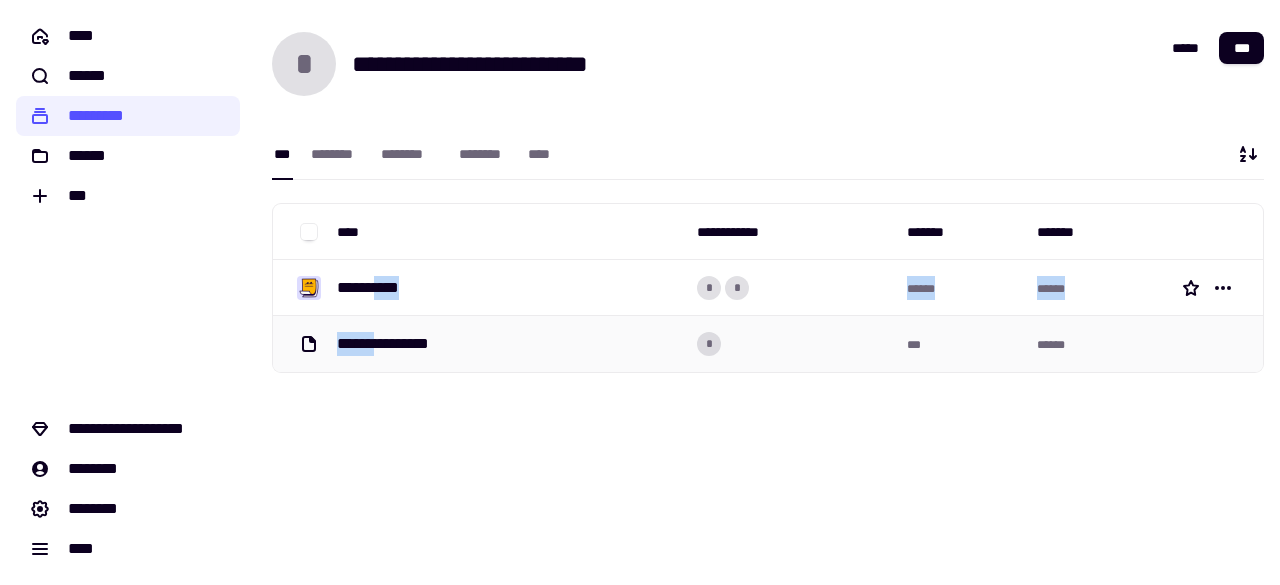 drag, startPoint x: 388, startPoint y: 342, endPoint x: 536, endPoint y: 387, distance: 154.69002 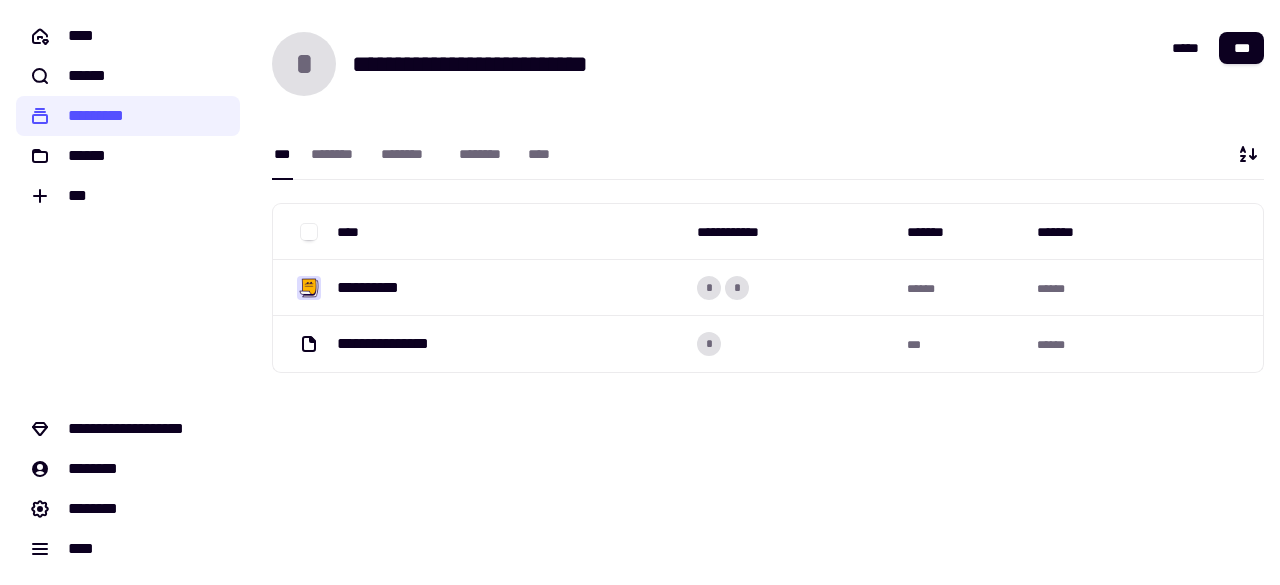 click on "[FIRST] [LAST] [STREET] [CITY] [STATE] [ZIP]" at bounding box center [768, 320] 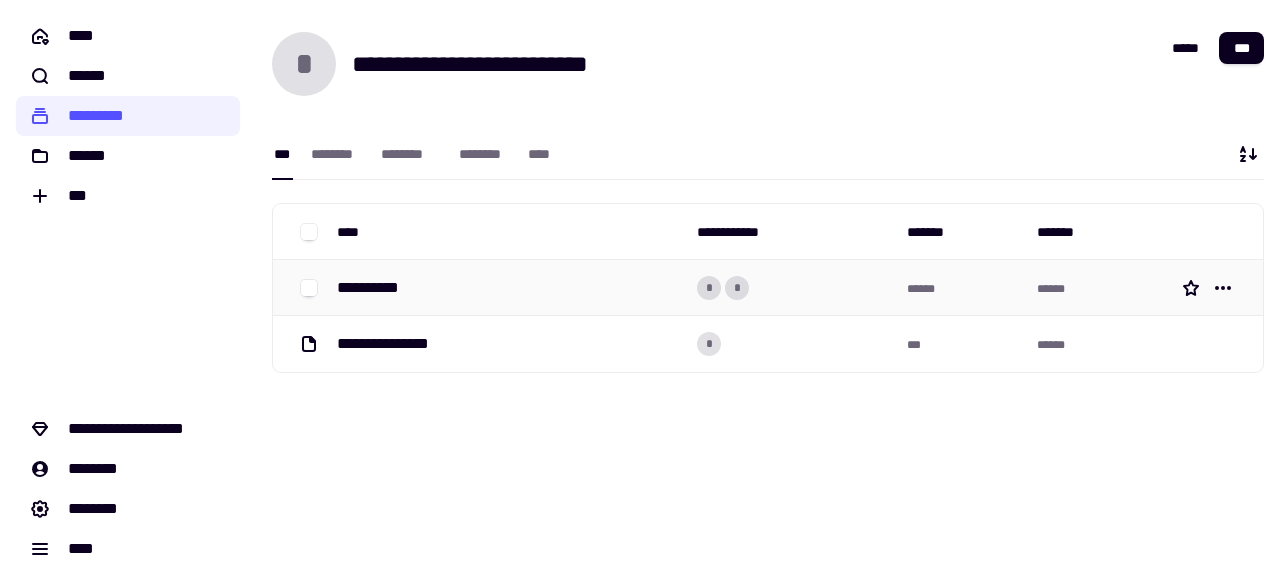 click on "**********" at bounding box center [376, 288] 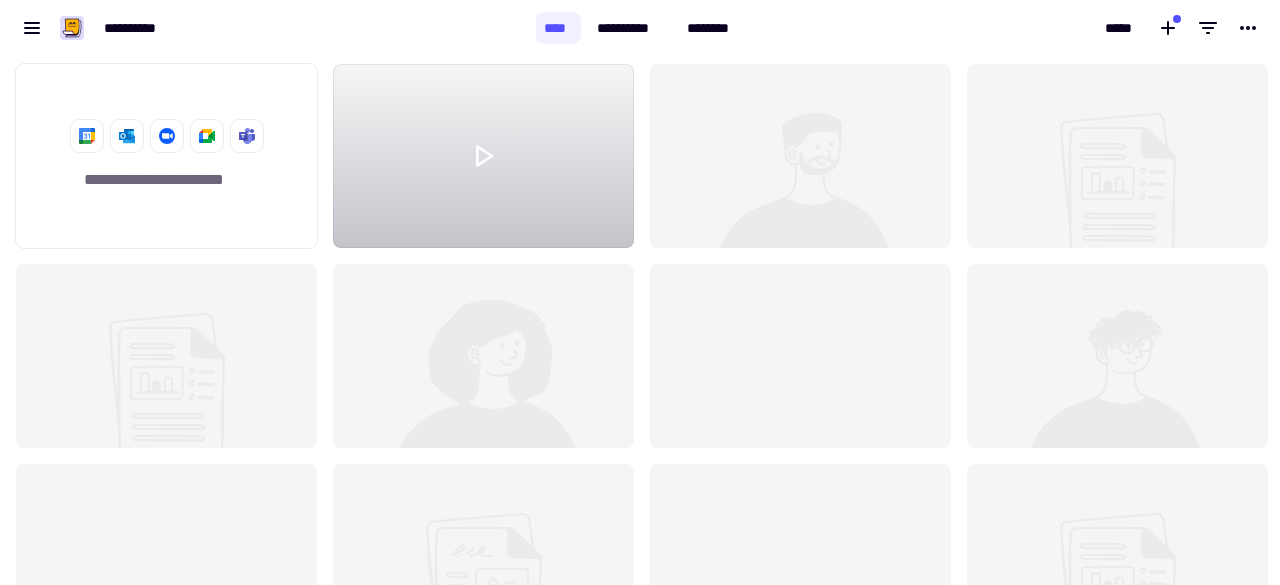 scroll, scrollTop: 16, scrollLeft: 16, axis: both 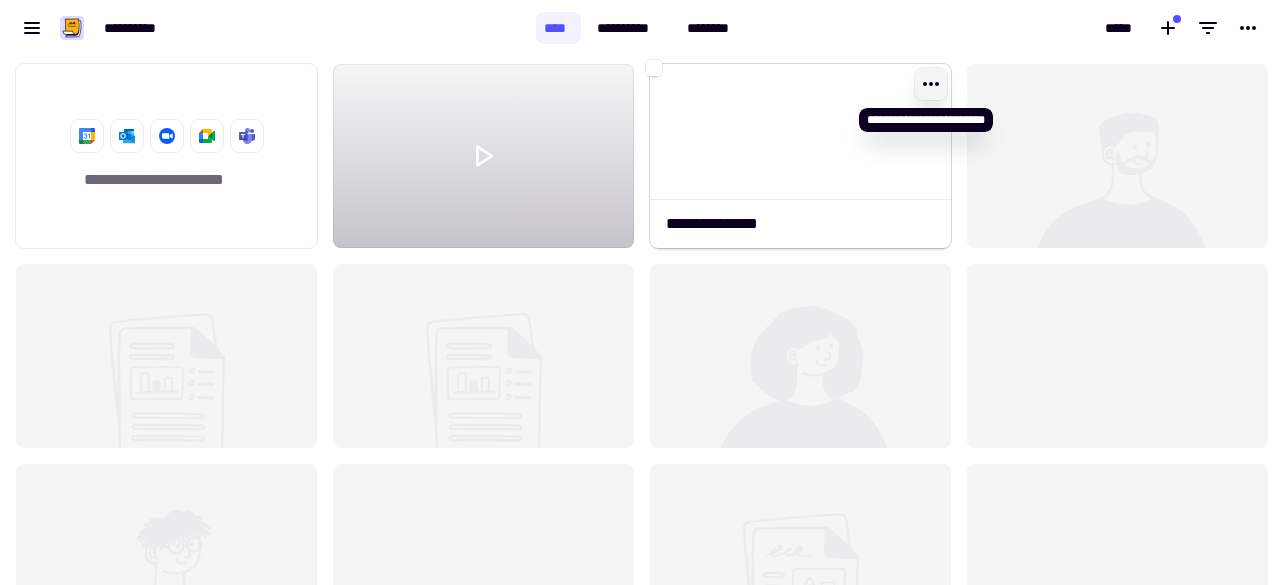 click 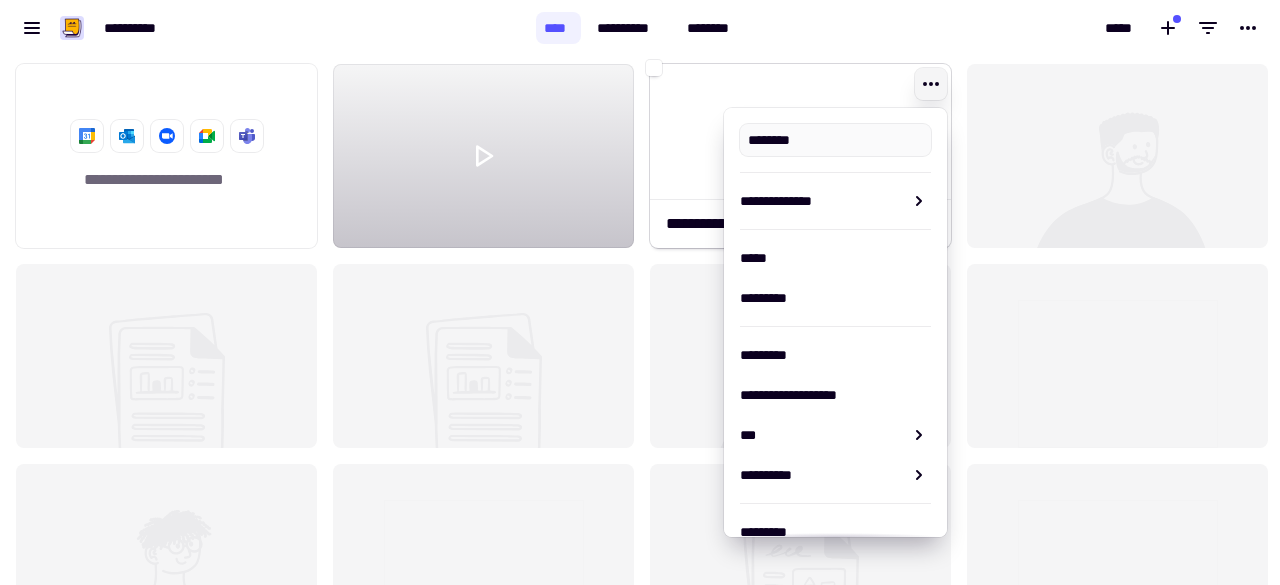 type on "**********" 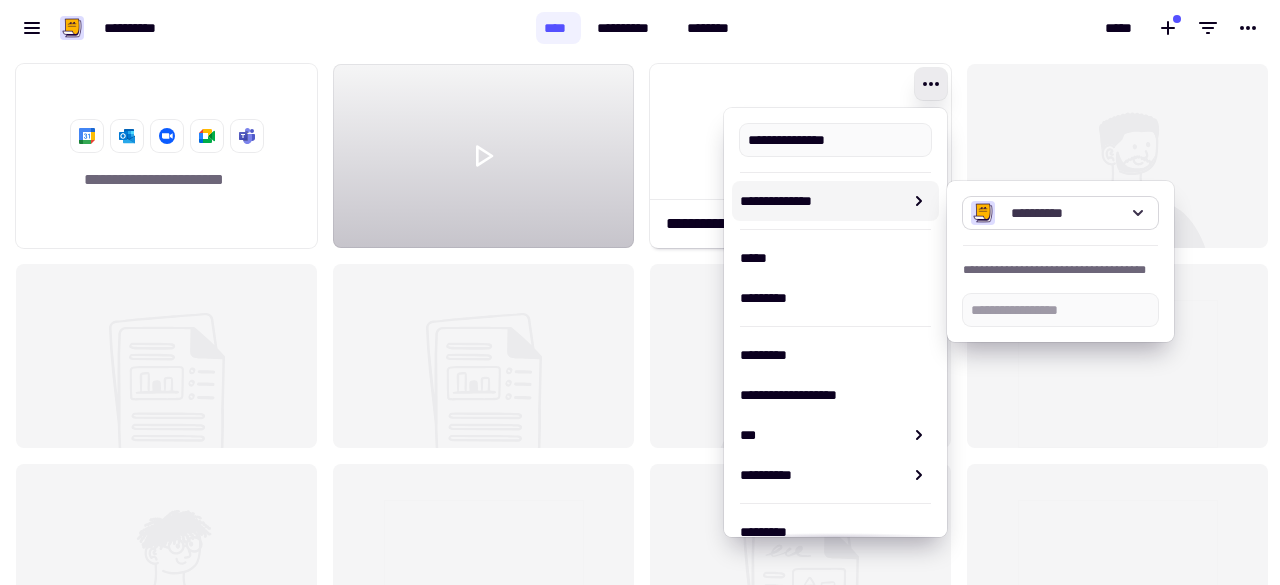 click on "**********" 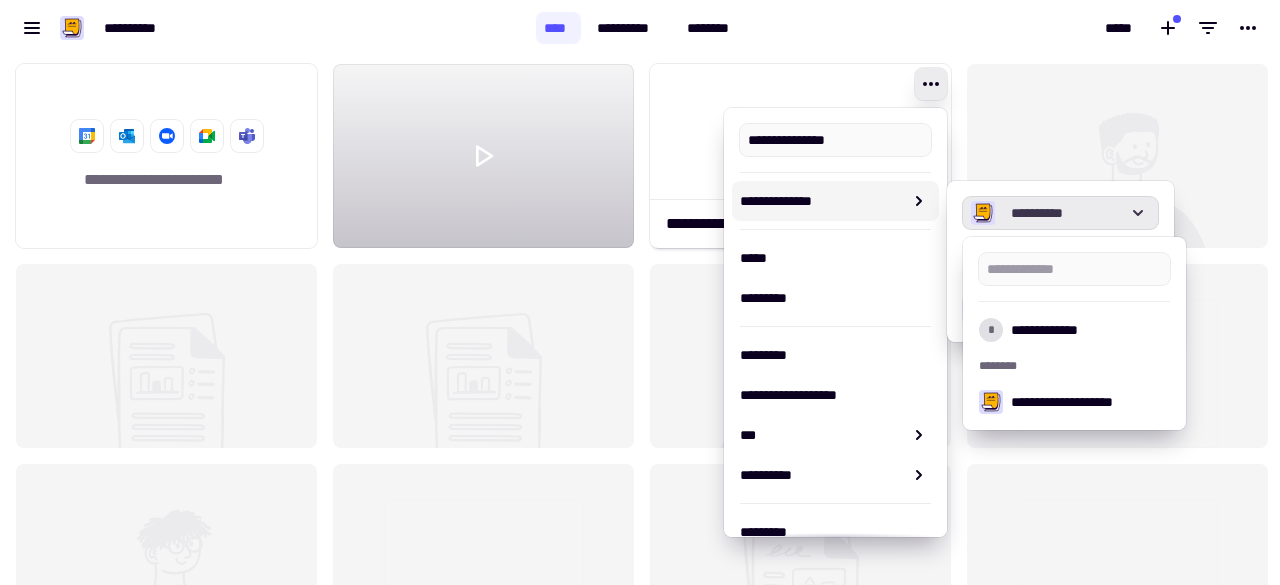 click on "**********" 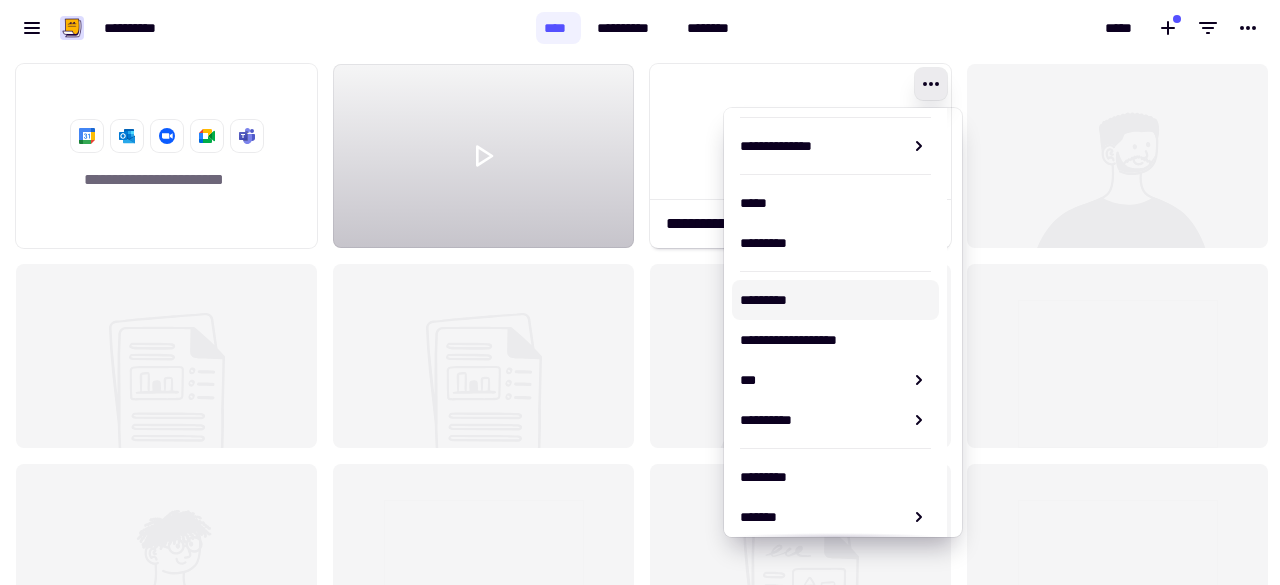 scroll, scrollTop: 100, scrollLeft: 0, axis: vertical 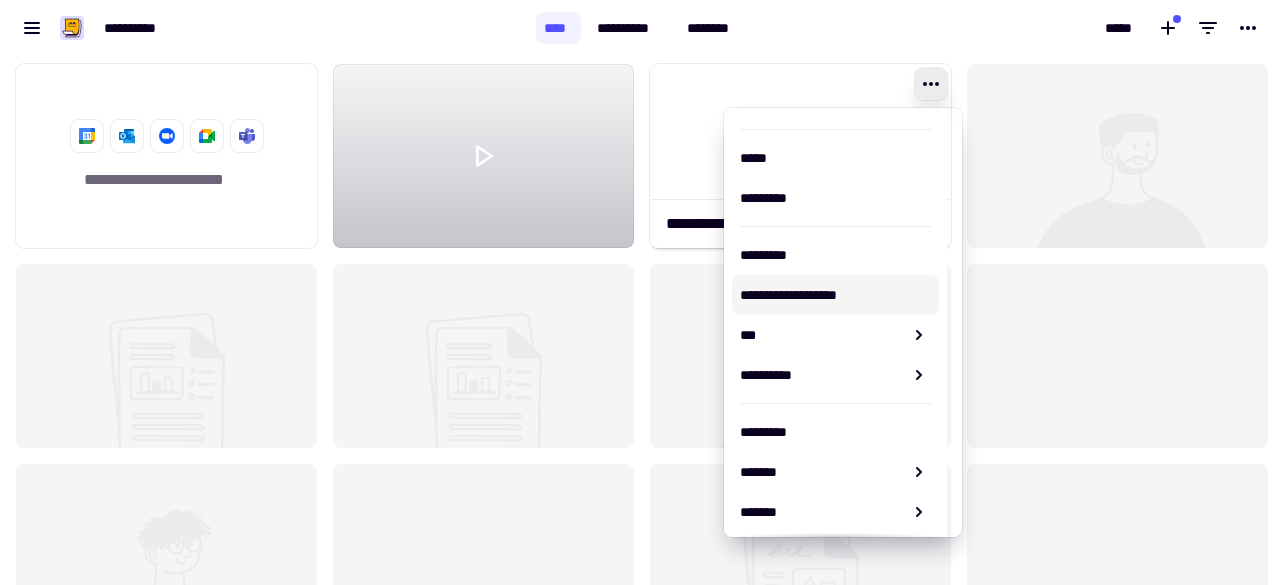 click on "**********" at bounding box center (835, 295) 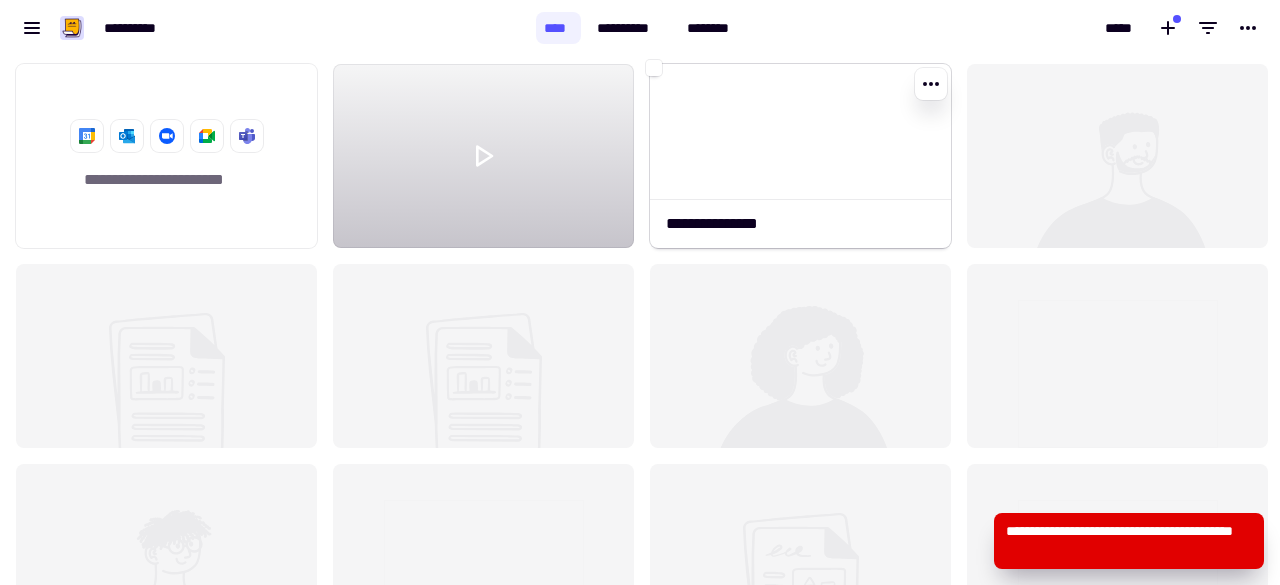 click 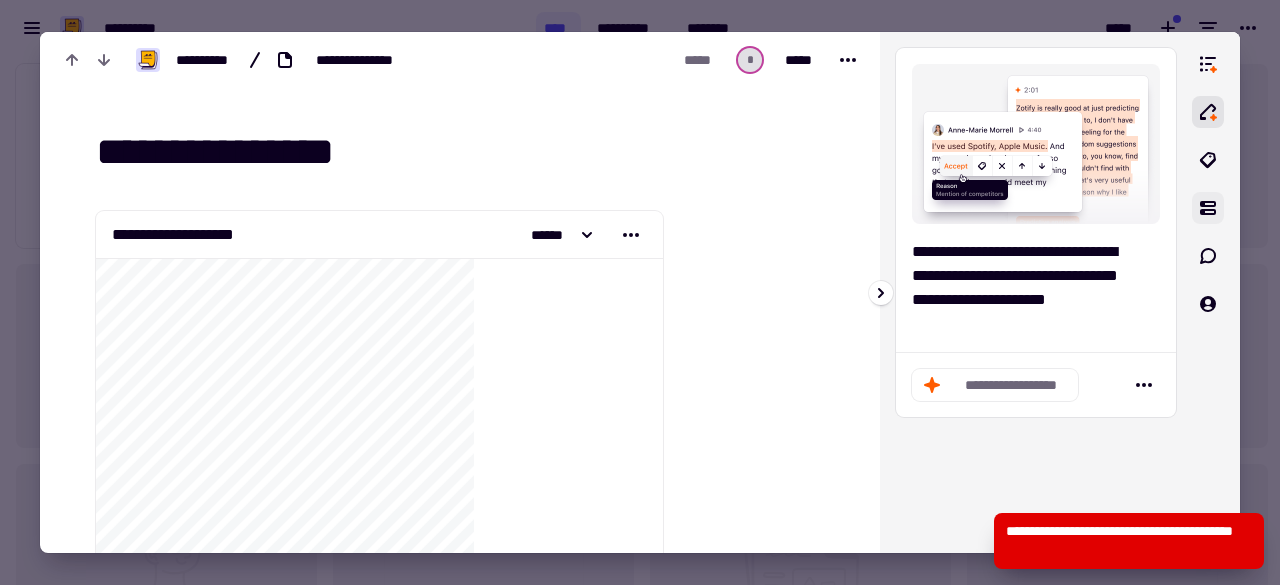 click 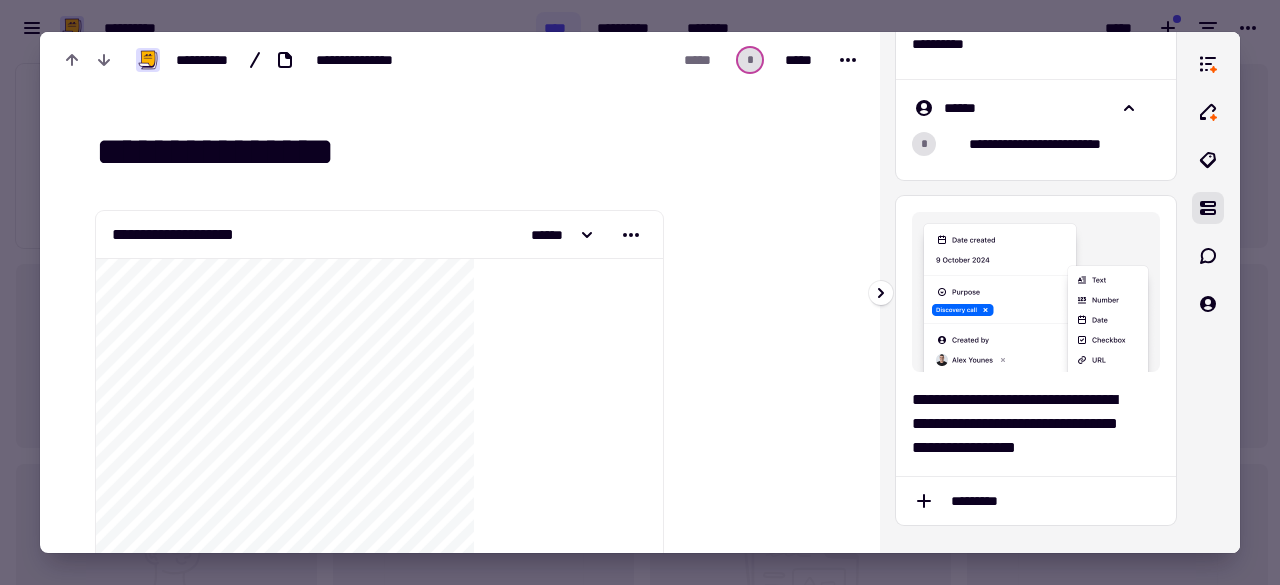 scroll, scrollTop: 100, scrollLeft: 0, axis: vertical 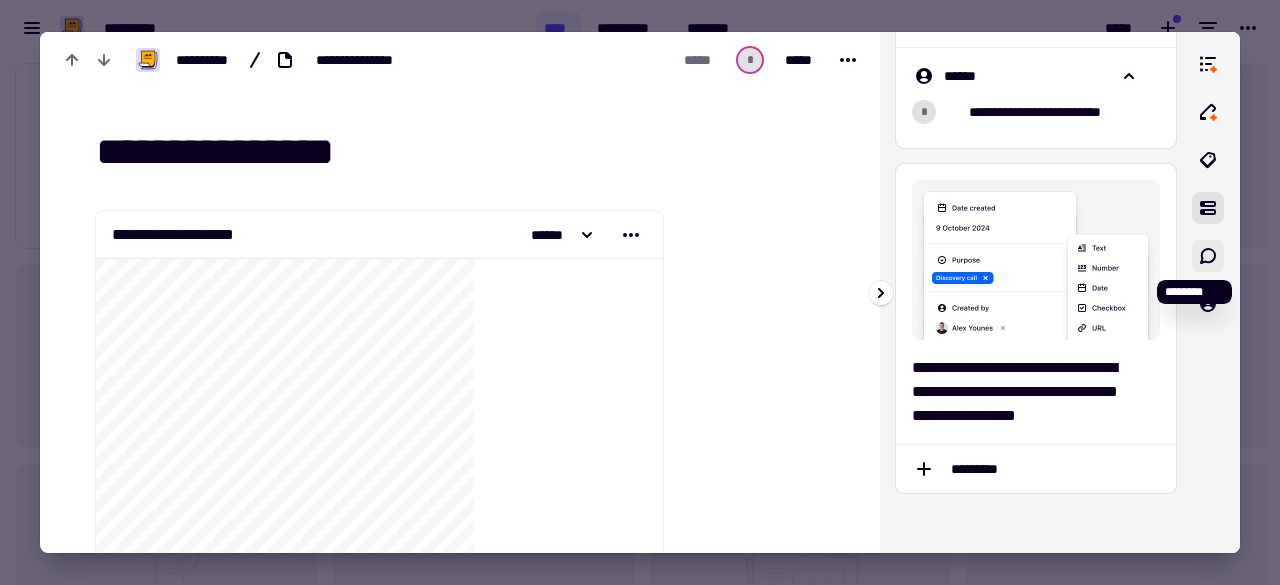 click 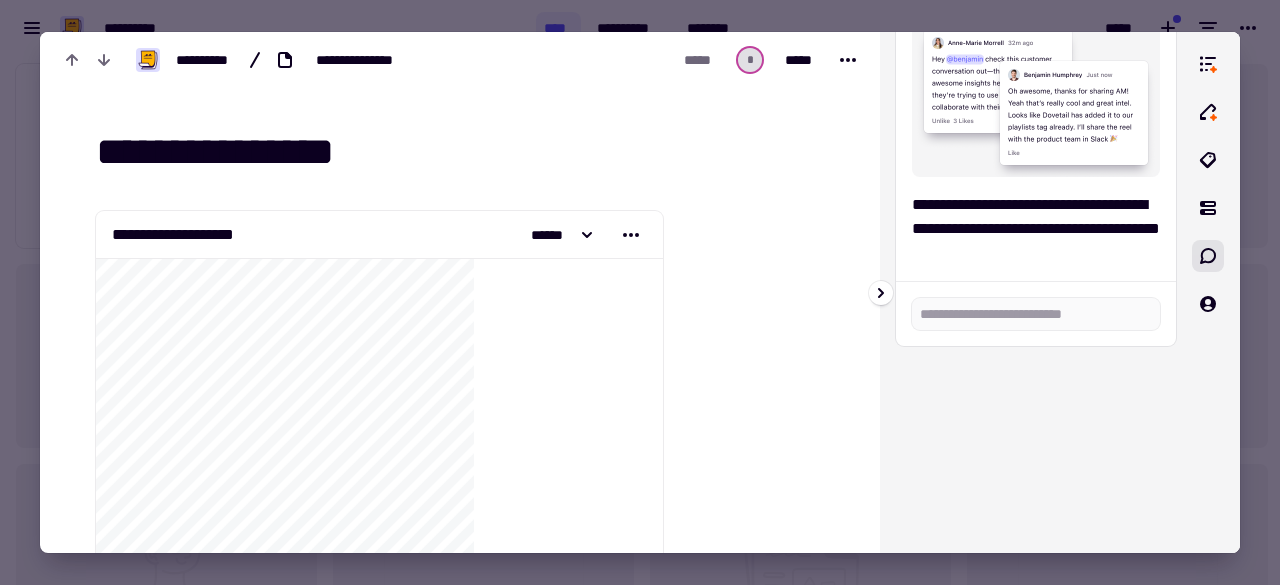 scroll, scrollTop: 0, scrollLeft: 0, axis: both 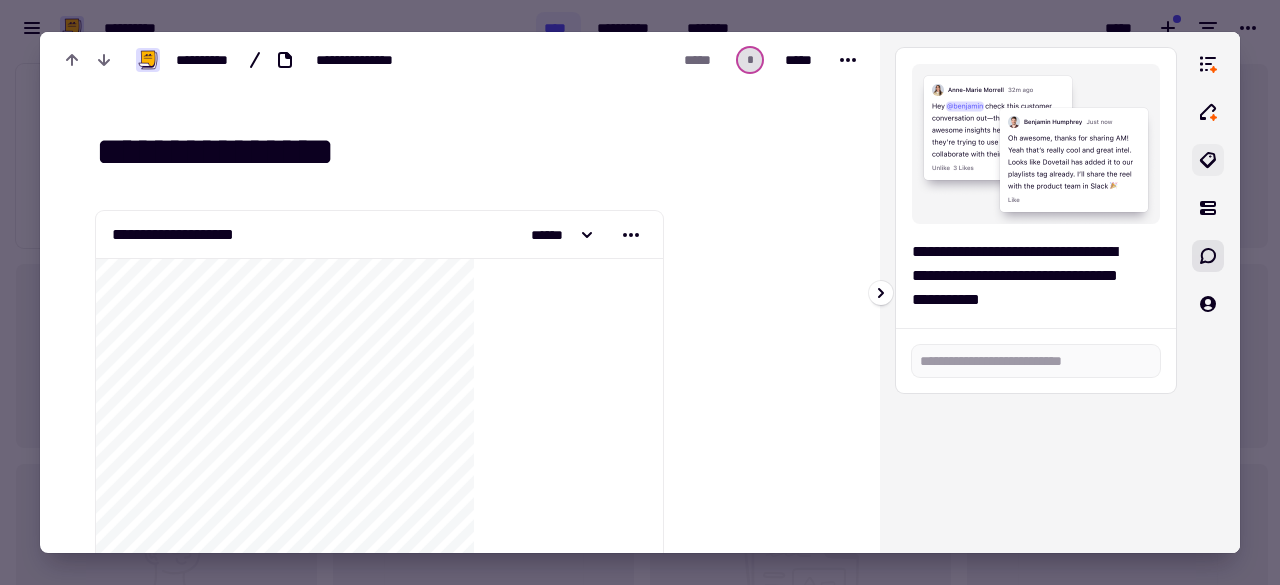 click 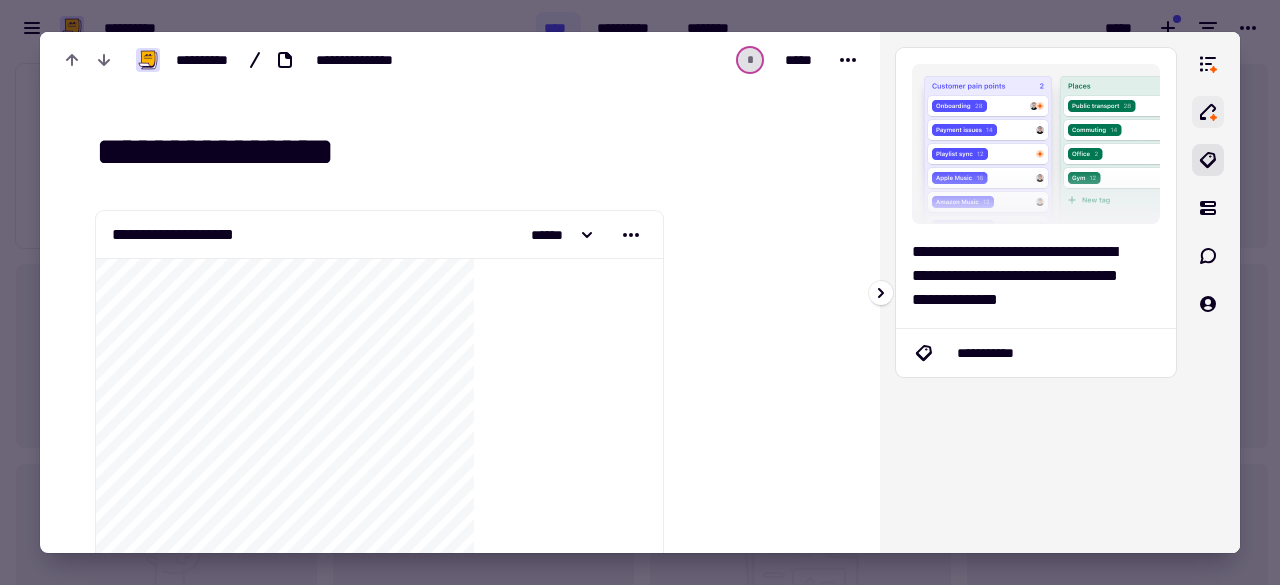 click 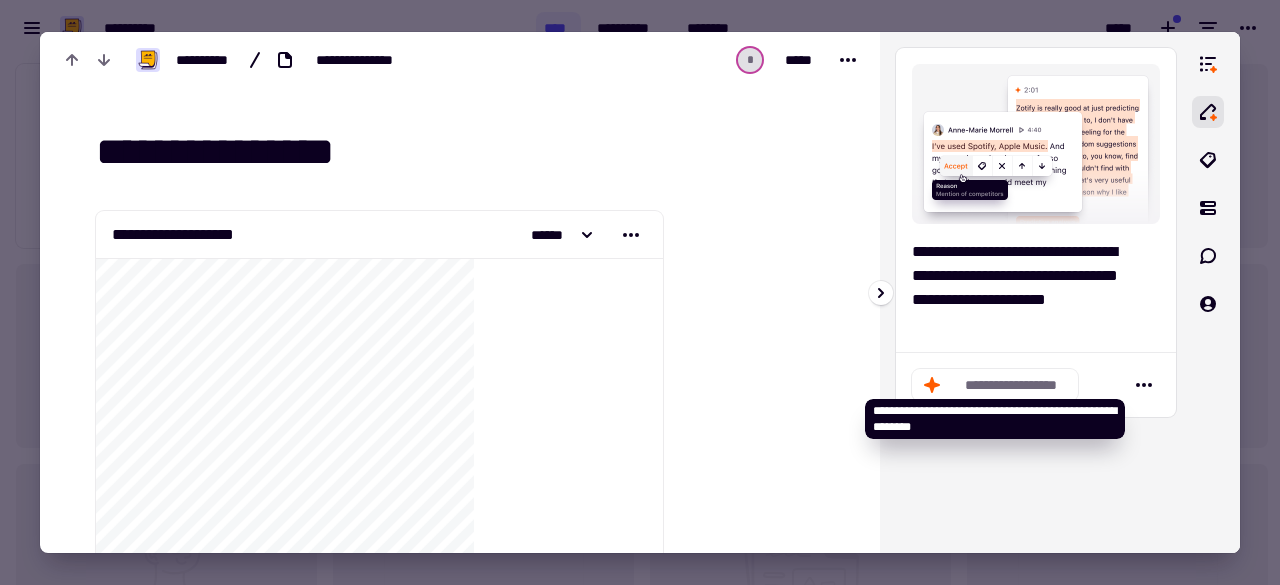click on "**********" 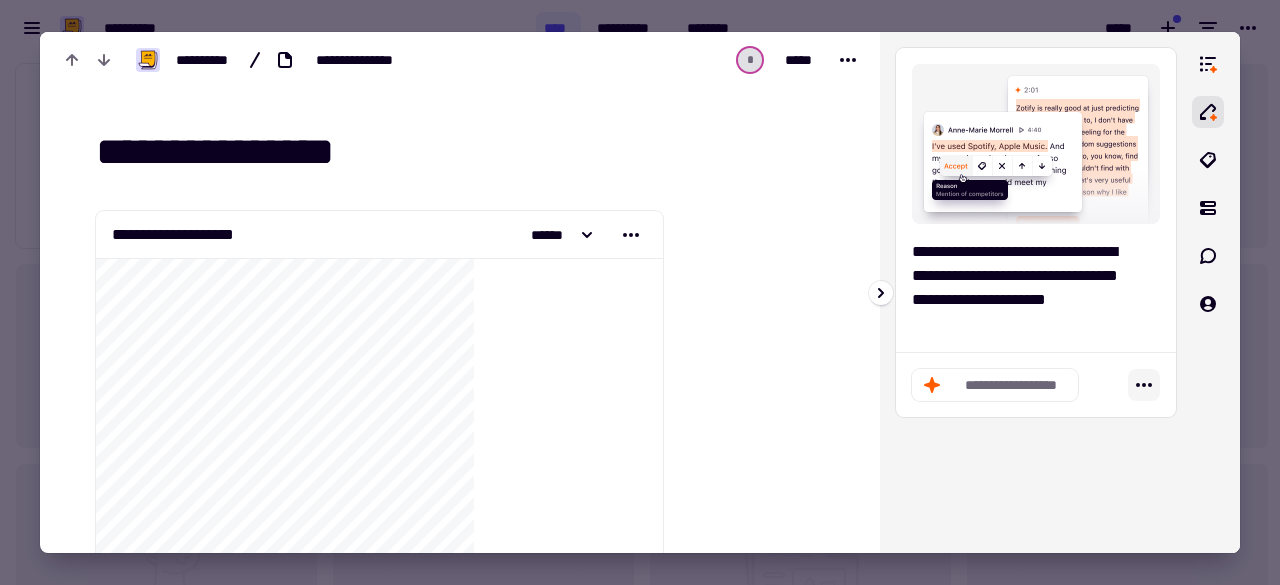 click 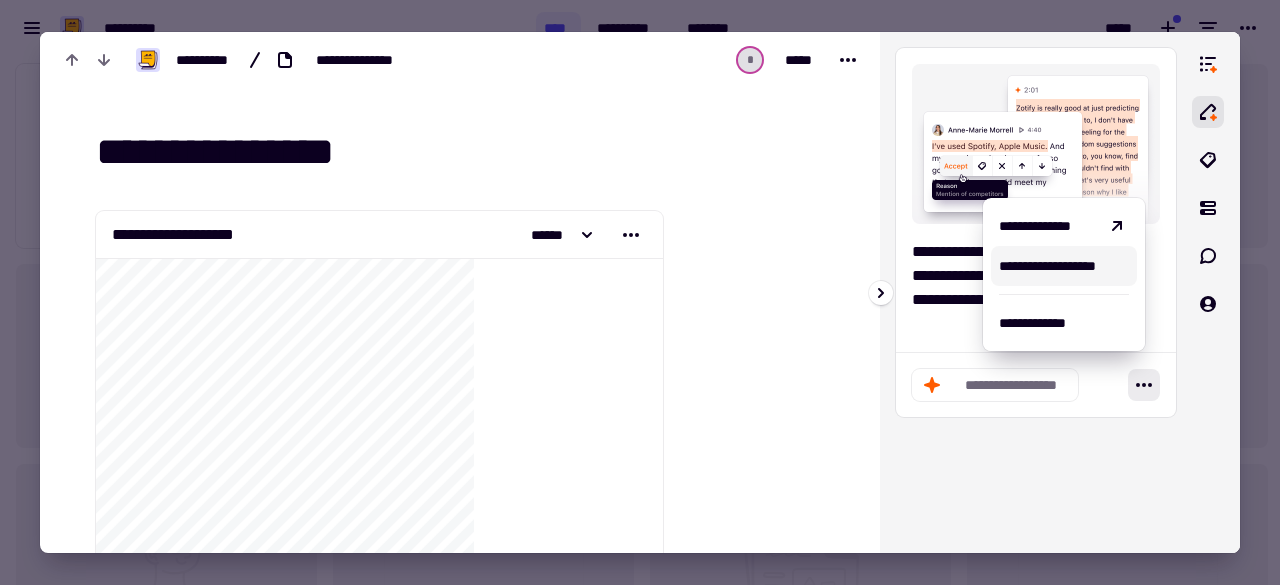 click on "**********" at bounding box center [1064, 266] 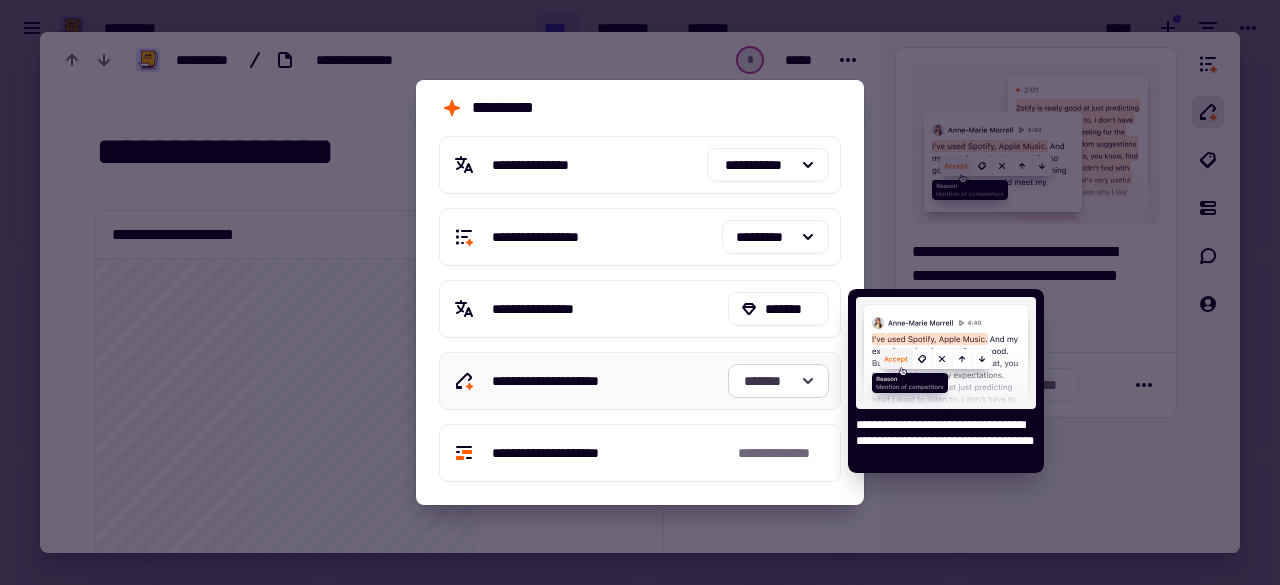 click on "*******" 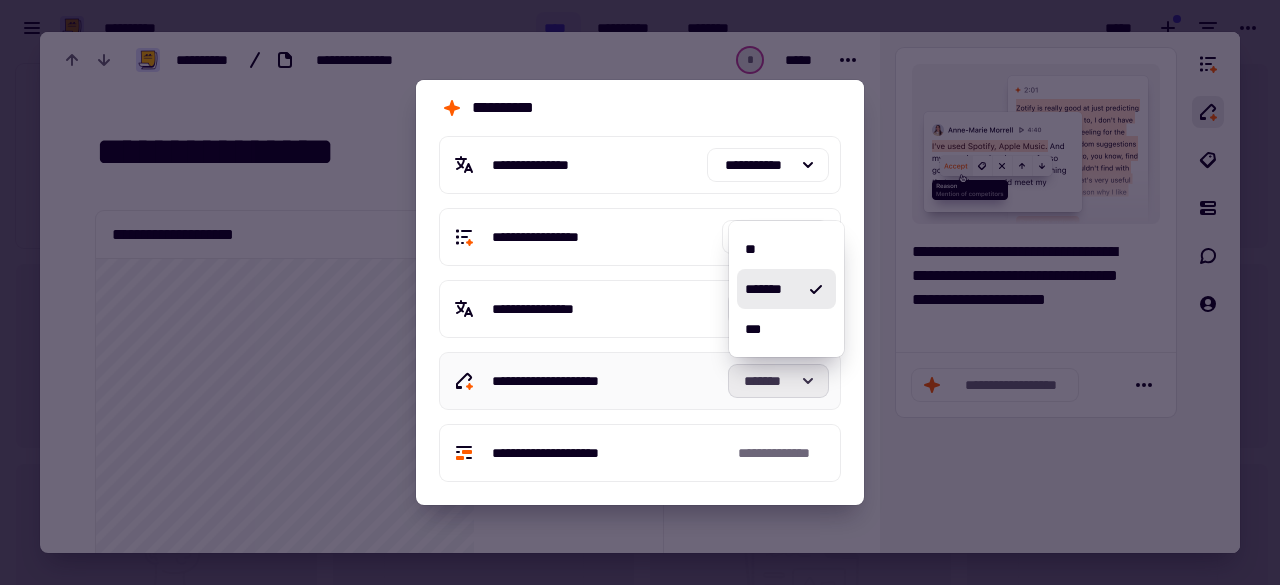 click on "*******" 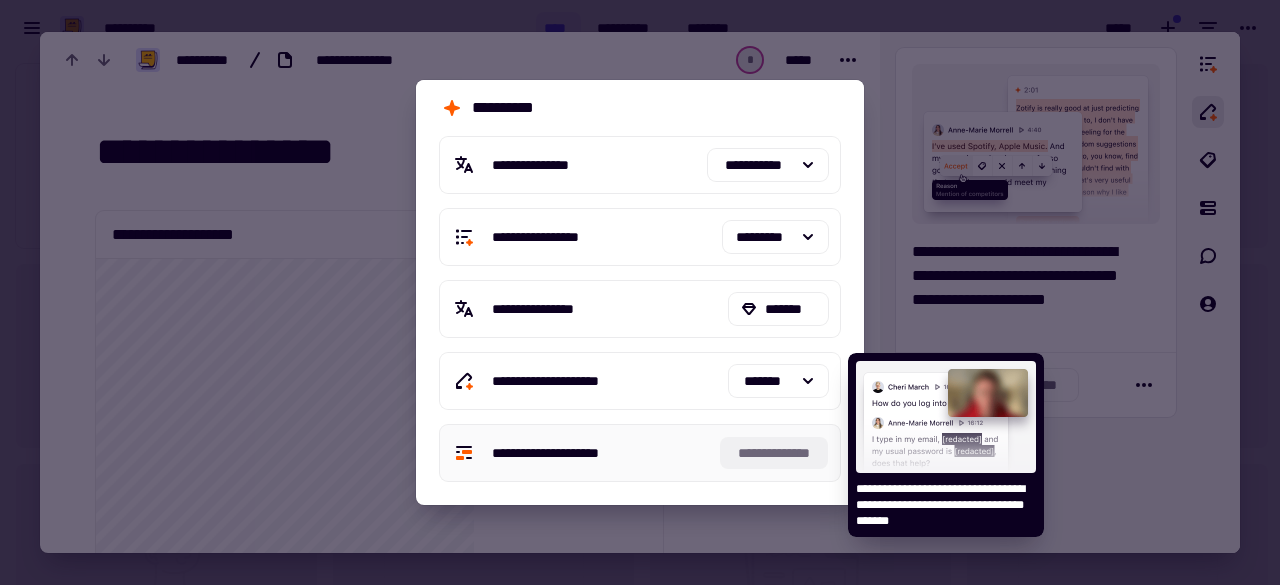 click on "**********" 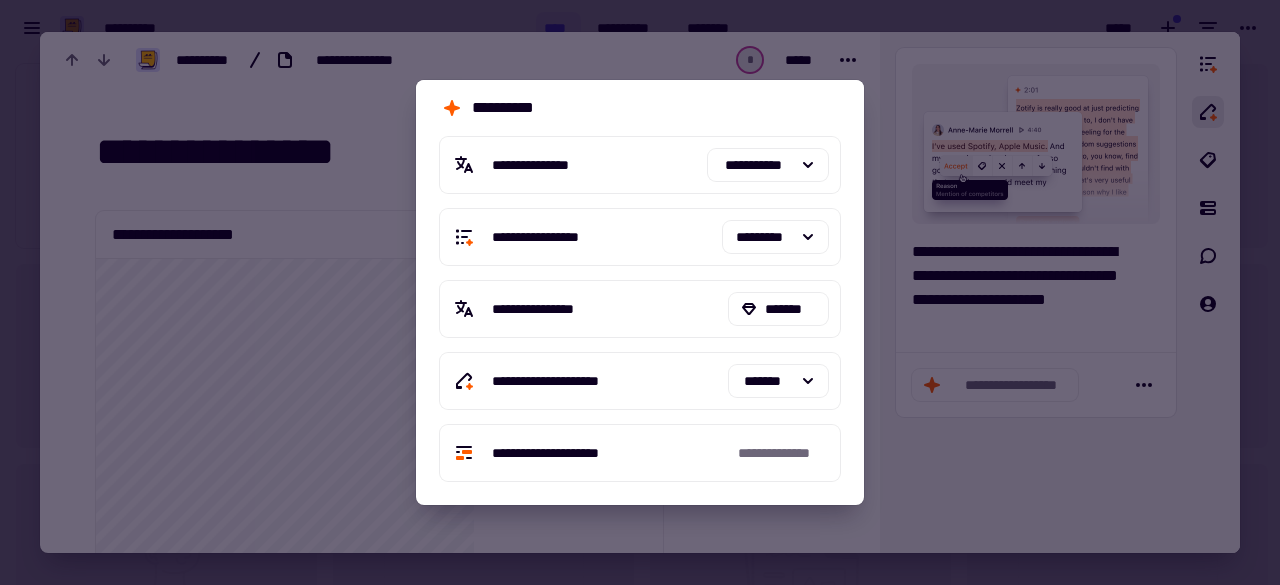 click at bounding box center (640, 292) 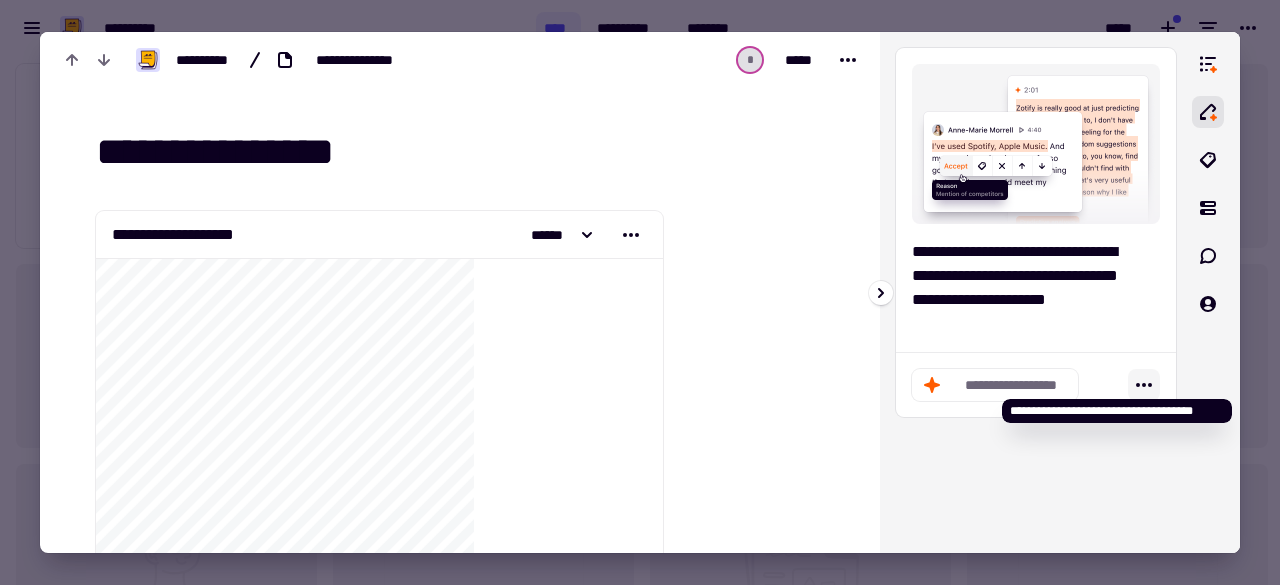 click 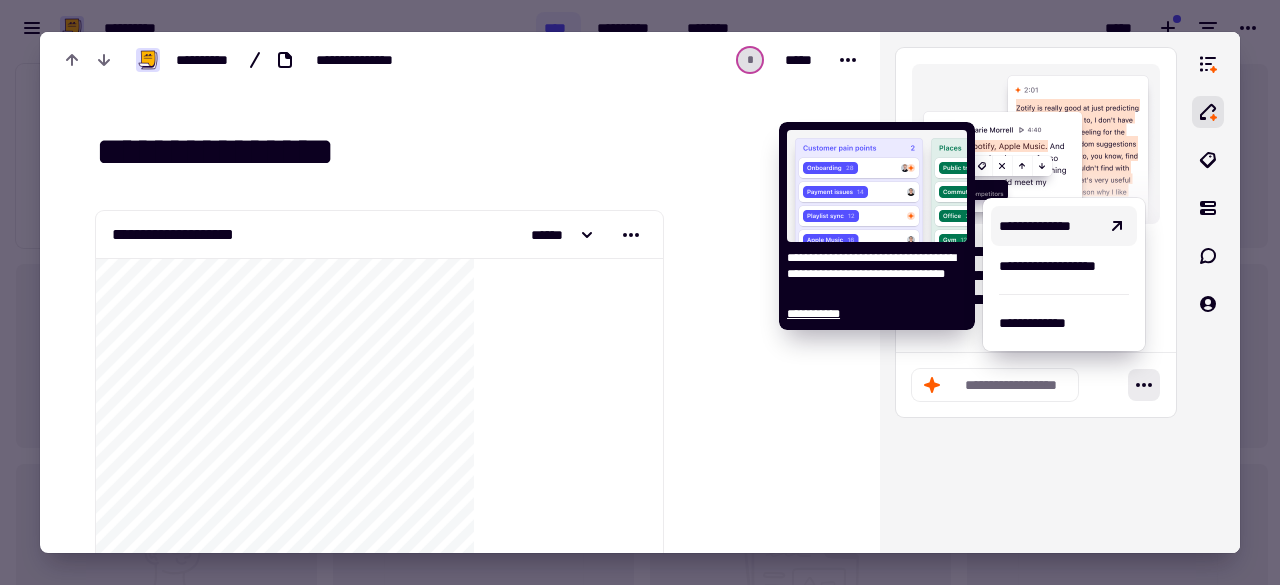 click on "**********" at bounding box center [1048, 226] 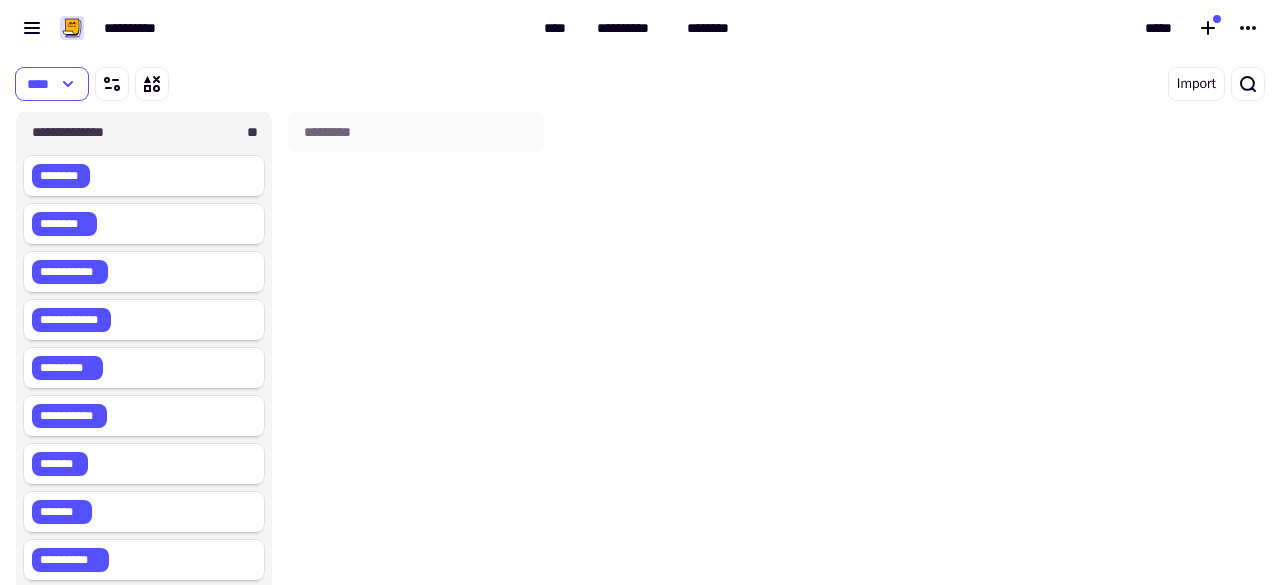 scroll, scrollTop: 16, scrollLeft: 16, axis: both 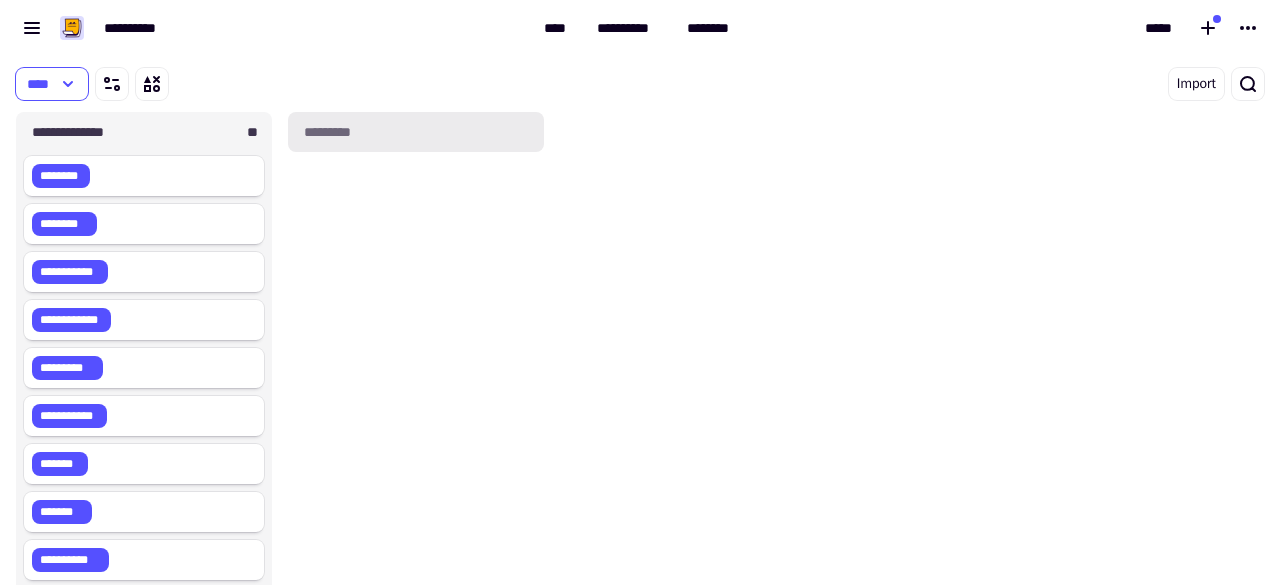 click on "*********" at bounding box center [416, 132] 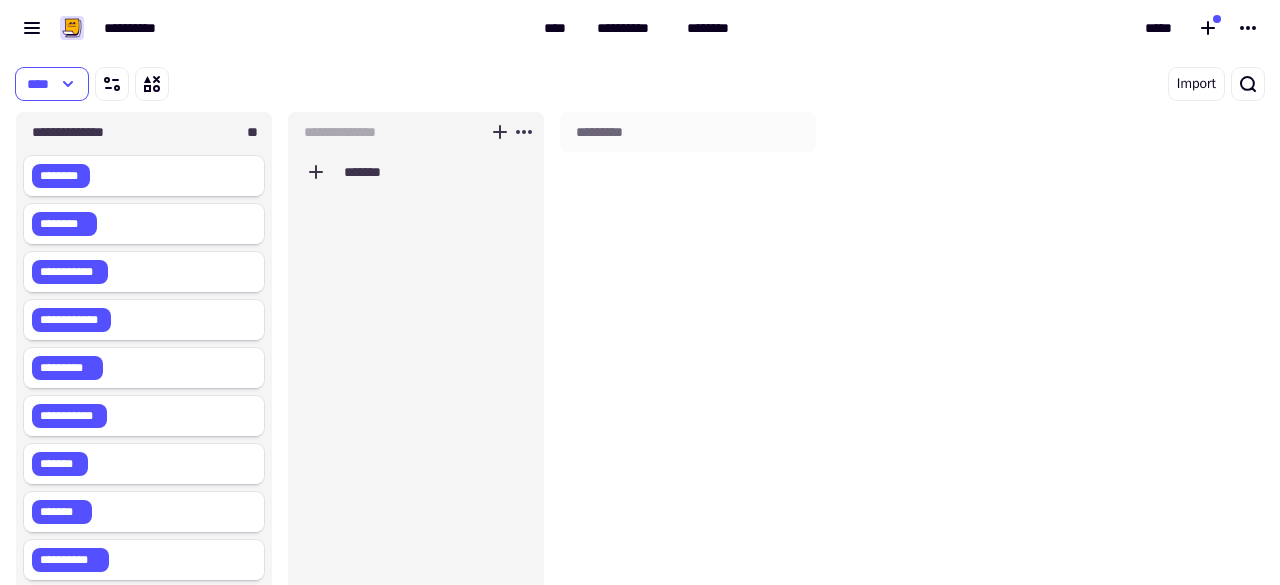 scroll, scrollTop: 16, scrollLeft: 16, axis: both 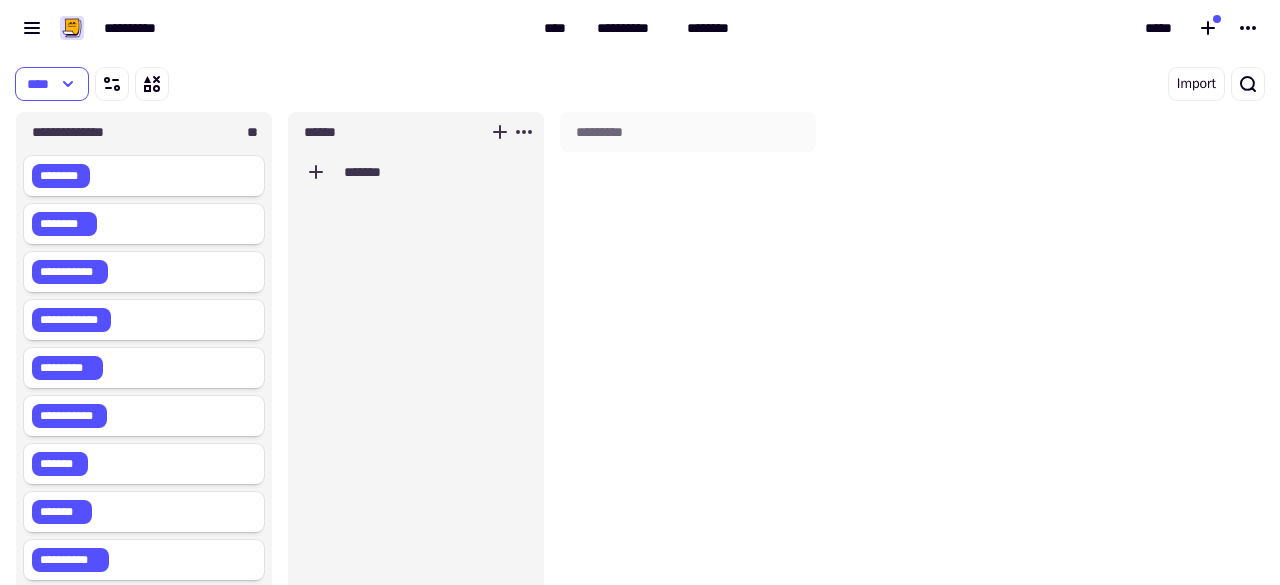 type on "*******" 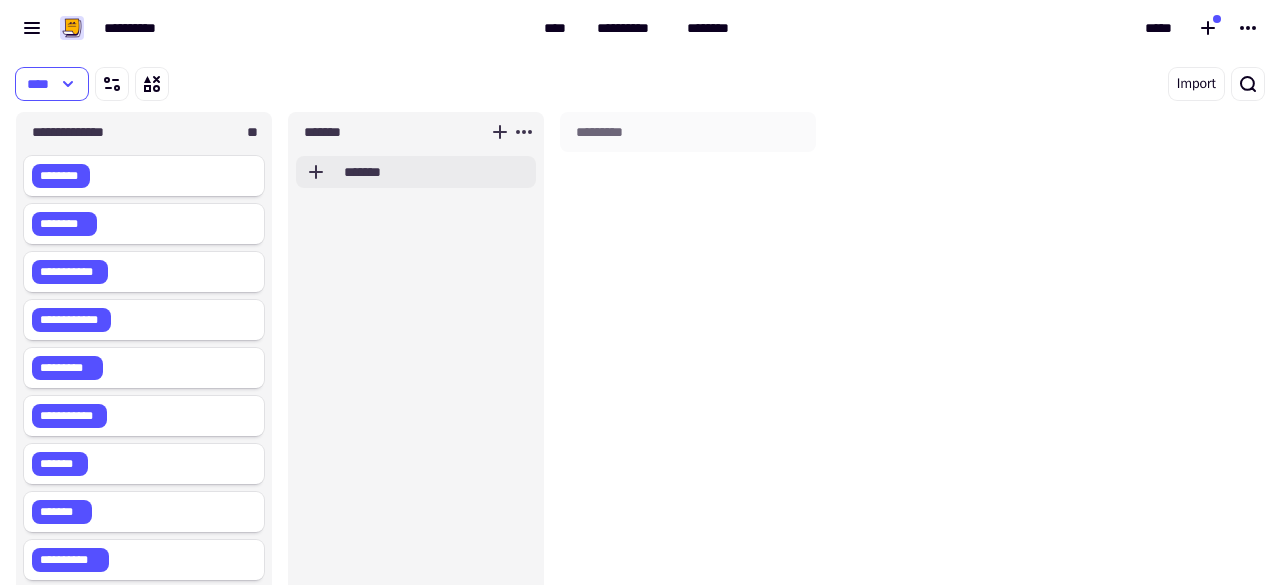 click on "*******" 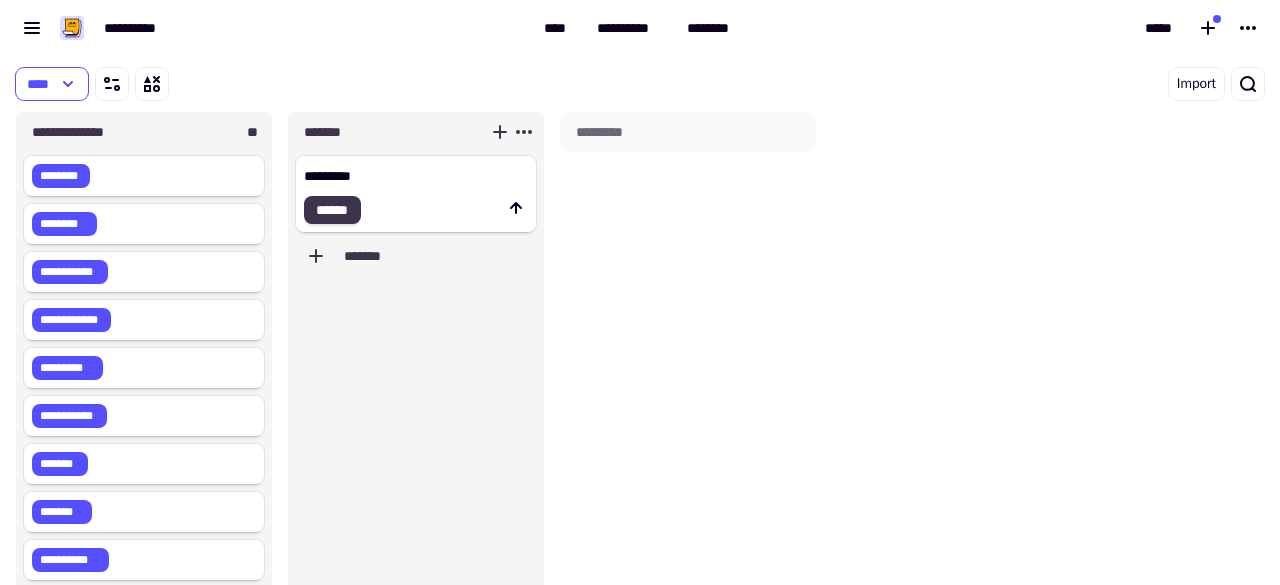 type on "*********" 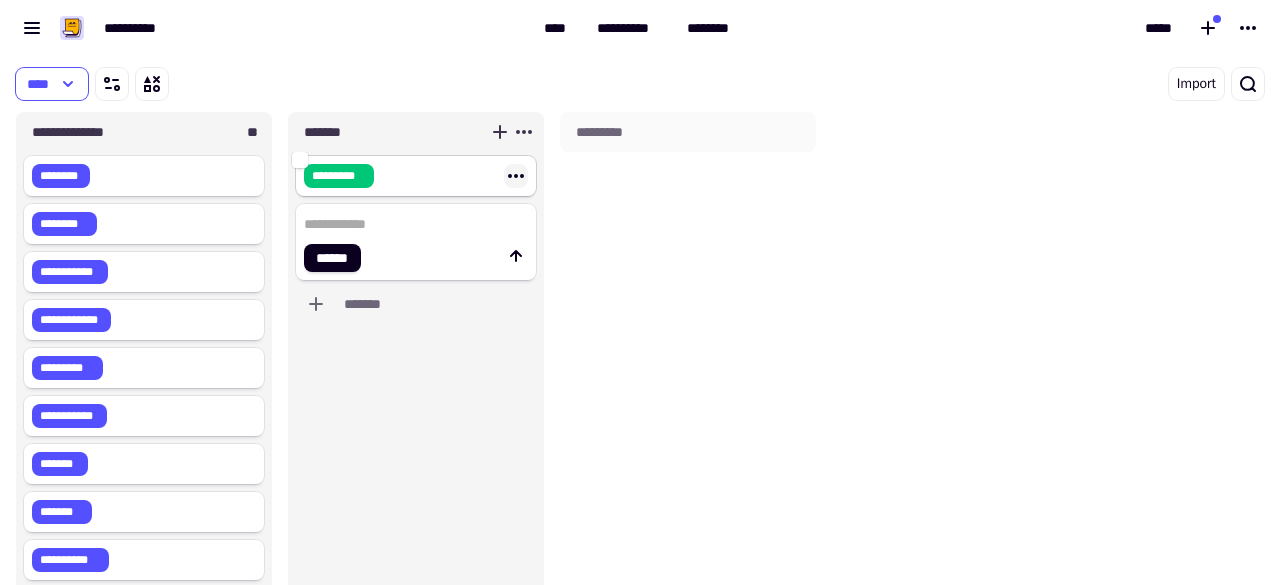 click 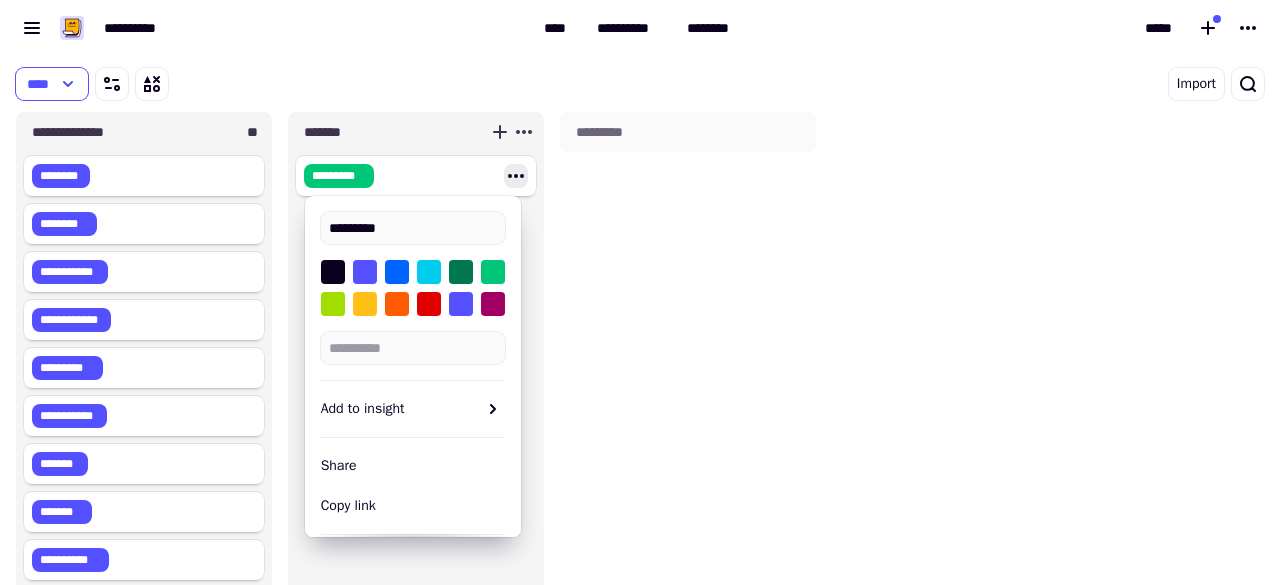 click at bounding box center (365, 304) 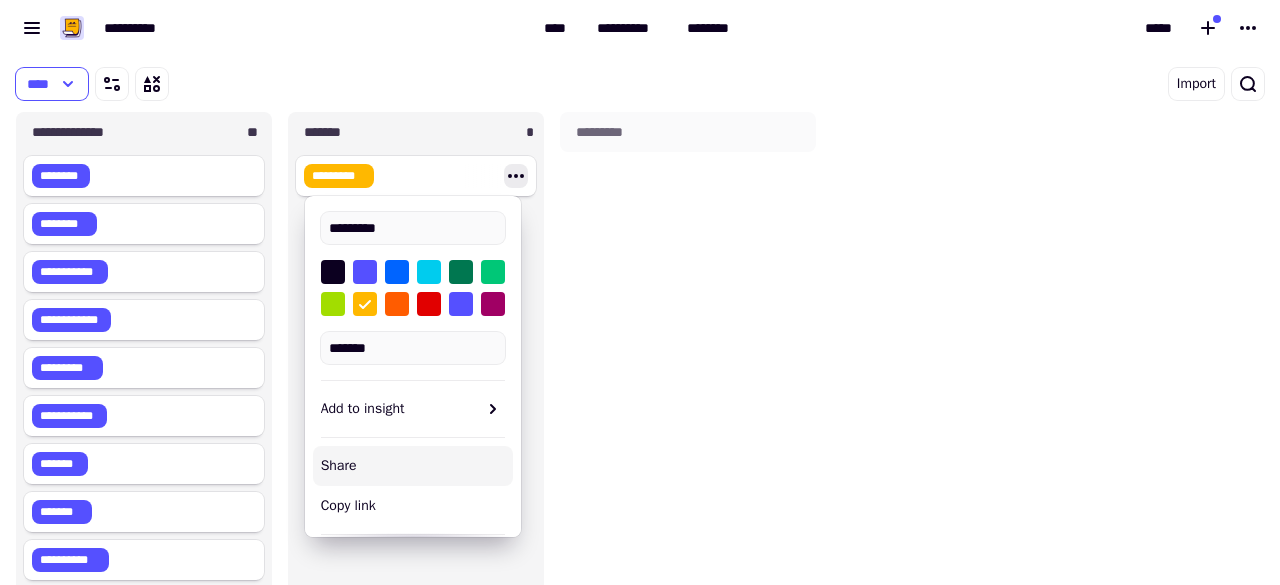 click on "*********" at bounding box center (688, 368) 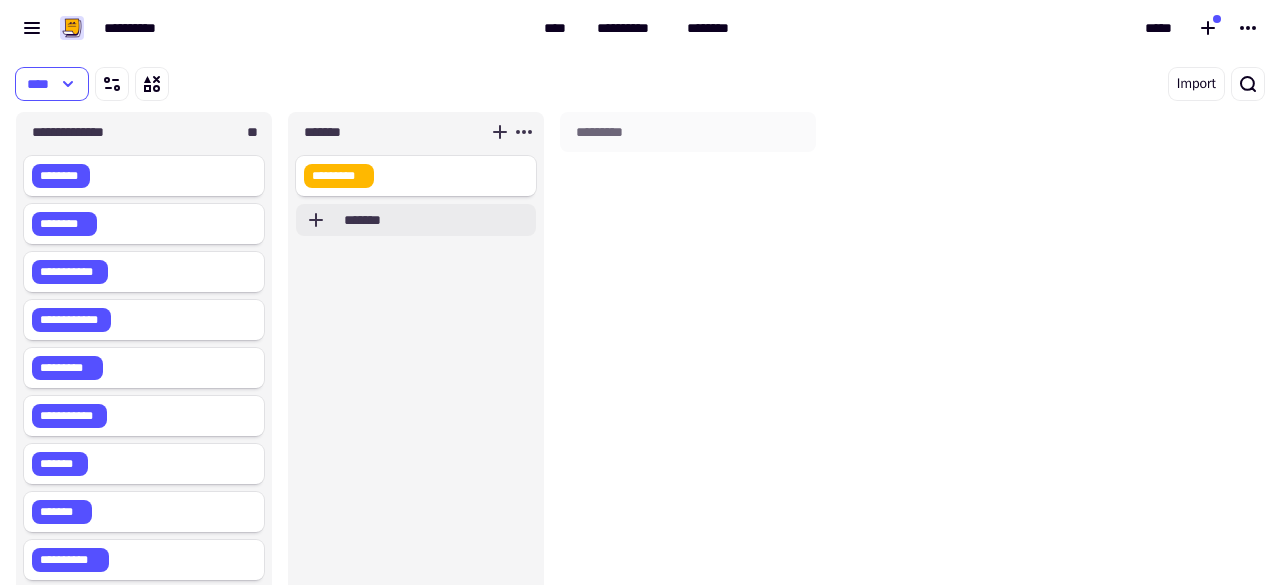click on "*******" 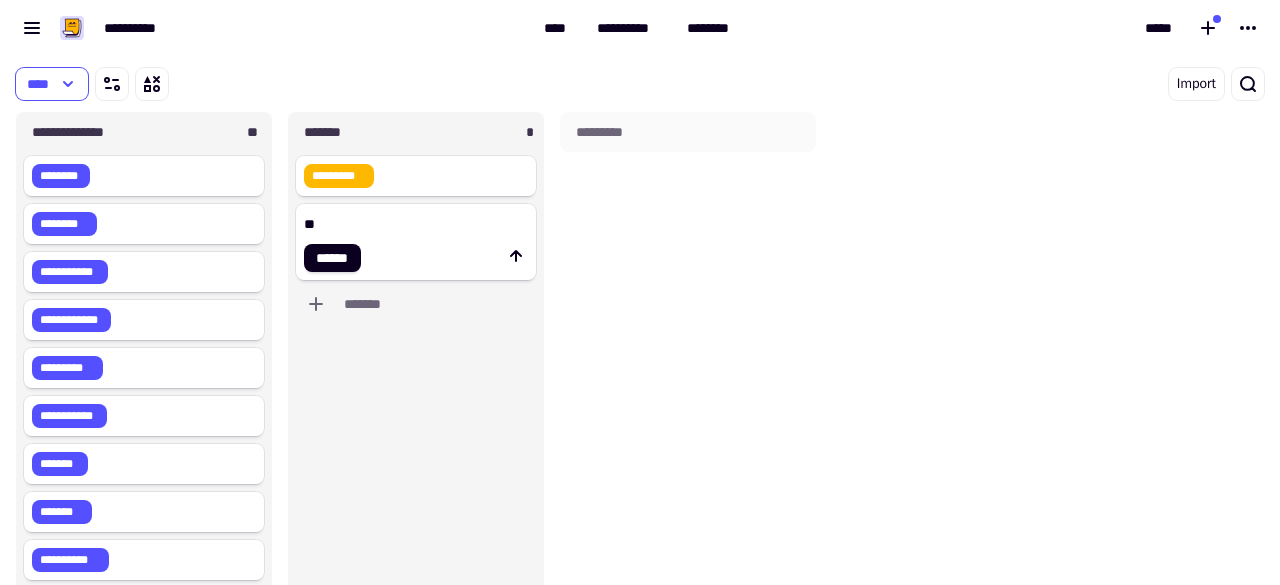 type on "*" 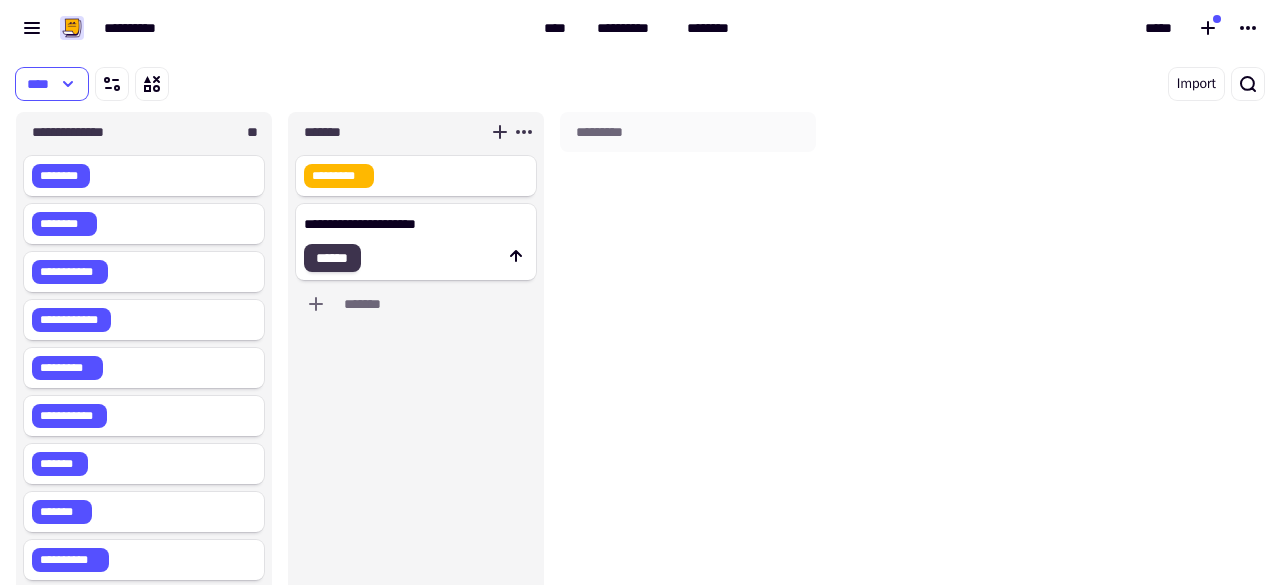 type on "**********" 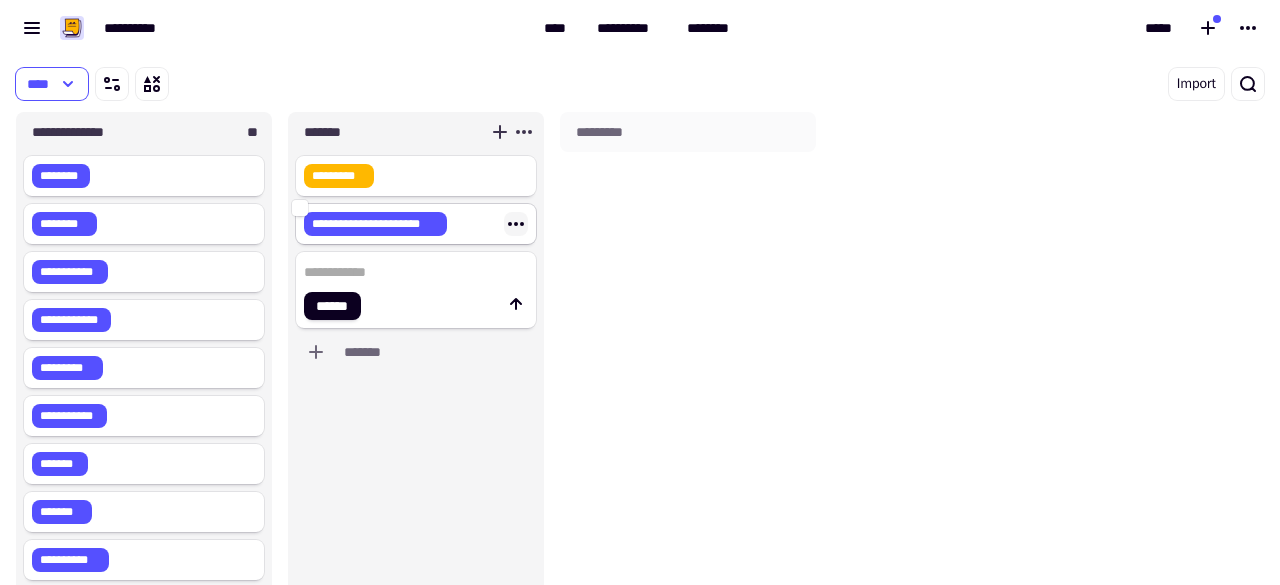 click 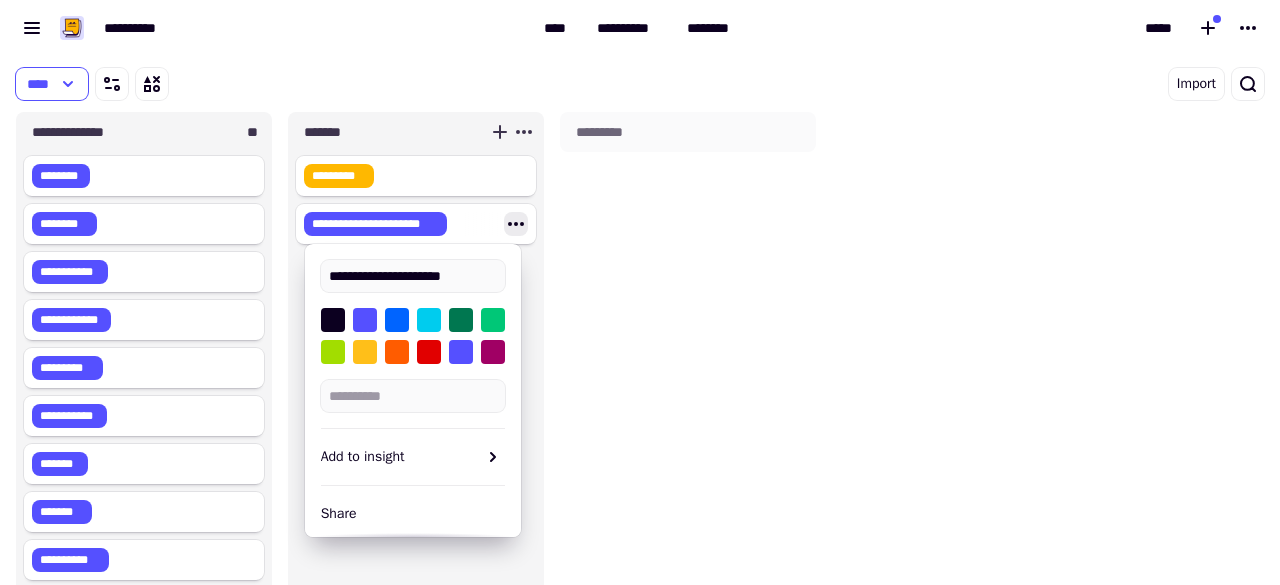 click at bounding box center [365, 352] 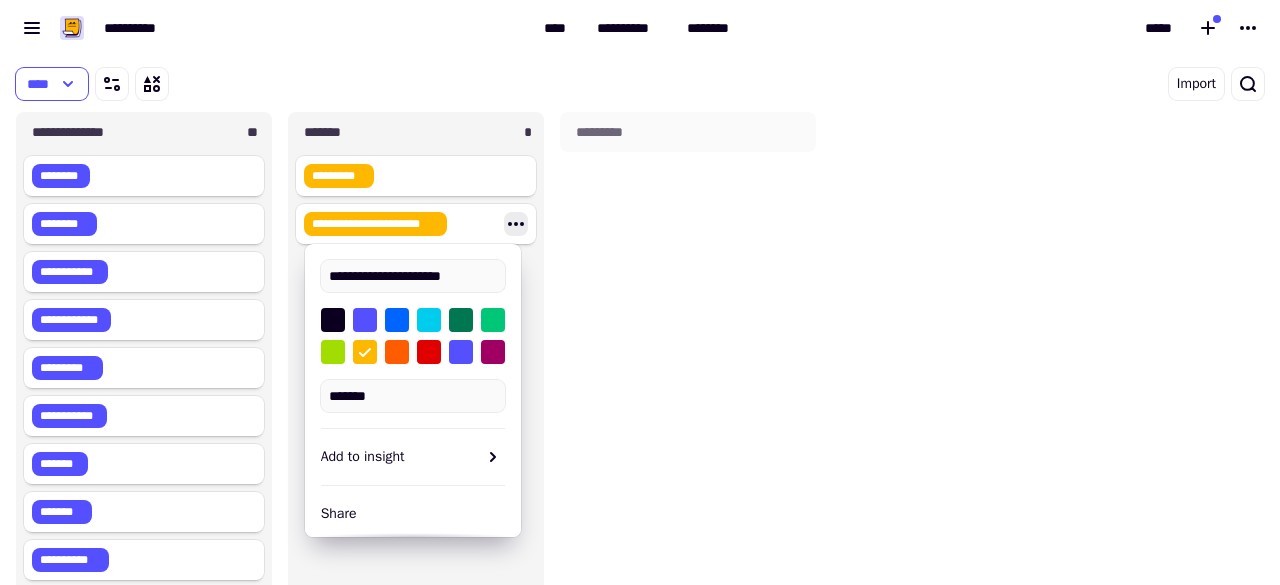 click on "*********" at bounding box center [688, 368] 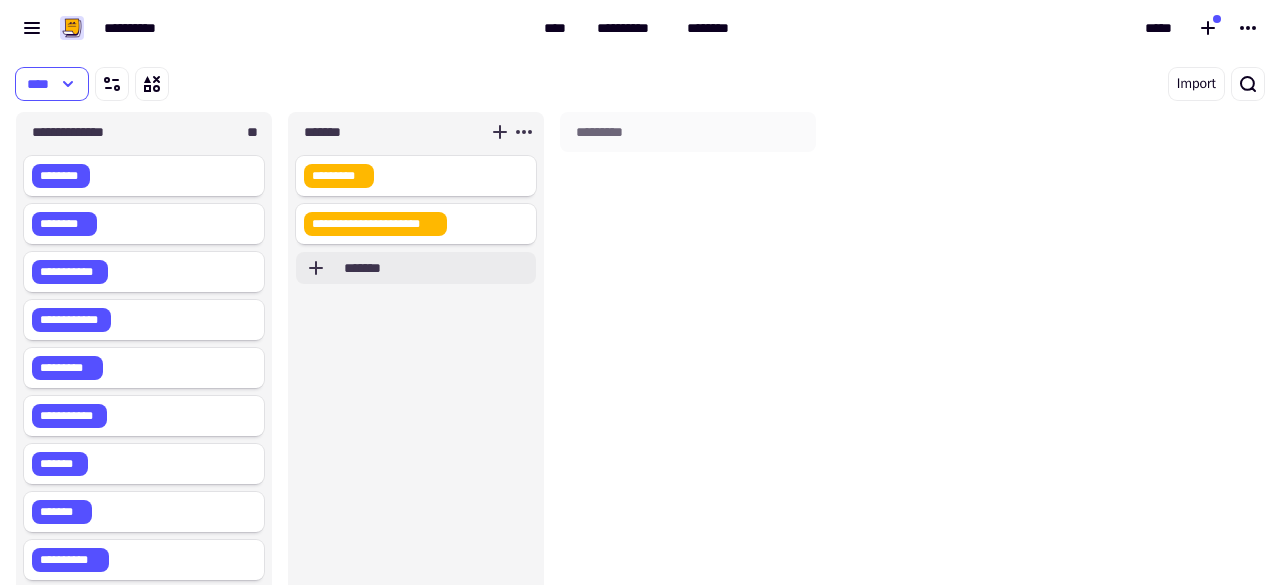 click on "*******" 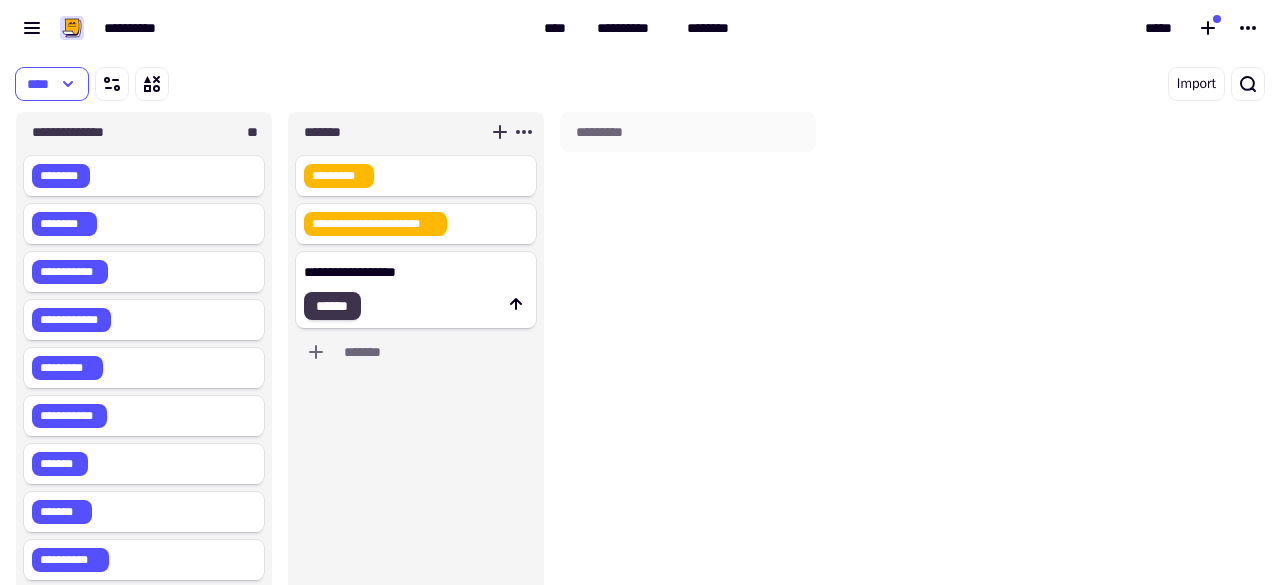 type on "**********" 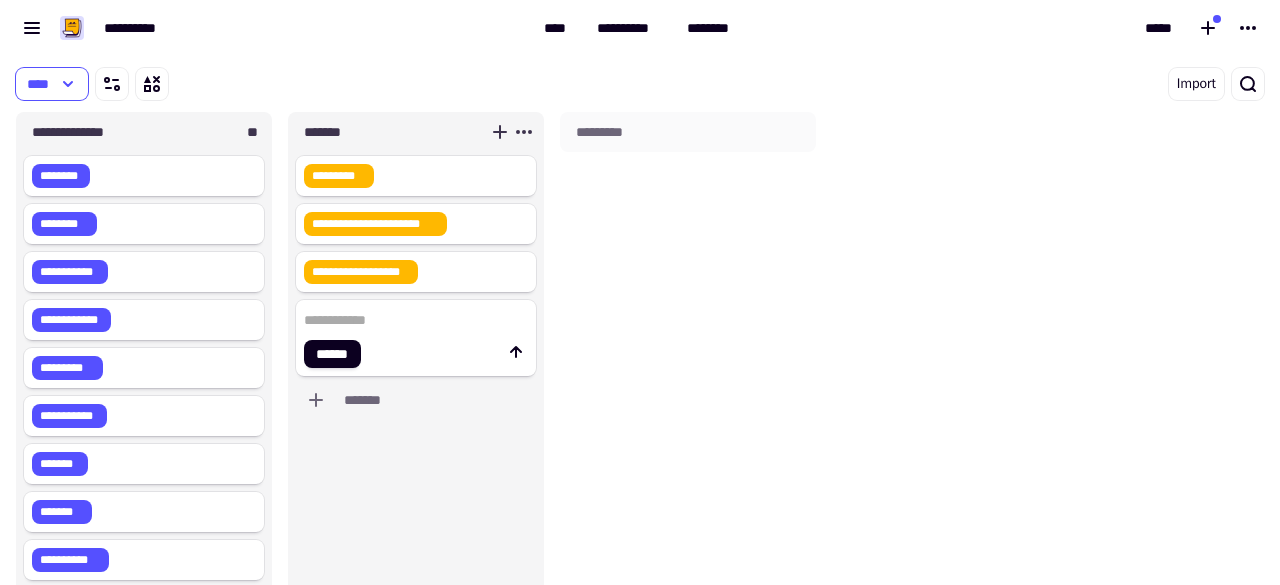click on "******" 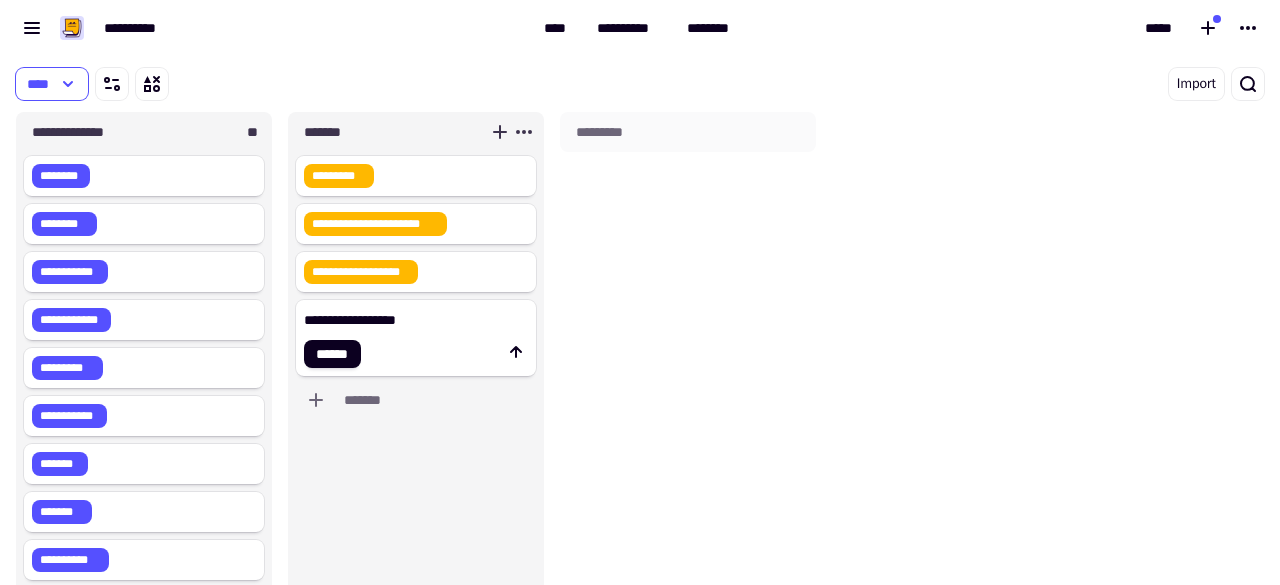 click on "**********" 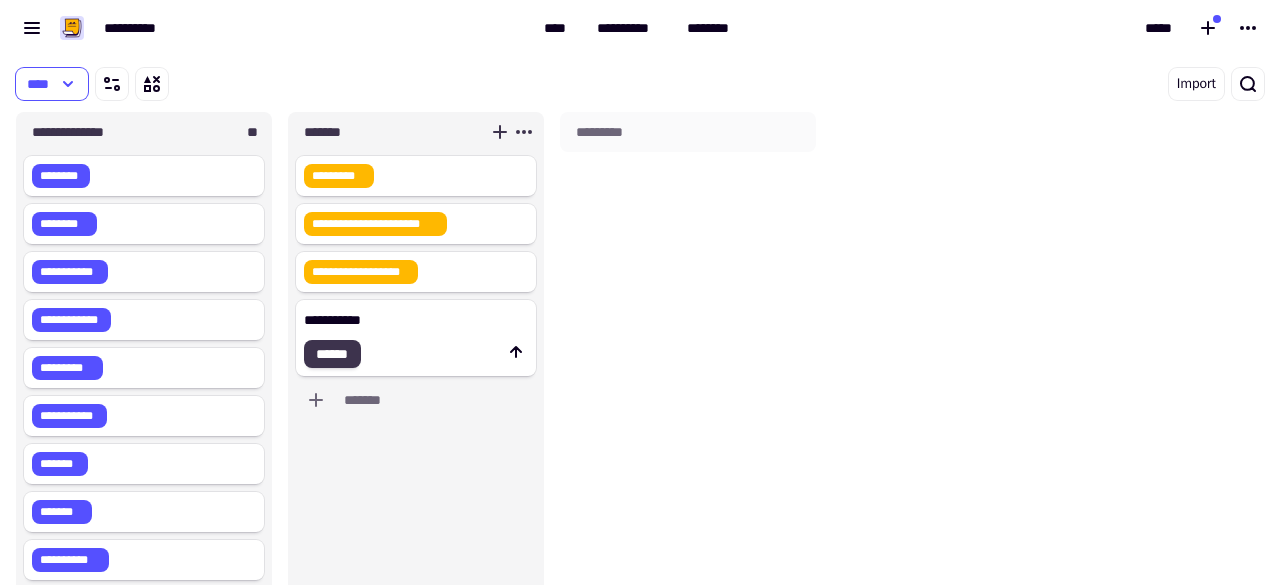 type on "**********" 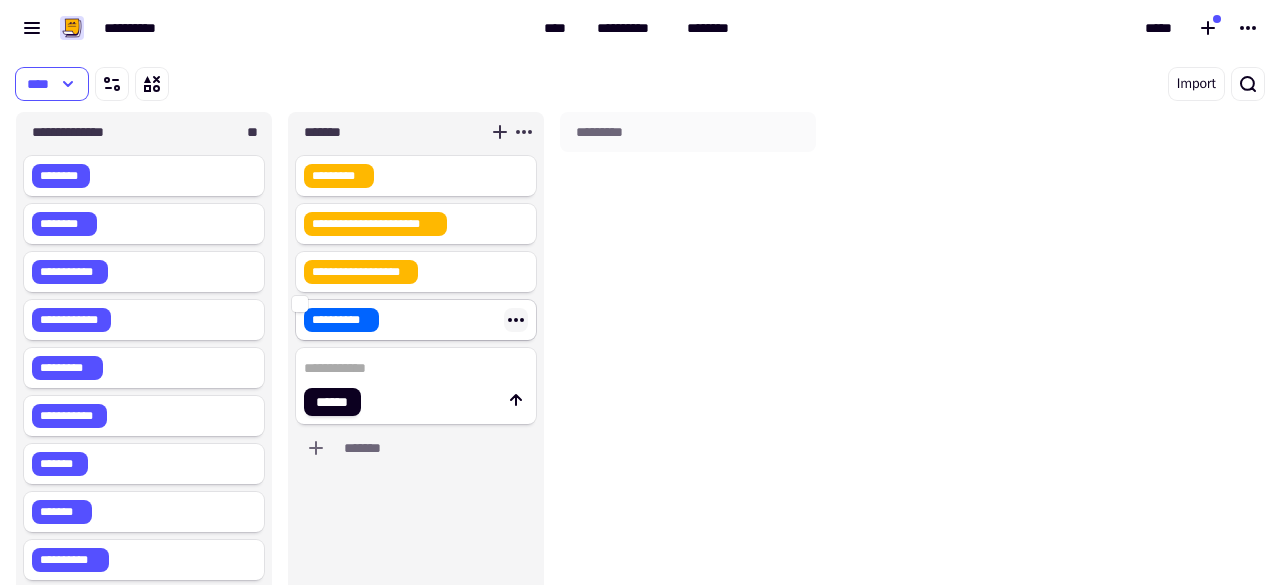 click 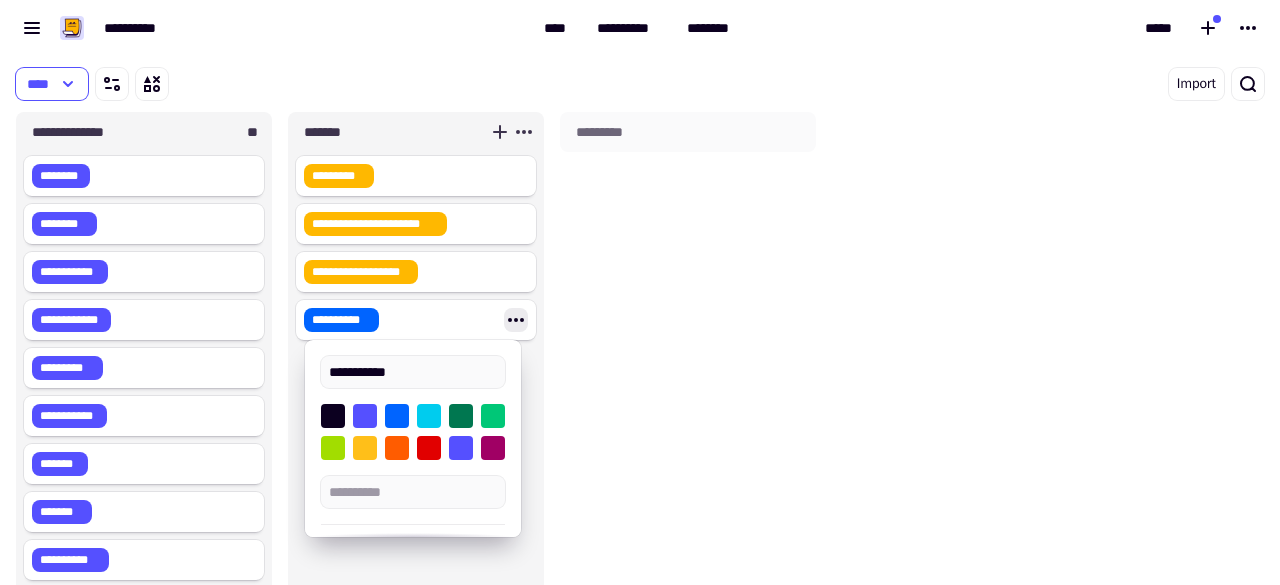 click at bounding box center (365, 448) 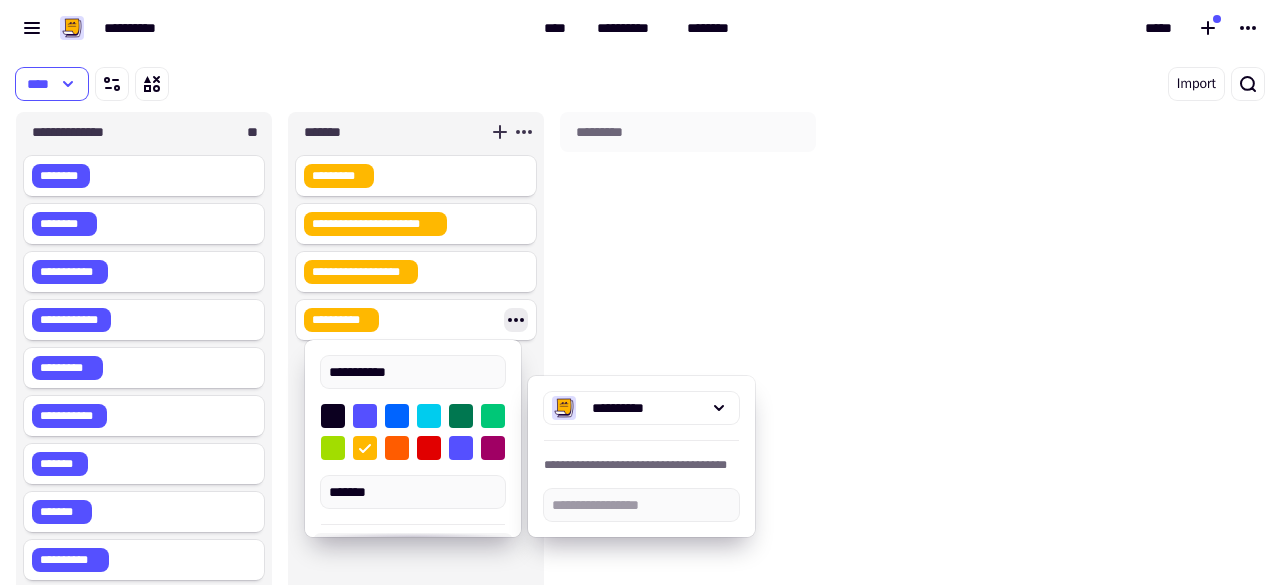 click on "[FIRST] [LAST] [STREET] [CITY] [STATE] [ZIP]" 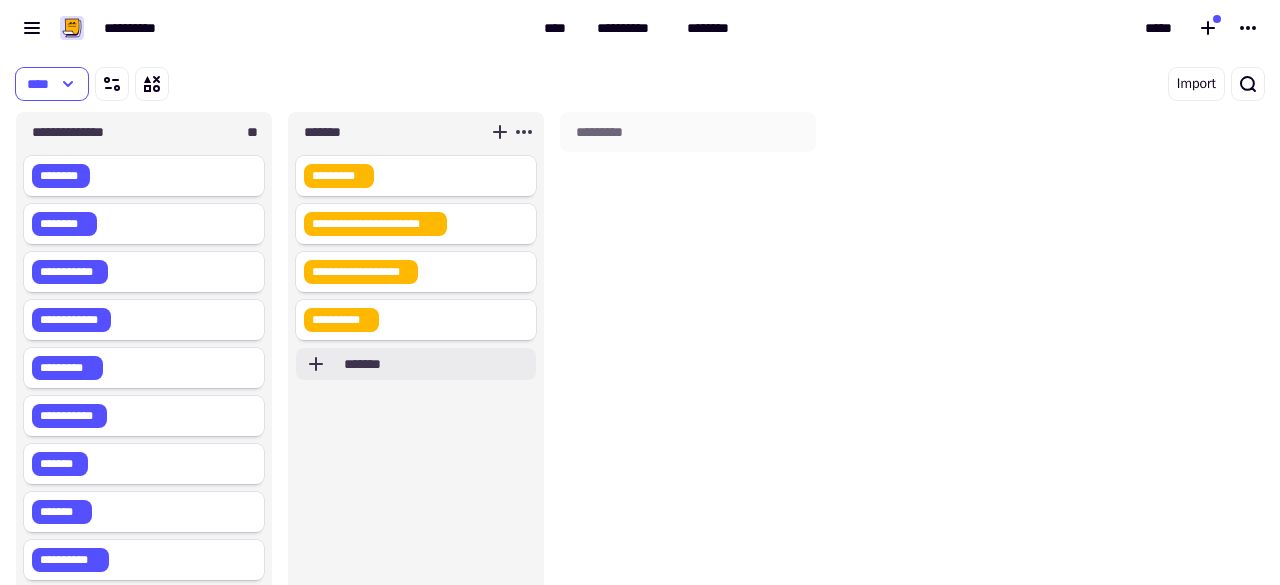 click on "*******" 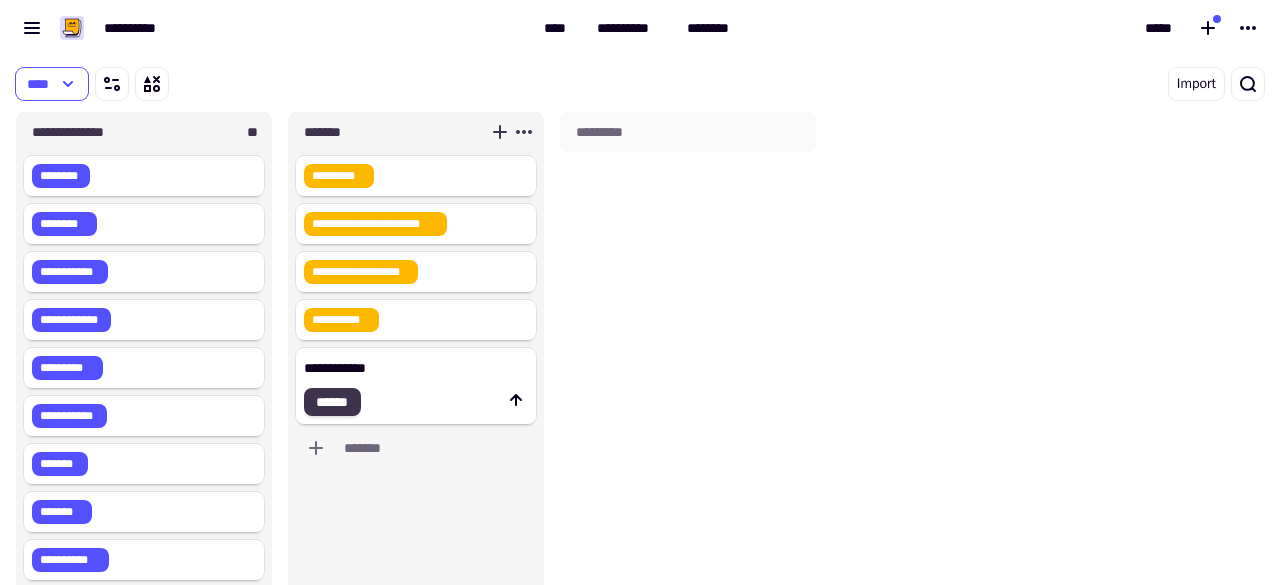 type on "**********" 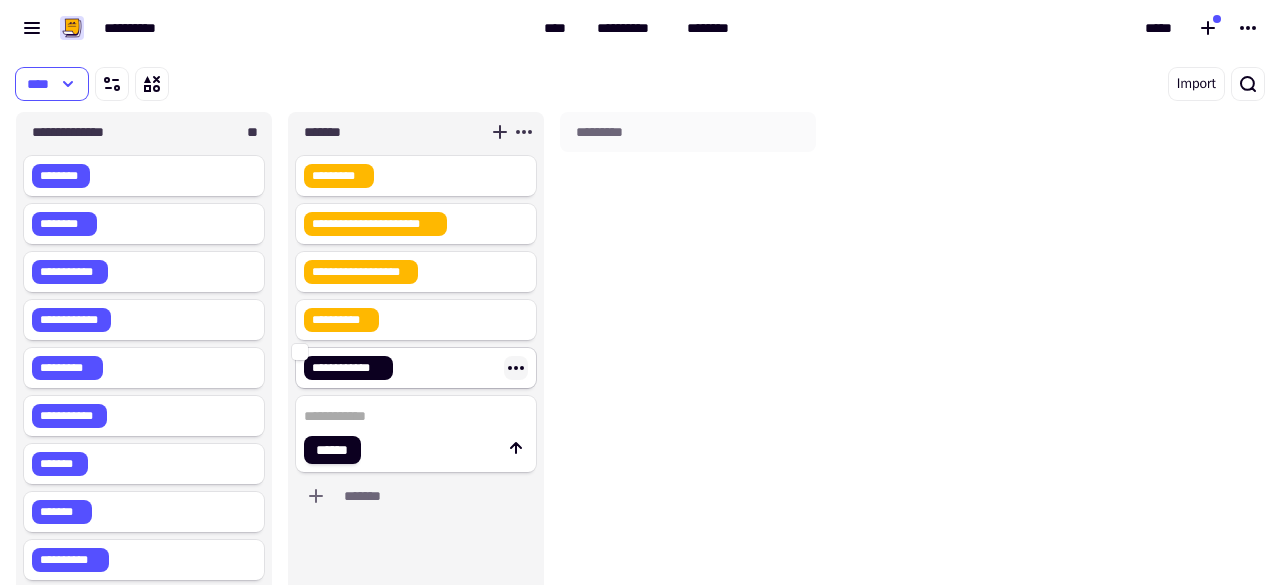 click 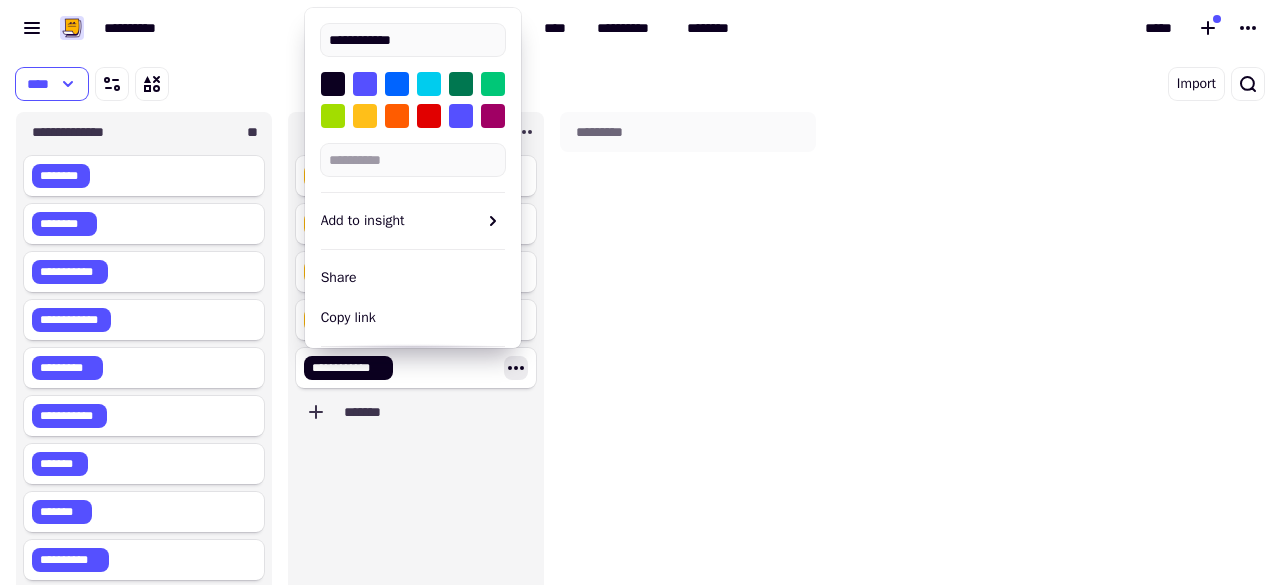 click at bounding box center [365, 116] 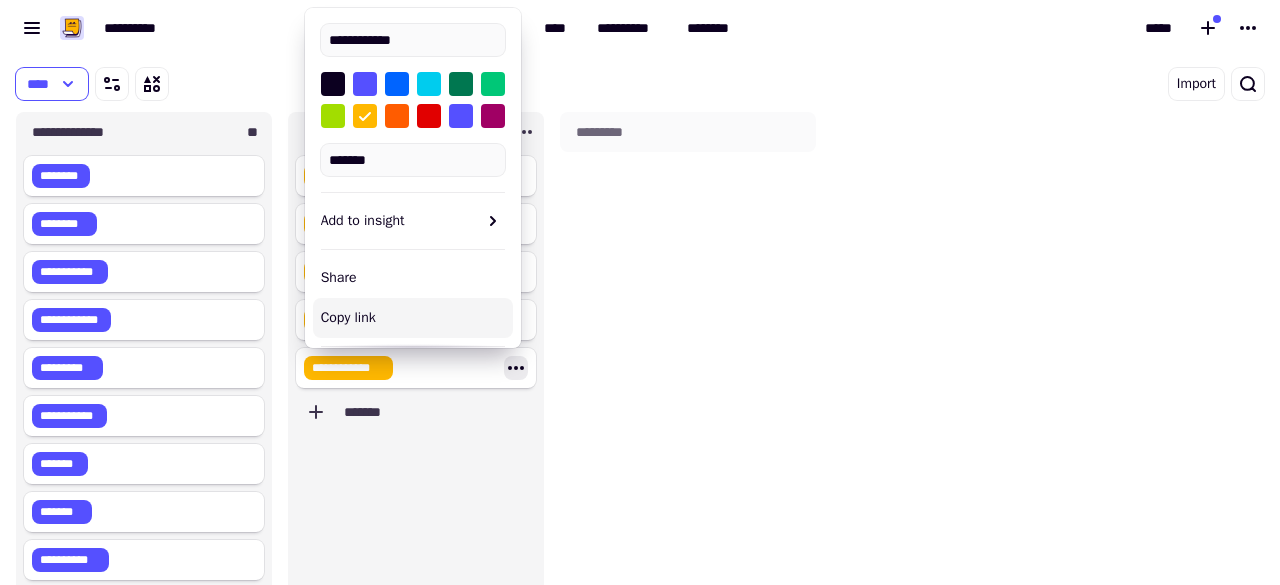 click on "[FIRST] [LAST] [STREET] [CITY] [STATE] [ZIP]" 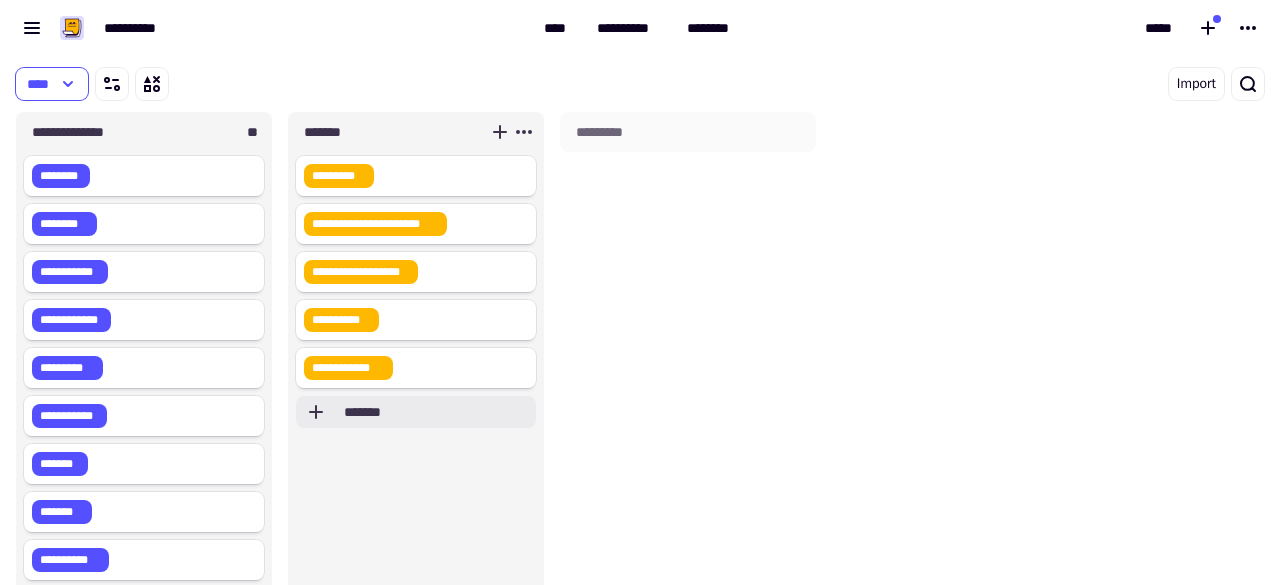 click on "*******" 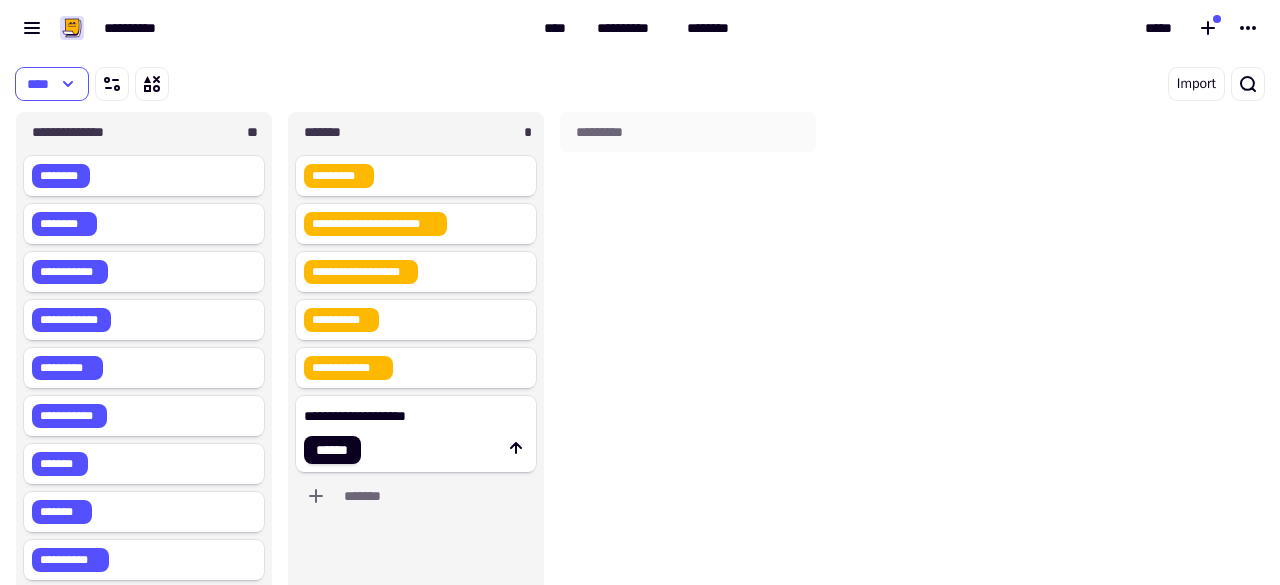 type on "**********" 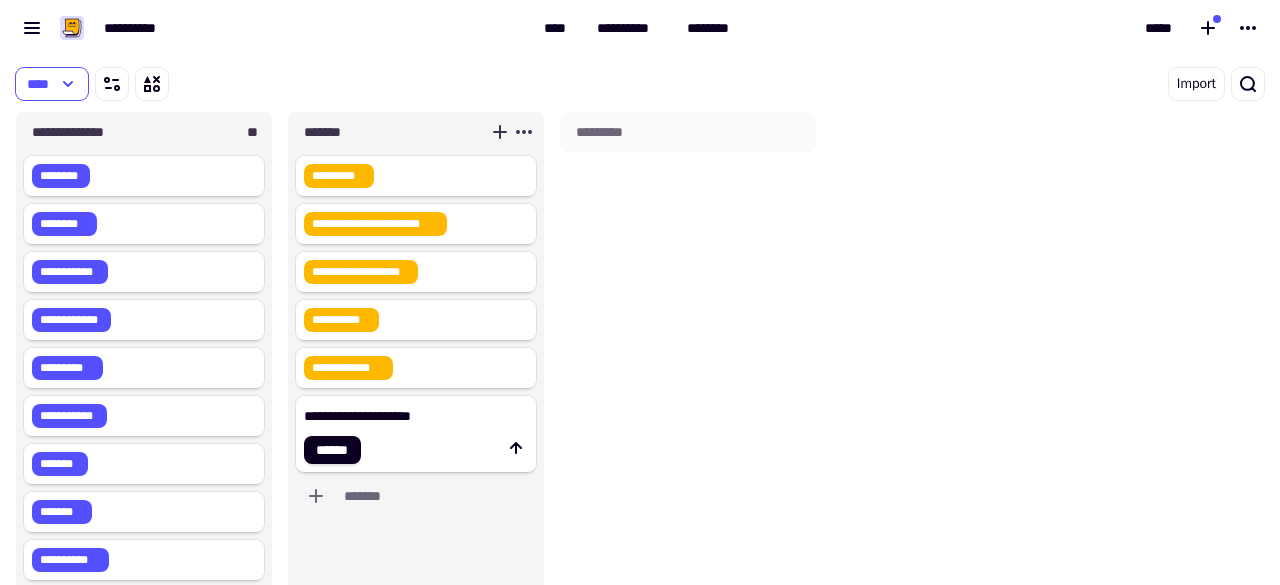 click on "[FIRST] [LAST] [STREET] [CITY] [STATE] [ZIP] [PRODUCT]" 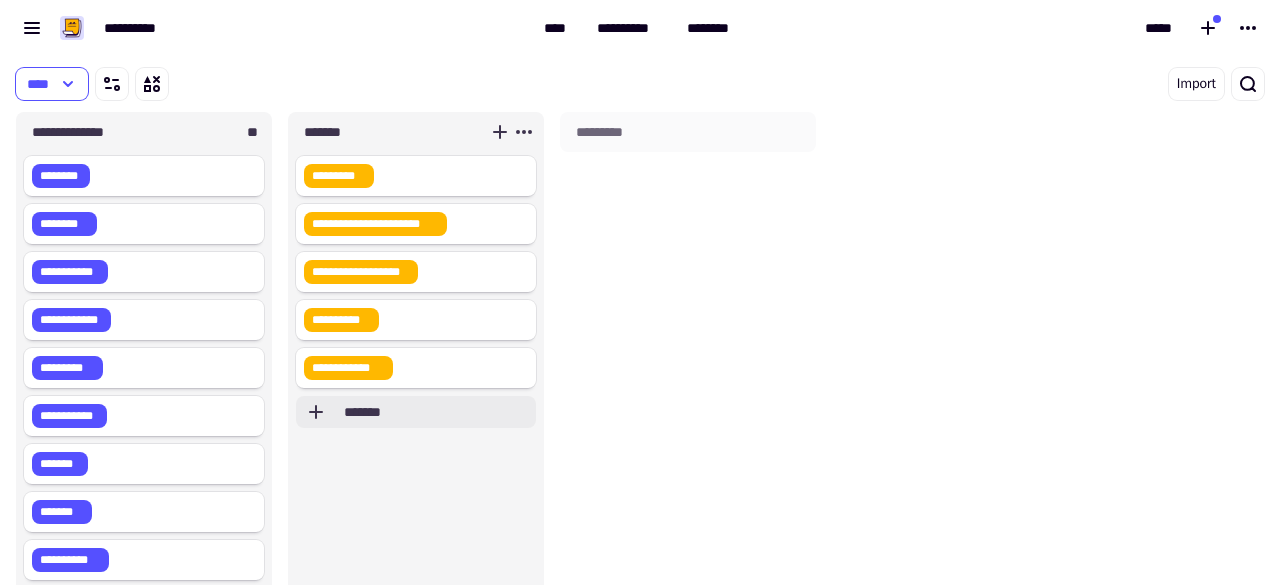click on "*******" 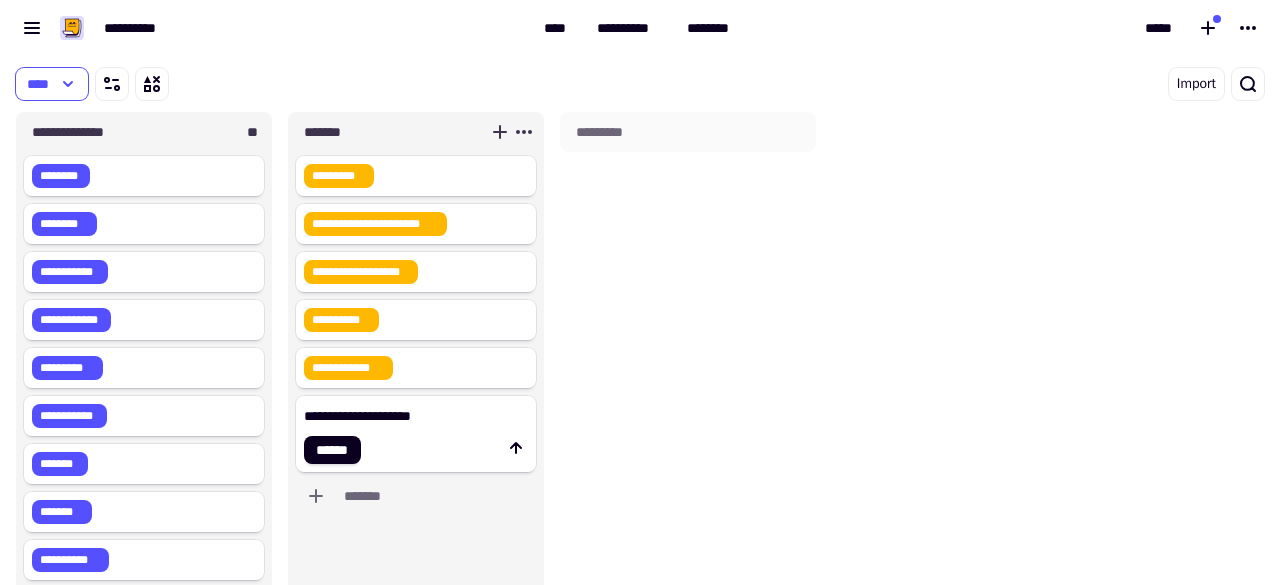 click on "[PRODUCT] [VERSION]" 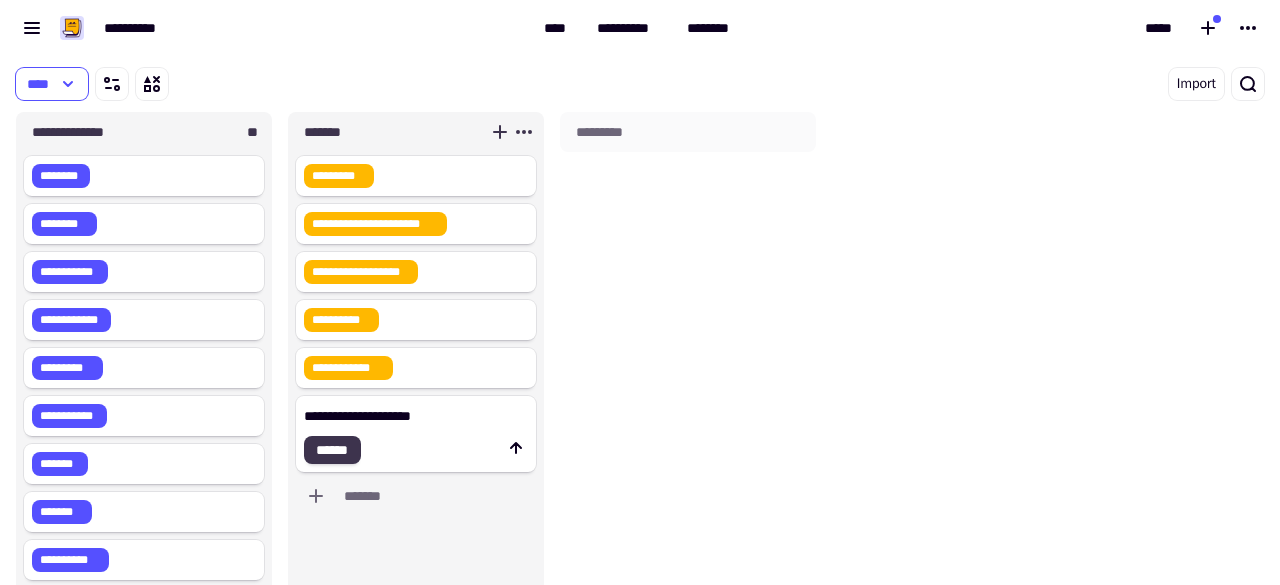 type on "**********" 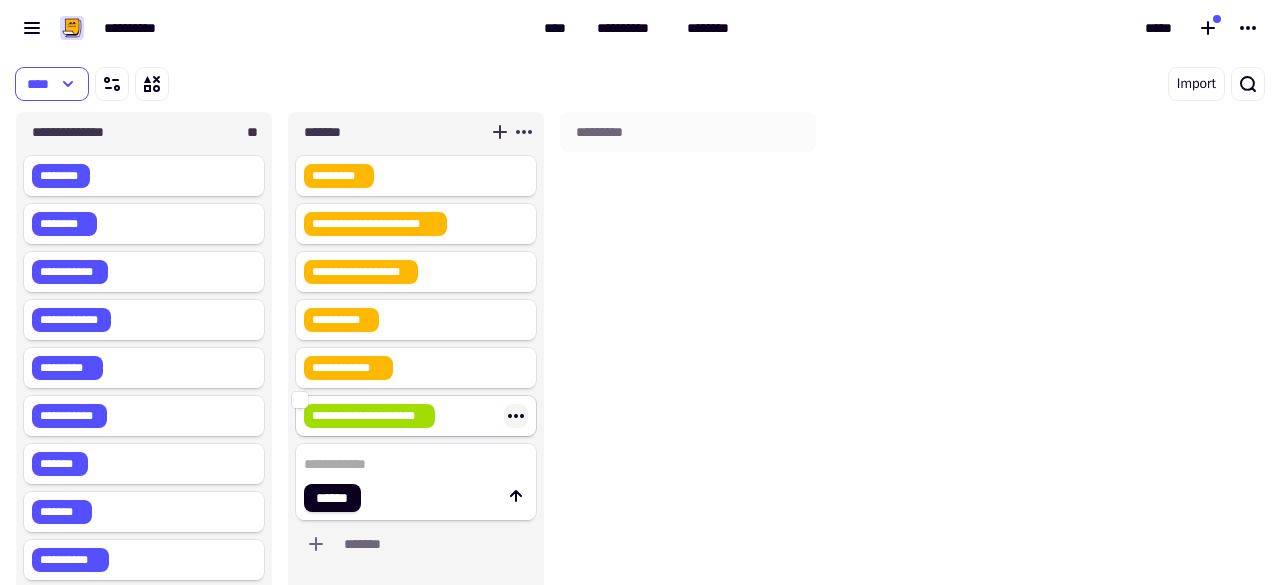 click 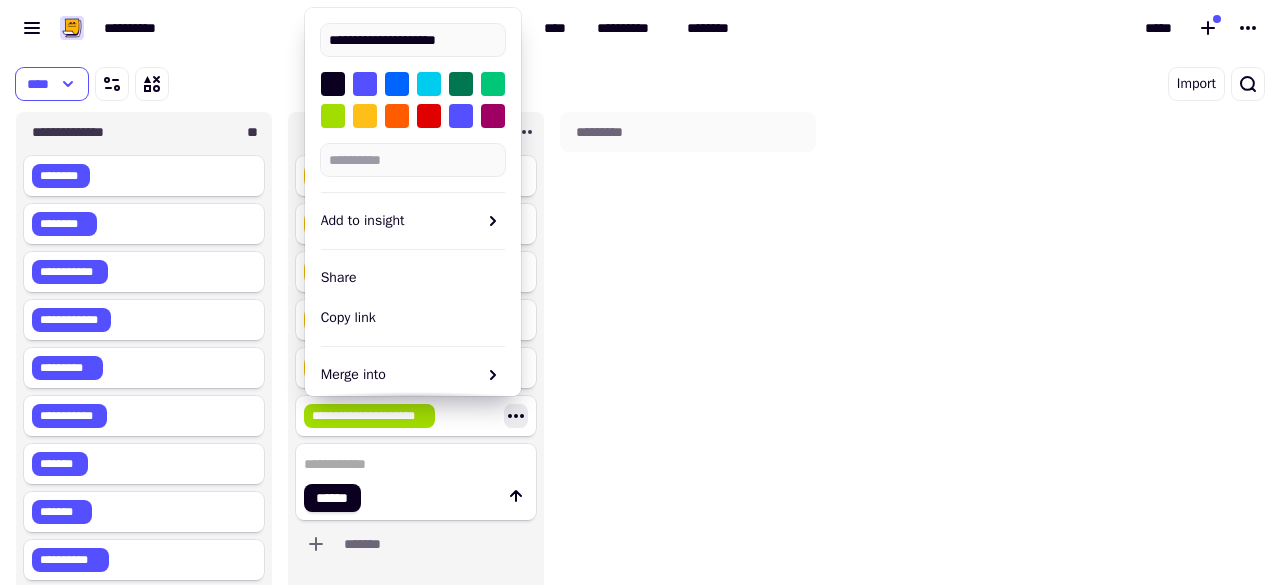 click at bounding box center (365, 116) 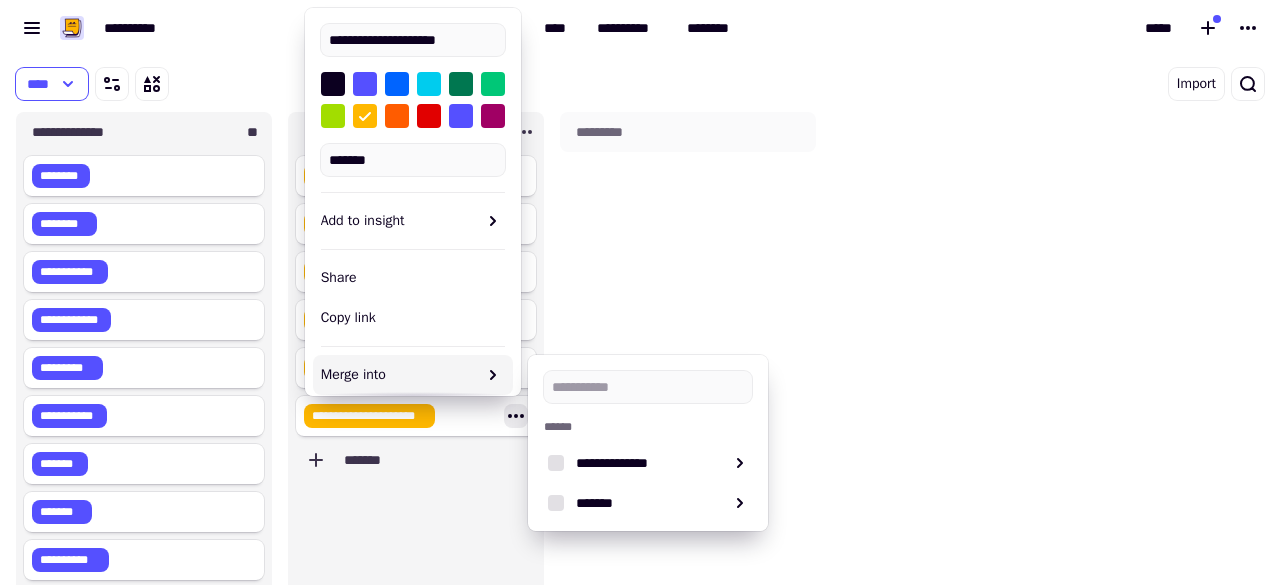 click on "[PHONE]" 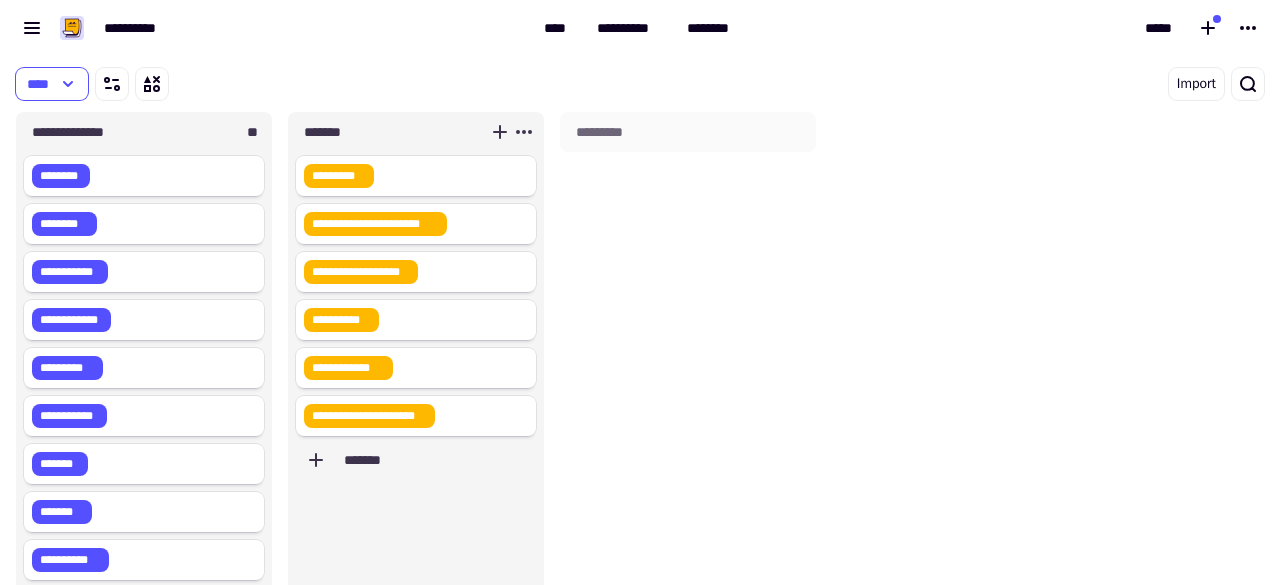 scroll, scrollTop: 56, scrollLeft: 0, axis: vertical 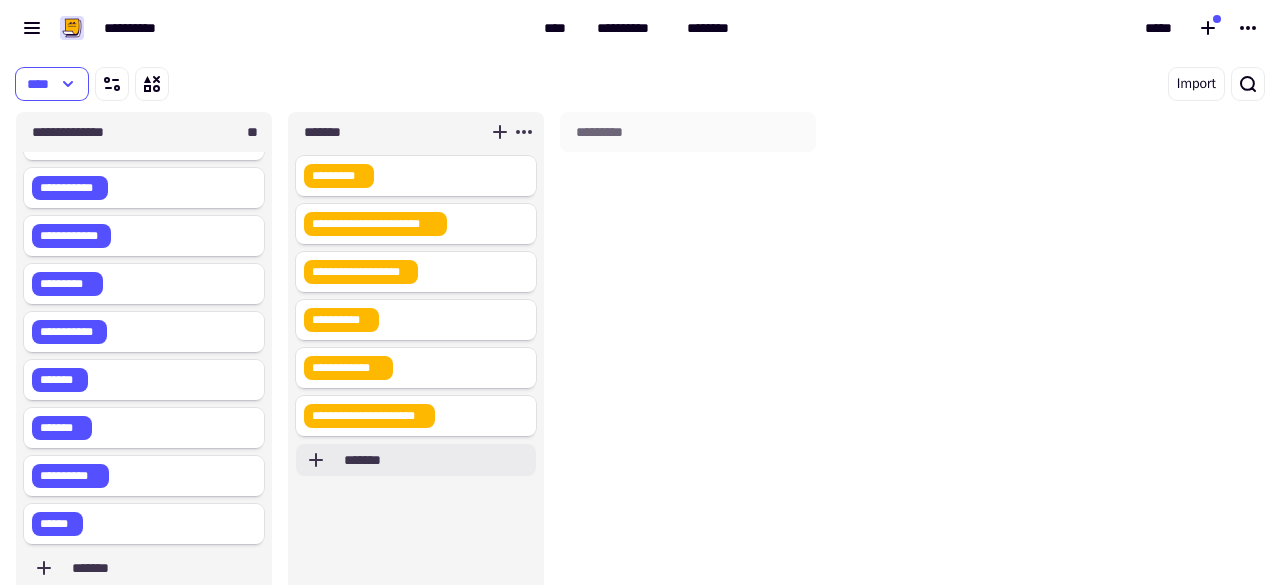 click on "*******" 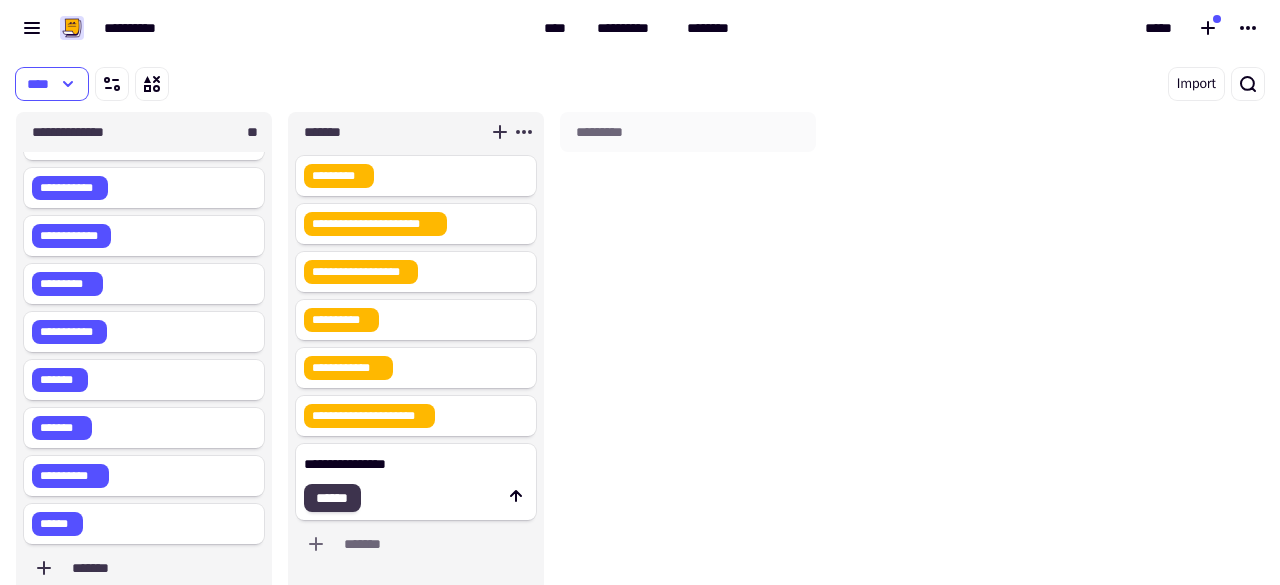 type on "**********" 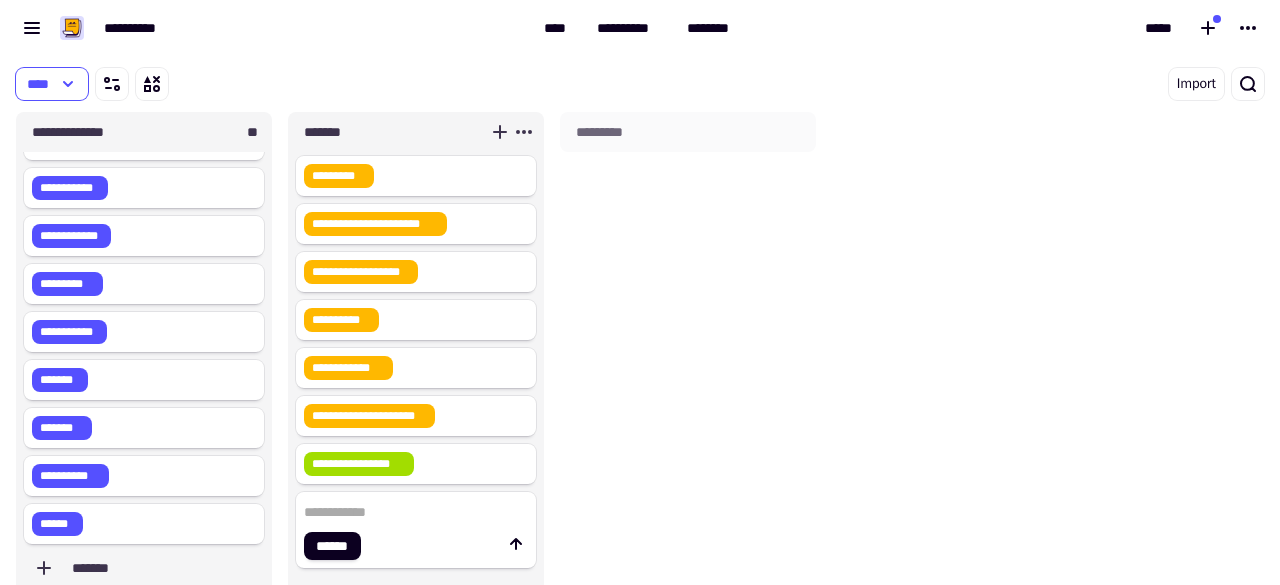 click 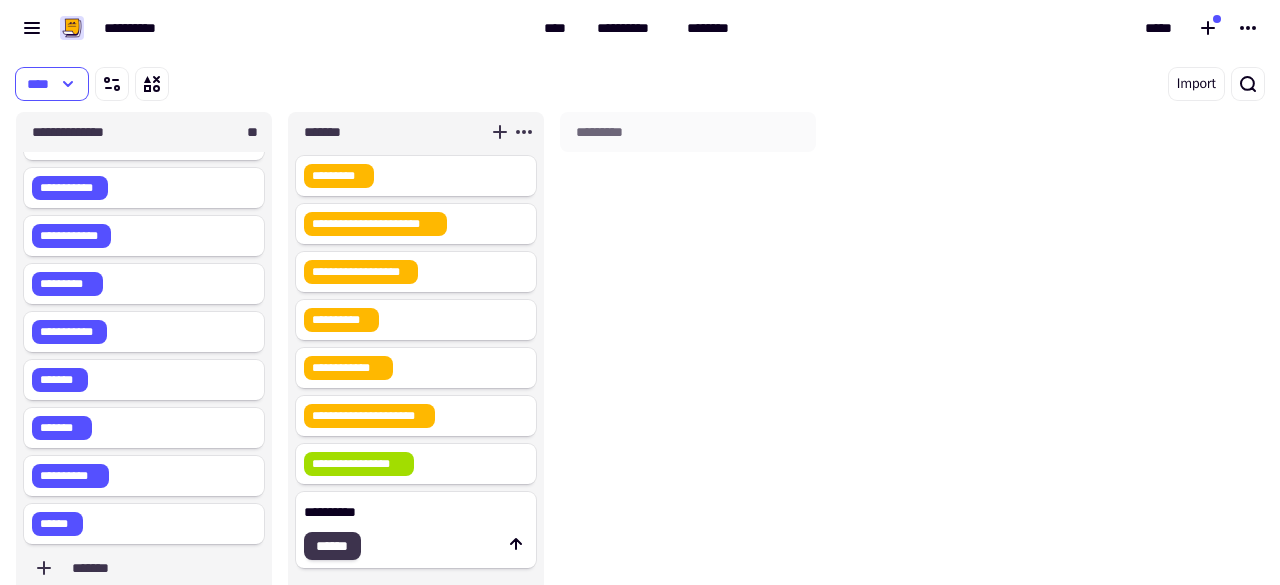 type on "**********" 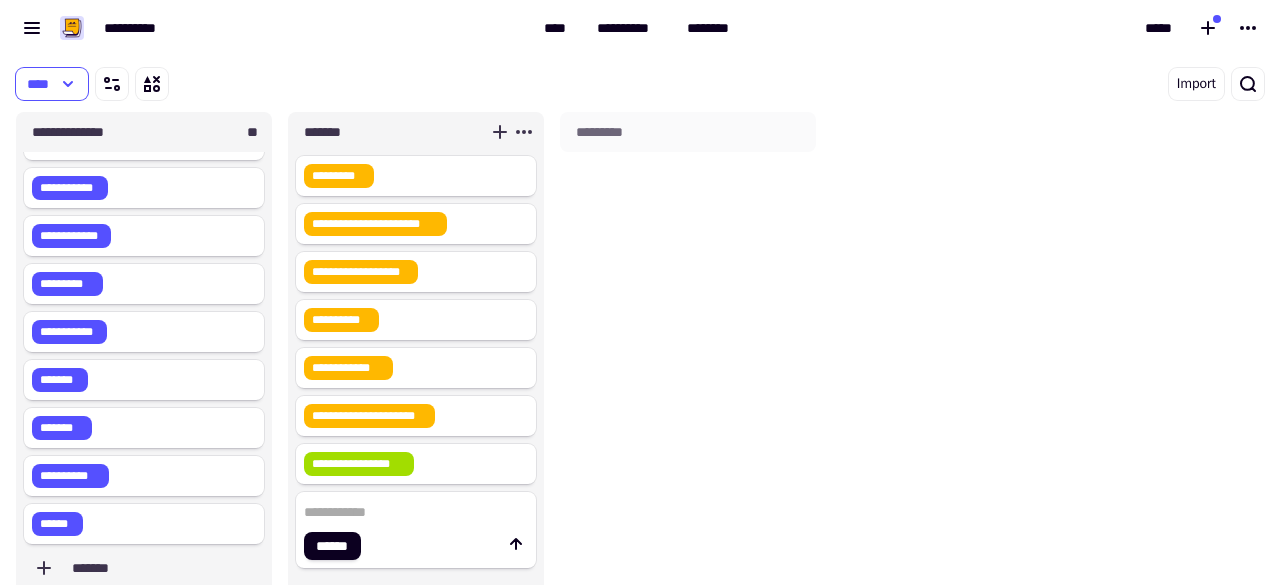 scroll, scrollTop: 18, scrollLeft: 0, axis: vertical 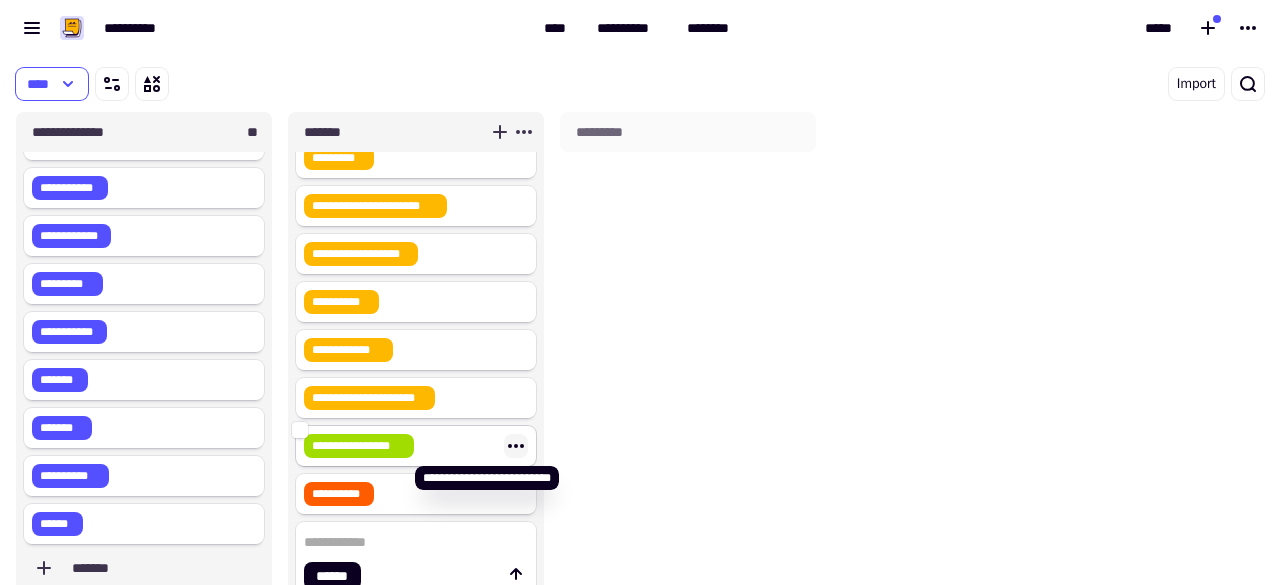 click 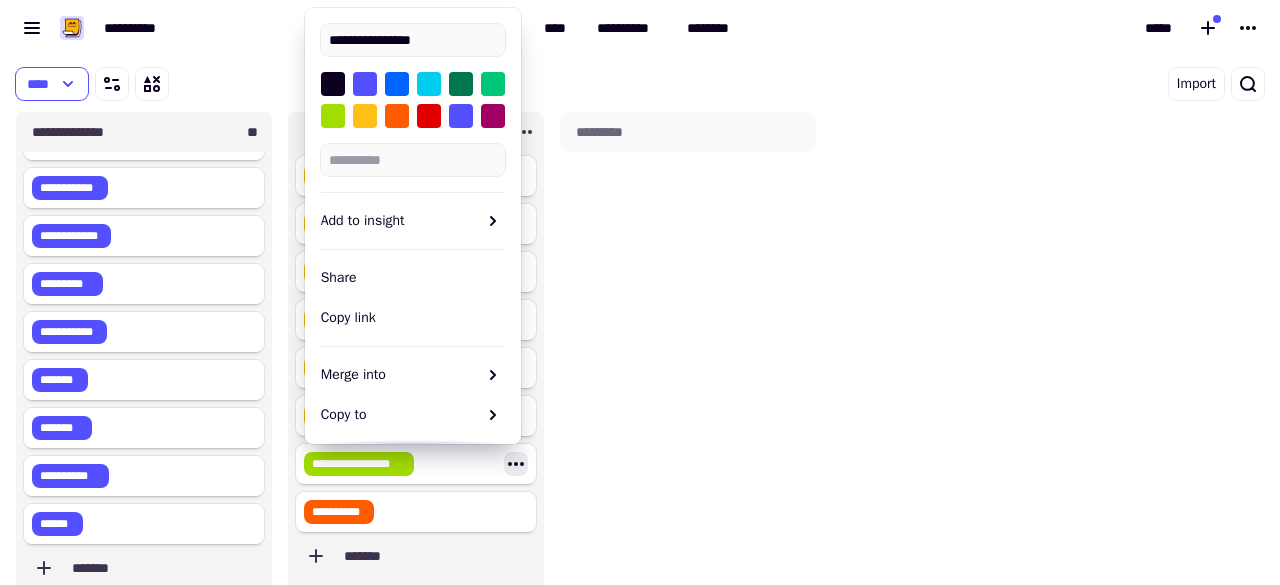 click at bounding box center [365, 116] 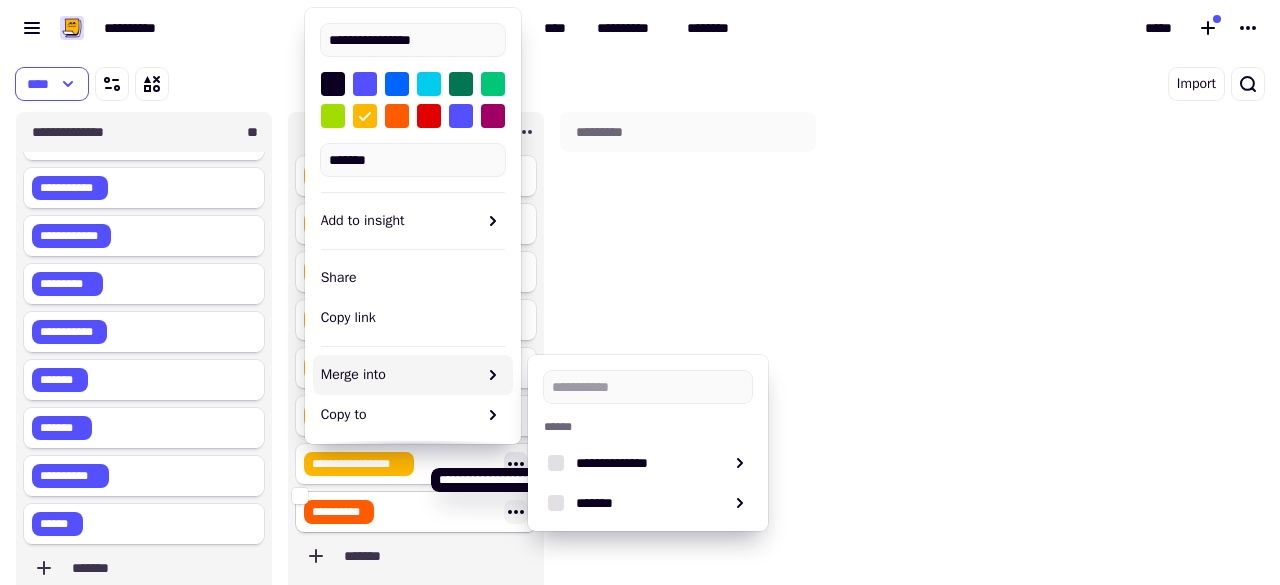 click 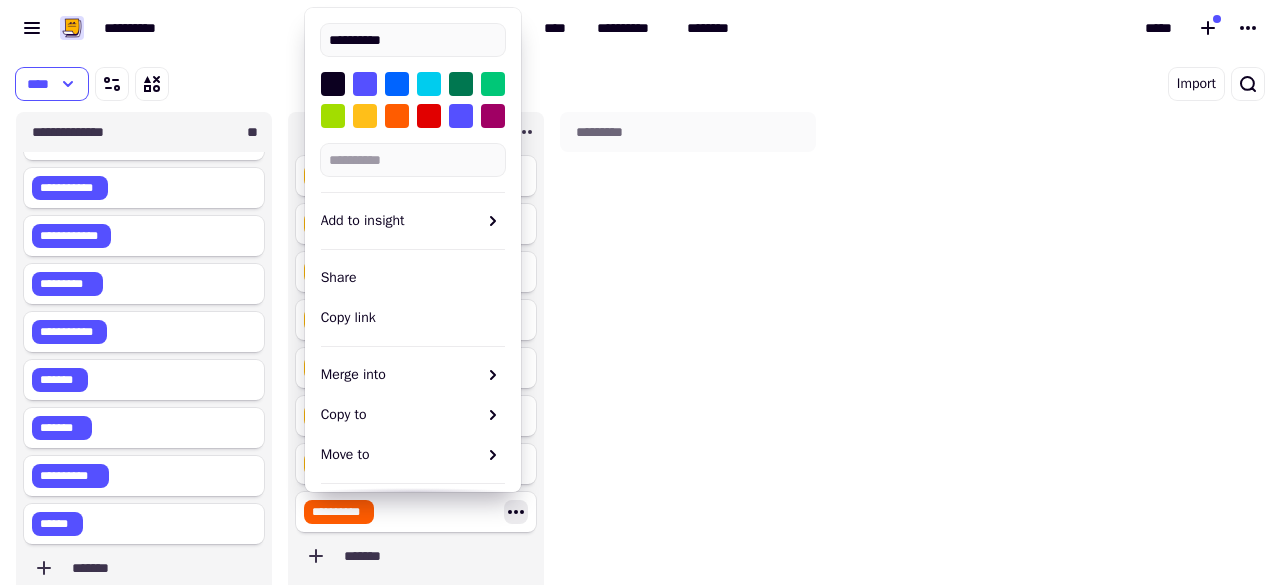 click at bounding box center (365, 116) 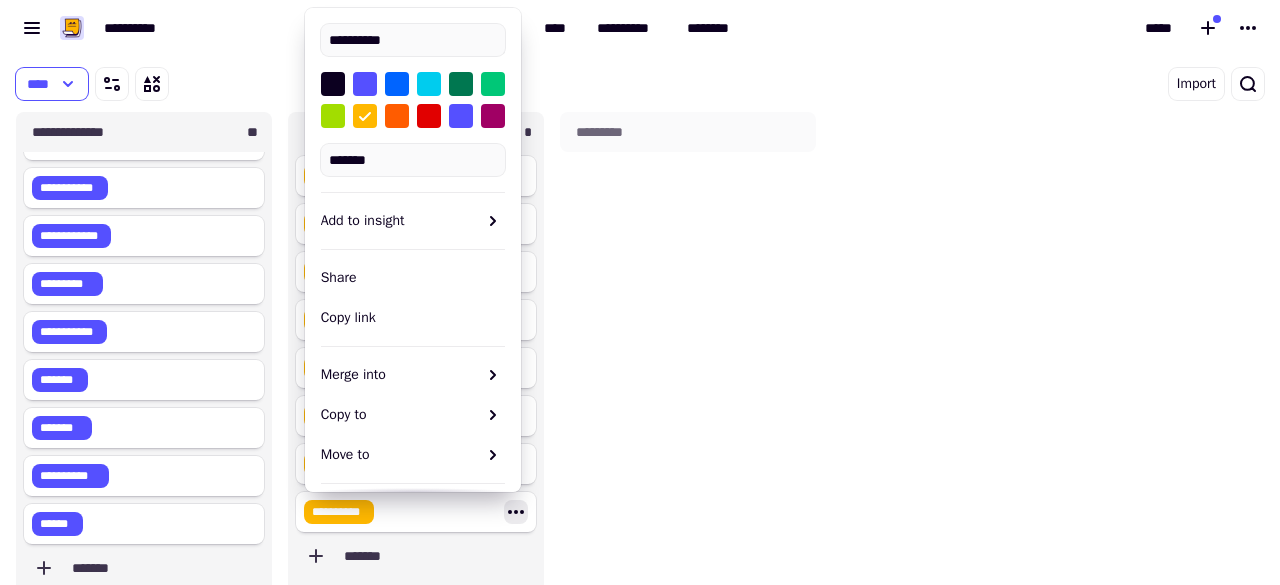click on "*********" at bounding box center (688, 368) 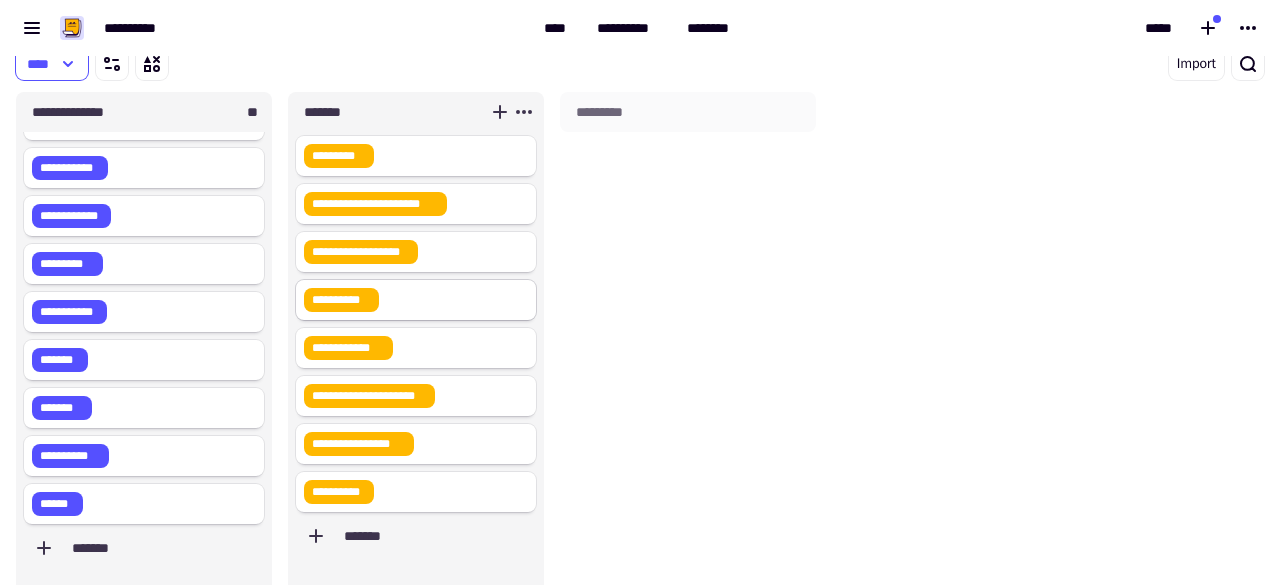 scroll, scrollTop: 0, scrollLeft: 0, axis: both 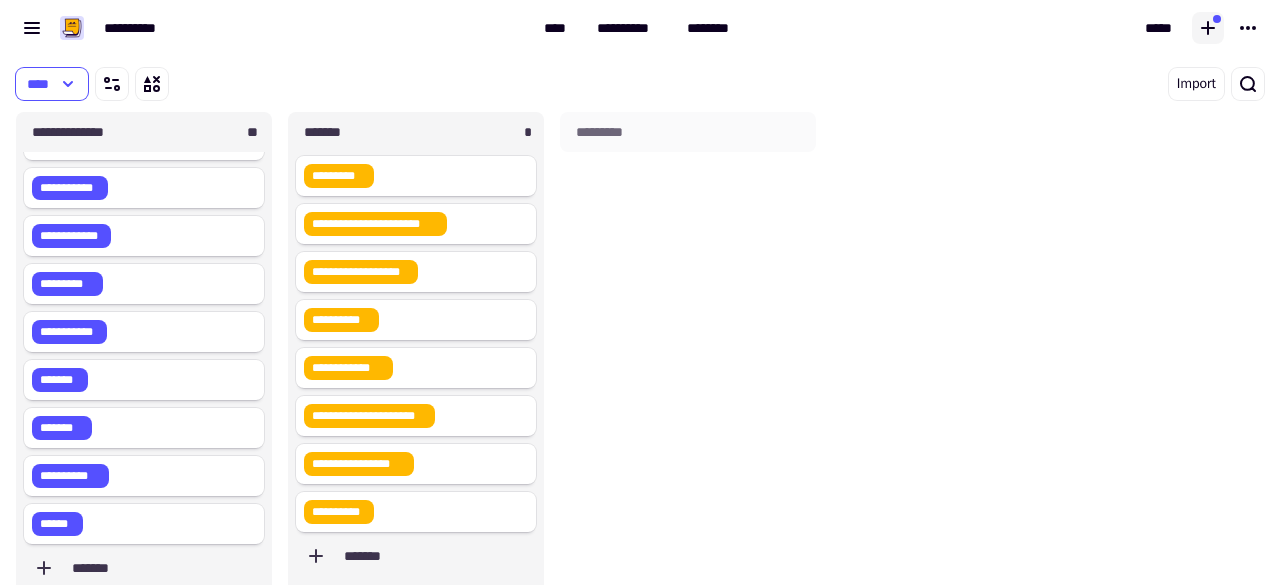 click 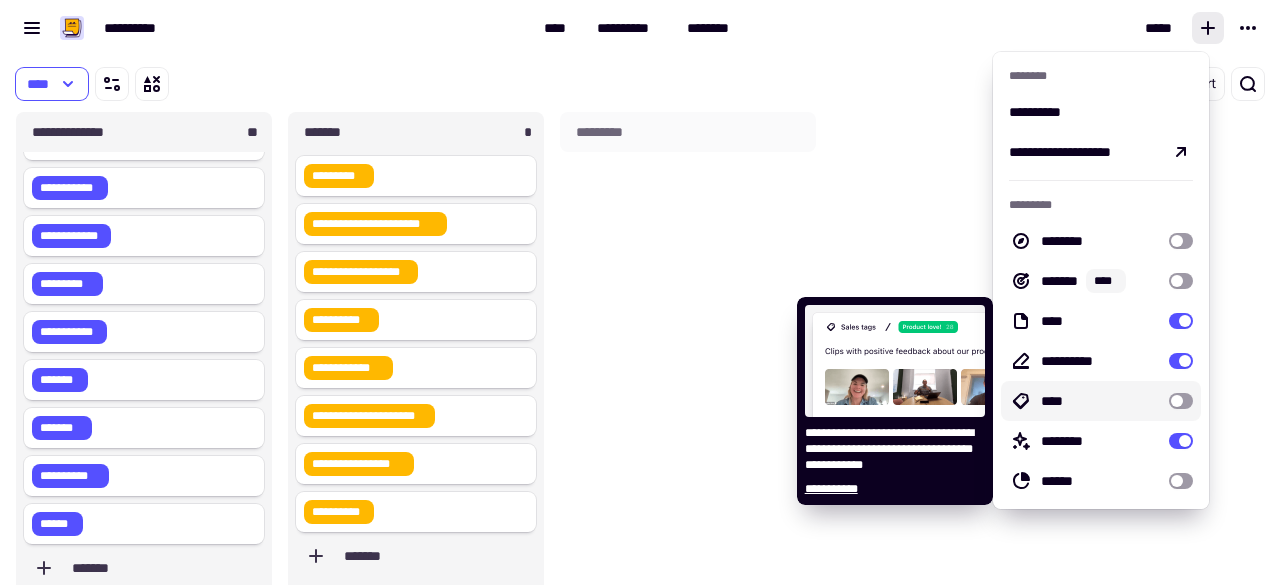 click at bounding box center (1181, 401) 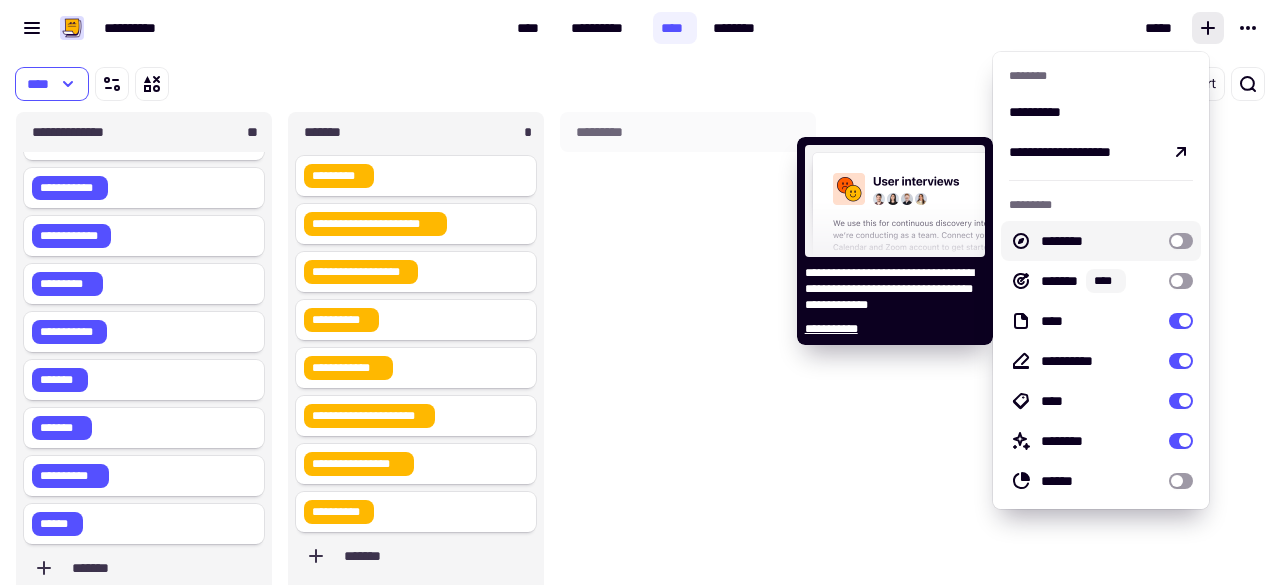 click at bounding box center (1181, 241) 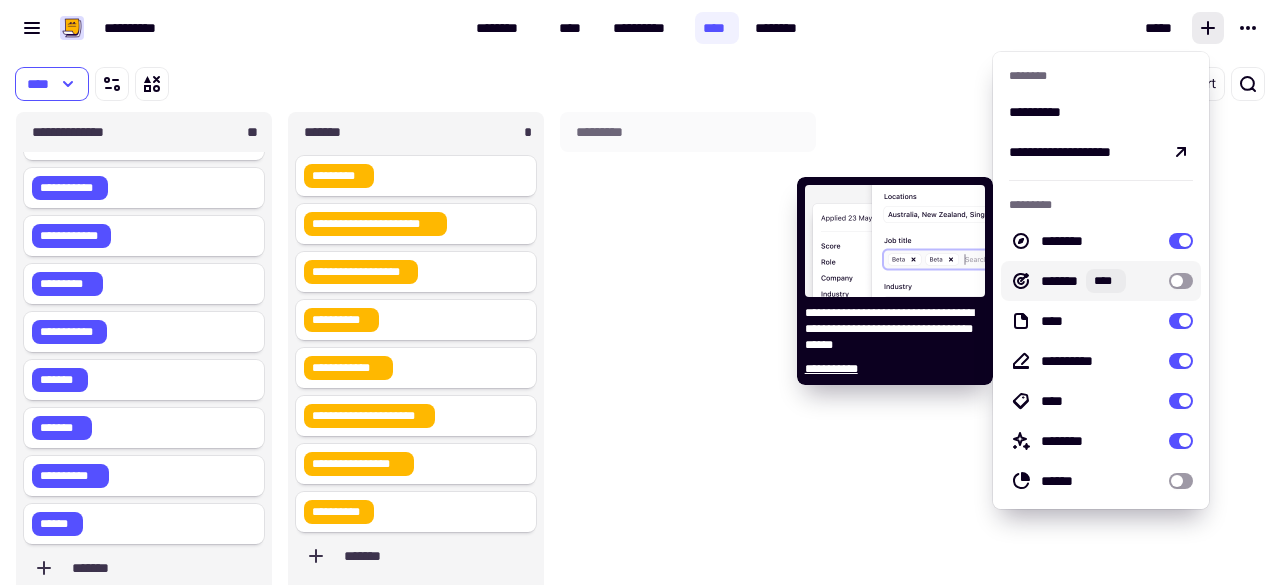 click at bounding box center (1181, 281) 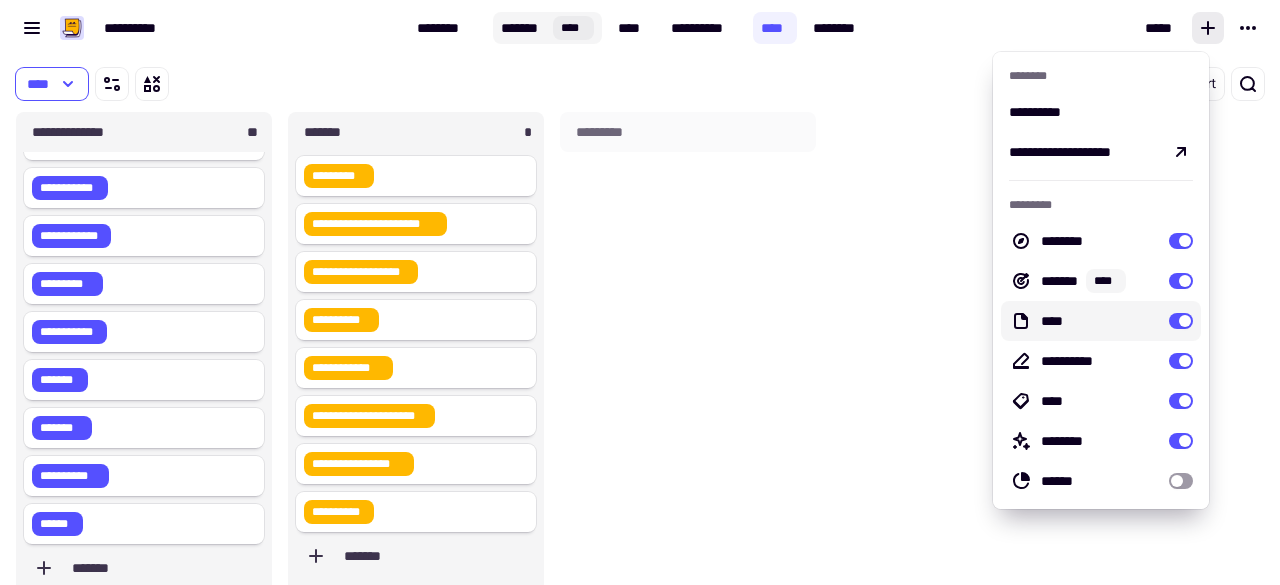 click on "*******" 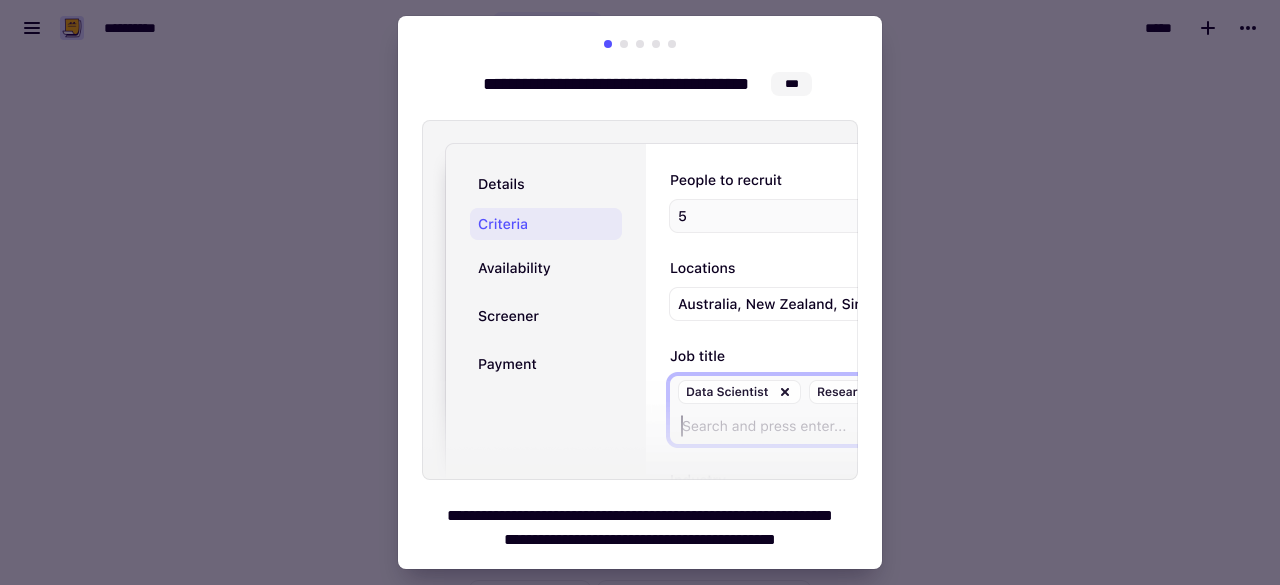 click at bounding box center (640, 292) 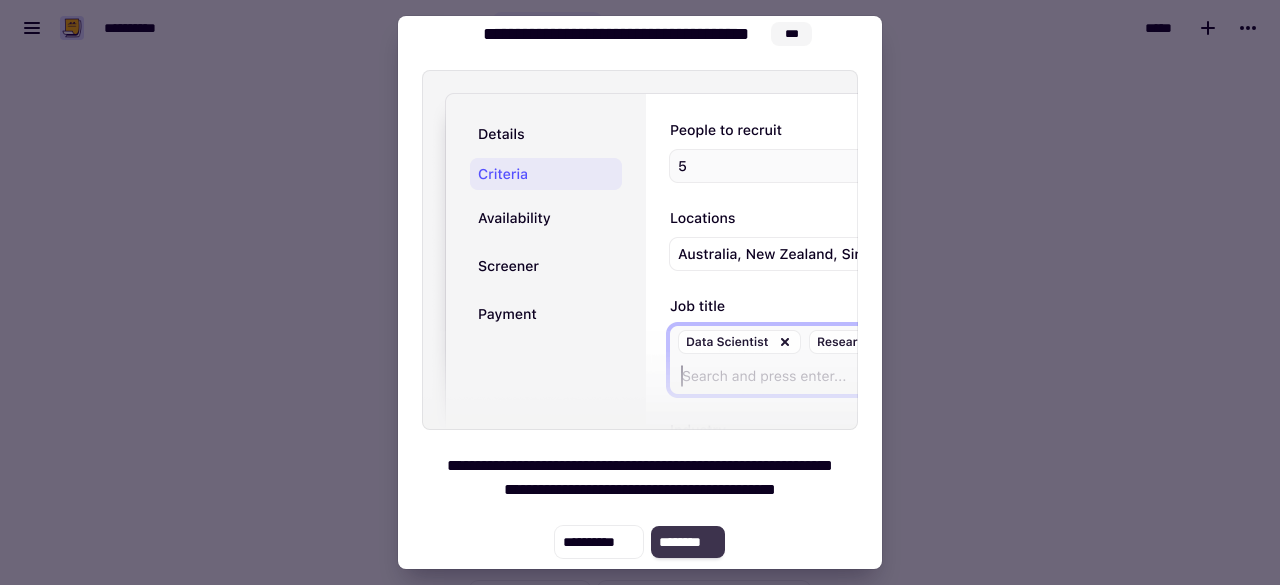 drag, startPoint x: 698, startPoint y: 524, endPoint x: 942, endPoint y: 383, distance: 281.8102 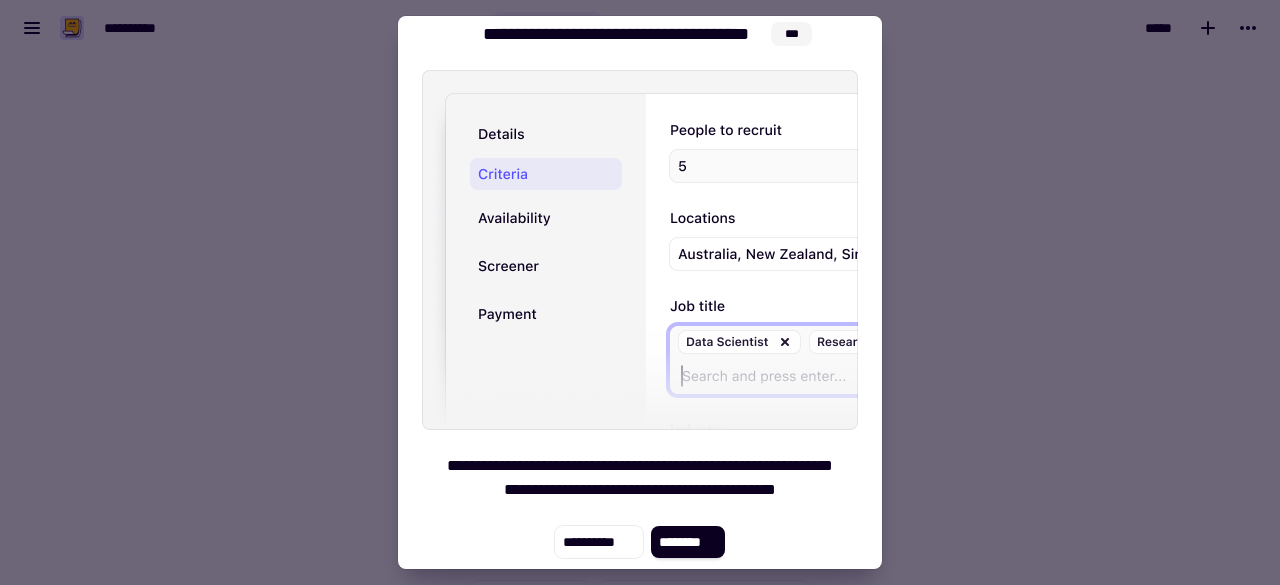 click on "********" 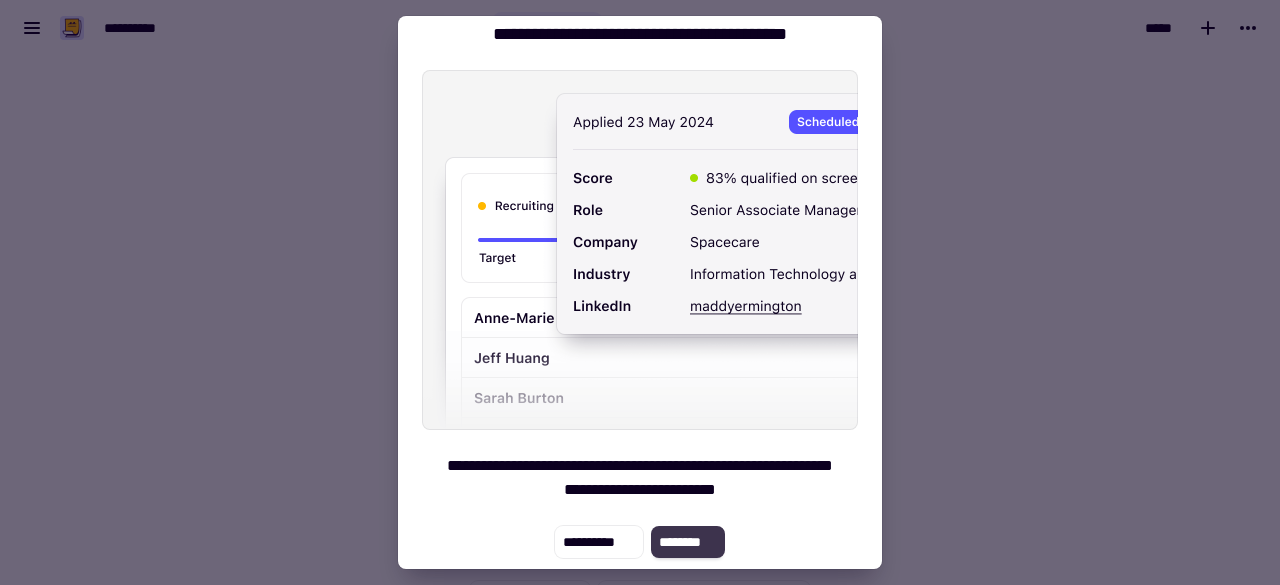 click on "********" 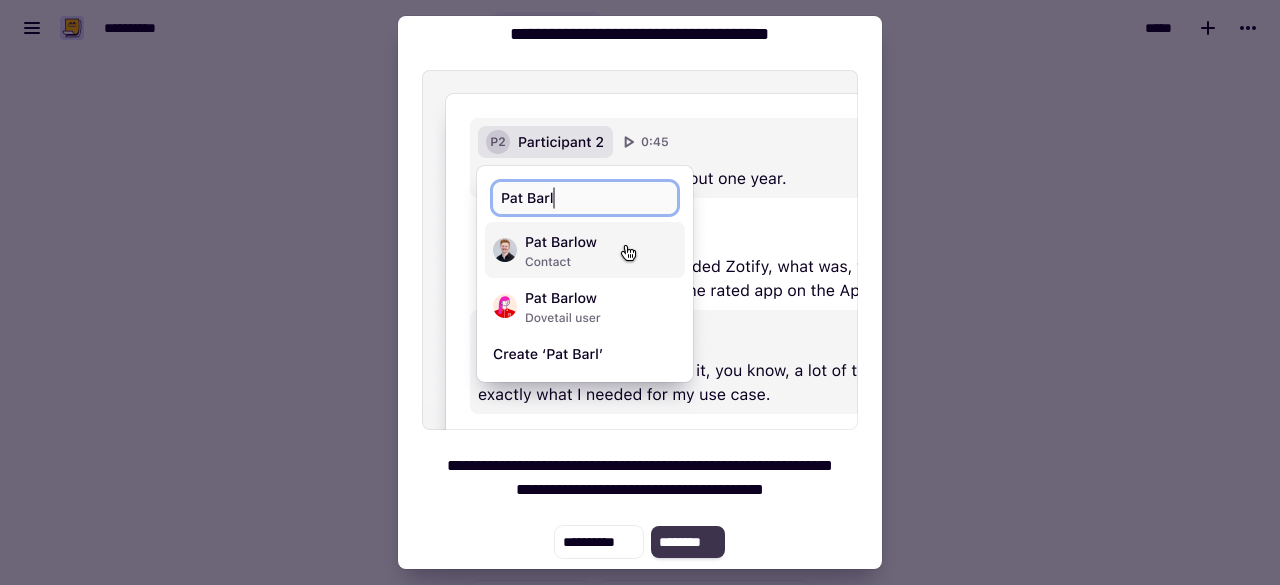 click on "********" 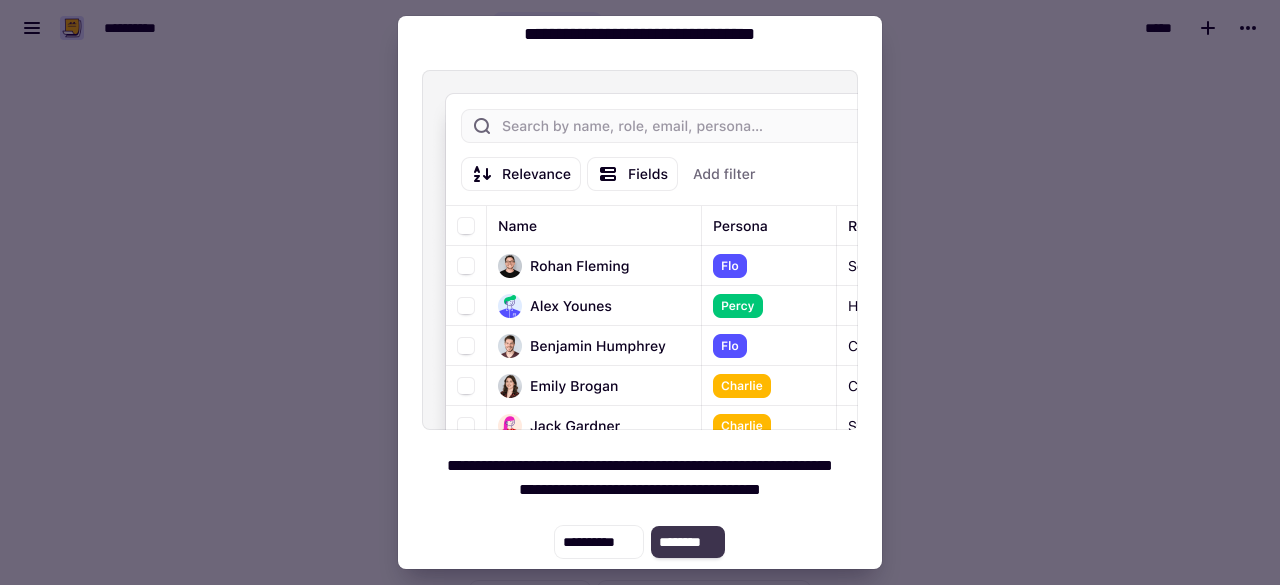 click on "********" 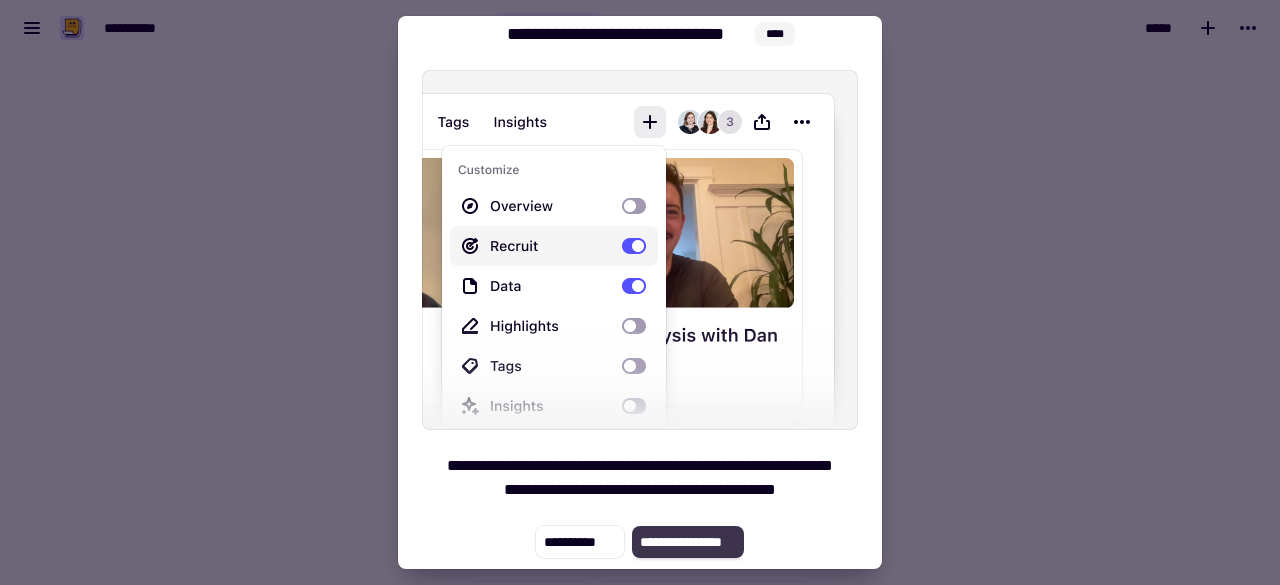 click on "**********" 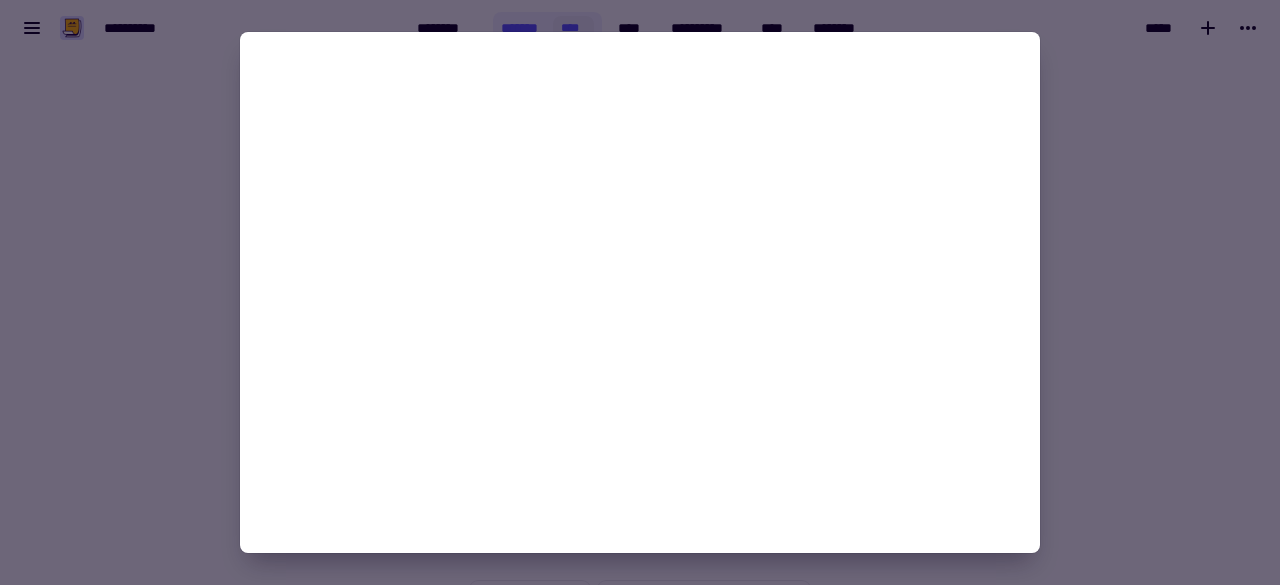 type on "*" 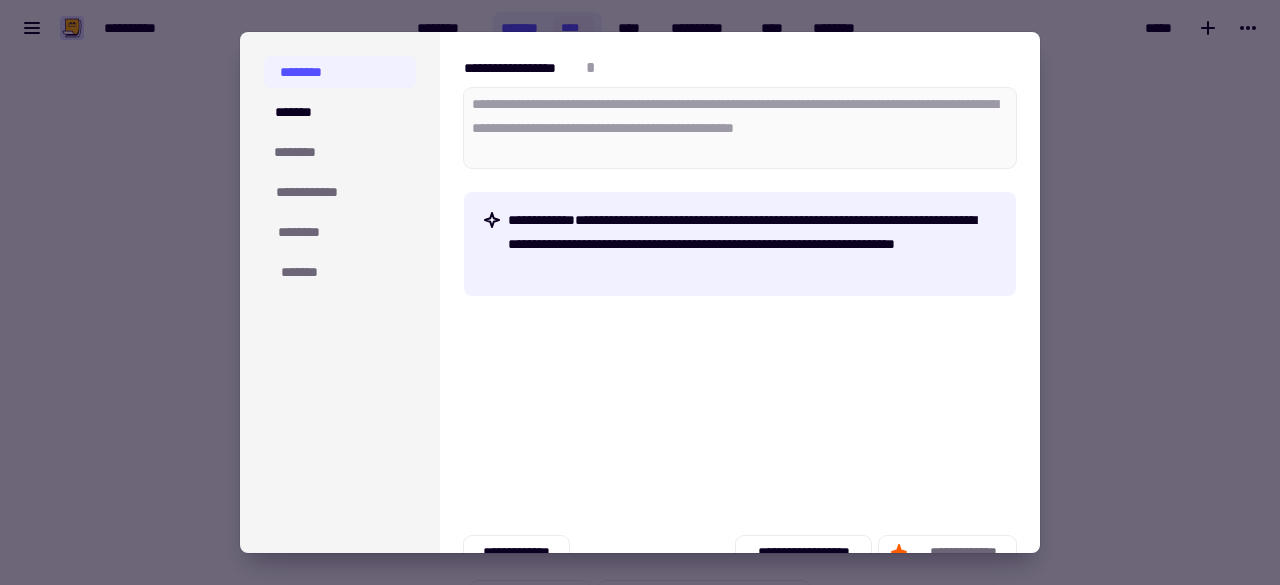 click at bounding box center [640, 292] 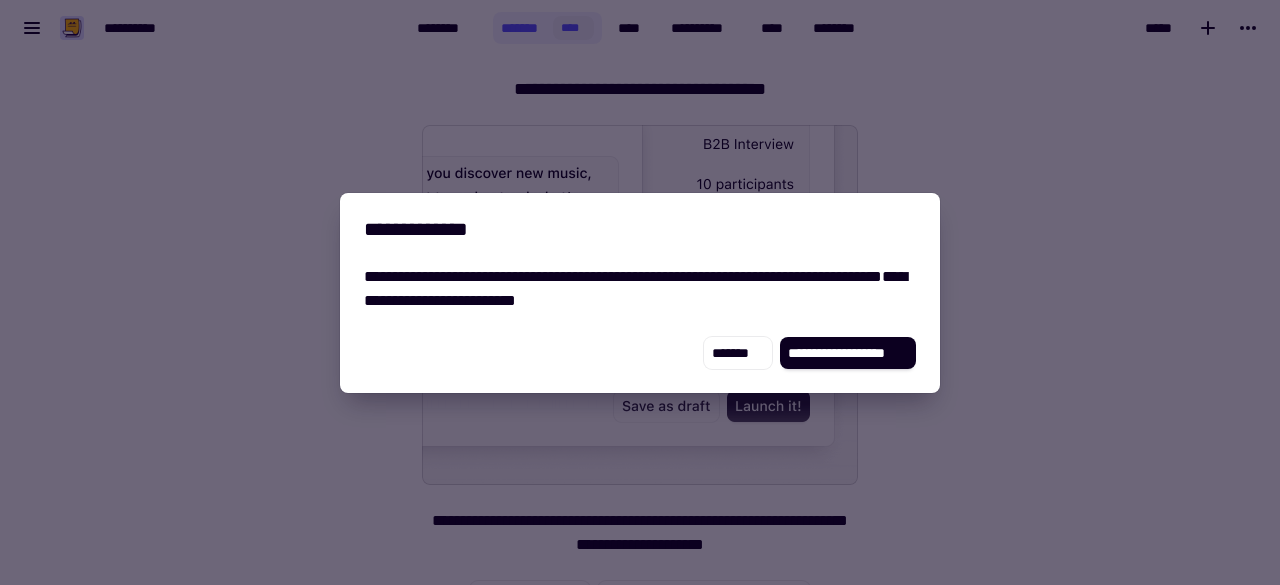 click on "**********" at bounding box center [848, 353] 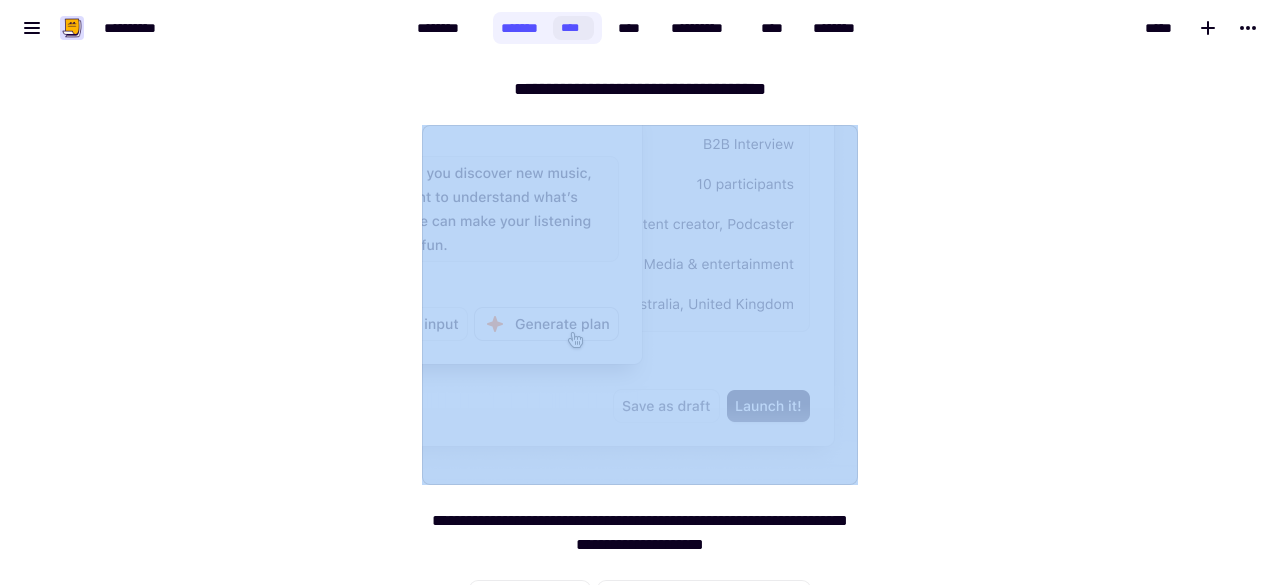 click on "**********" at bounding box center [640, 320] 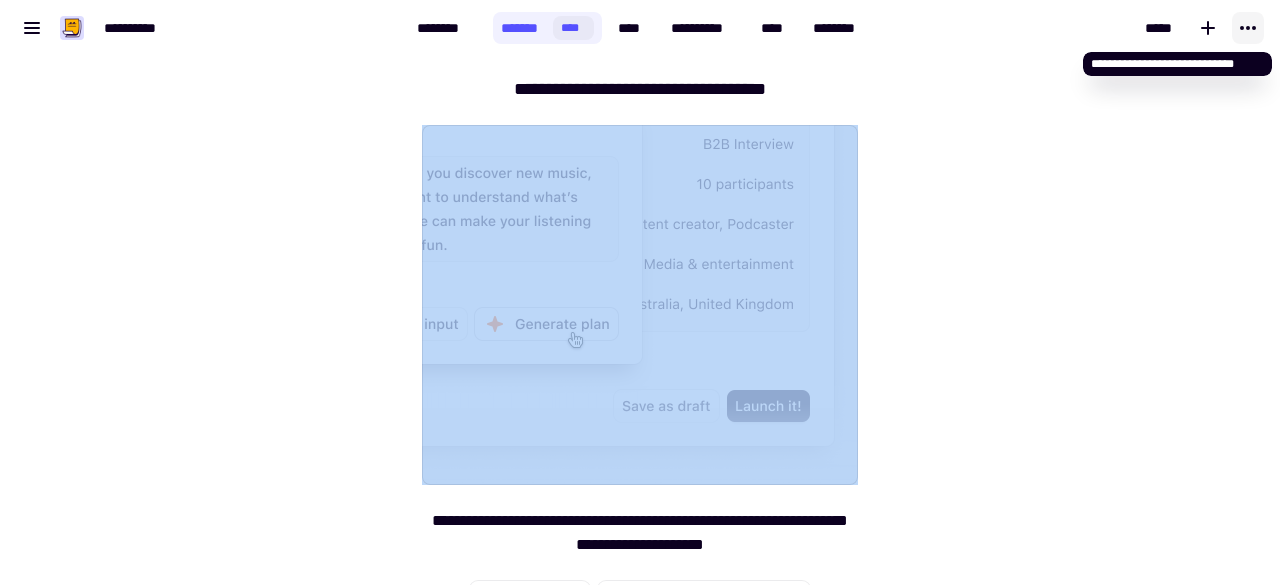 click 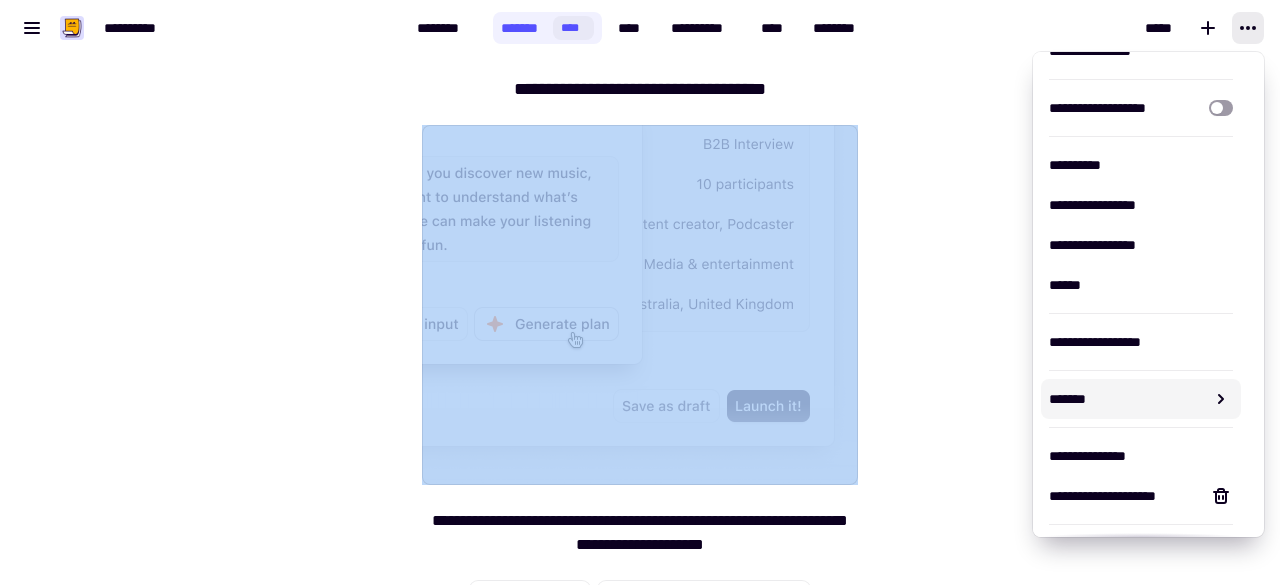 scroll, scrollTop: 100, scrollLeft: 0, axis: vertical 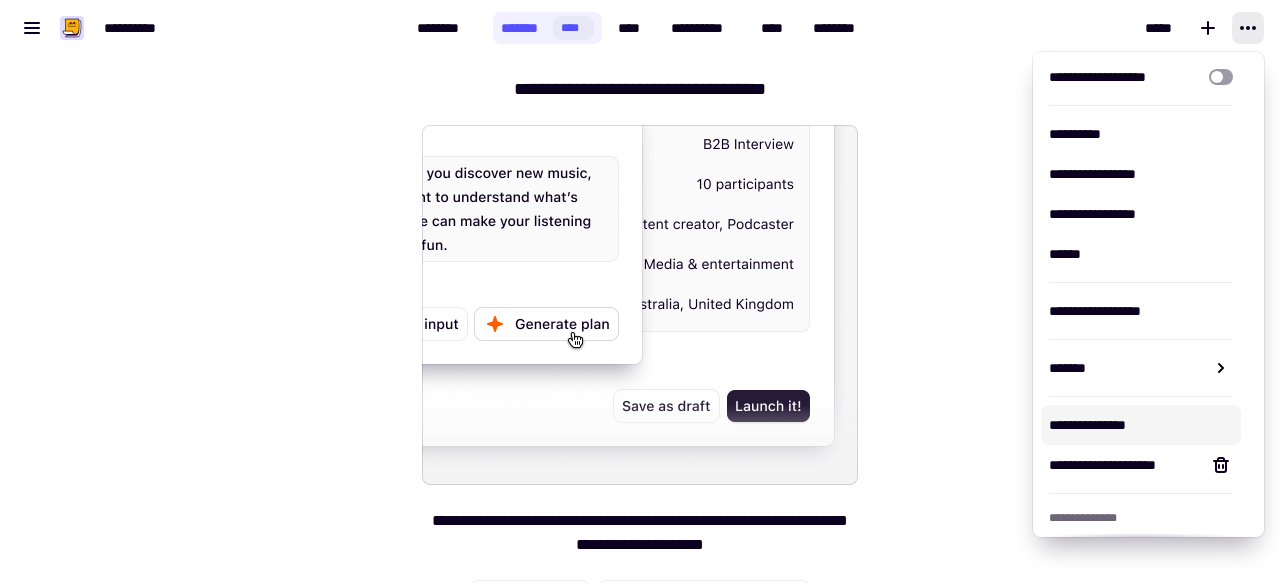 click on "**********" at bounding box center (640, 320) 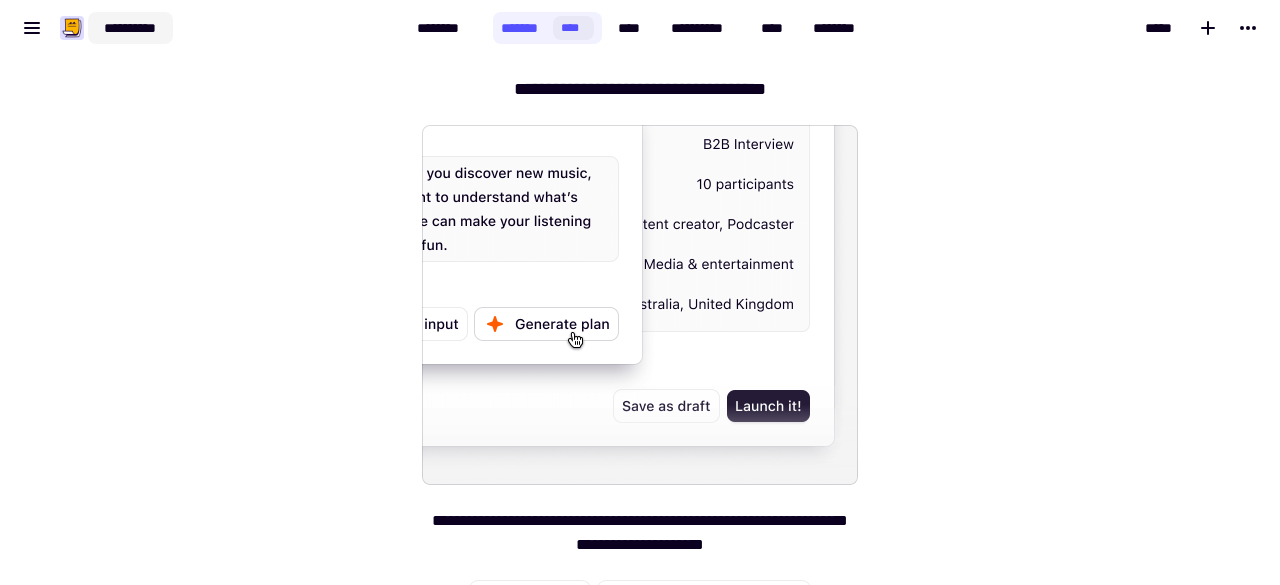 click on "**********" 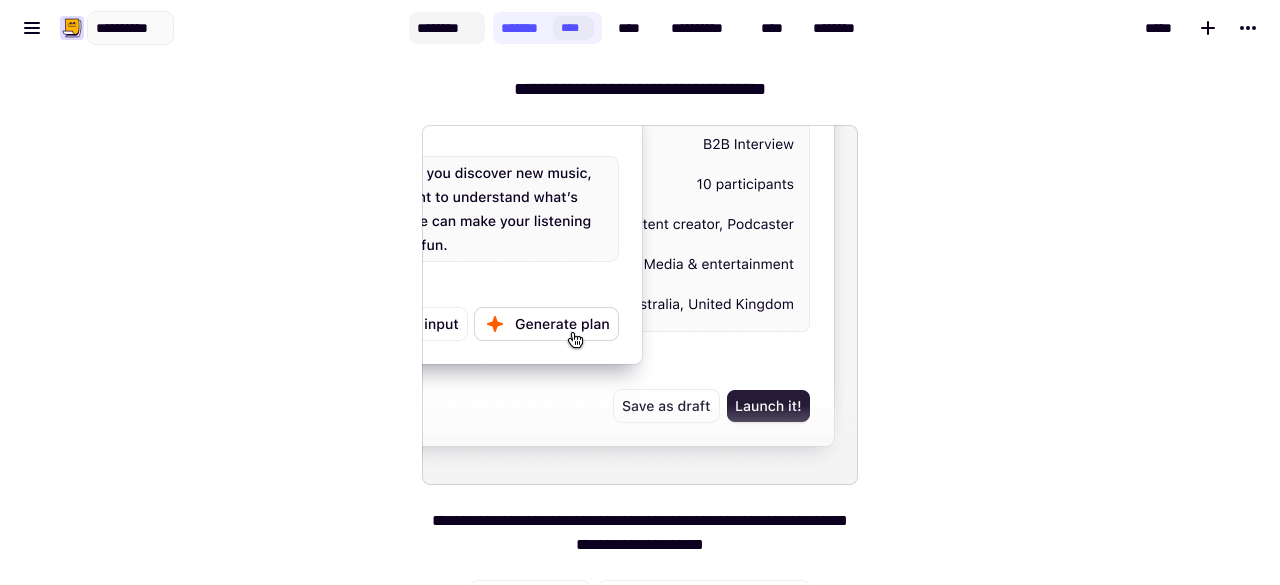 click on "********" 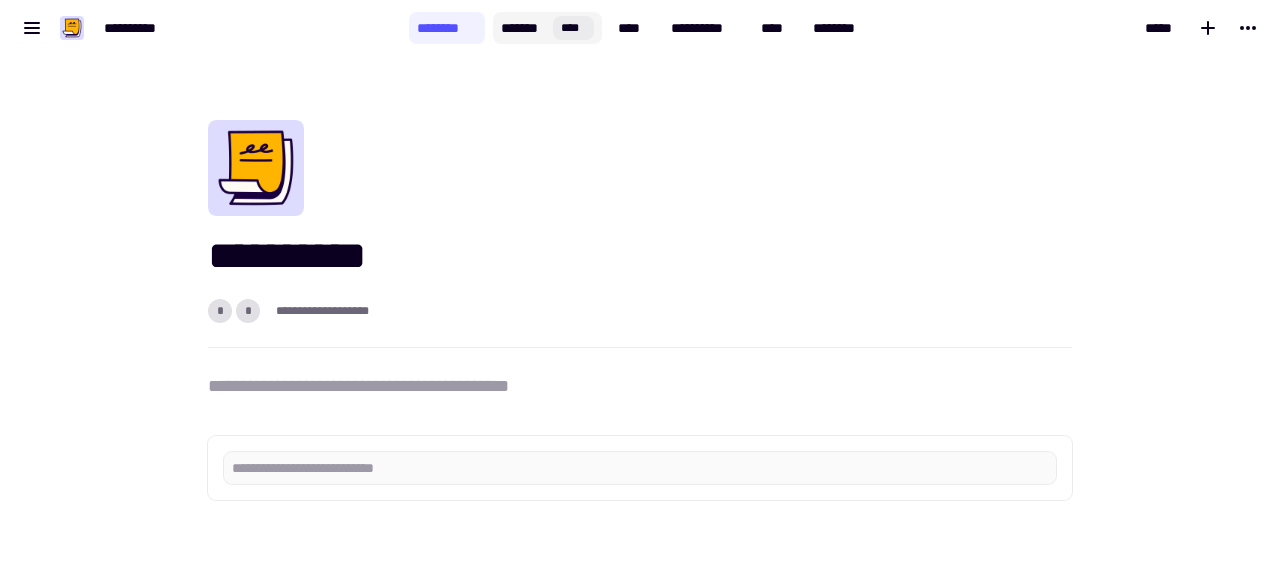 click on "*******" 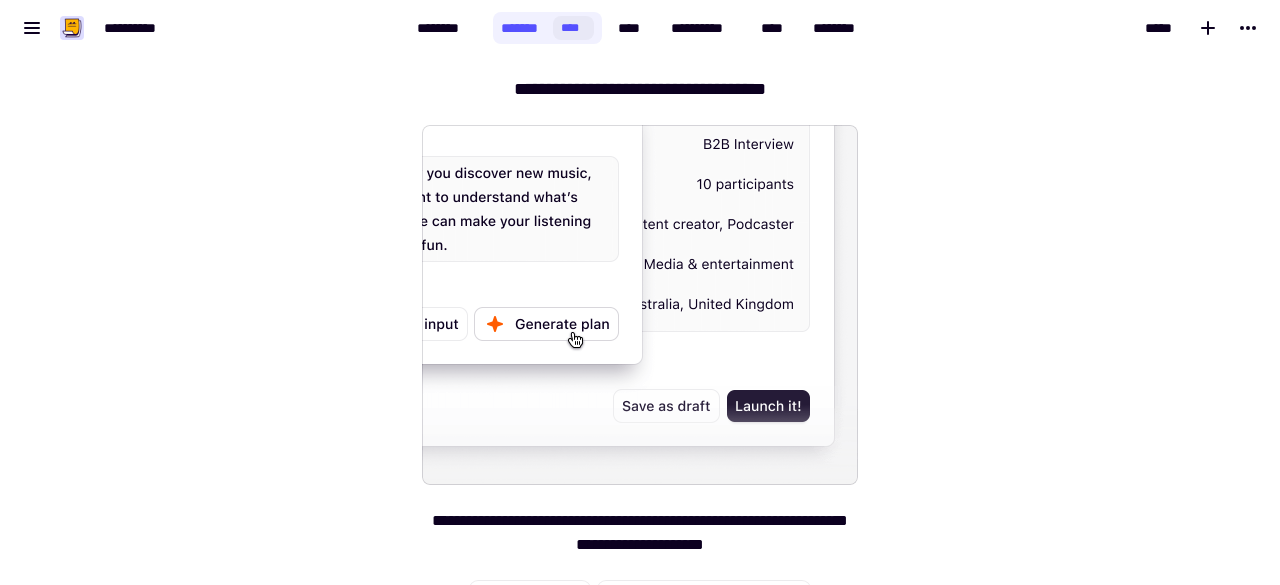 scroll, scrollTop: 0, scrollLeft: 0, axis: both 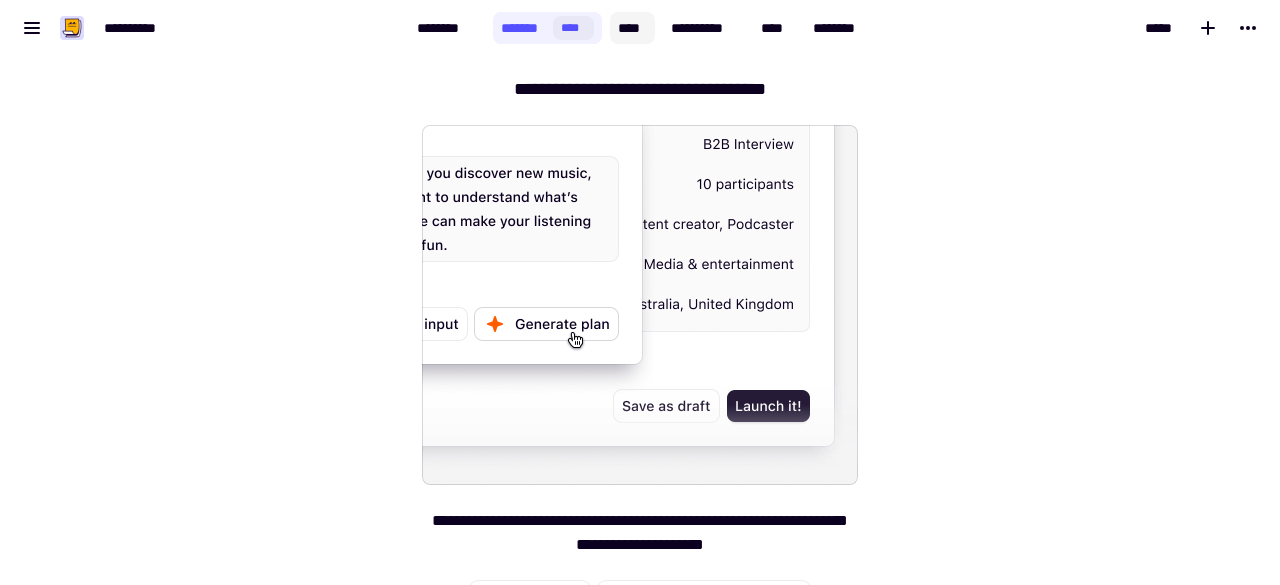 click on "****" 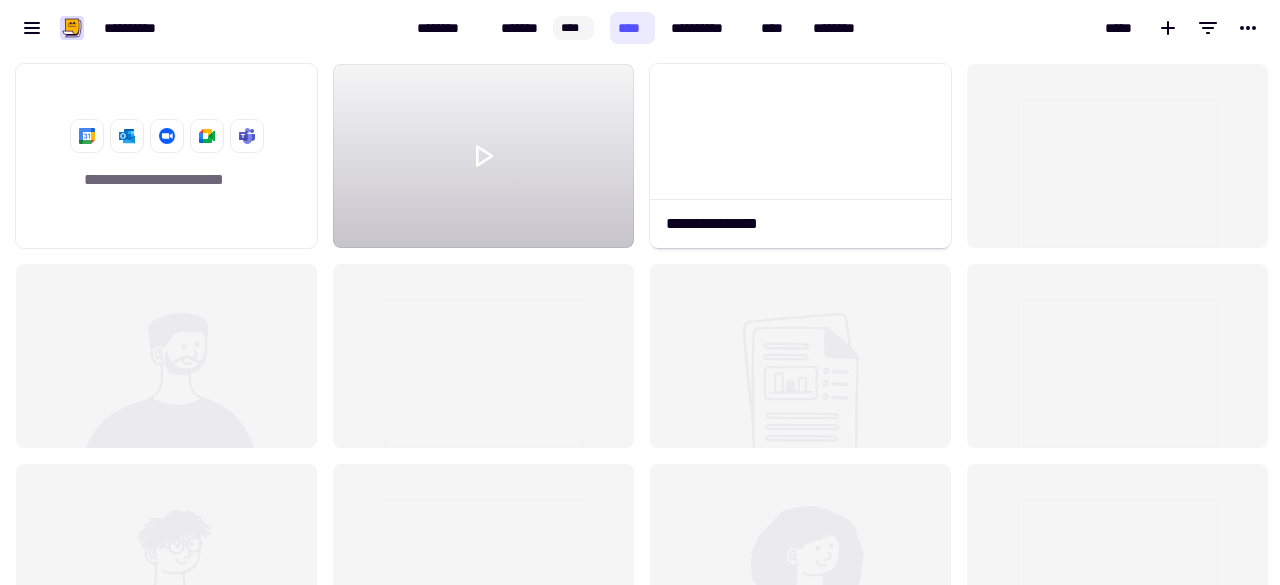 scroll, scrollTop: 16, scrollLeft: 16, axis: both 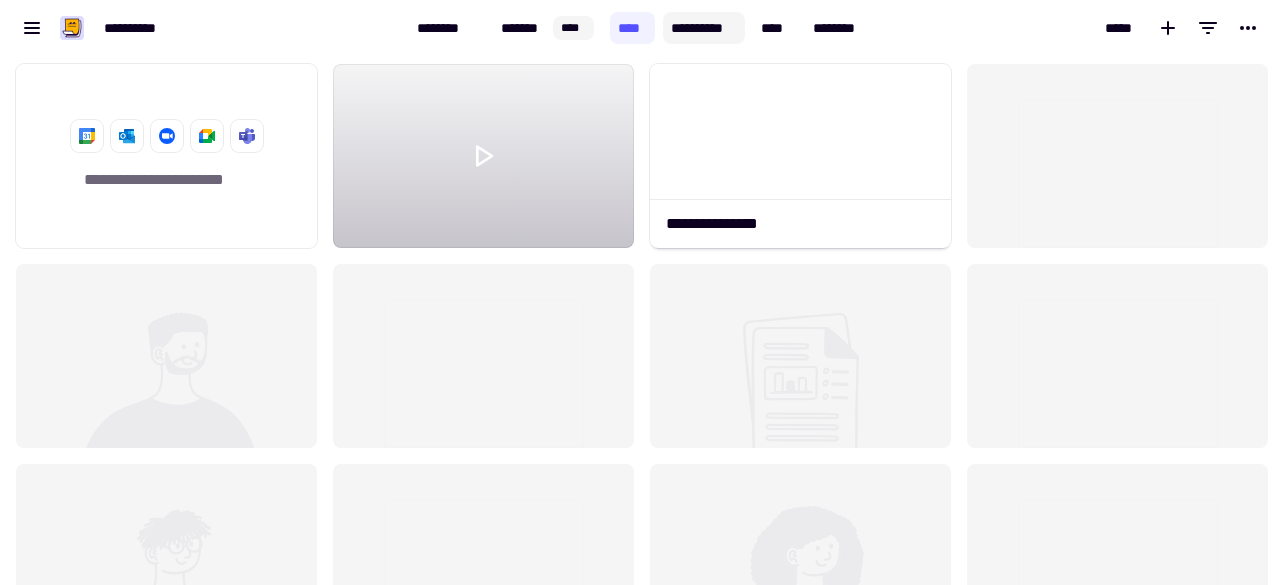 click on "**********" 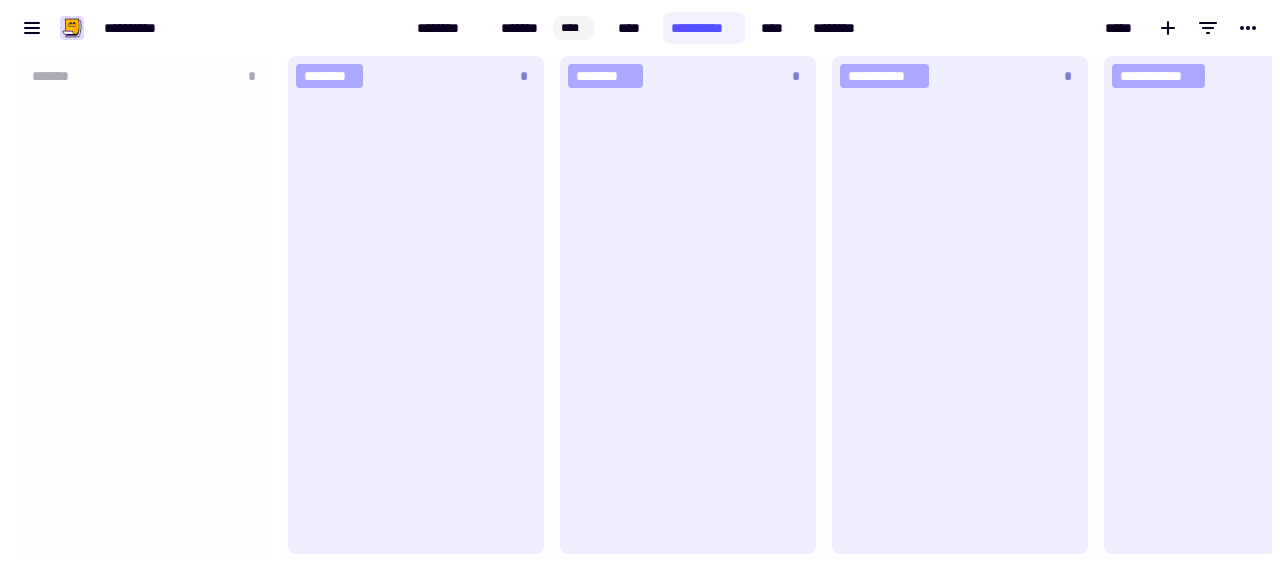 scroll, scrollTop: 16, scrollLeft: 16, axis: both 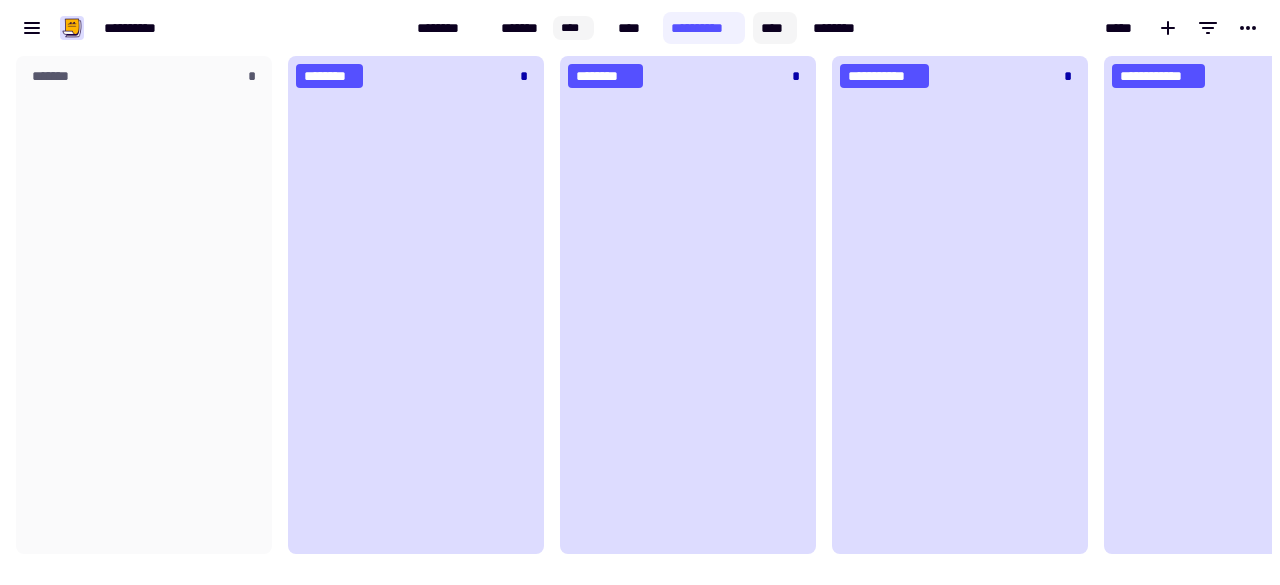 click on "****" 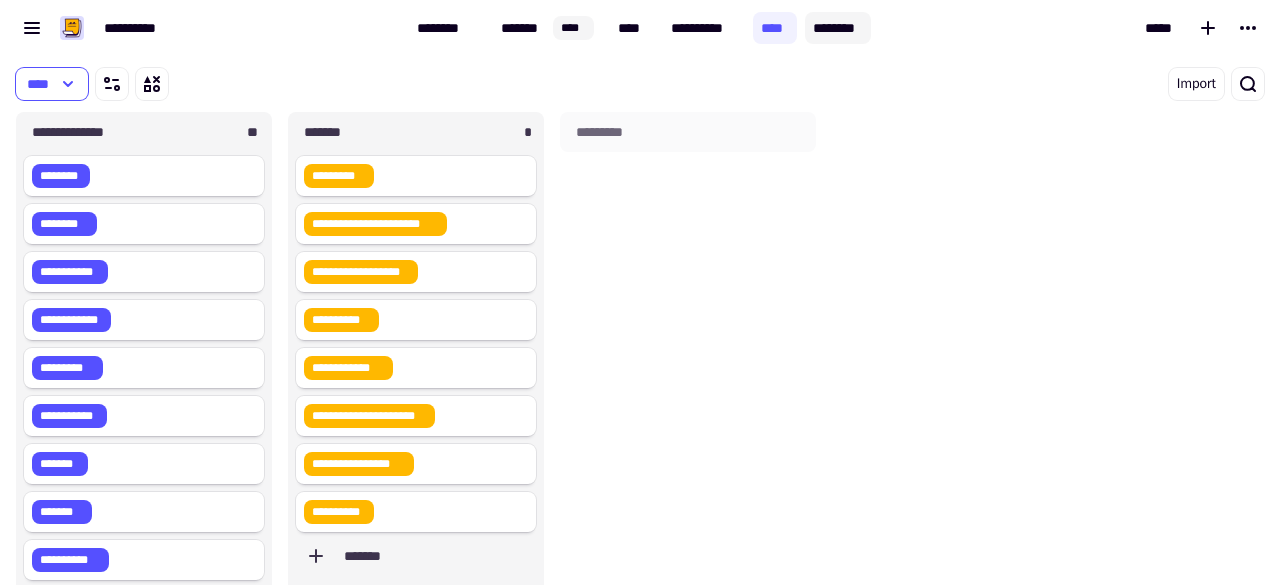 click on "********" 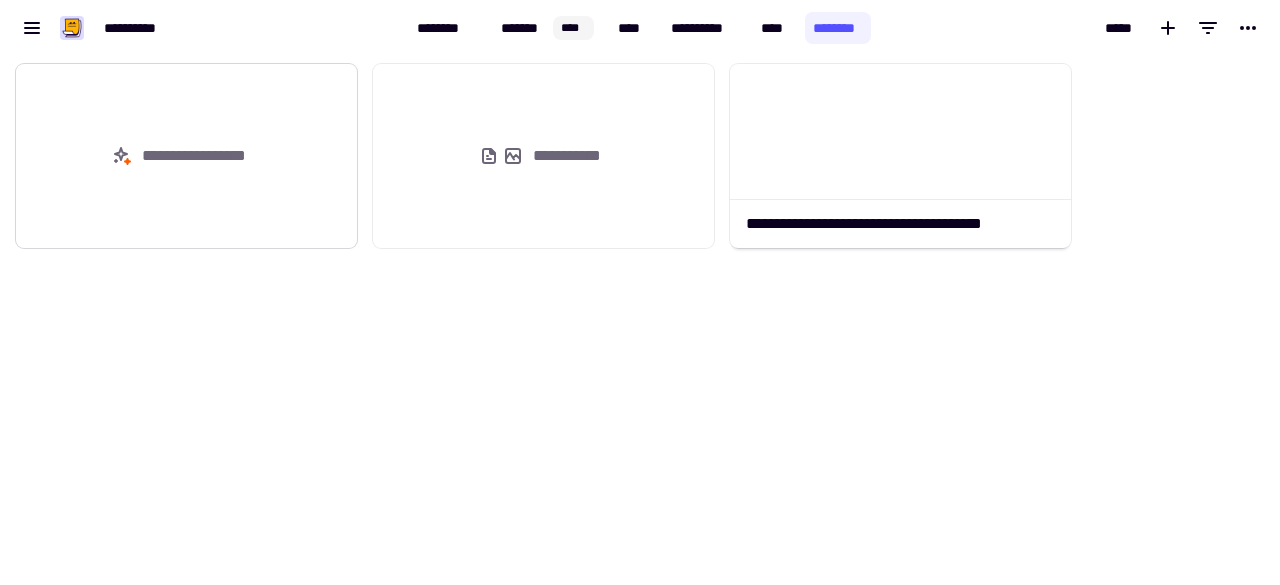 click on "**********" 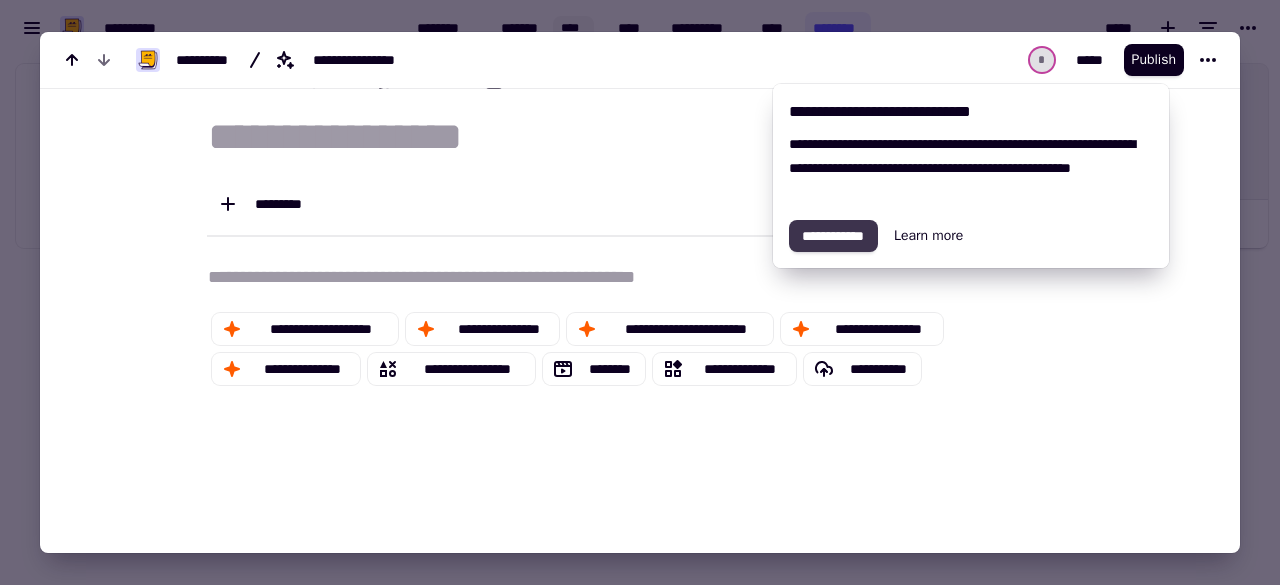 click on "**********" 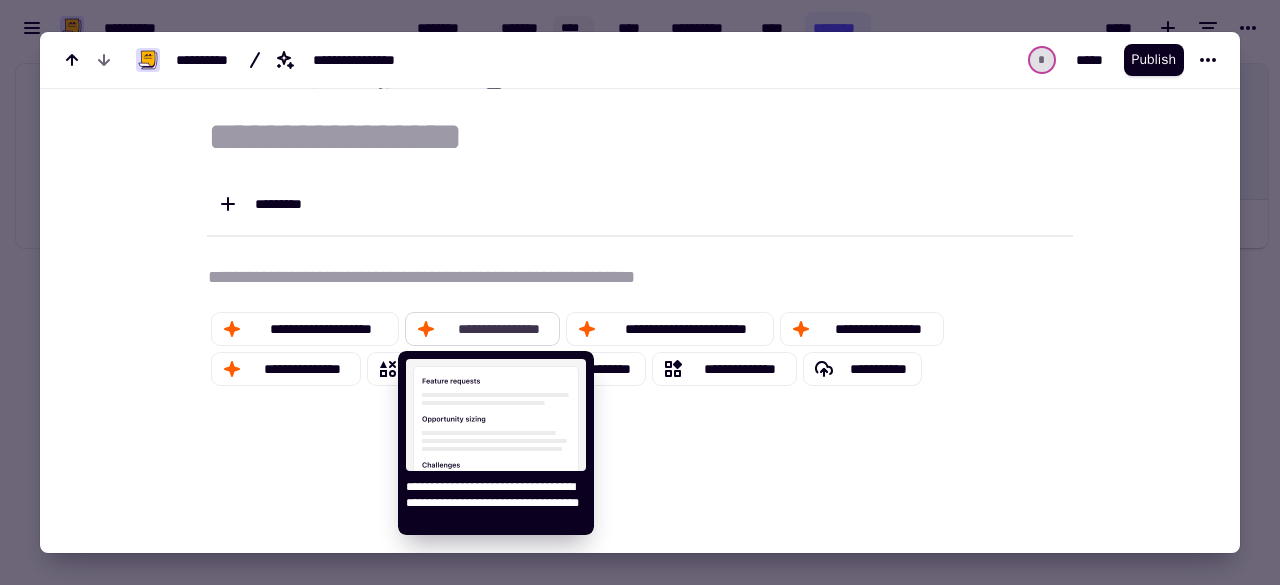 click on "**********" 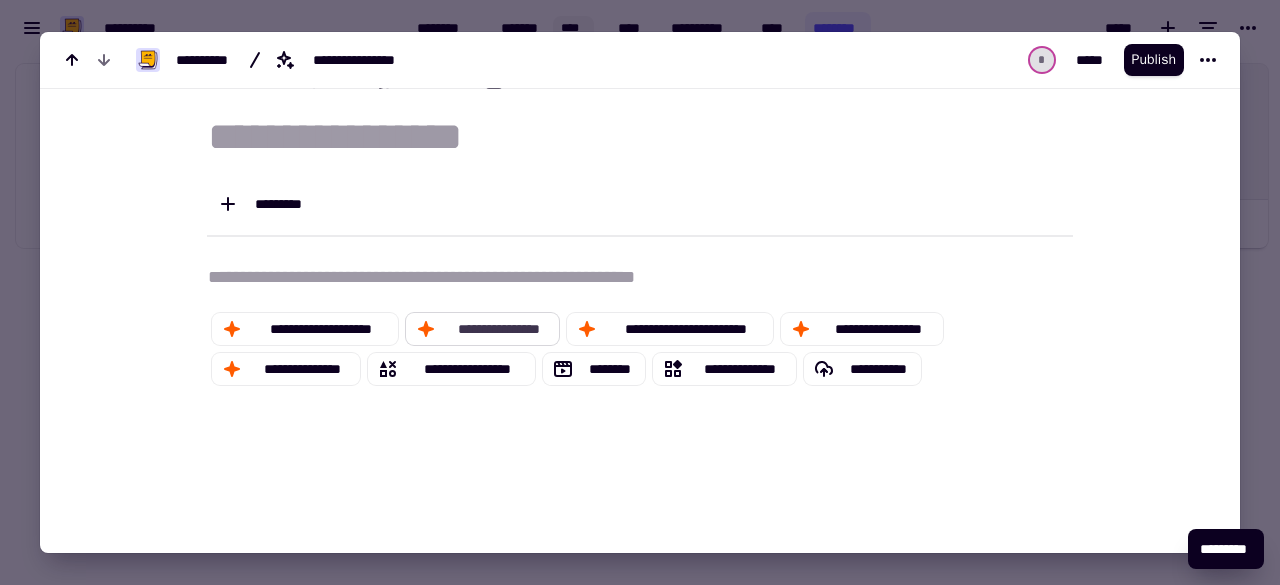 scroll, scrollTop: 117, scrollLeft: 0, axis: vertical 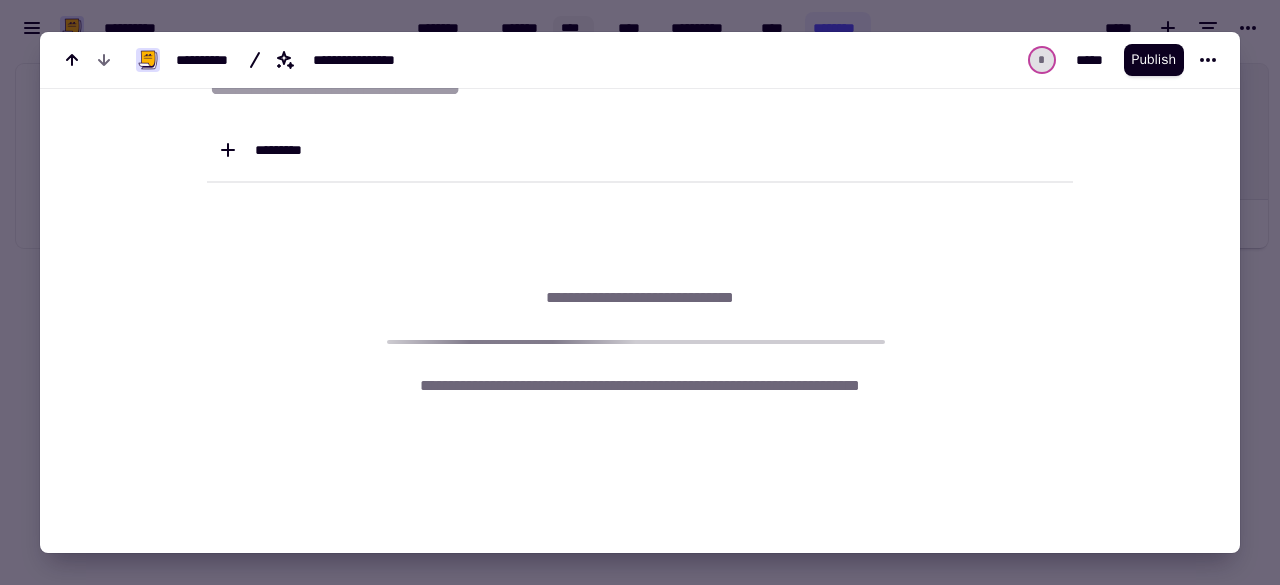 type on "**********" 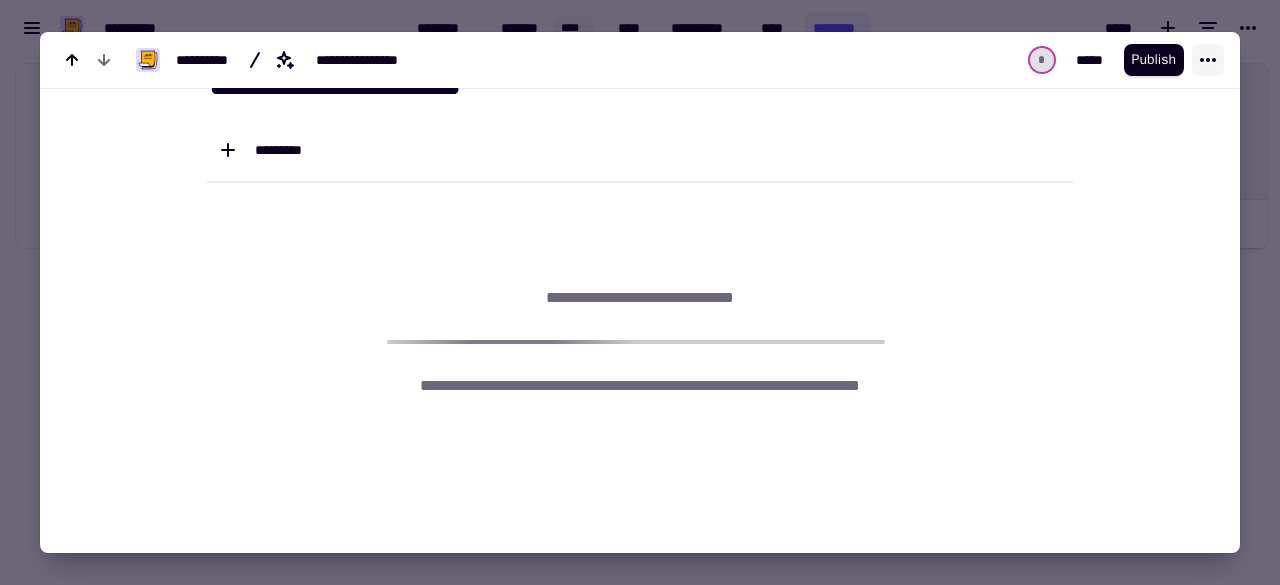 click 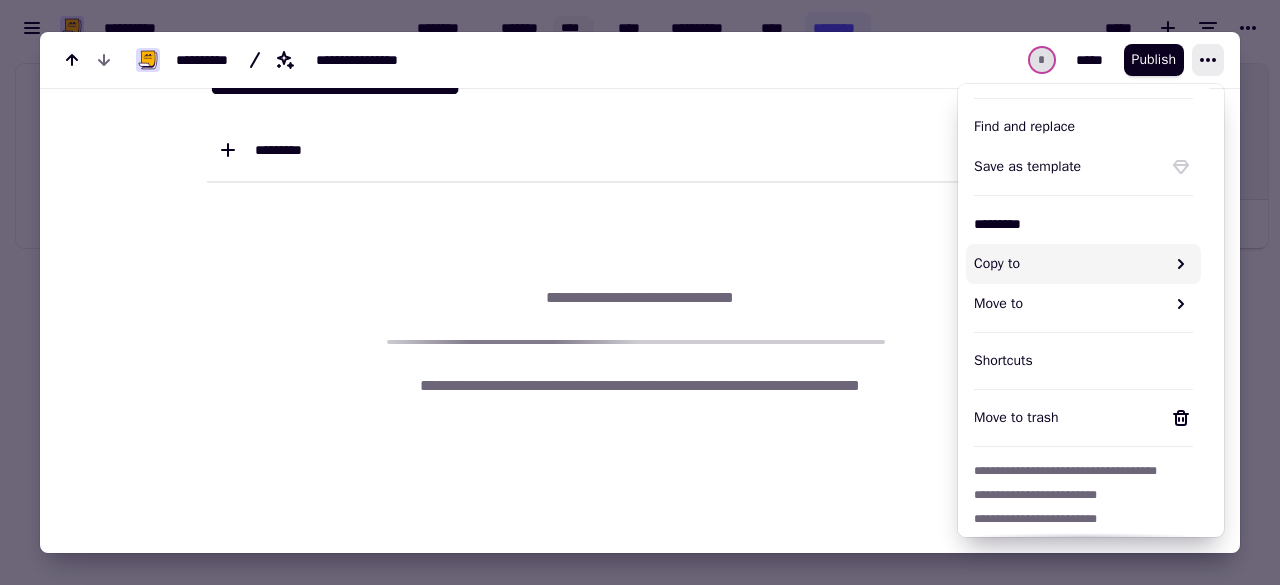 scroll, scrollTop: 300, scrollLeft: 0, axis: vertical 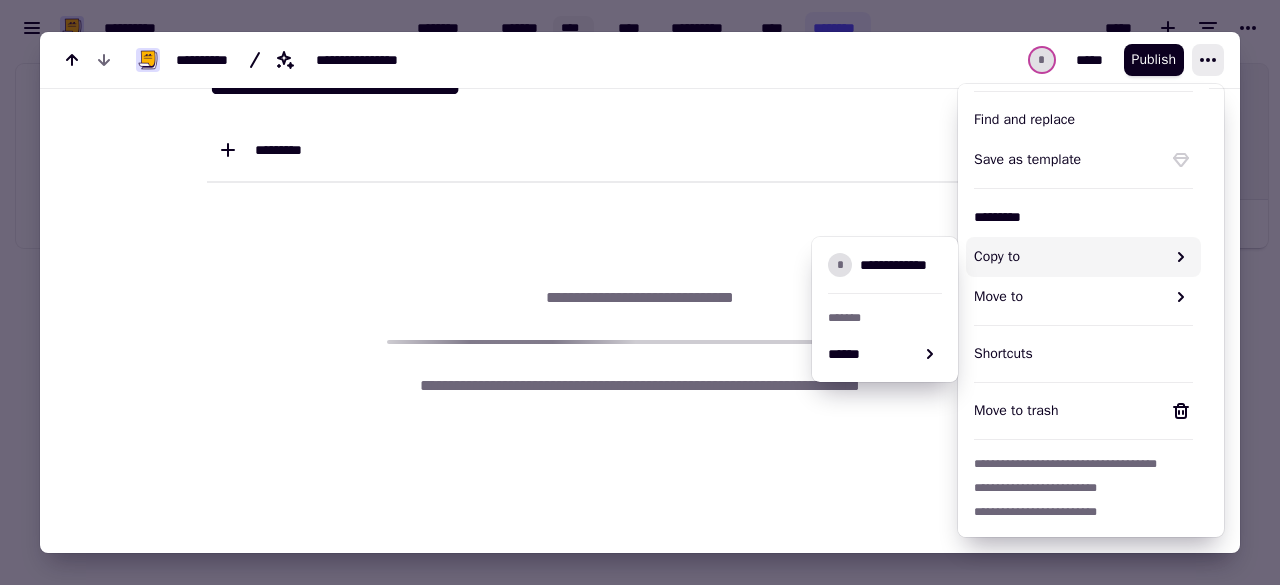 click at bounding box center (640, 452) 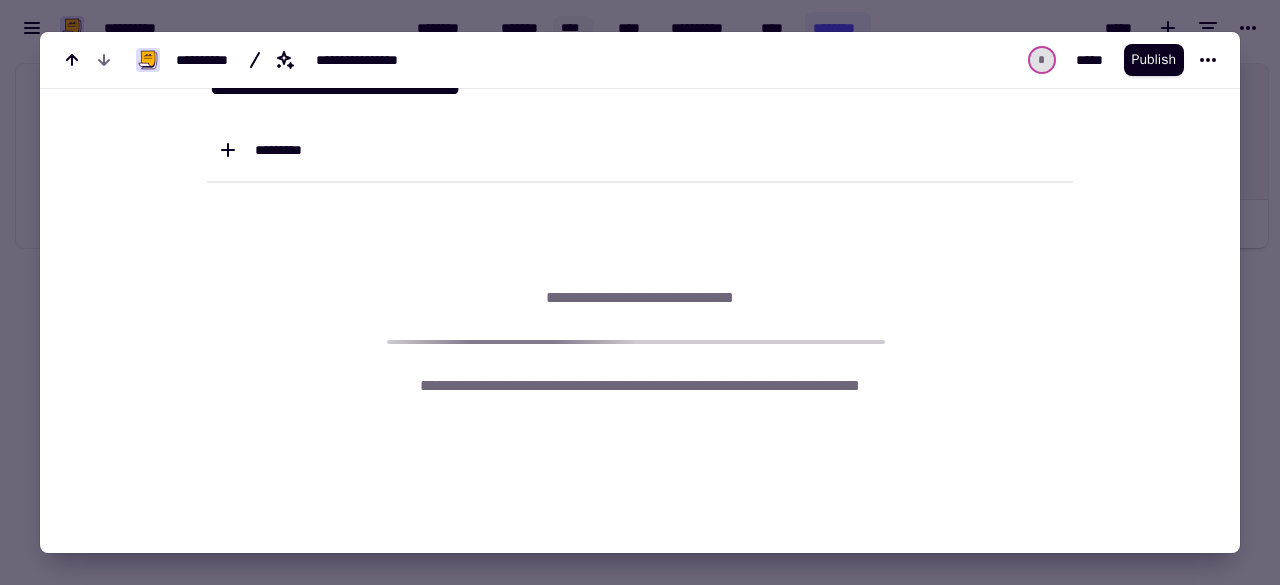 click at bounding box center (640, 292) 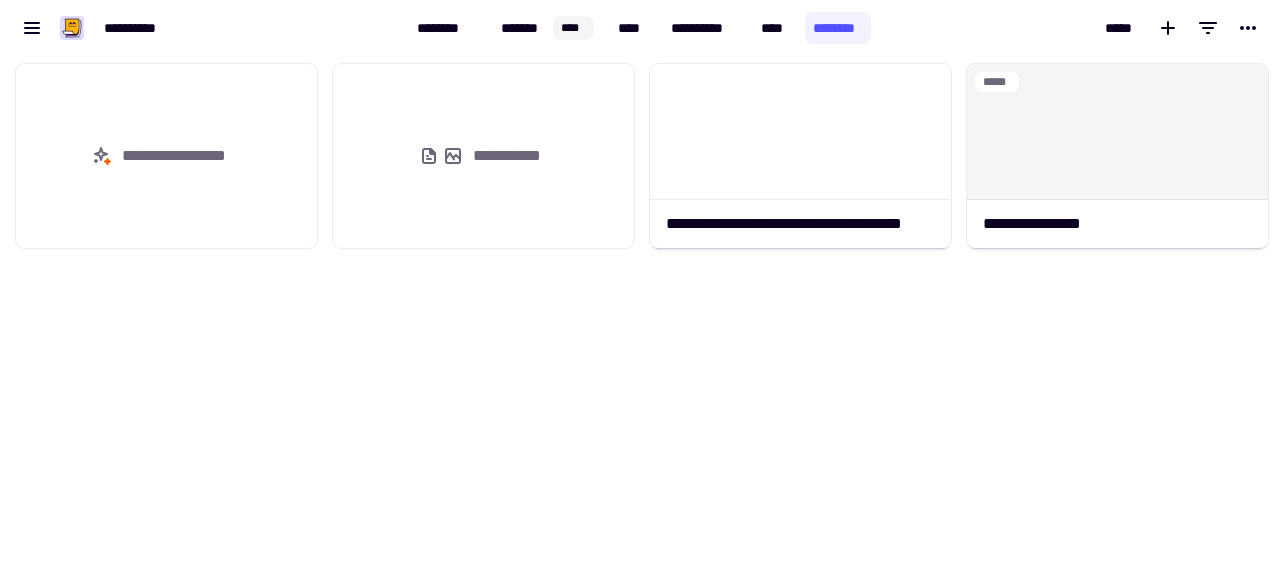click on "[FIRST] [LAST]" 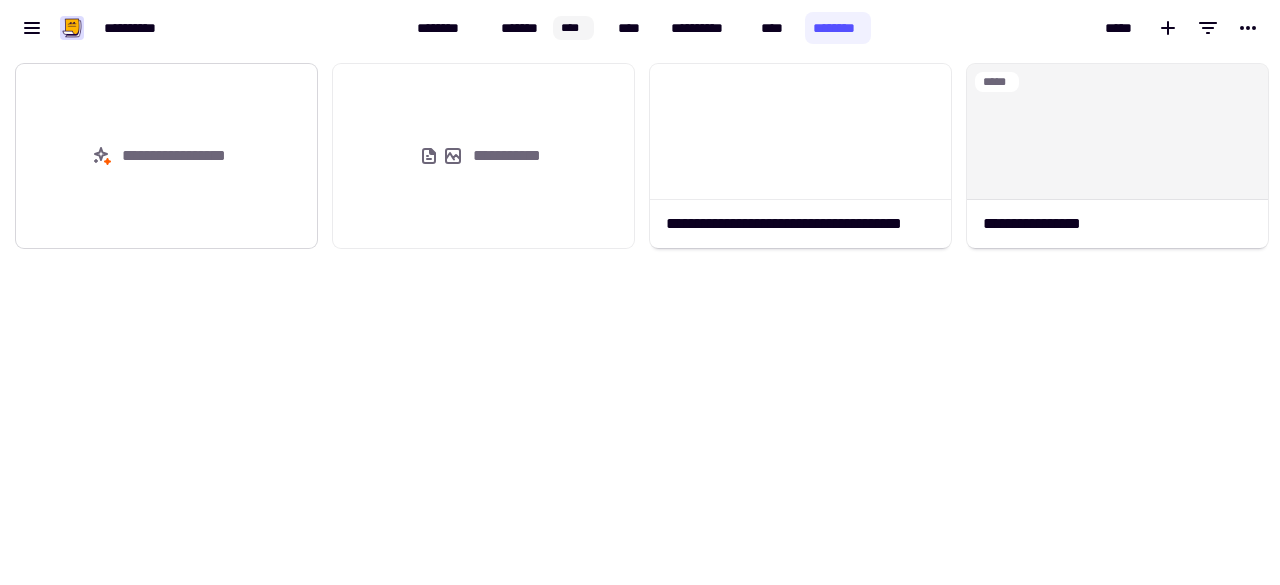 click on "**********" 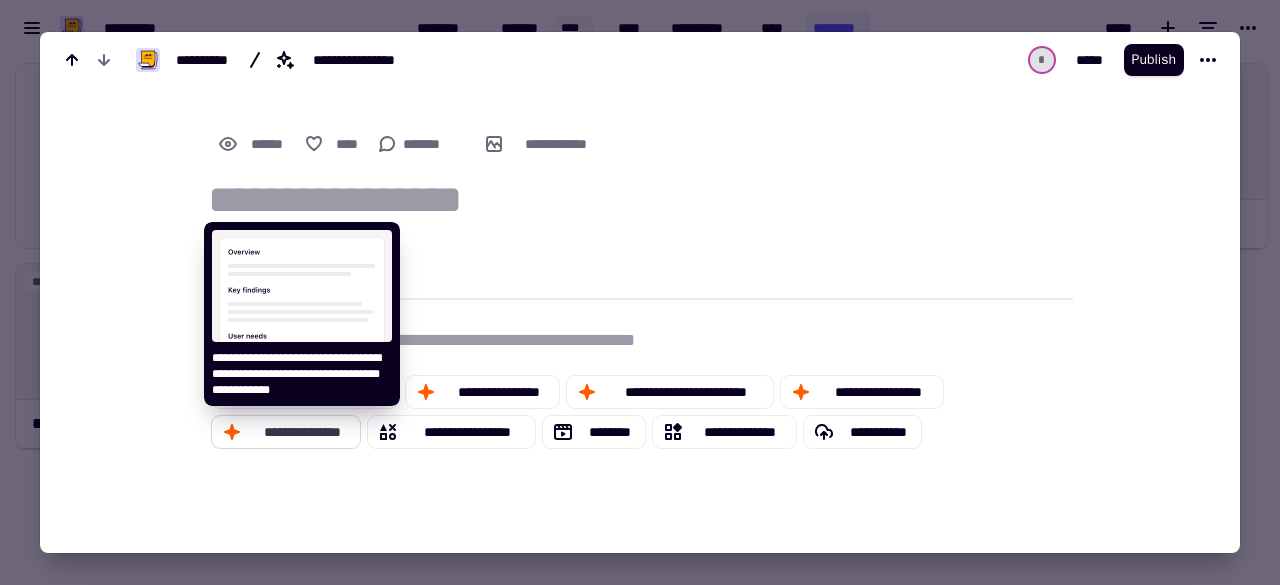 click on "**********" 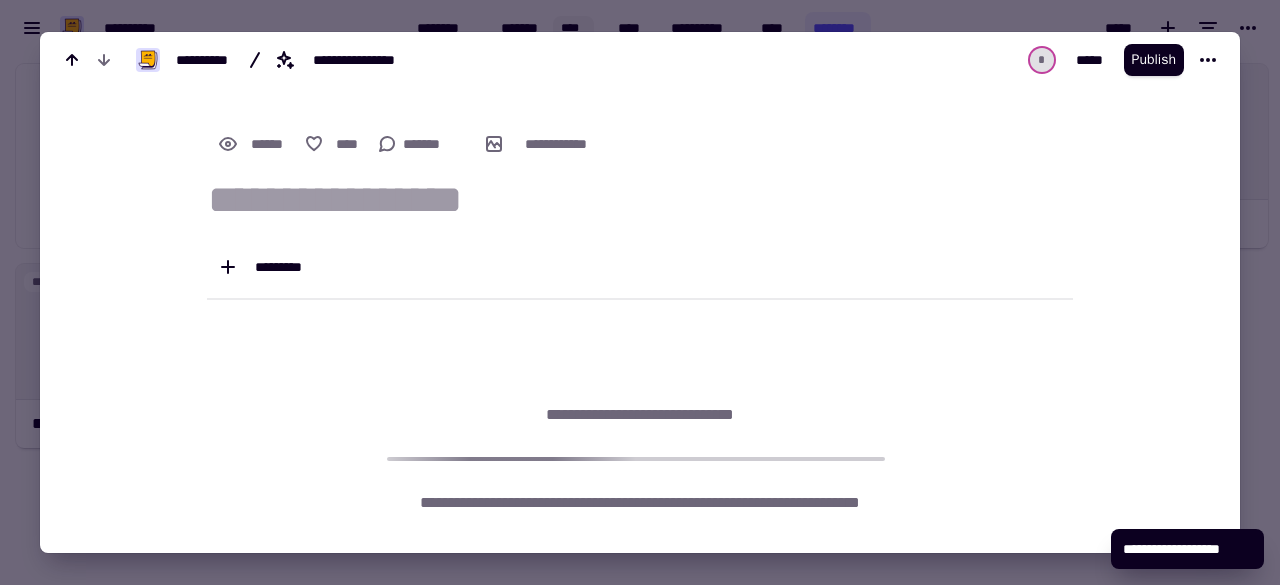 type on "**********" 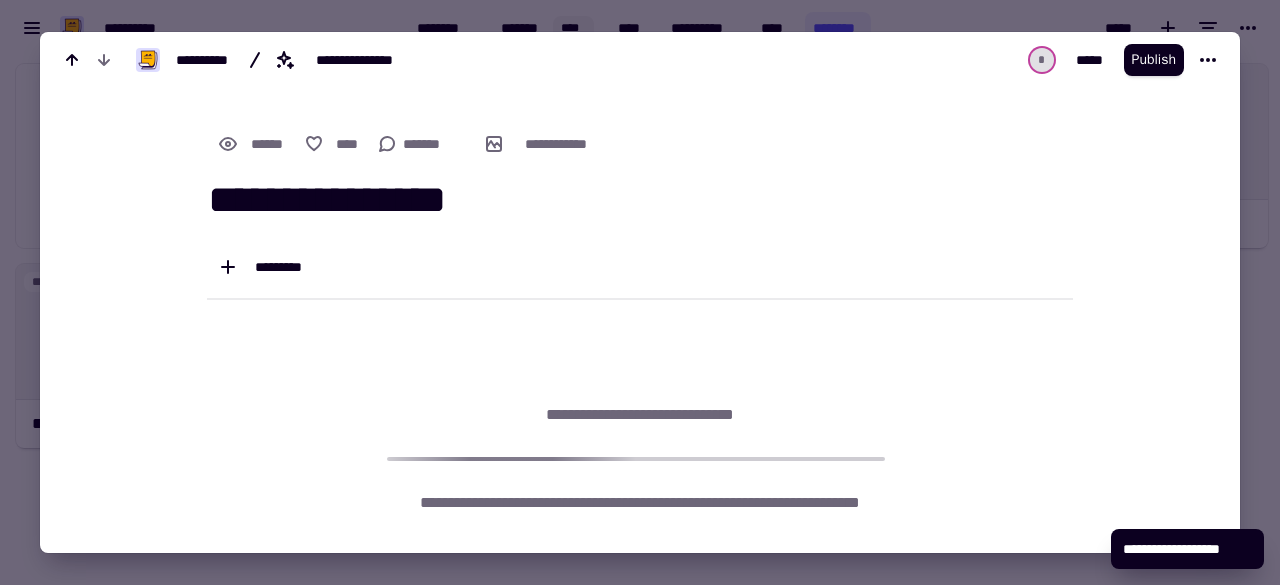 click at bounding box center [640, 292] 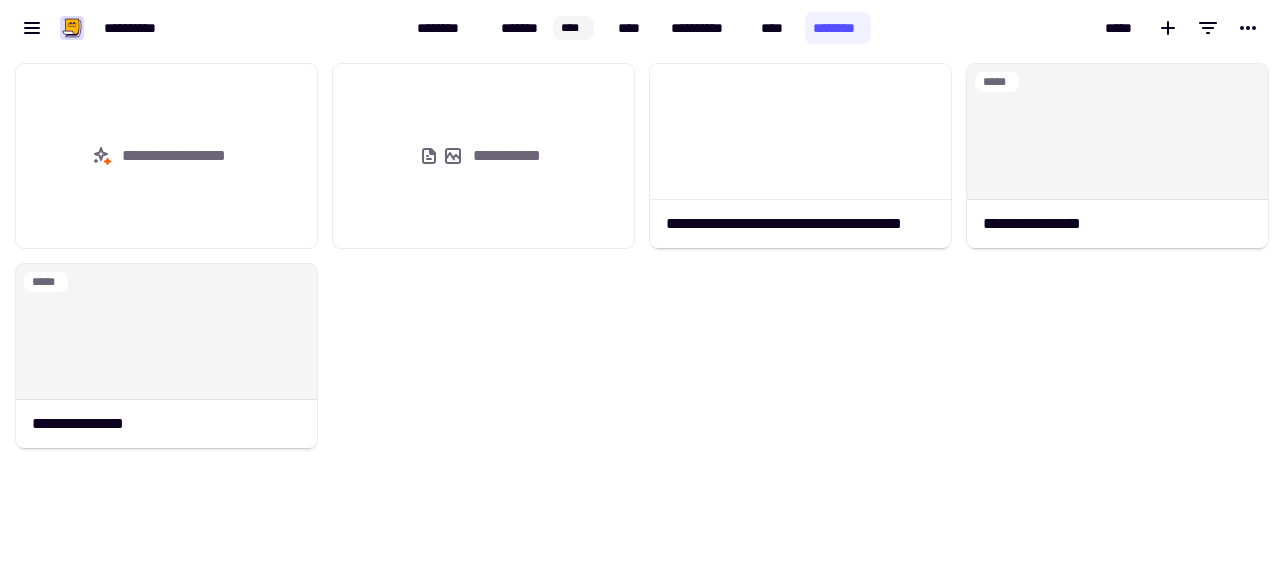 click on "[FIRST] [LAST]" 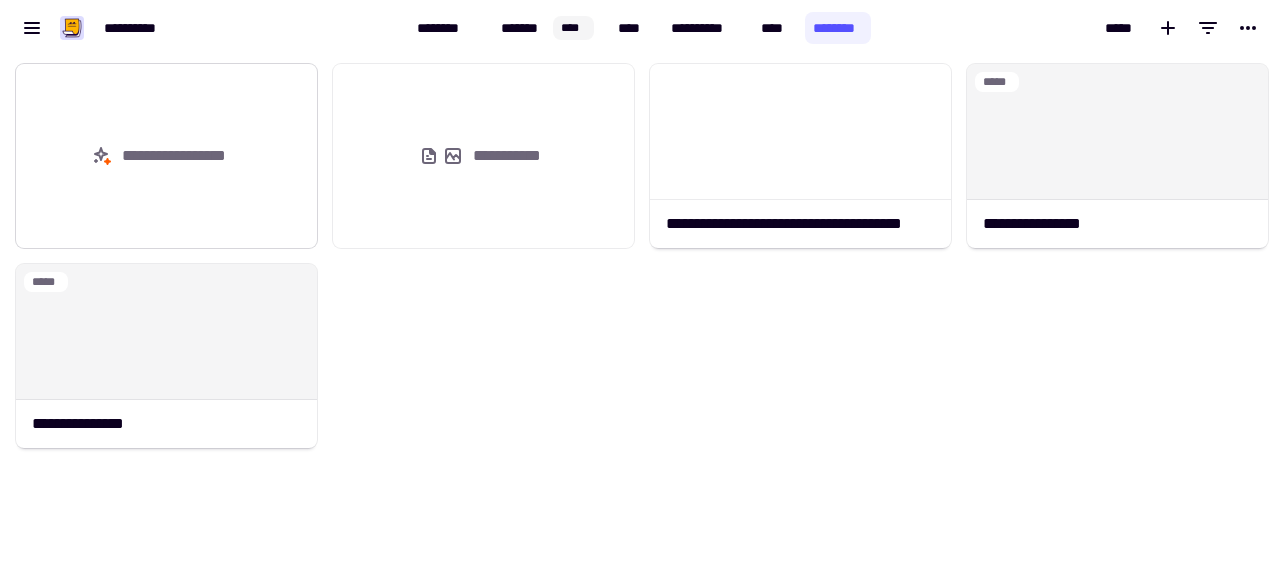 click on "**********" 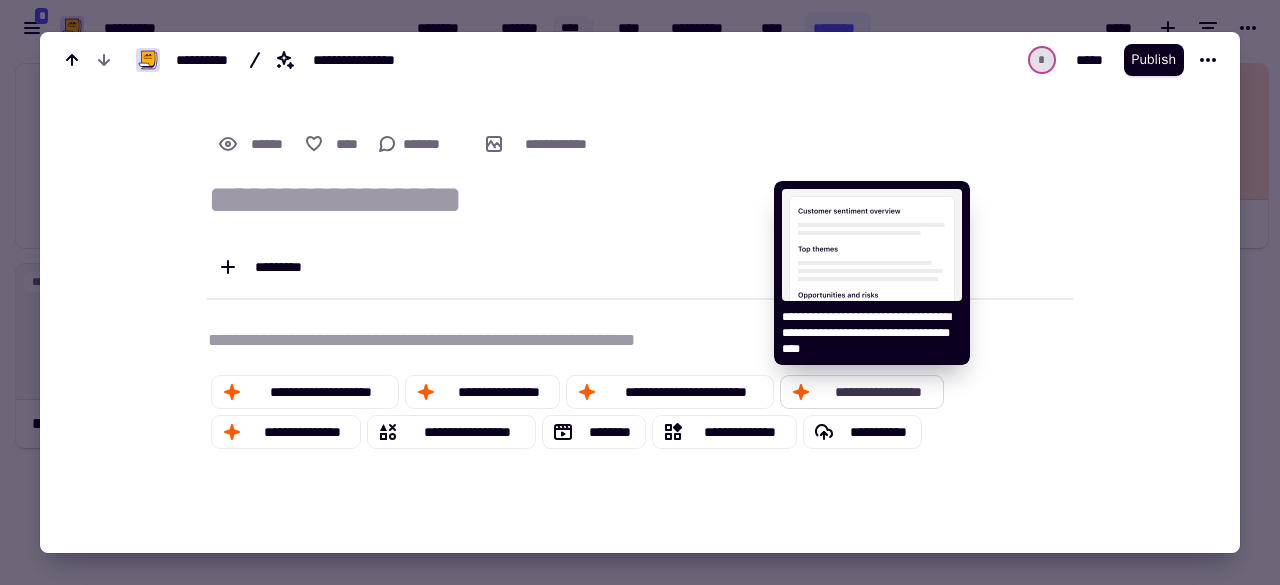 click on "**********" 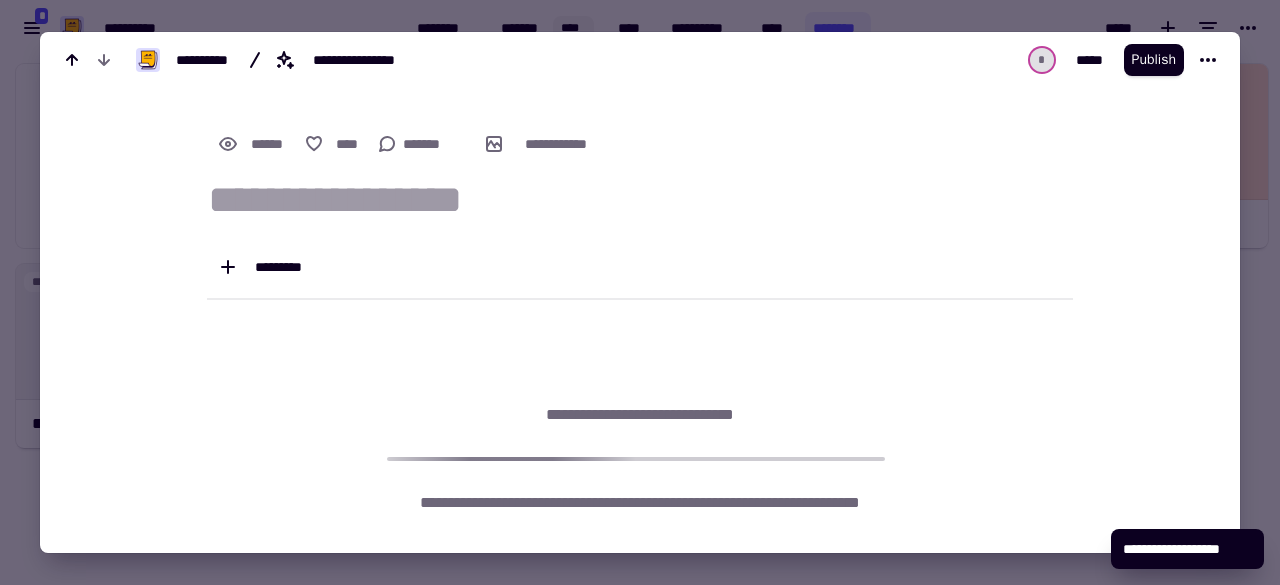 type on "**********" 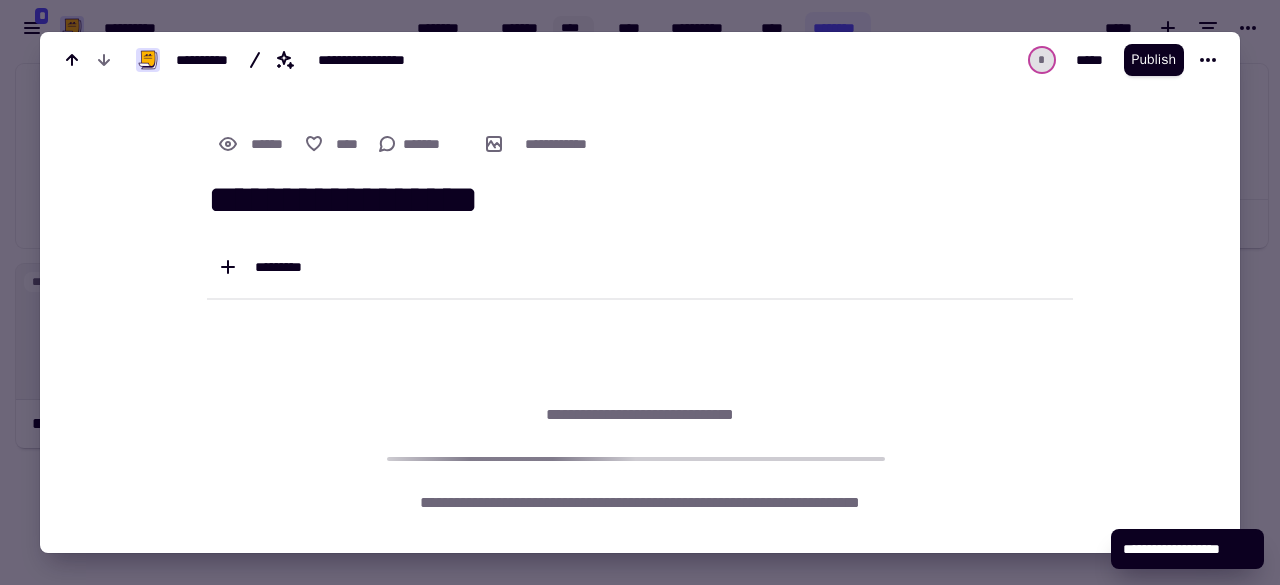 click at bounding box center (640, 292) 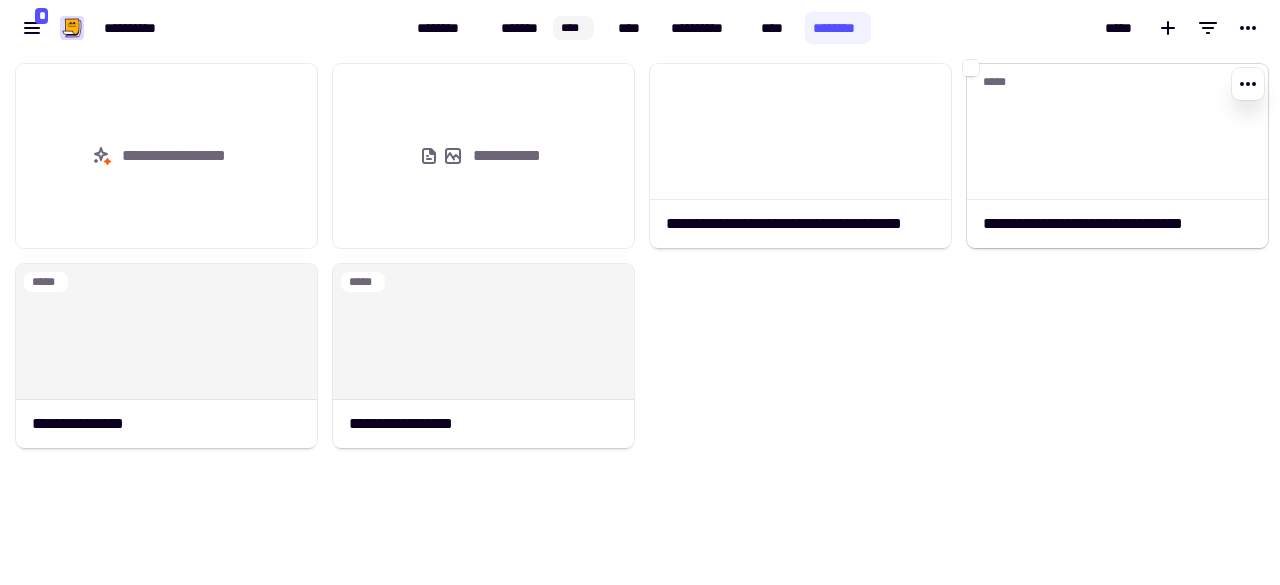click 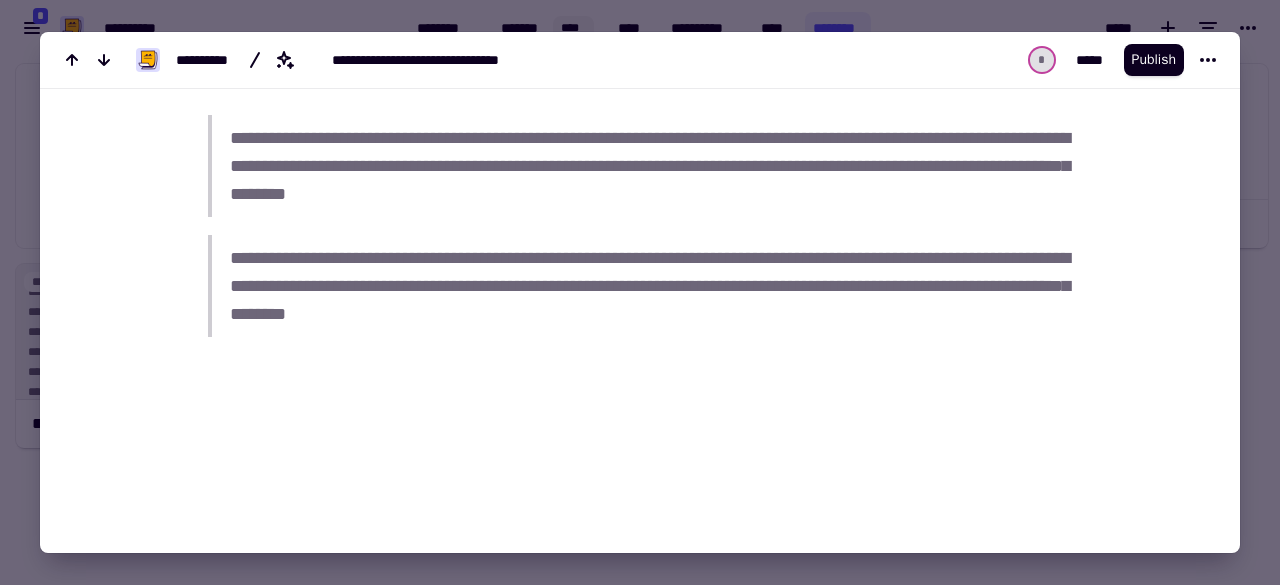 scroll, scrollTop: 2446, scrollLeft: 0, axis: vertical 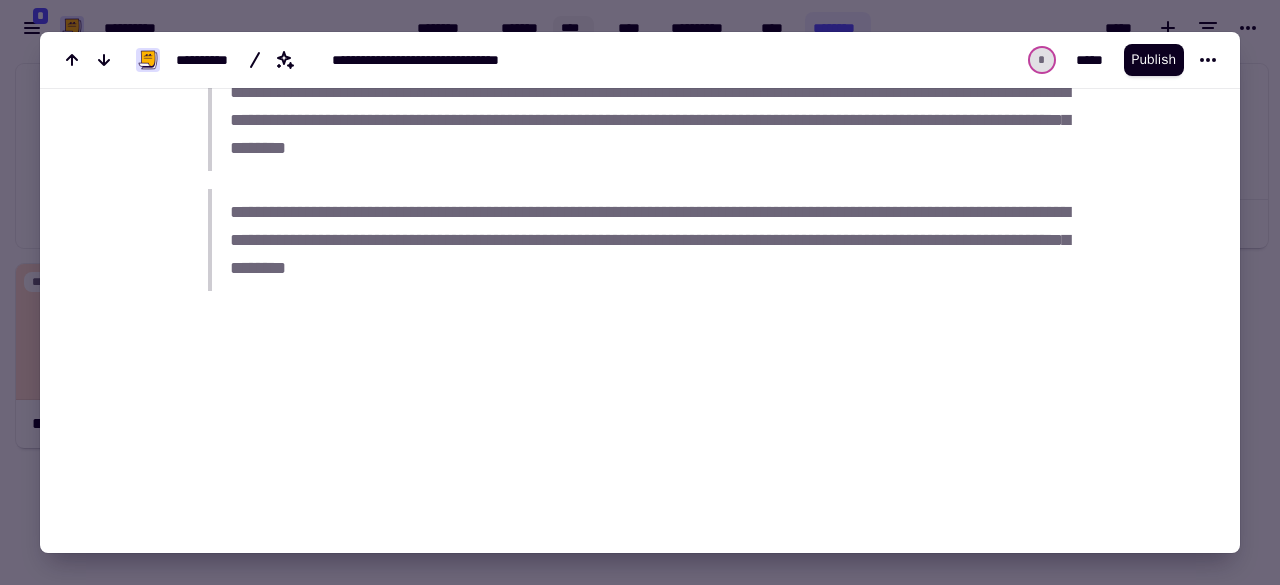 click at bounding box center [640, 292] 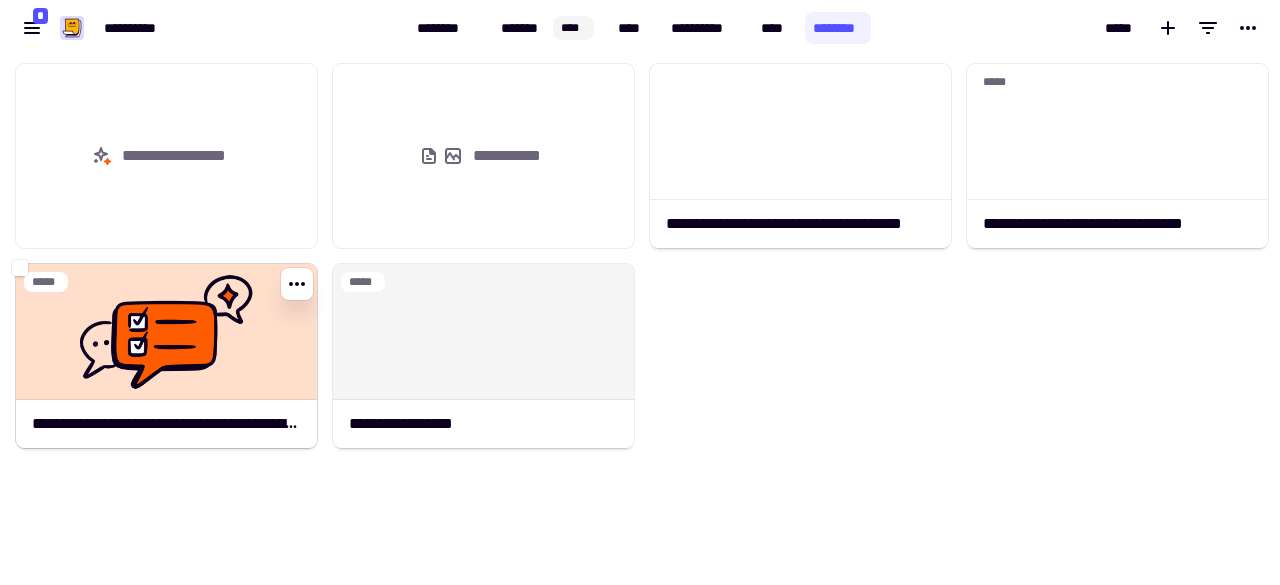 click 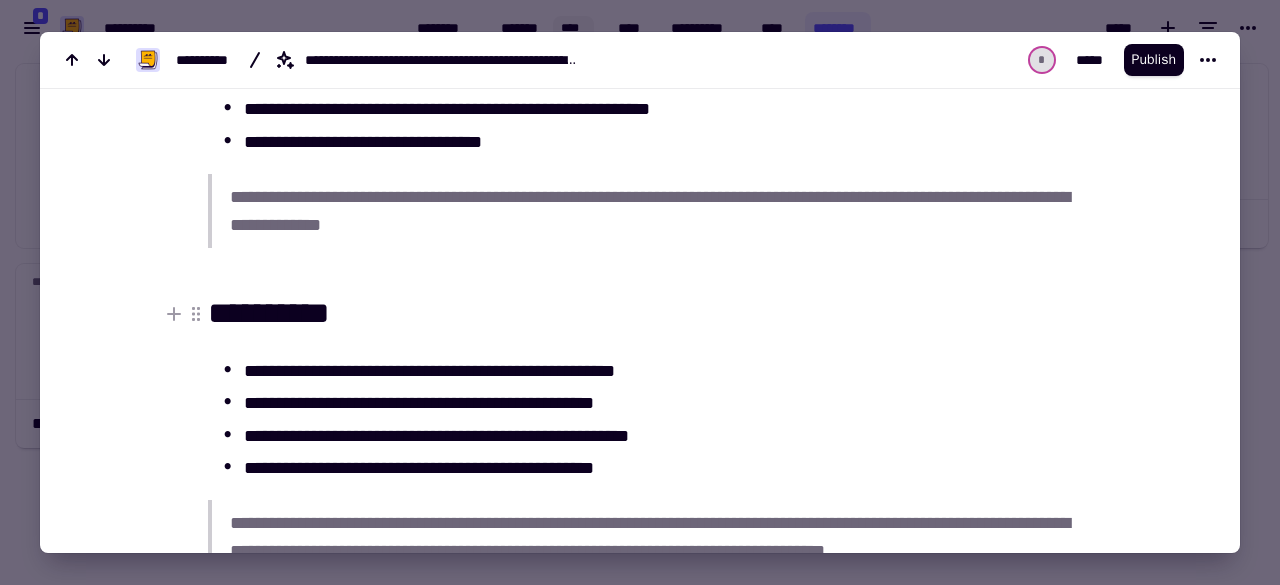 scroll, scrollTop: 1700, scrollLeft: 0, axis: vertical 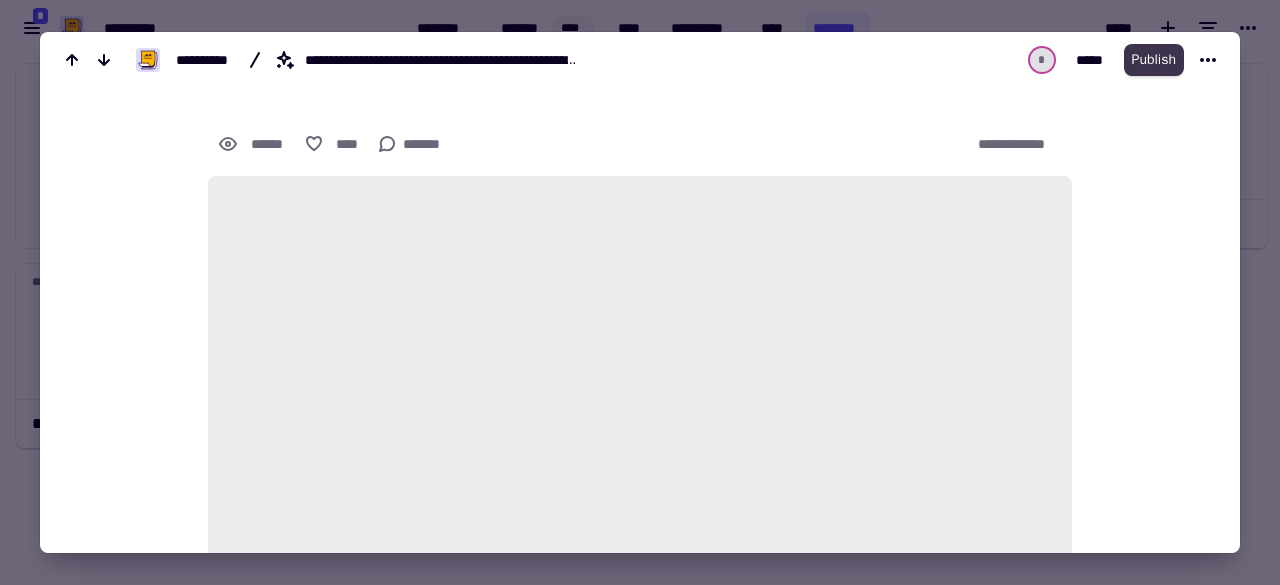 click on "Publish" 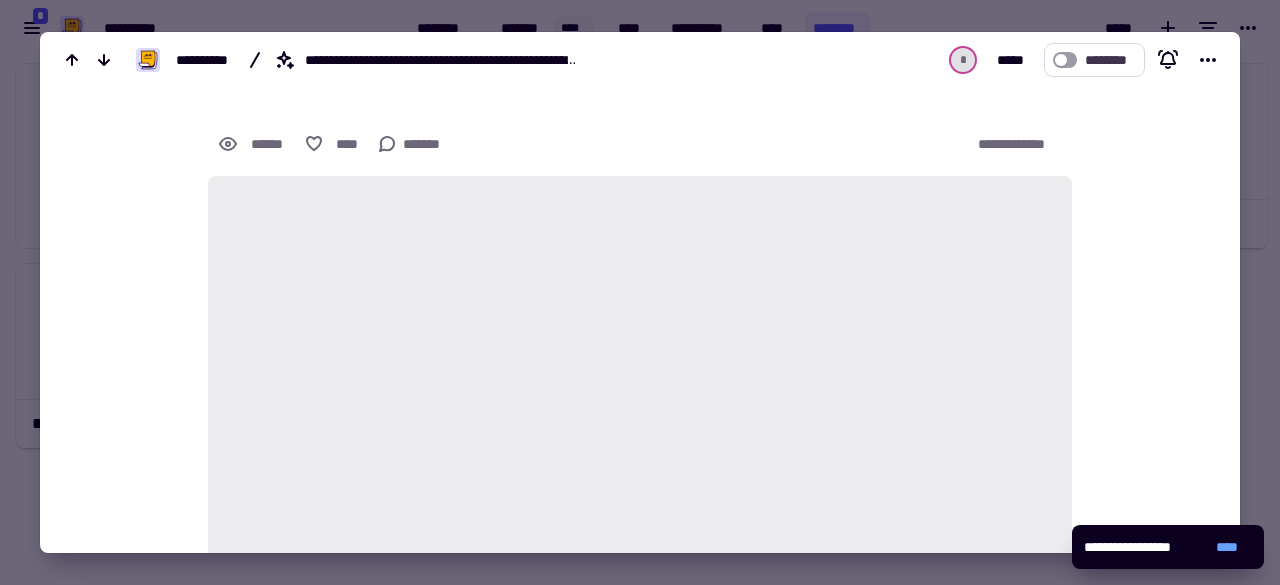 click on "********" 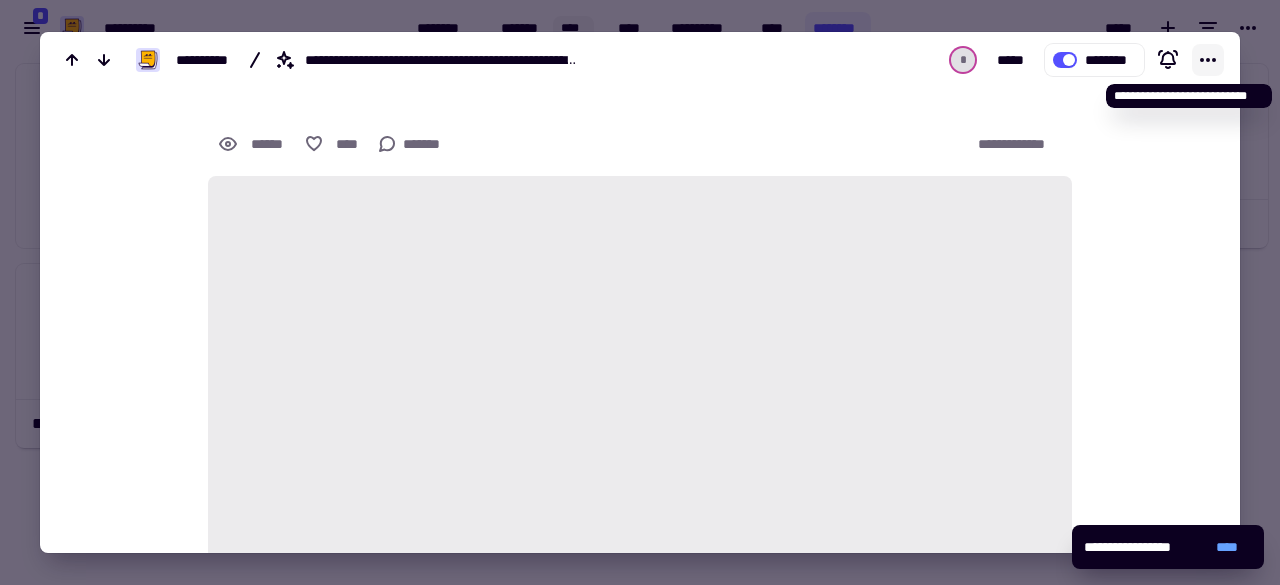 click 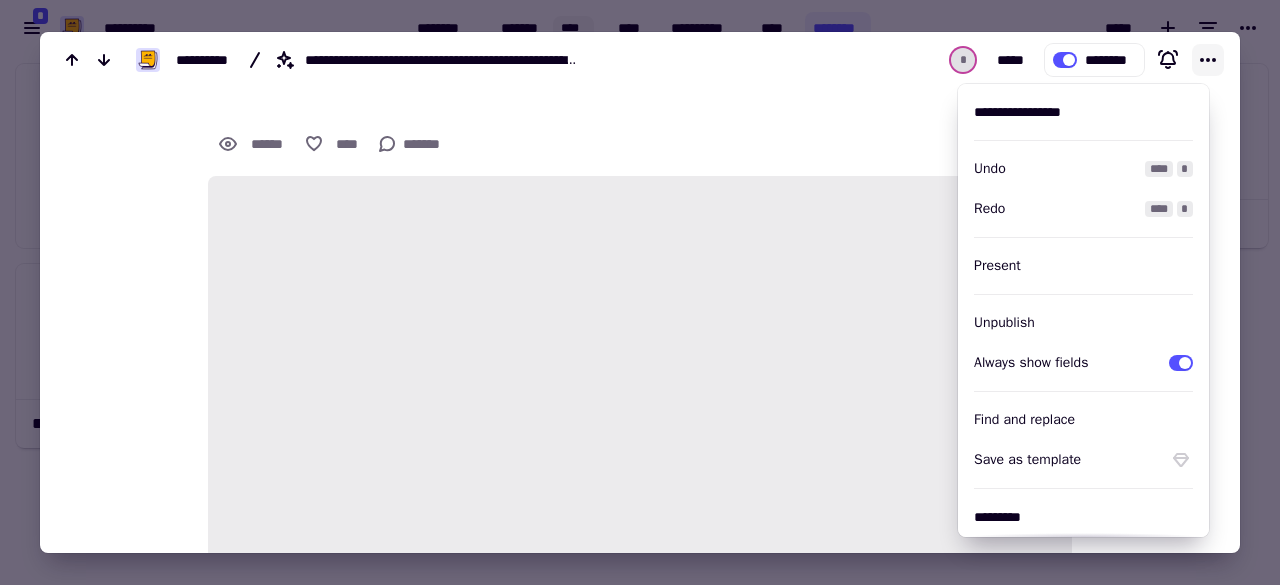 click 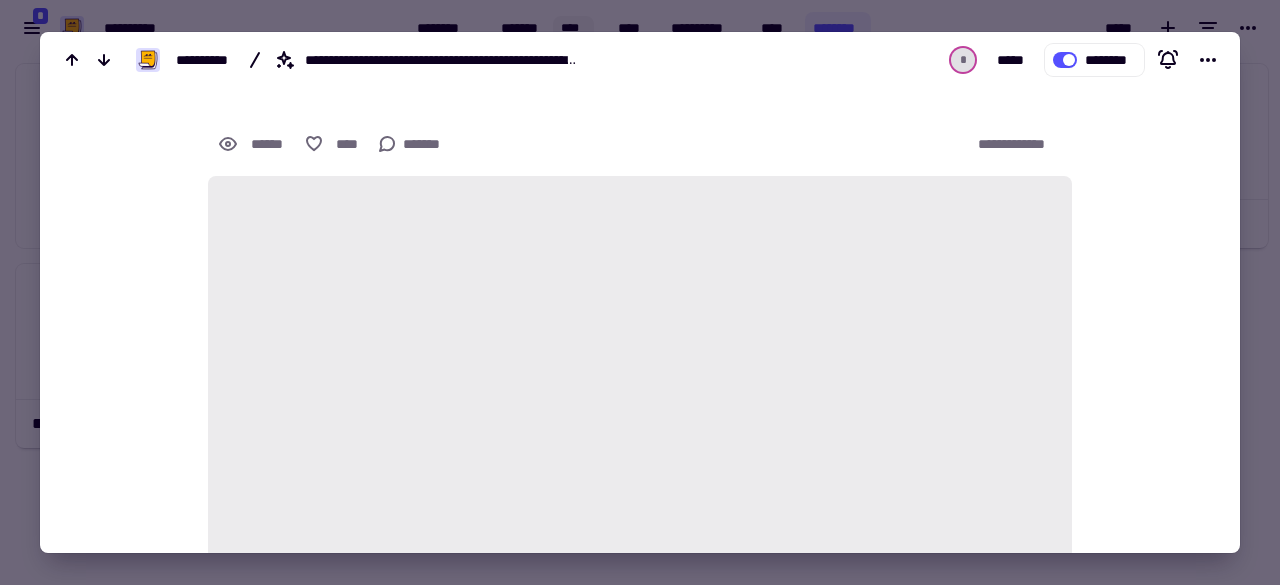 click at bounding box center [640, 292] 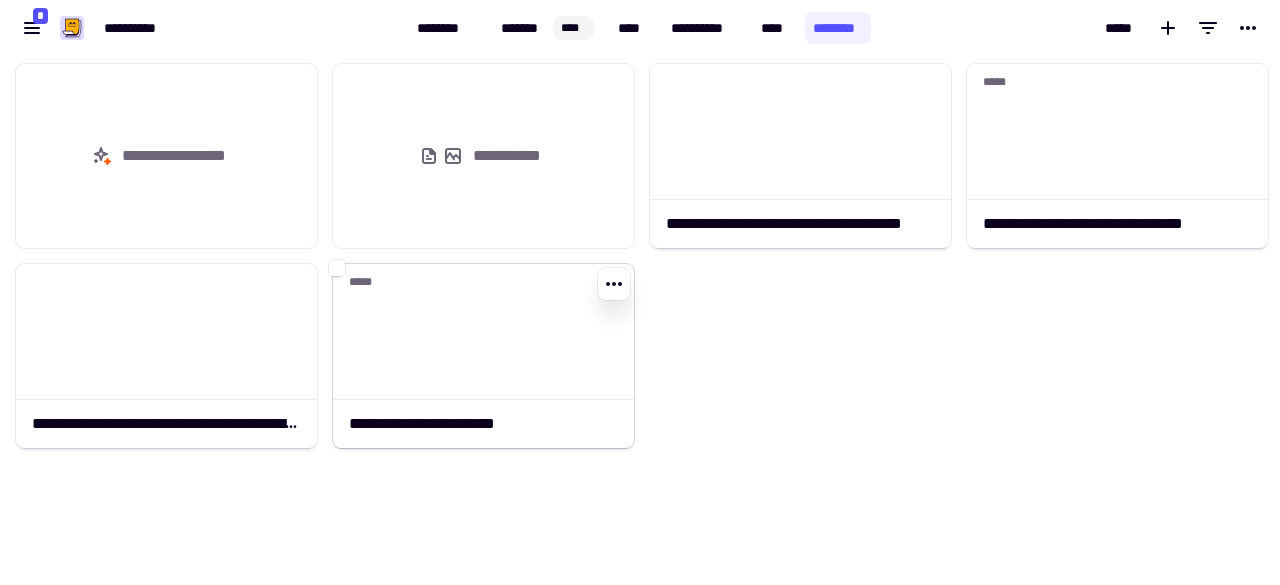 click 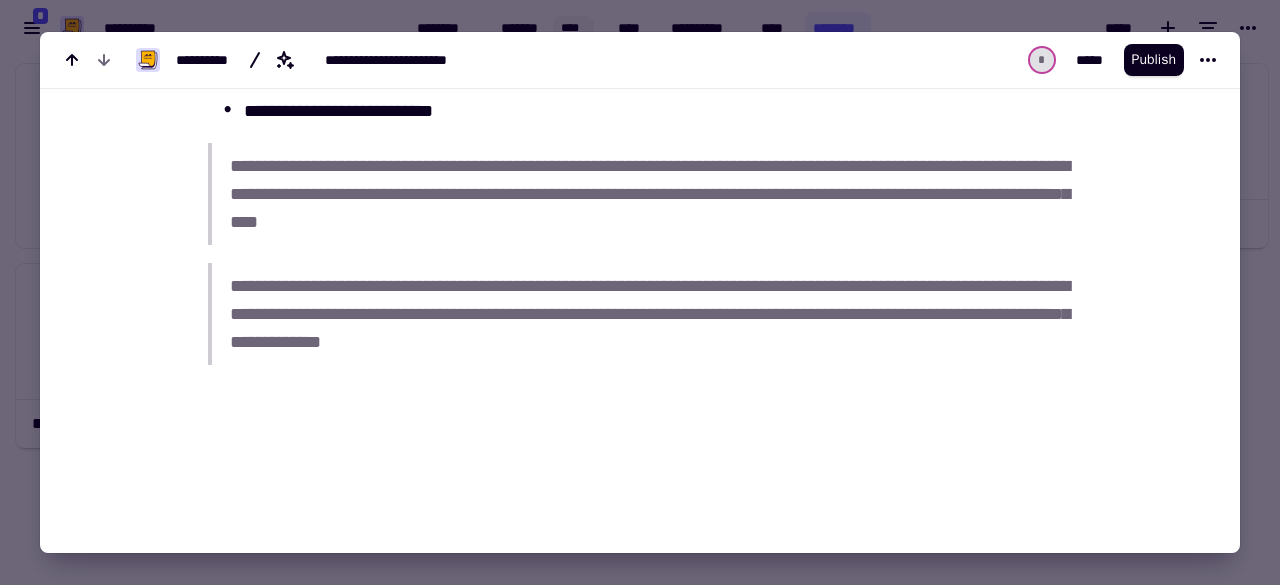 scroll, scrollTop: 2974, scrollLeft: 0, axis: vertical 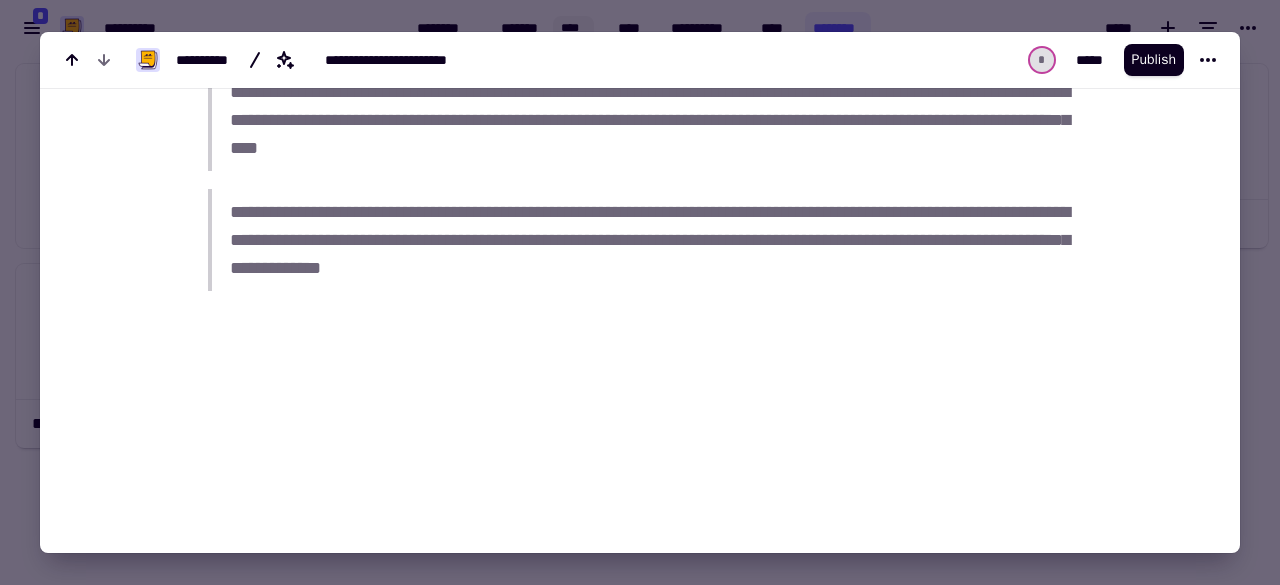 drag, startPoint x: 1140, startPoint y: 68, endPoint x: 1140, endPoint y: 109, distance: 41 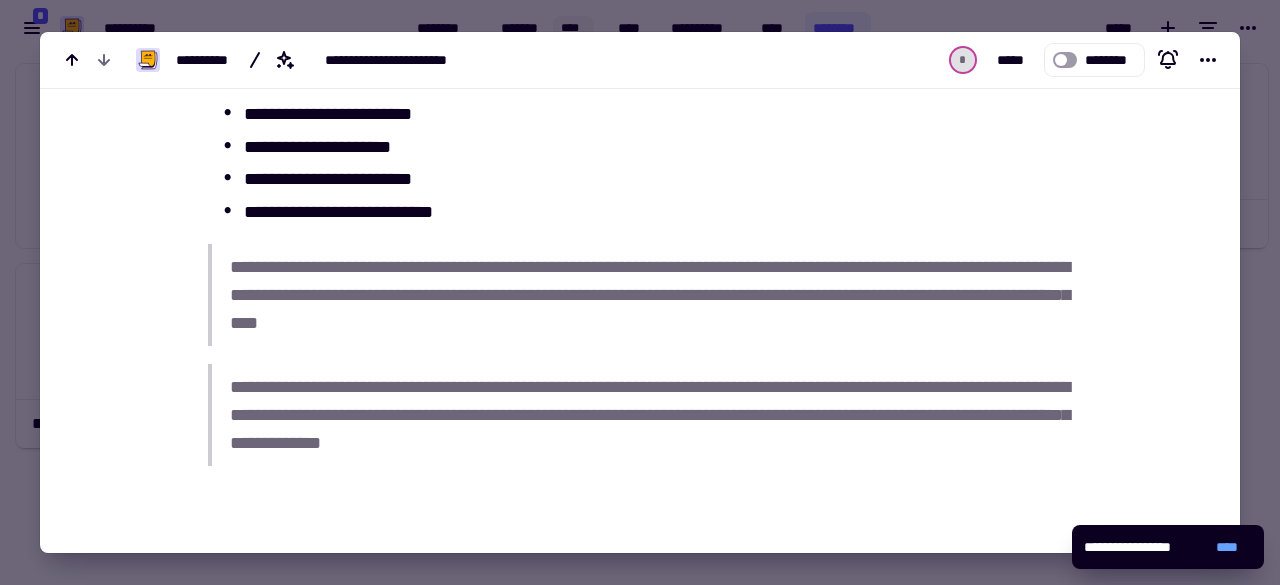 scroll, scrollTop: 2926, scrollLeft: 0, axis: vertical 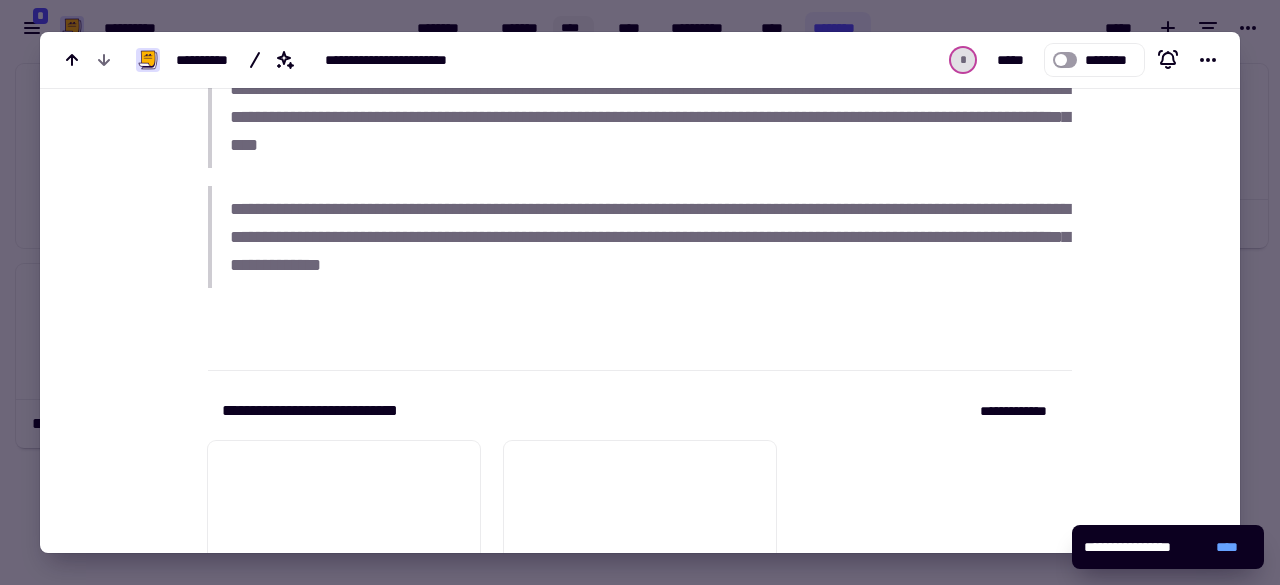 click at bounding box center (640, 292) 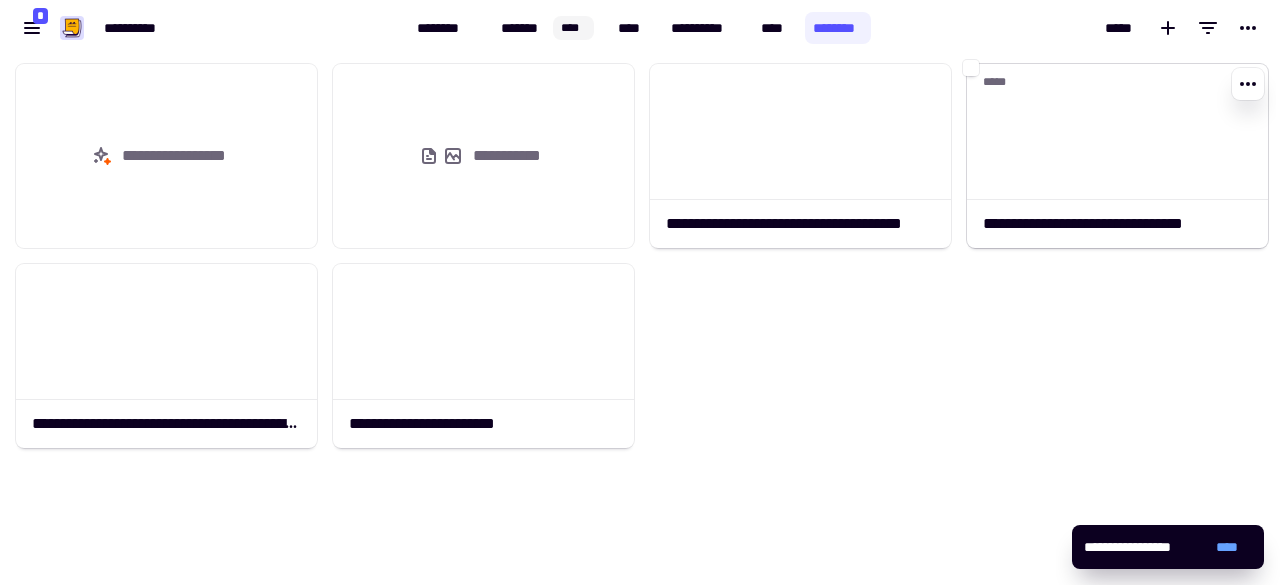 click 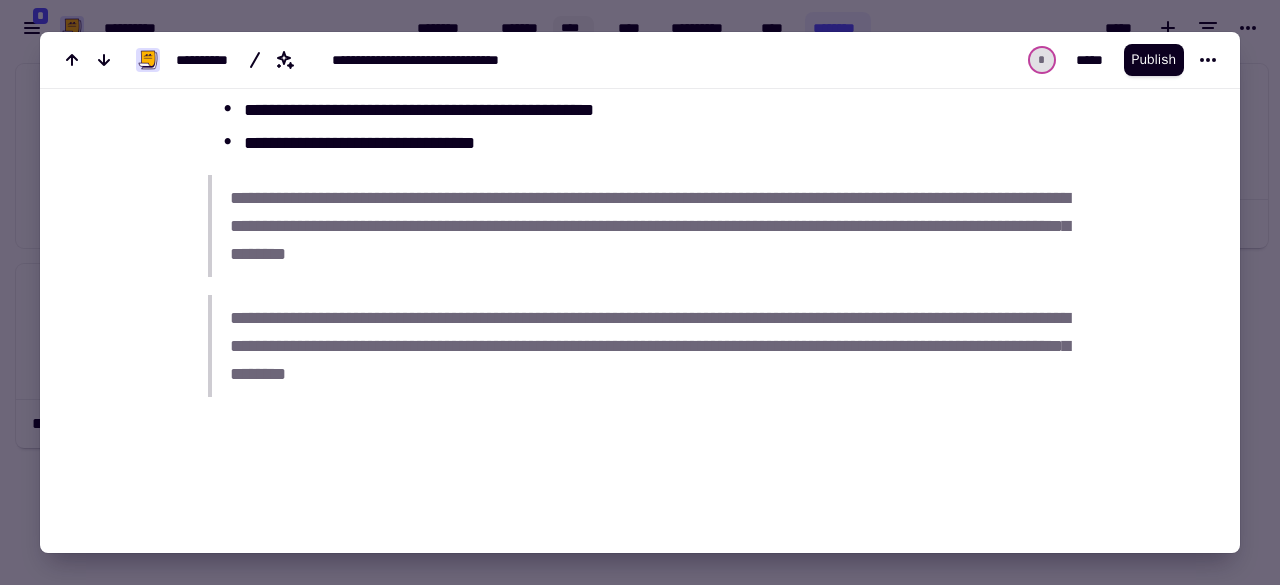 scroll, scrollTop: 2446, scrollLeft: 0, axis: vertical 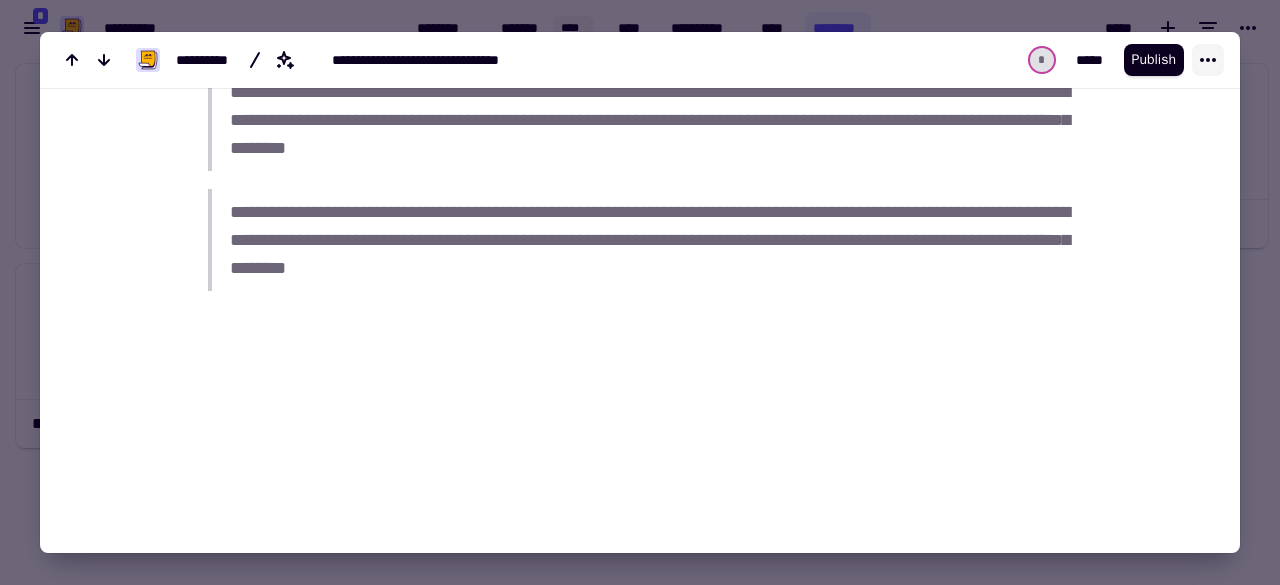 click 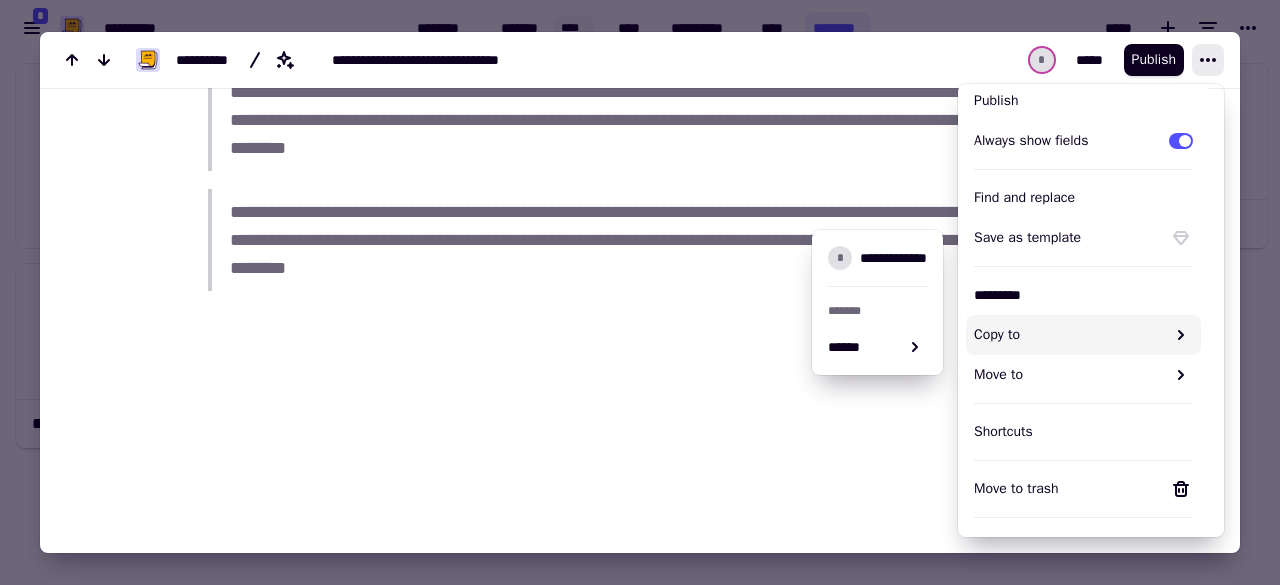 scroll, scrollTop: 306, scrollLeft: 0, axis: vertical 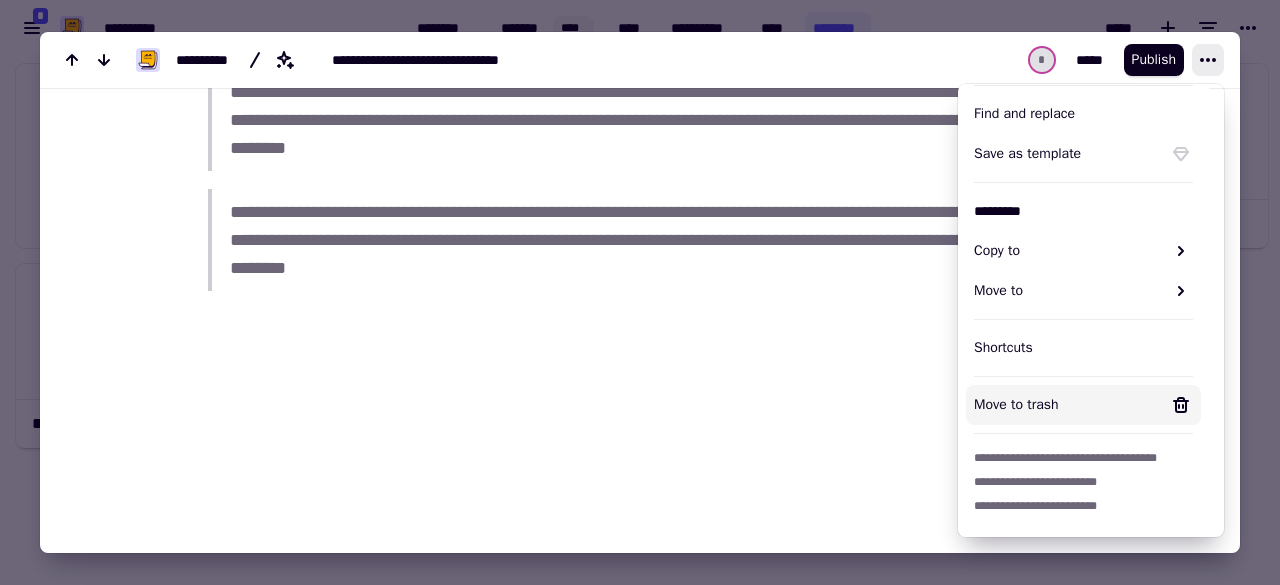 click on "Move to trash" at bounding box center (1067, 405) 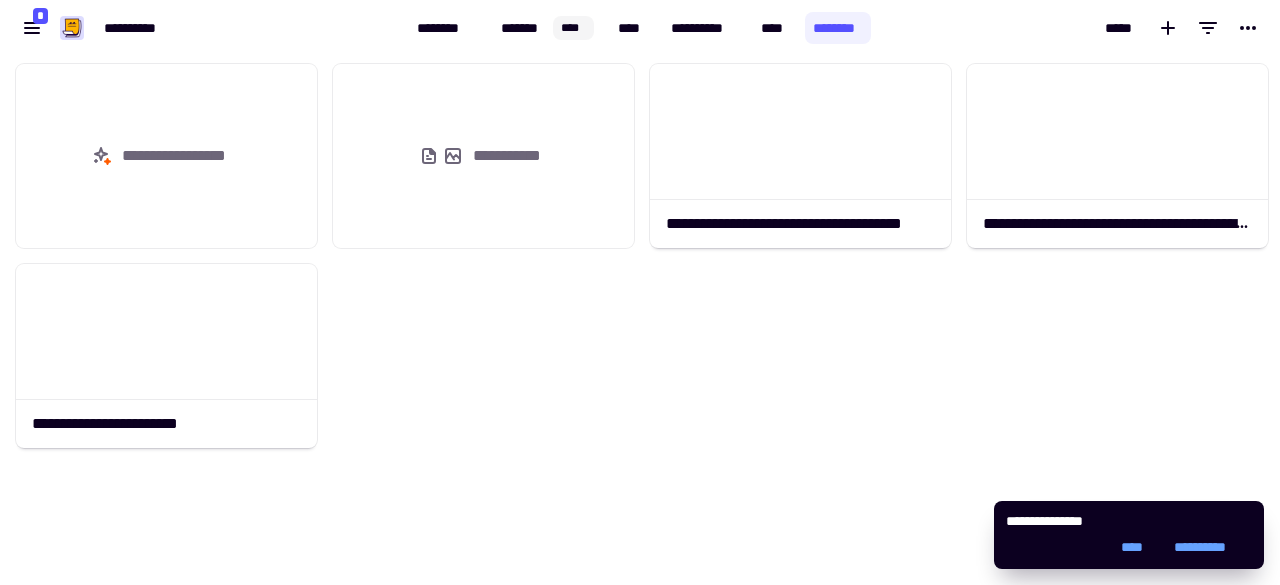 click on "[FIRST] [LAST]" 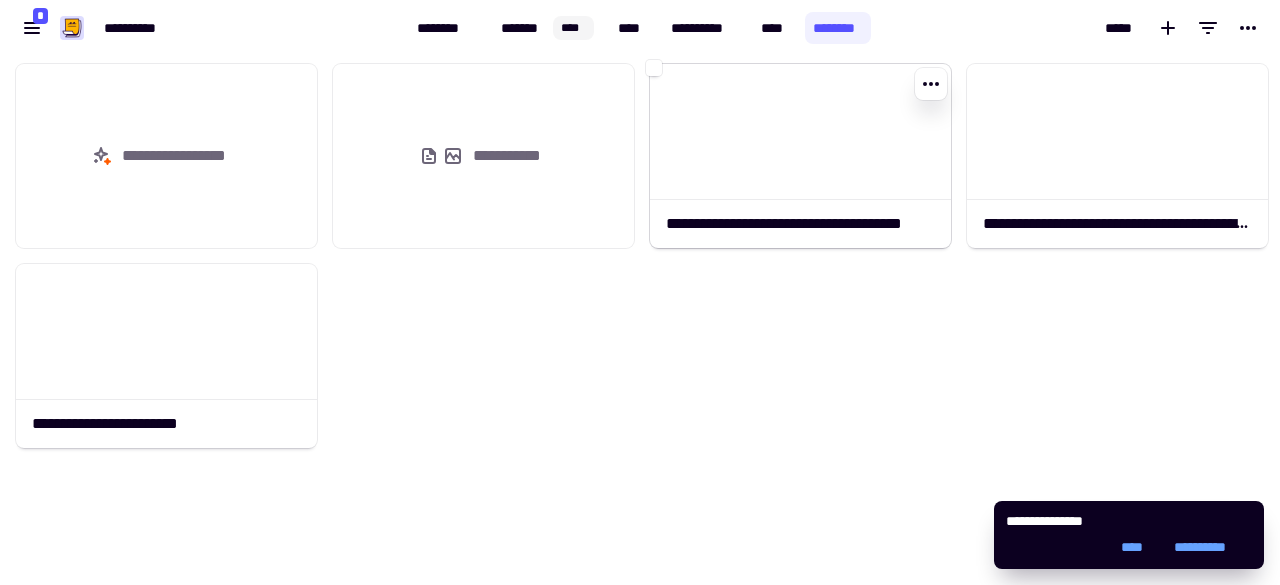 click 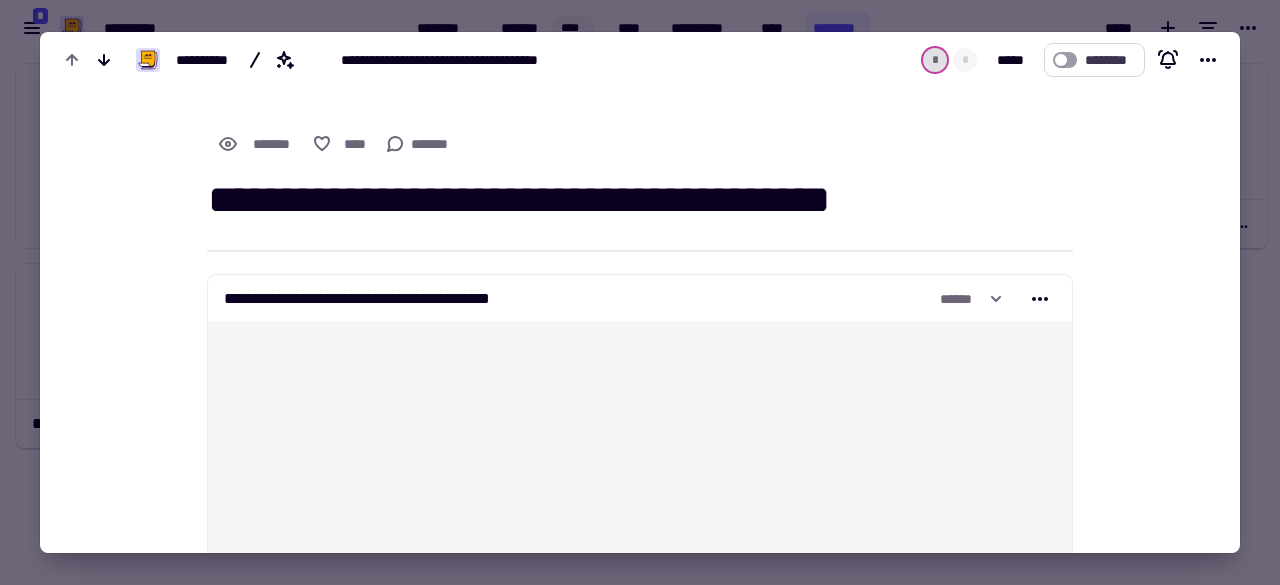 click on "********" 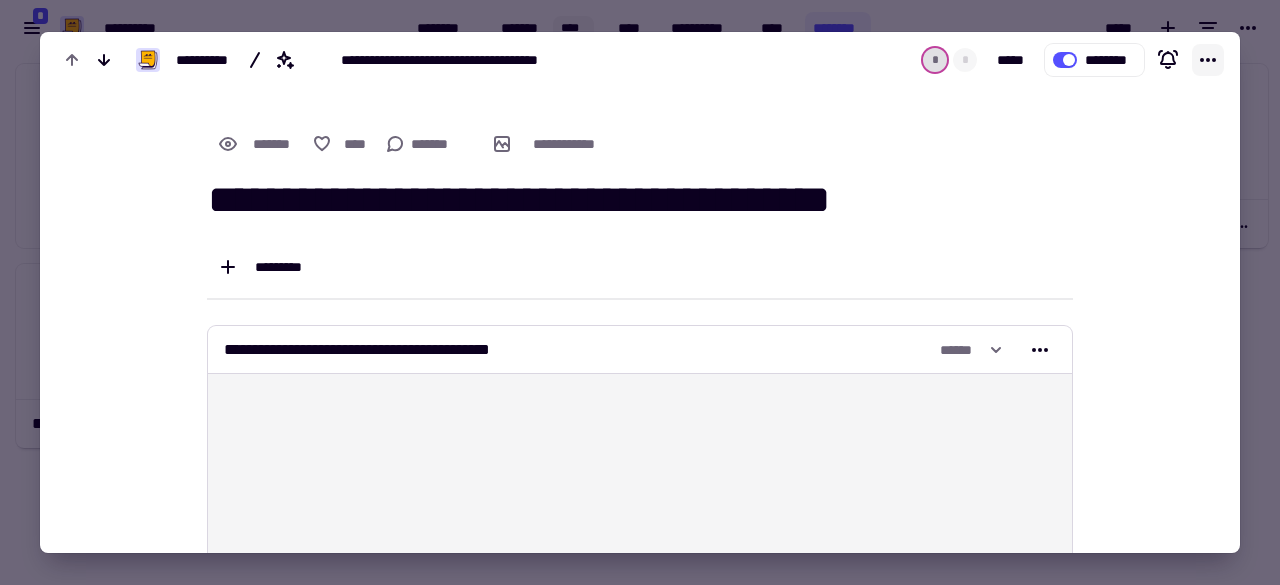 click 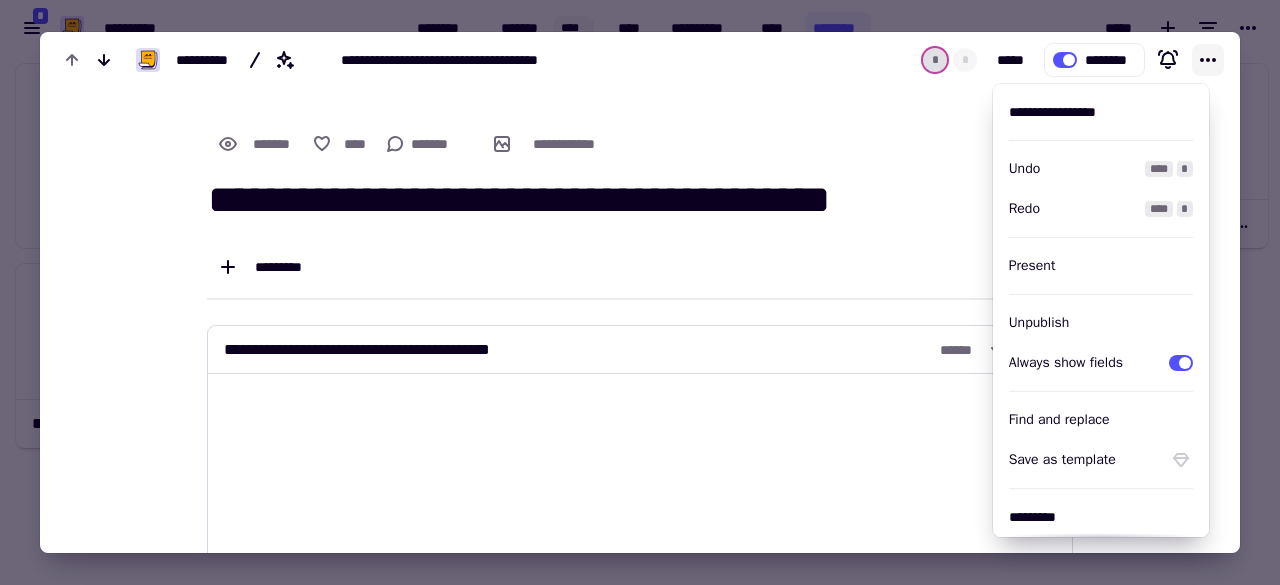 click 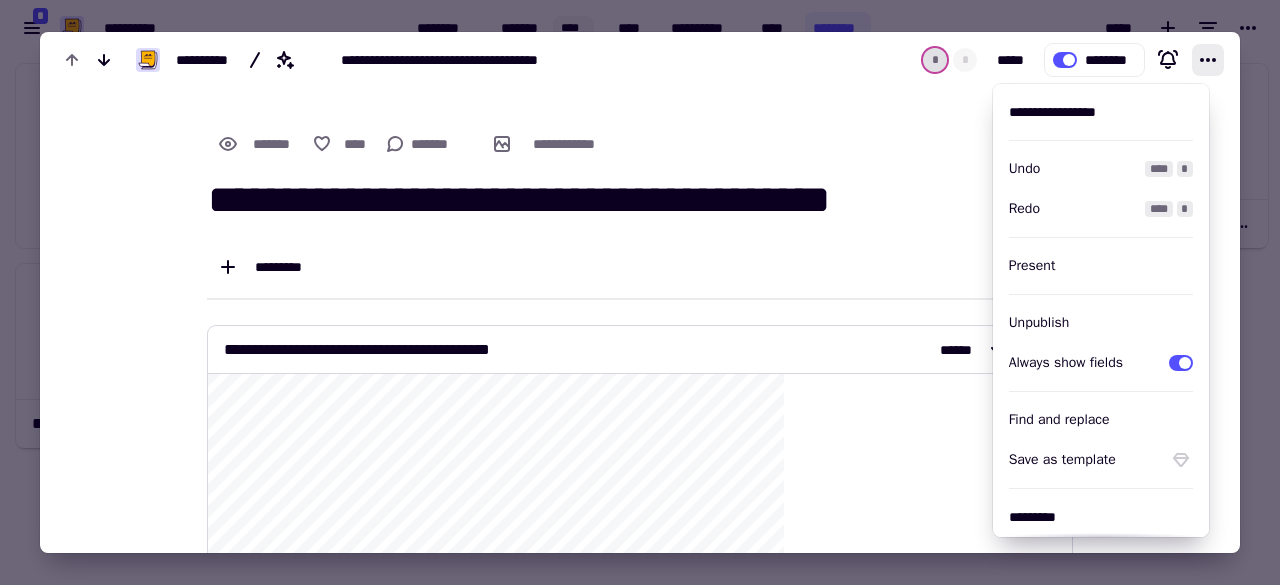 click 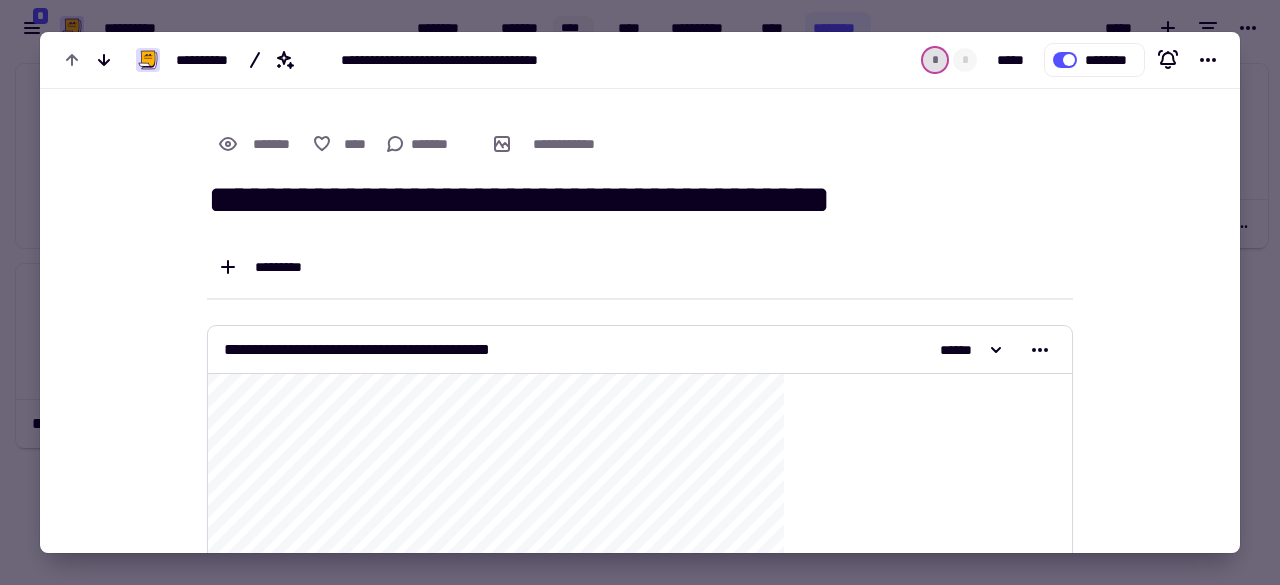 scroll, scrollTop: 400, scrollLeft: 0, axis: vertical 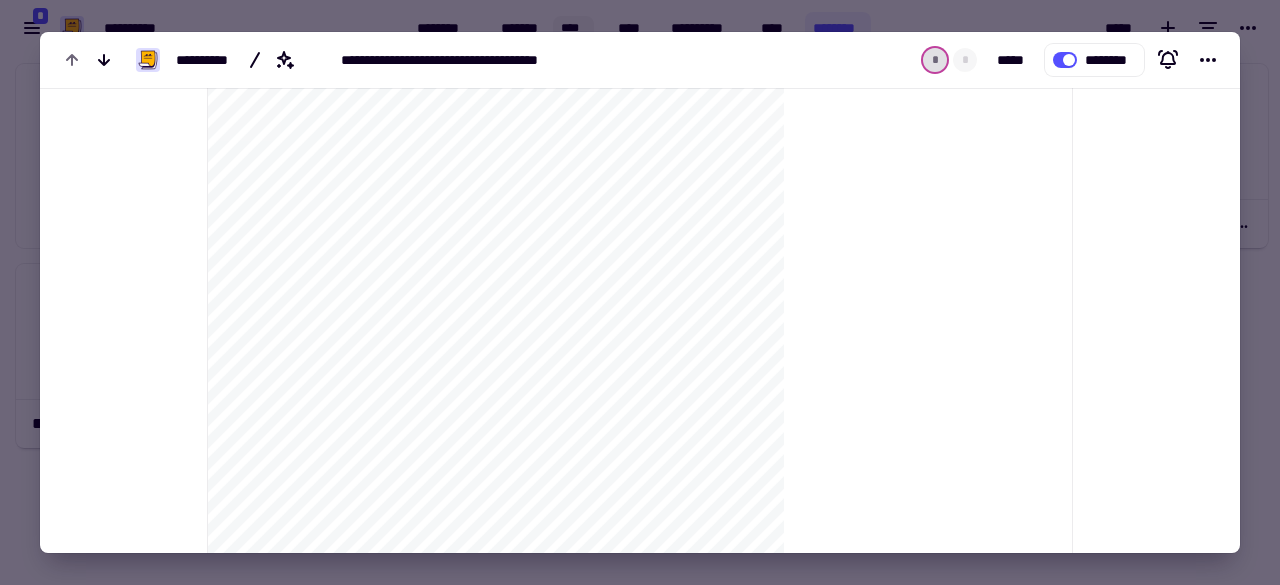 click at bounding box center [640, 292] 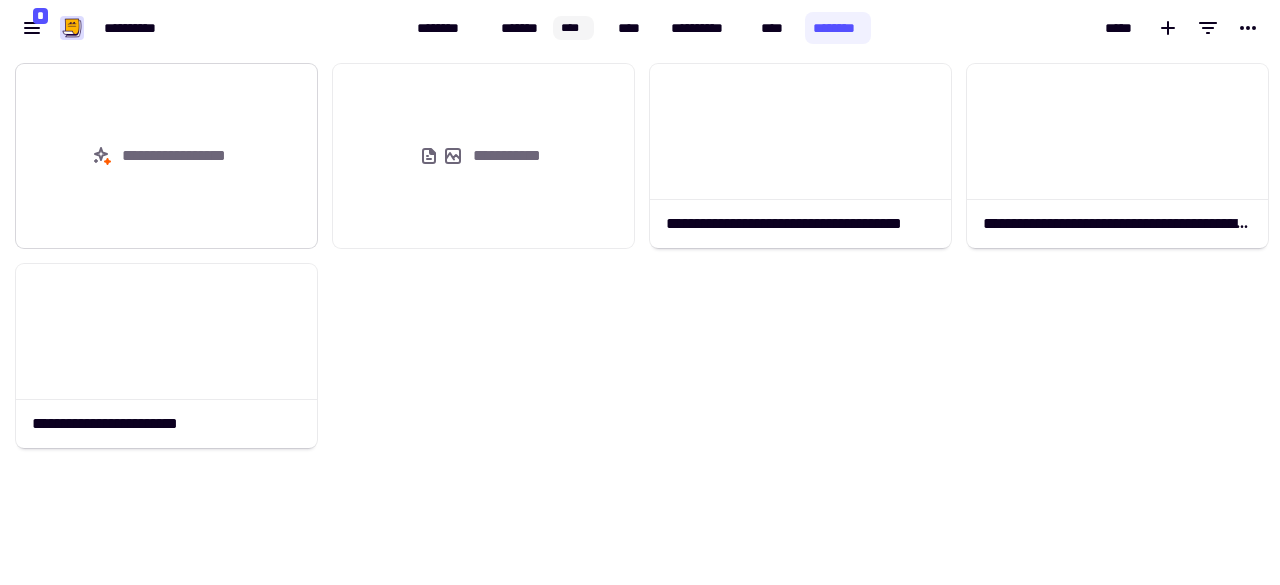 click on "**********" 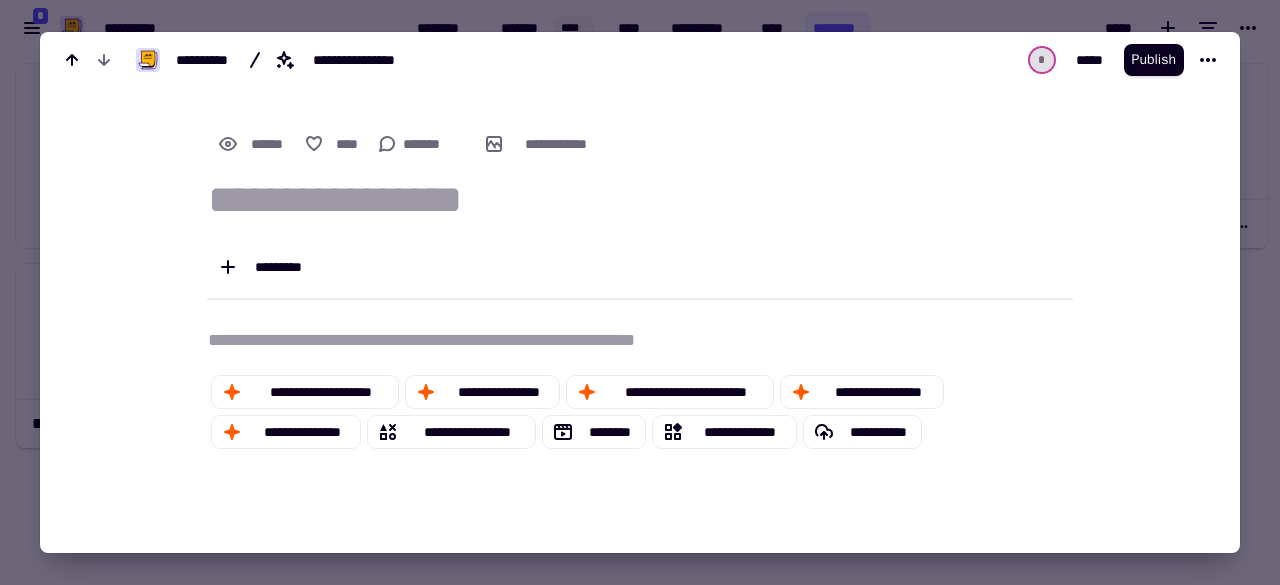 click on "**********" at bounding box center (640, 340) 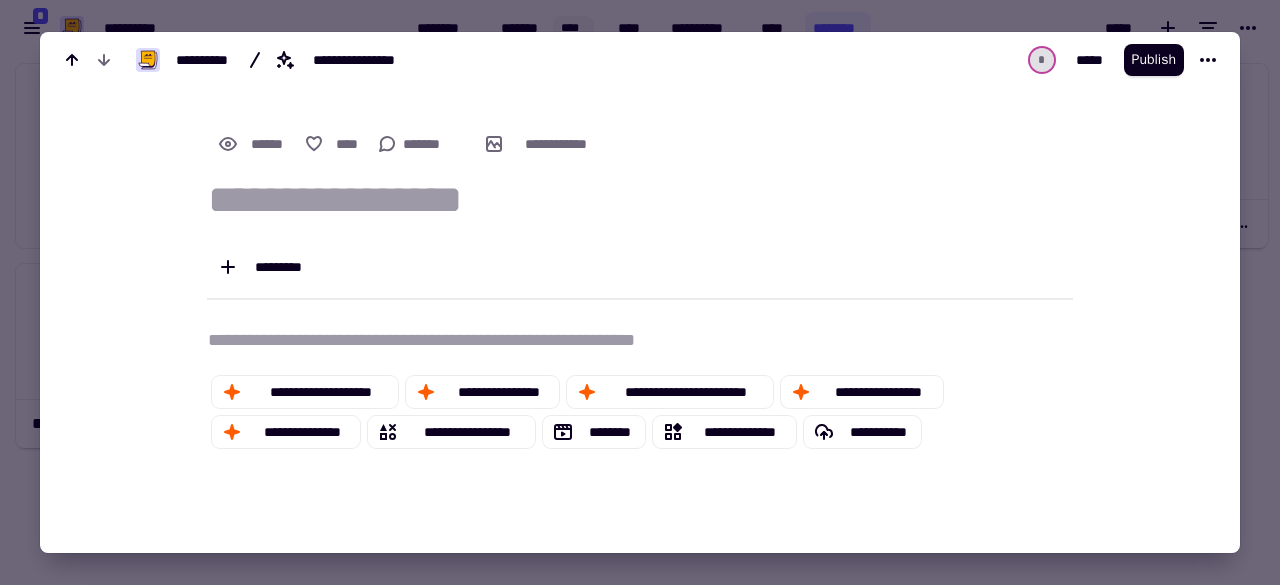 type 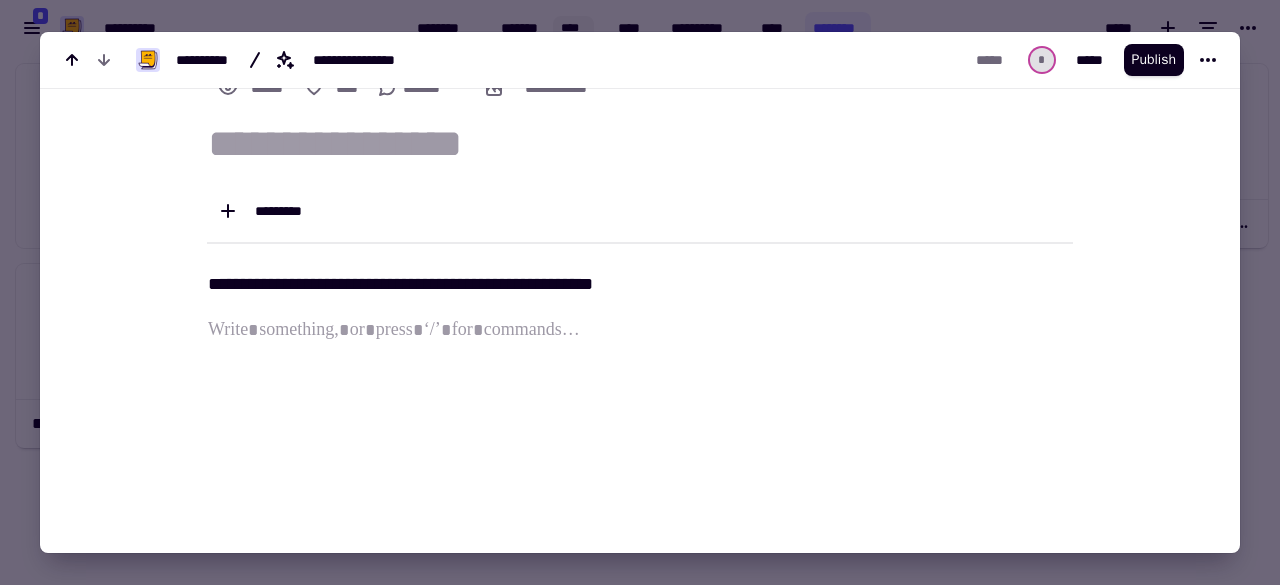 scroll, scrollTop: 109, scrollLeft: 0, axis: vertical 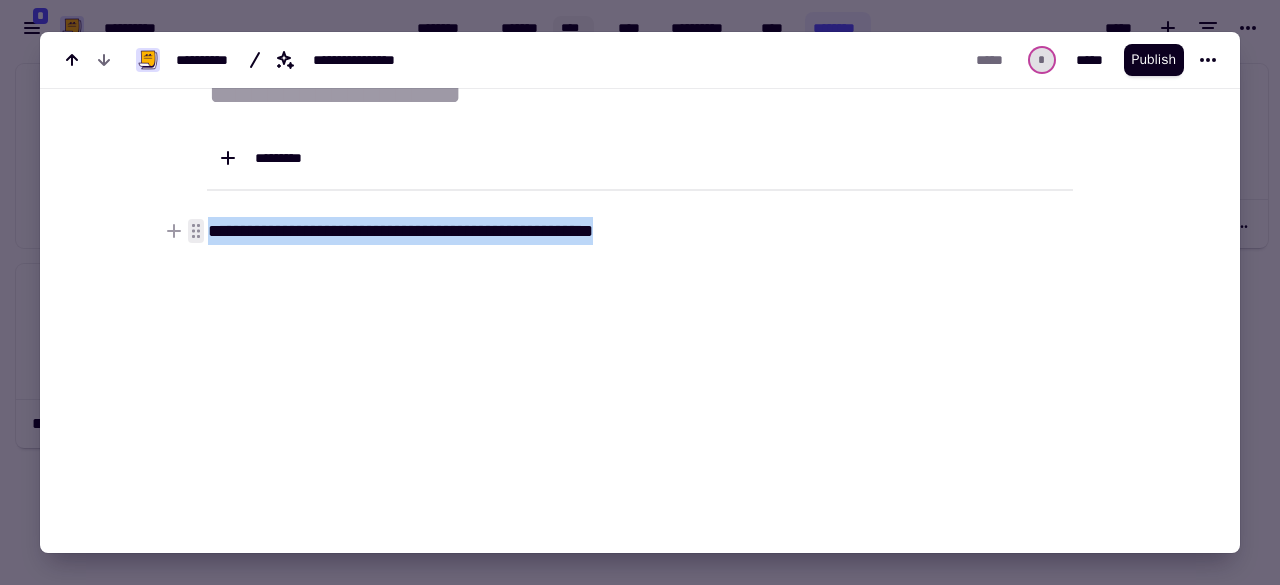 drag, startPoint x: 666, startPoint y: 225, endPoint x: 196, endPoint y: 231, distance: 470.0383 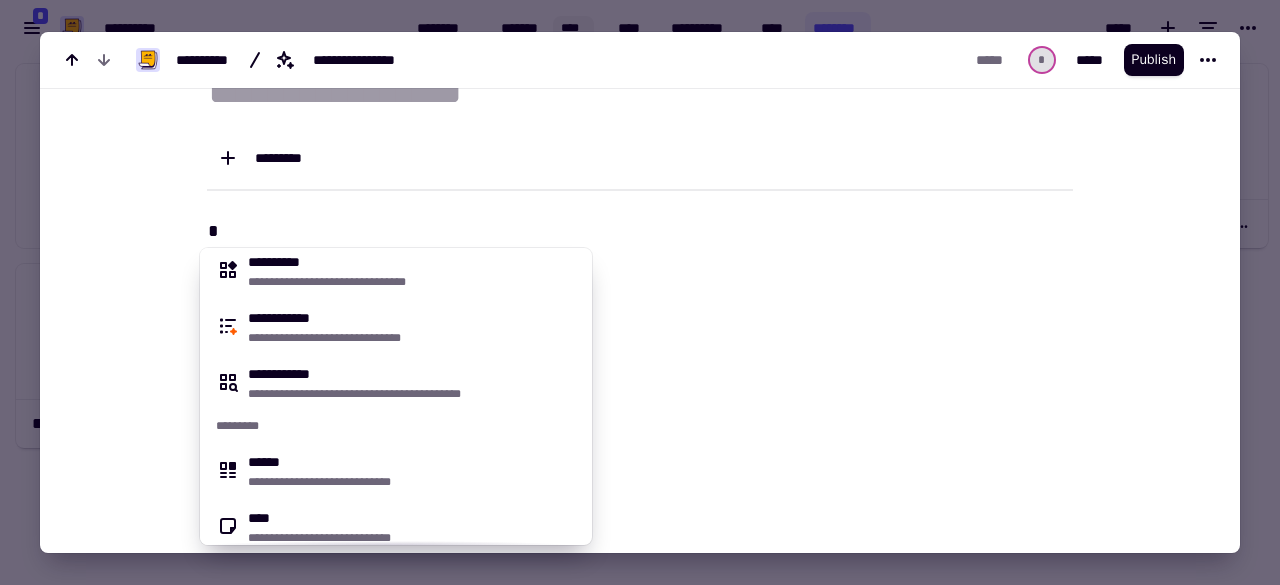 scroll, scrollTop: 34, scrollLeft: 0, axis: vertical 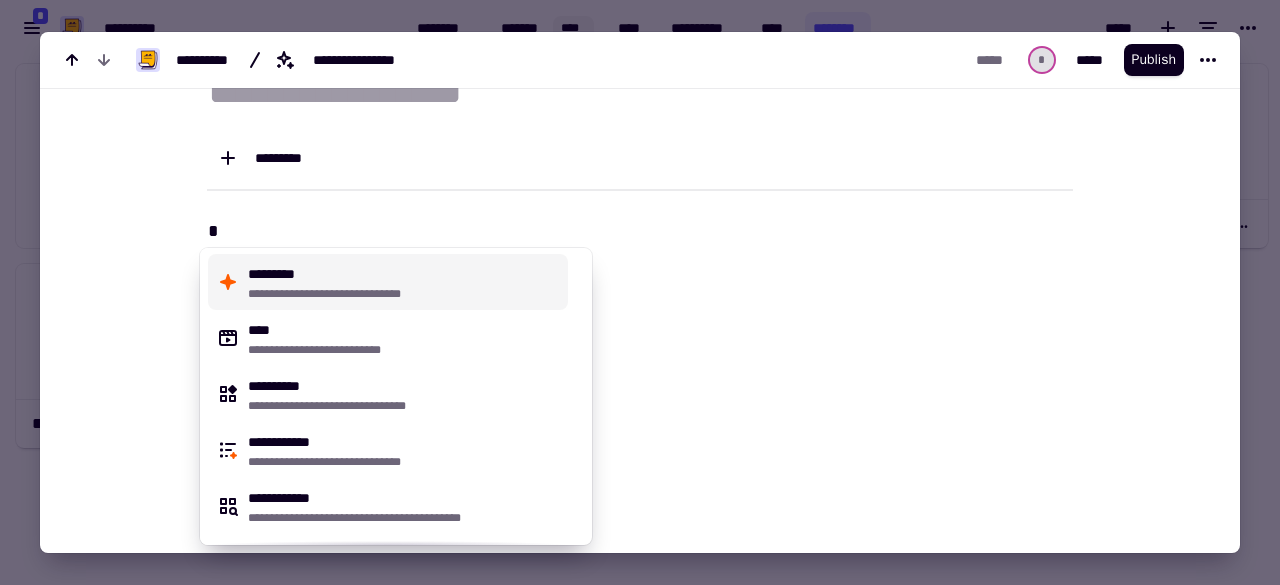 click on "**********" at bounding box center [404, 294] 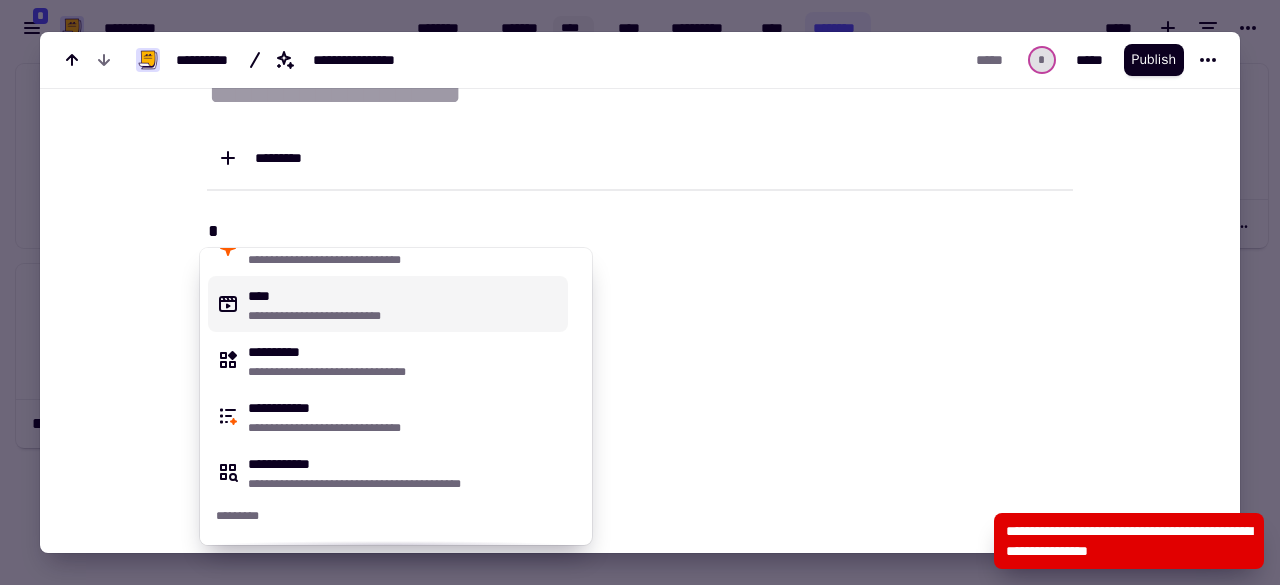 scroll, scrollTop: 100, scrollLeft: 0, axis: vertical 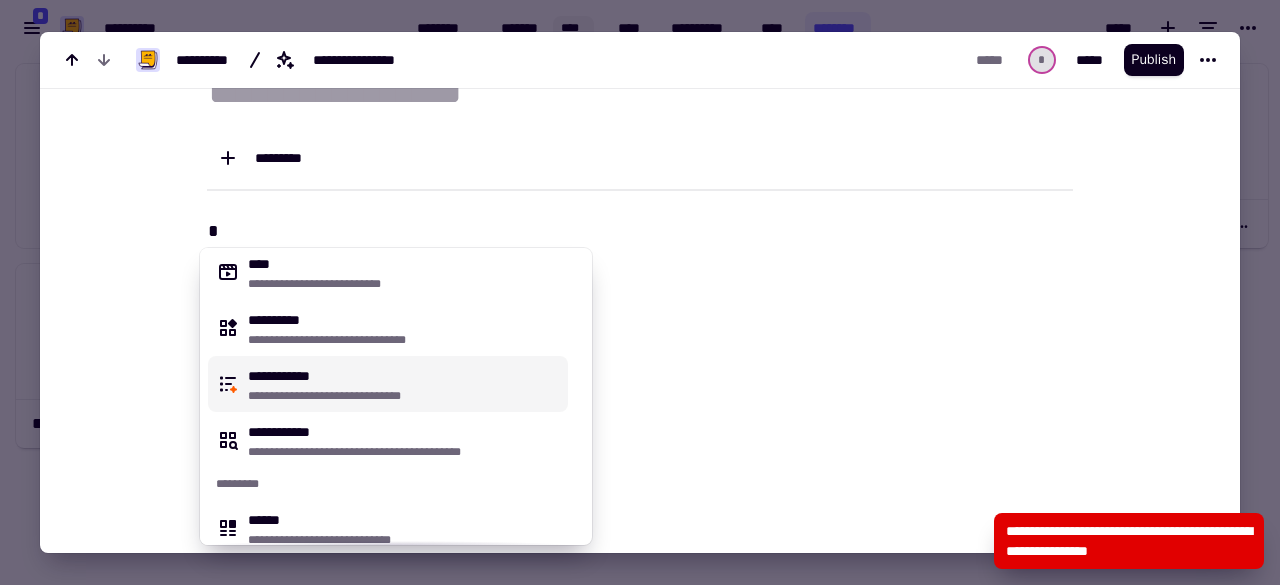 click on "**********" at bounding box center [404, 396] 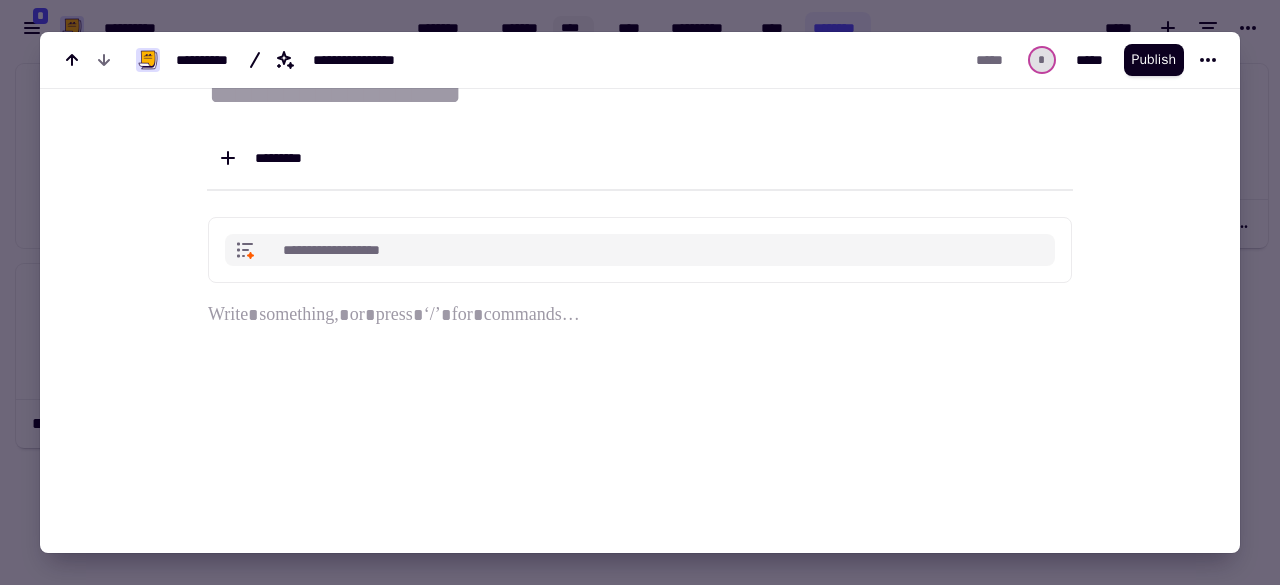 click on "**********" 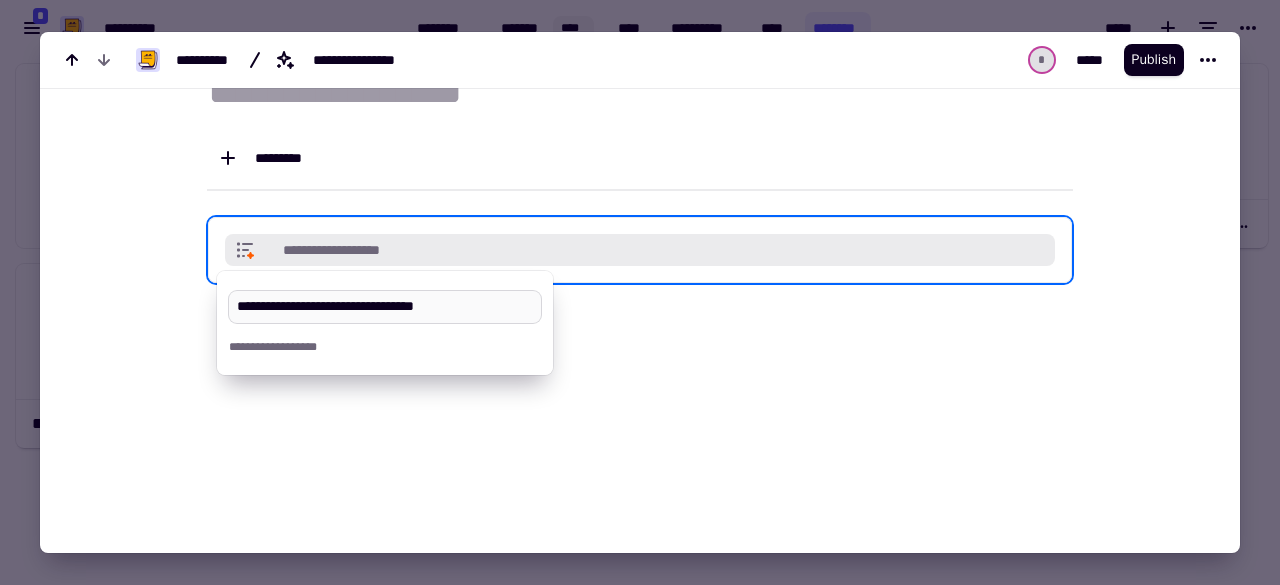 click on "**********" at bounding box center (385, 307) 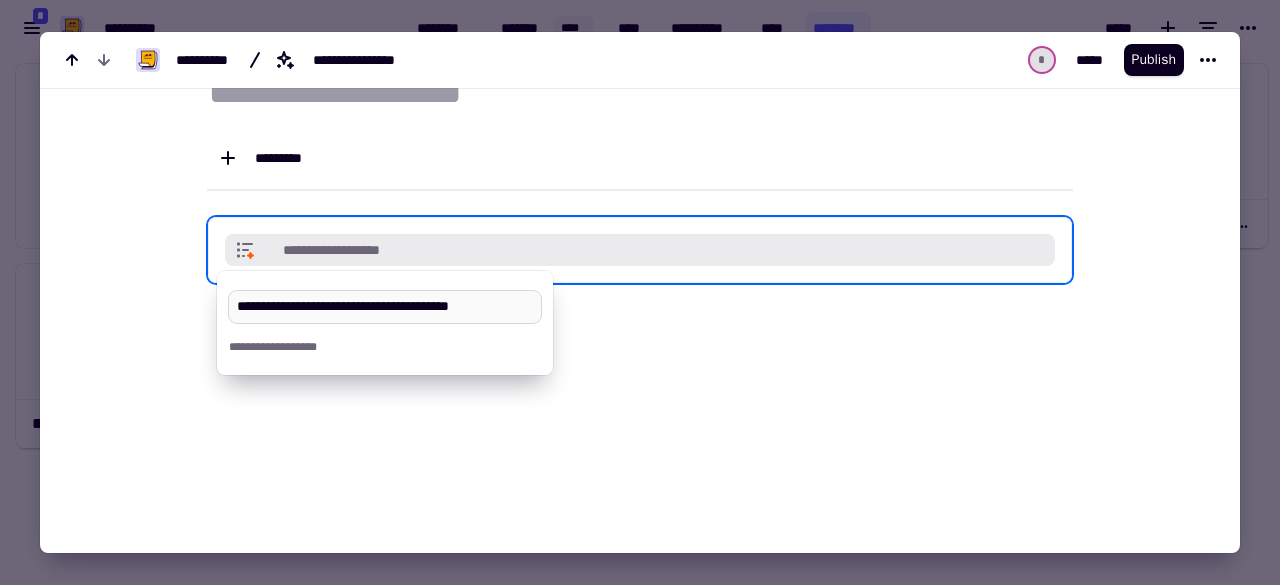 type on "**********" 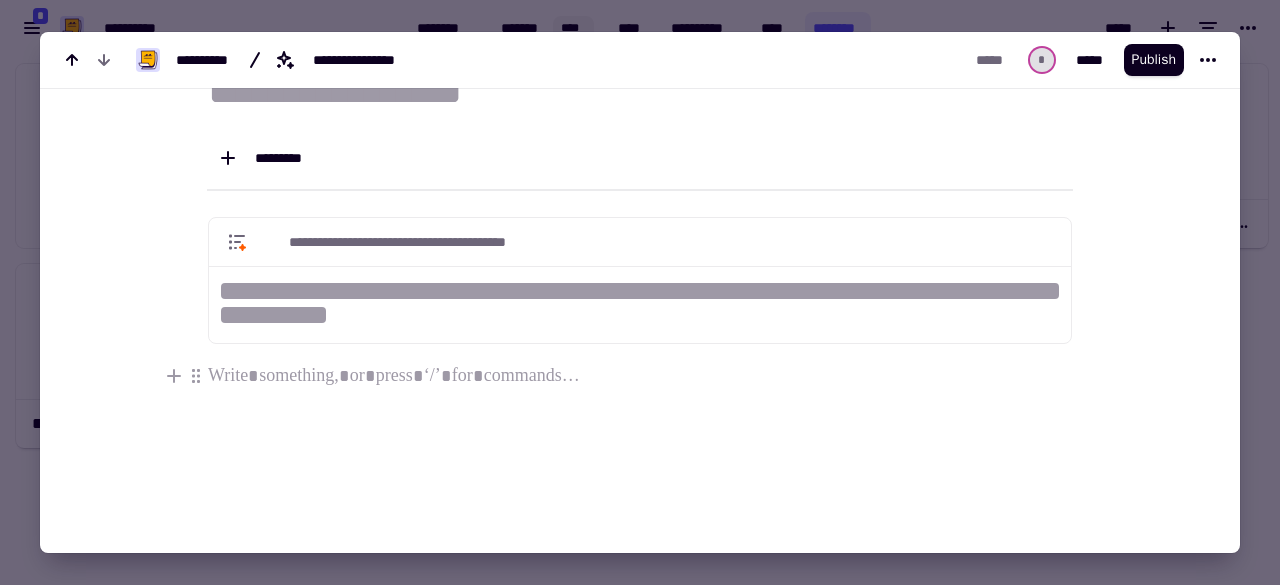 click at bounding box center (640, 376) 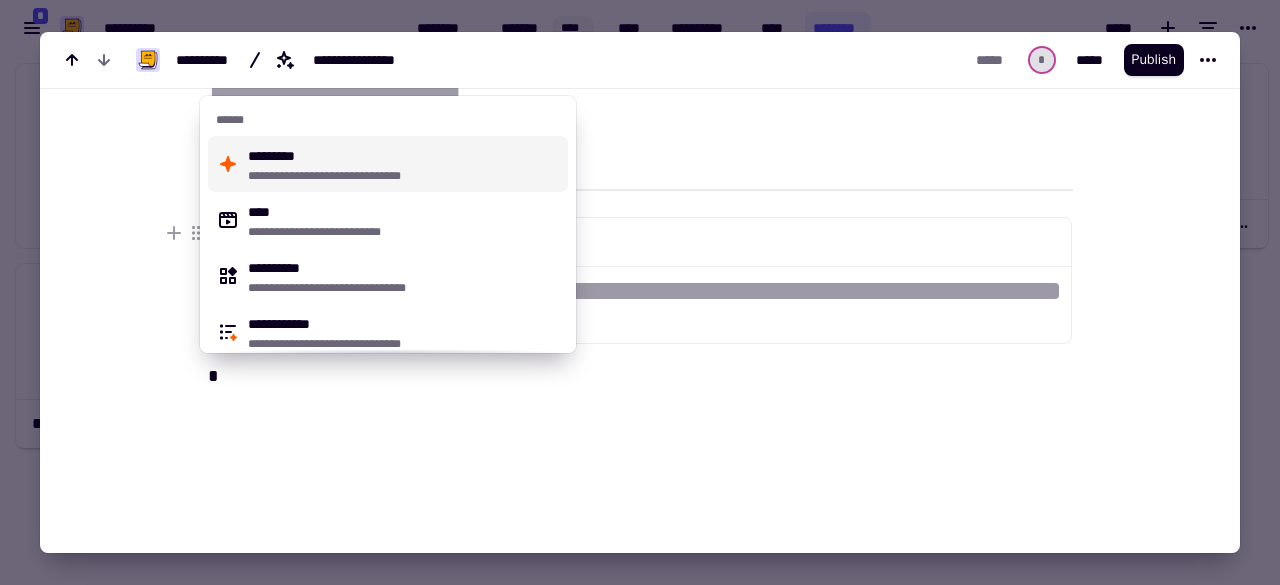 click on "**********" at bounding box center [404, 332] 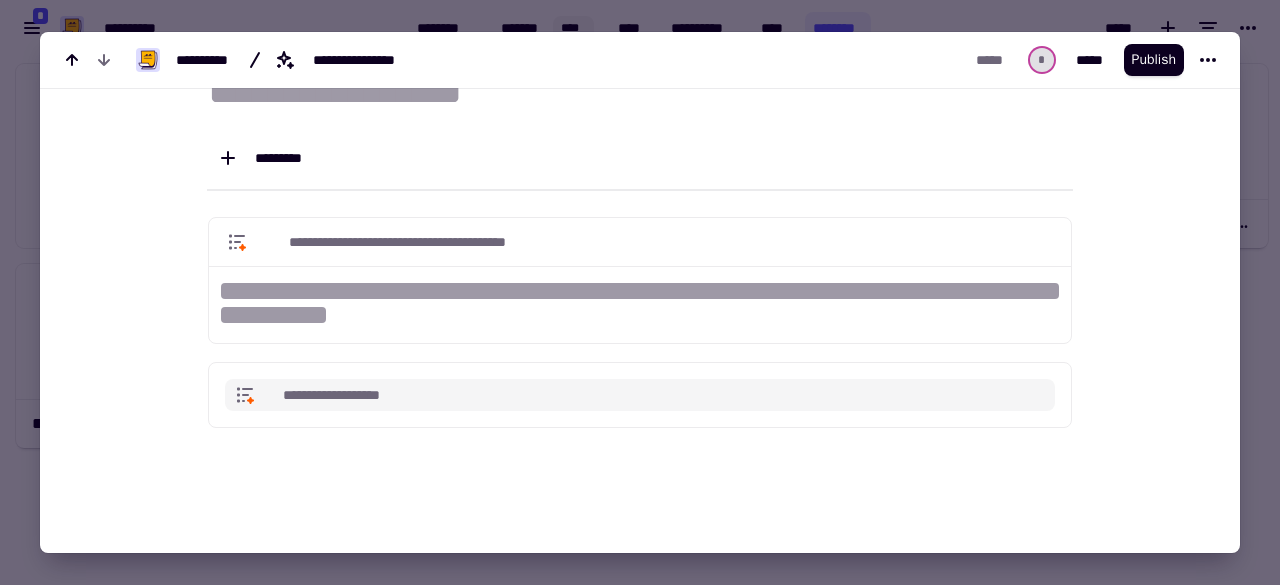 click on "**********" 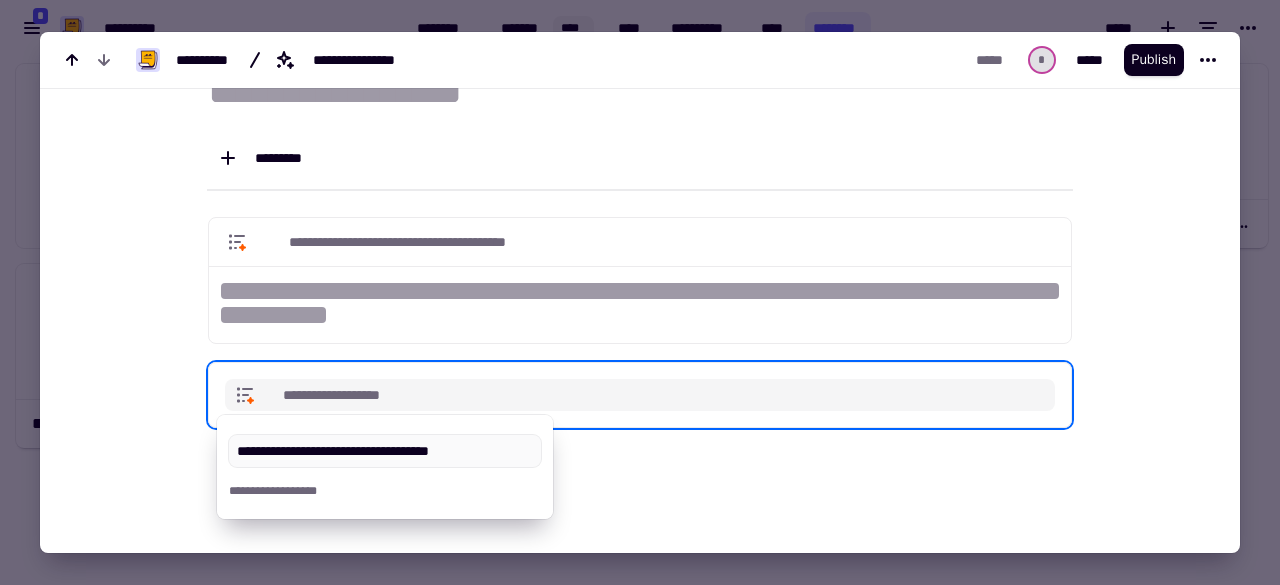 type on "**********" 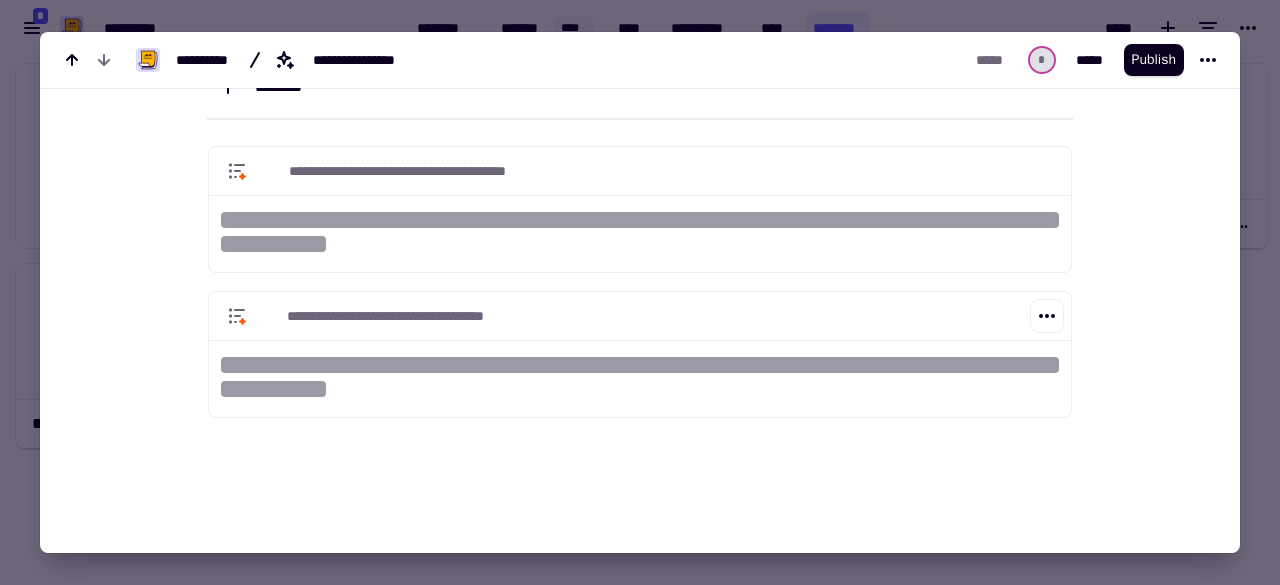 scroll, scrollTop: 307, scrollLeft: 0, axis: vertical 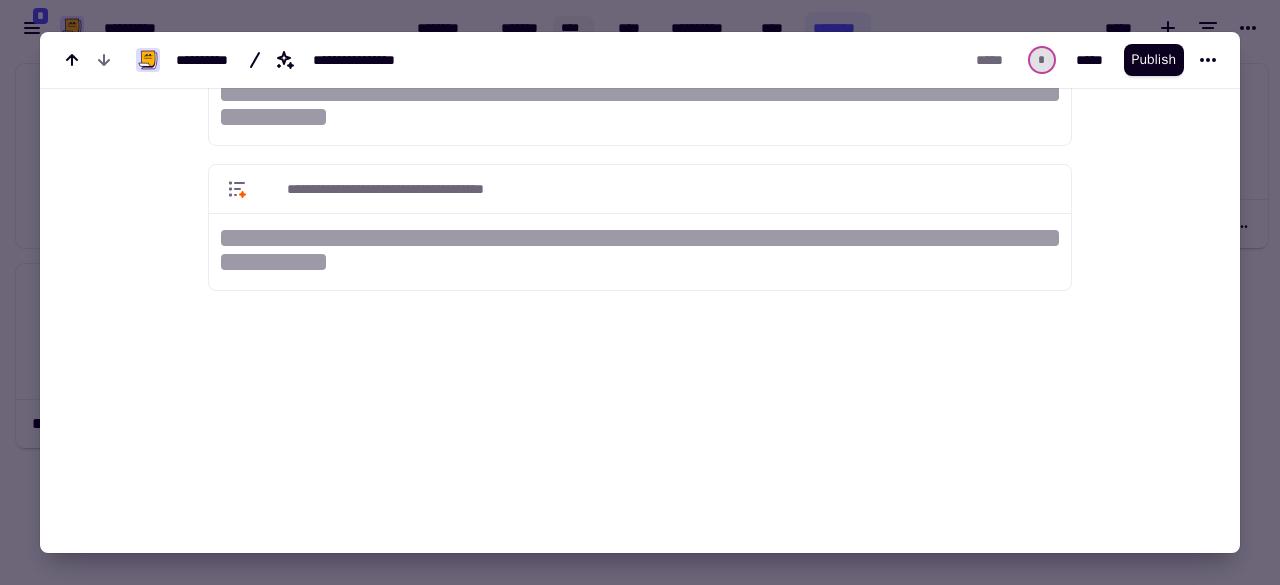 click on "[FIRST] [LAST]" at bounding box center (628, 250) 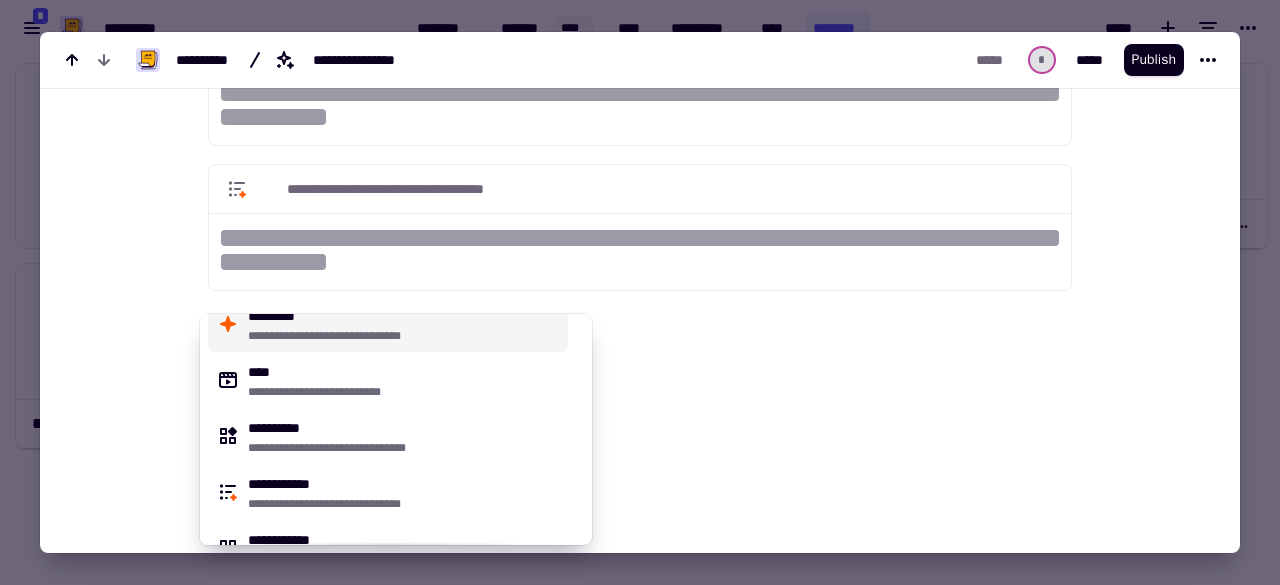scroll, scrollTop: 100, scrollLeft: 0, axis: vertical 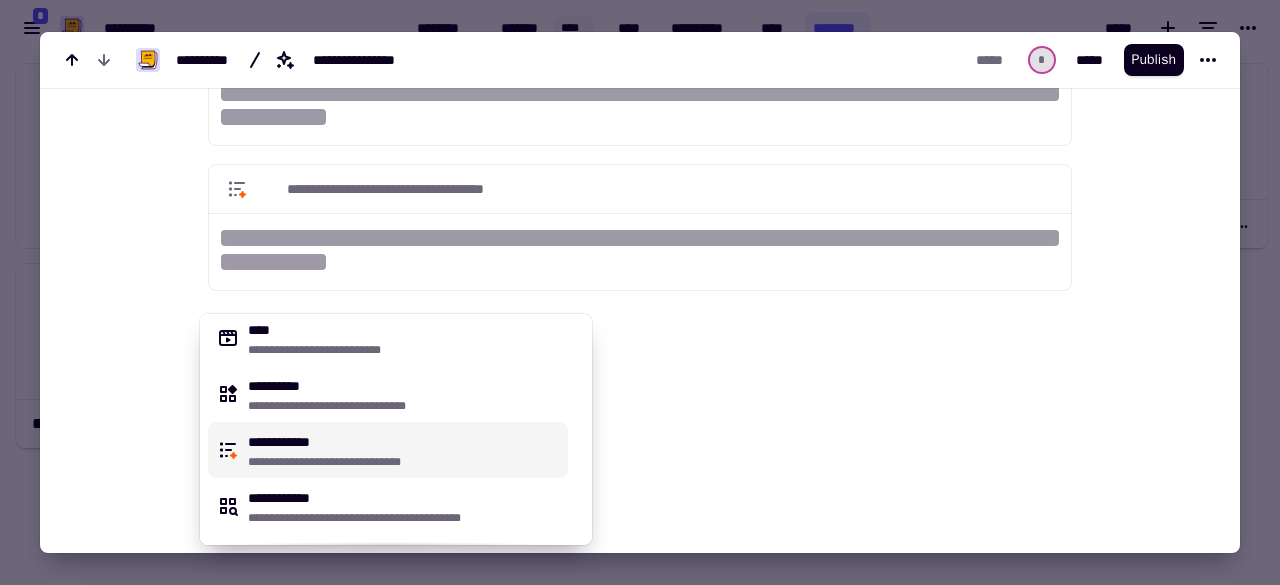 click on "**********" at bounding box center [404, 450] 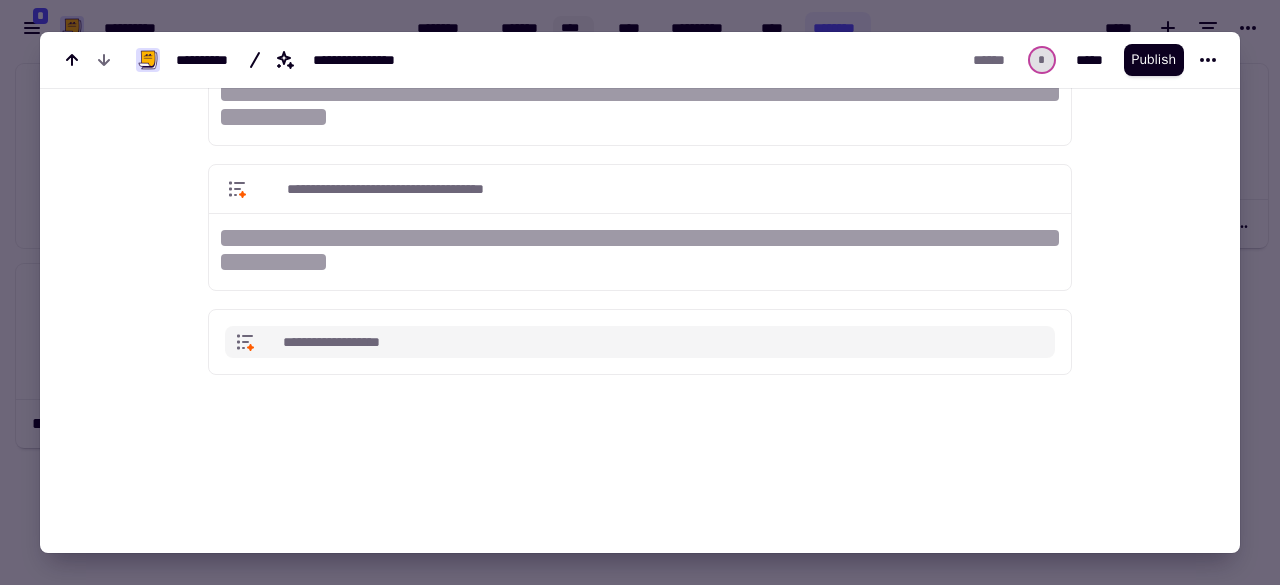 click on "**********" 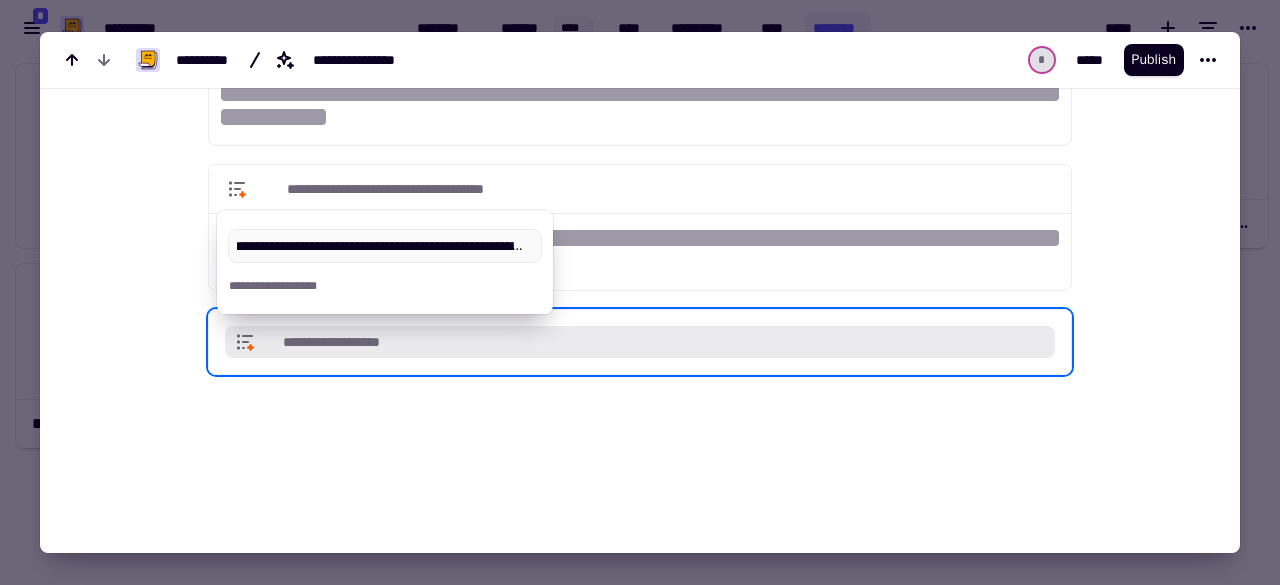 type on "**********" 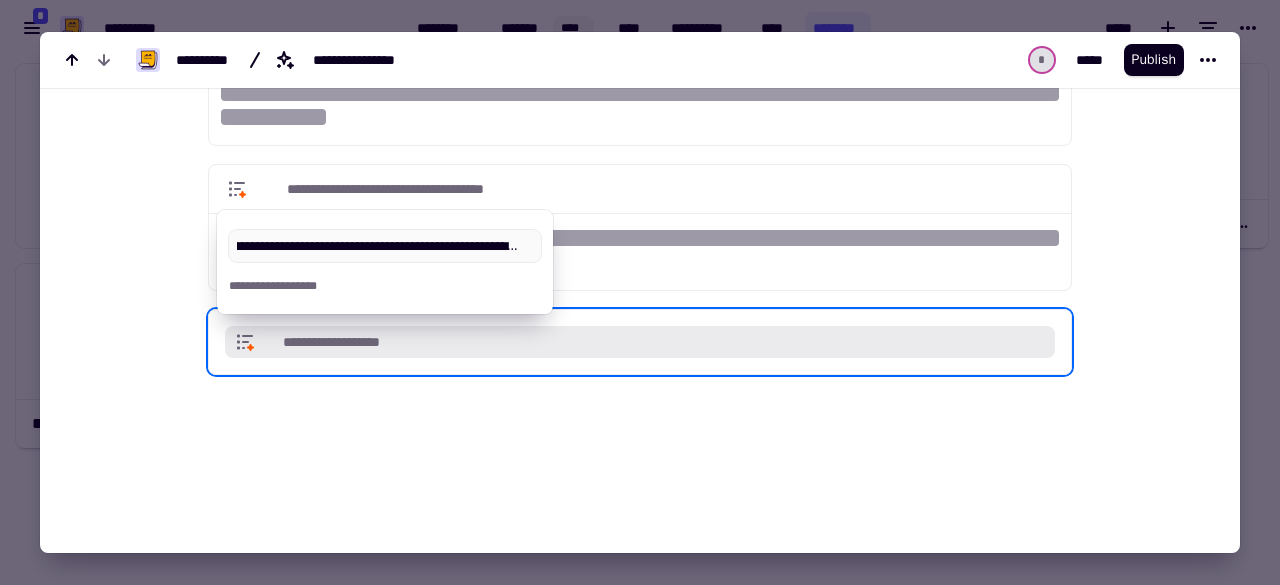 scroll, scrollTop: 0, scrollLeft: 98, axis: horizontal 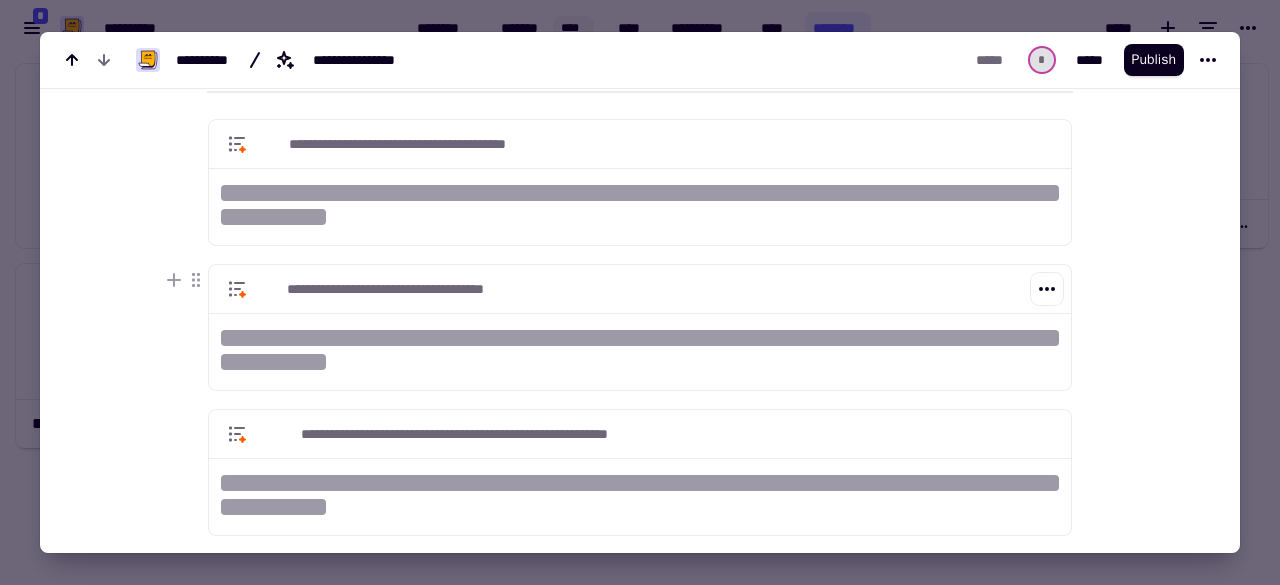 click at bounding box center [273, 362] 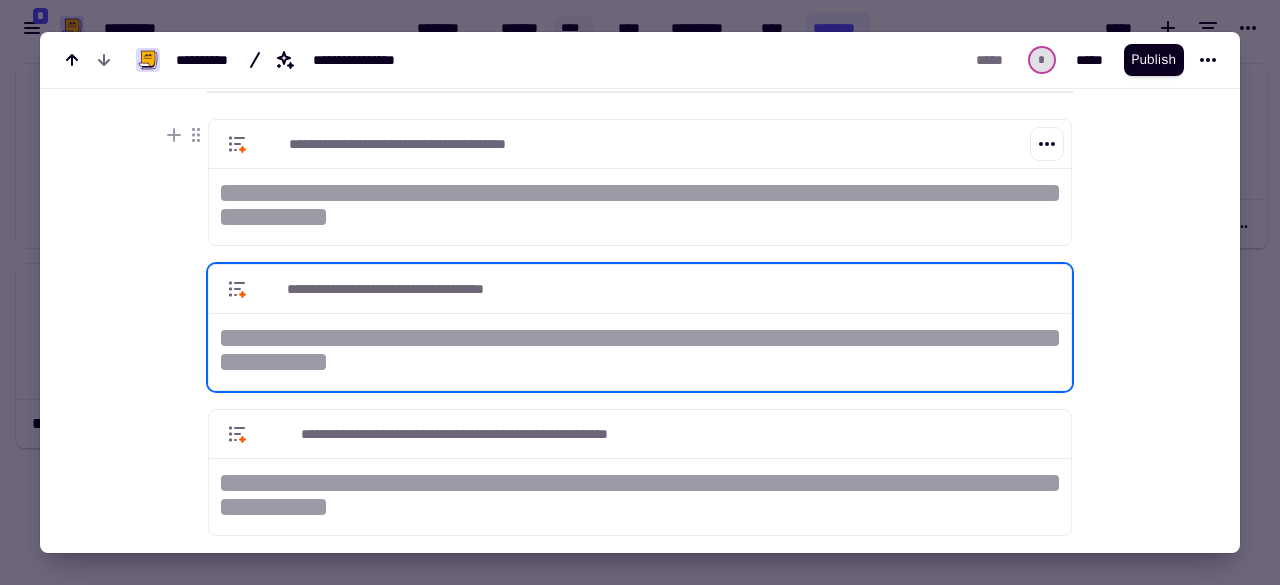 click at bounding box center (640, 193) 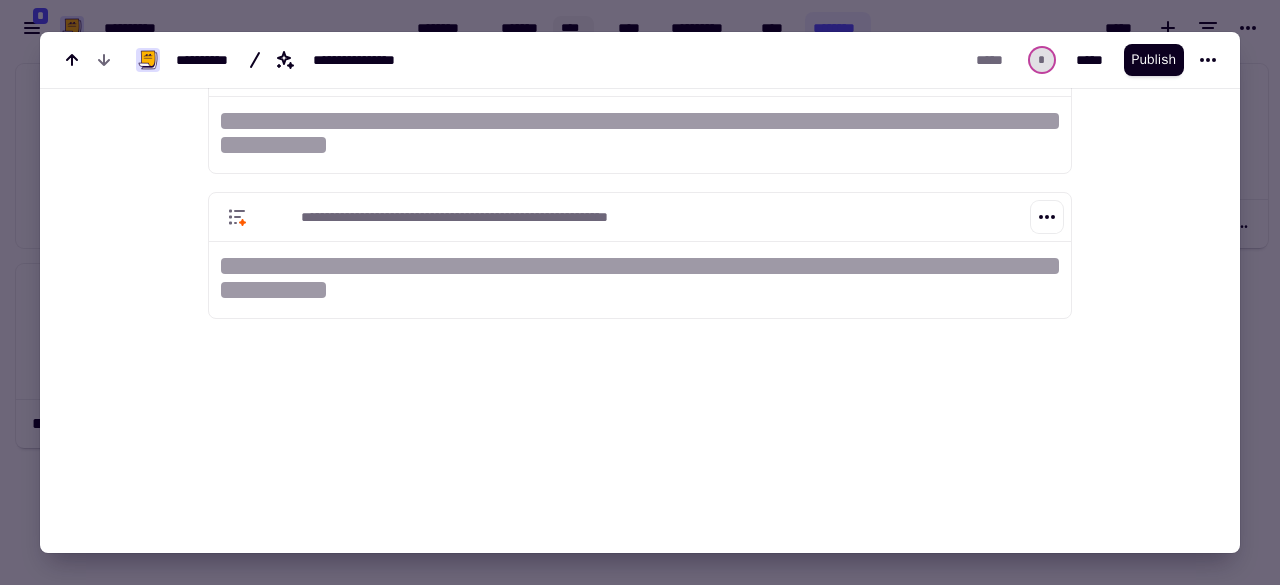 scroll, scrollTop: 452, scrollLeft: 0, axis: vertical 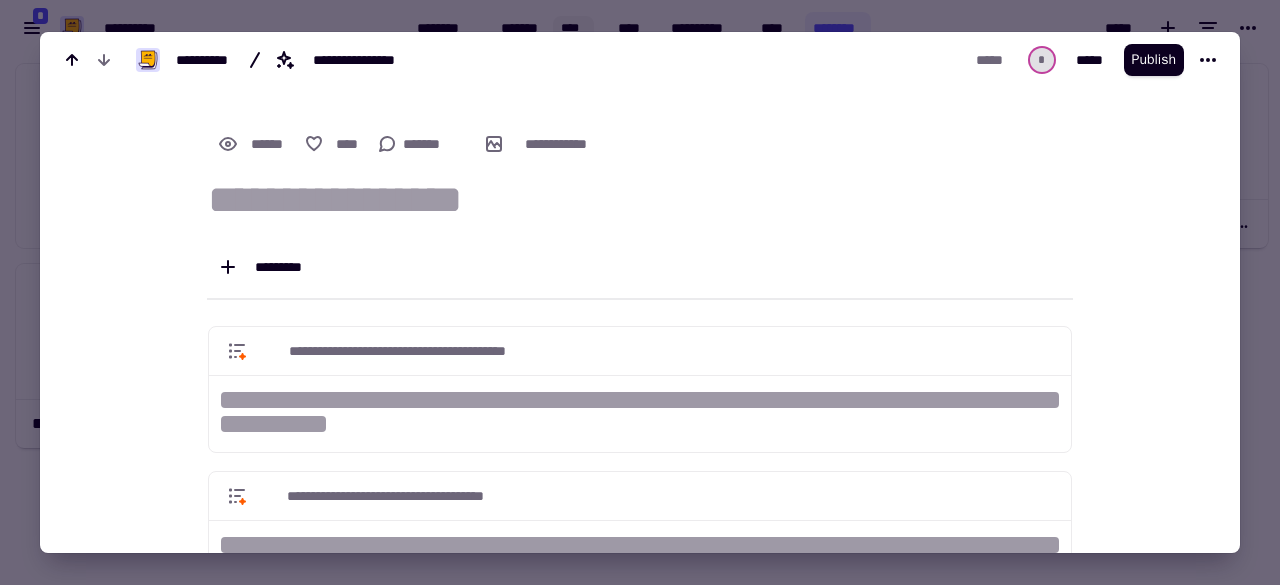 click at bounding box center (640, 201) 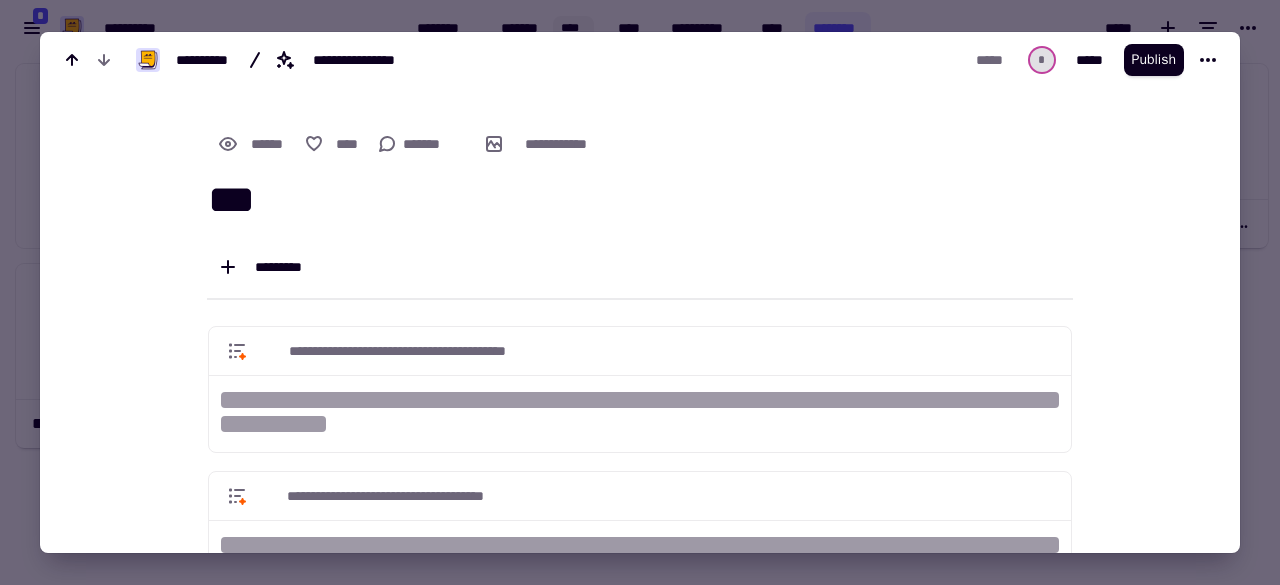 type on "***" 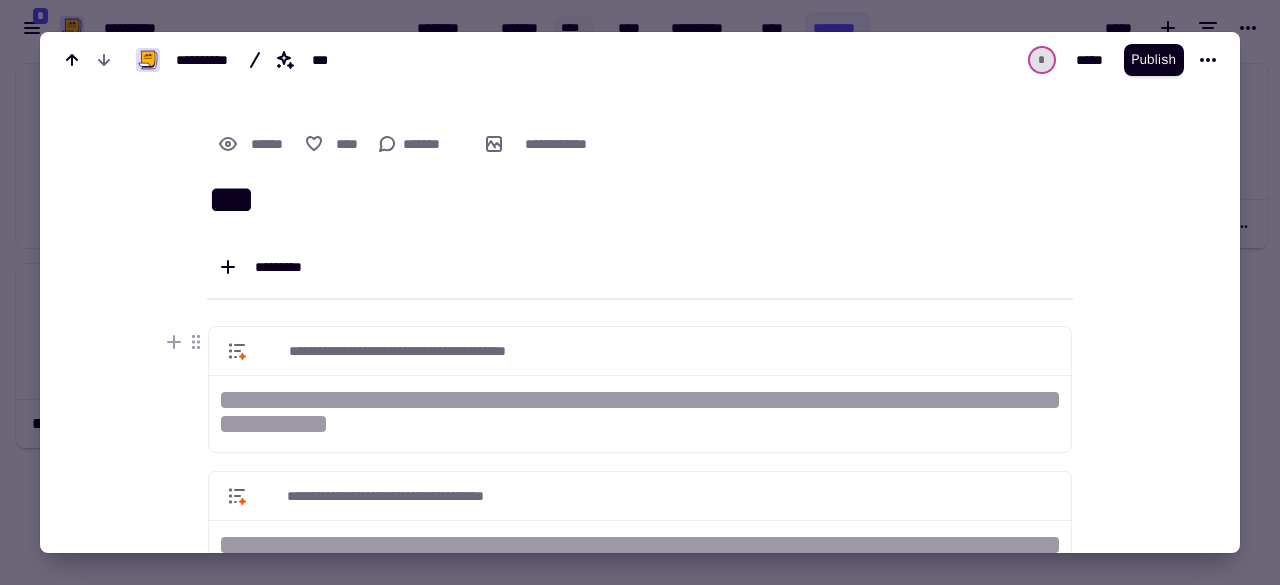 click at bounding box center [640, 292] 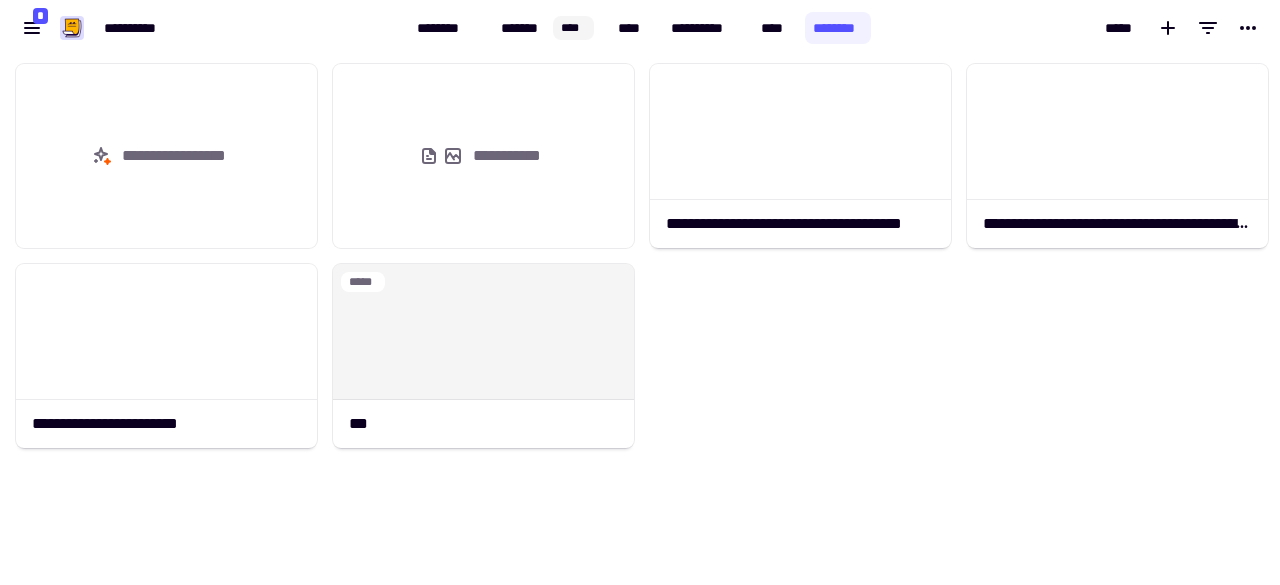 click on "[FIRST] [LAST] [STREET] [CITY], [STATE] [ZIP]" 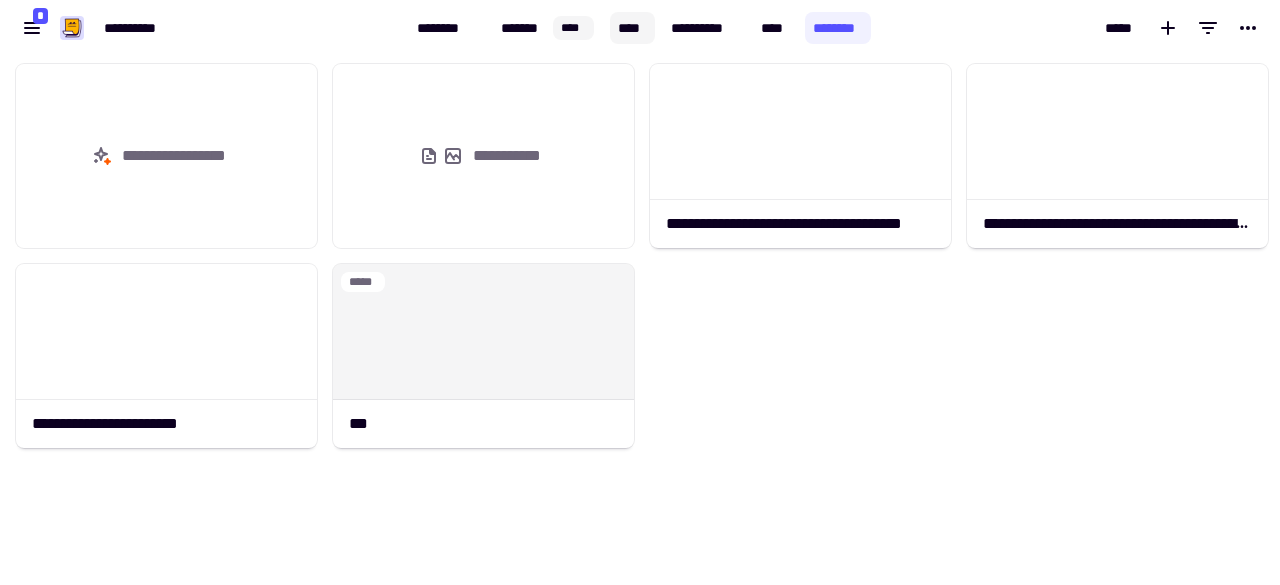 click on "****" 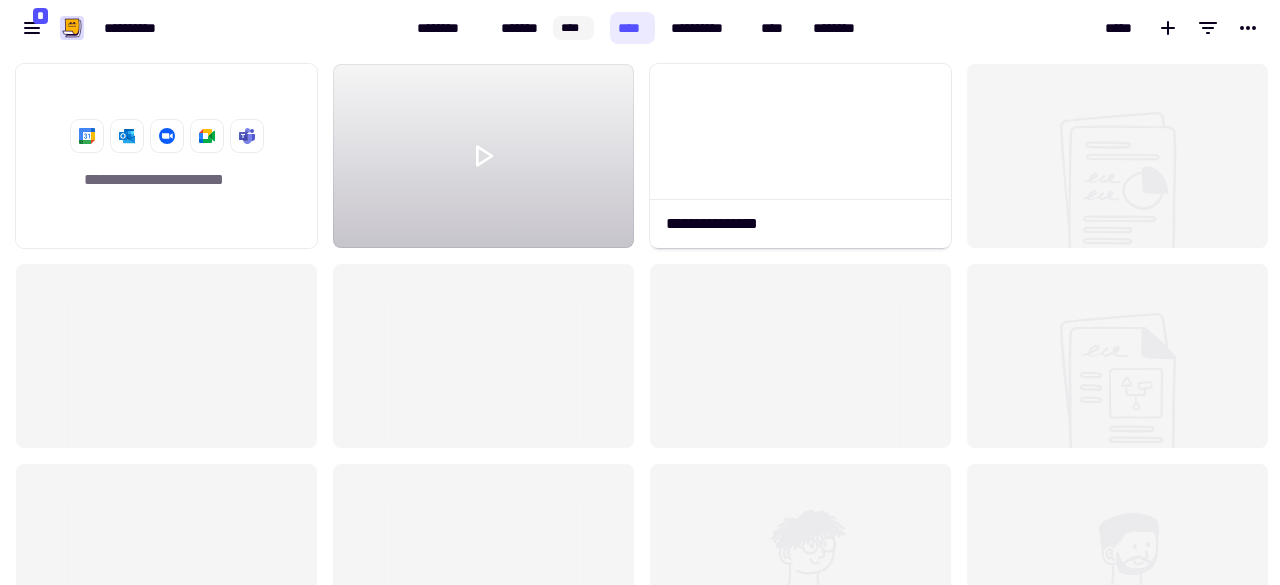 scroll, scrollTop: 16, scrollLeft: 16, axis: both 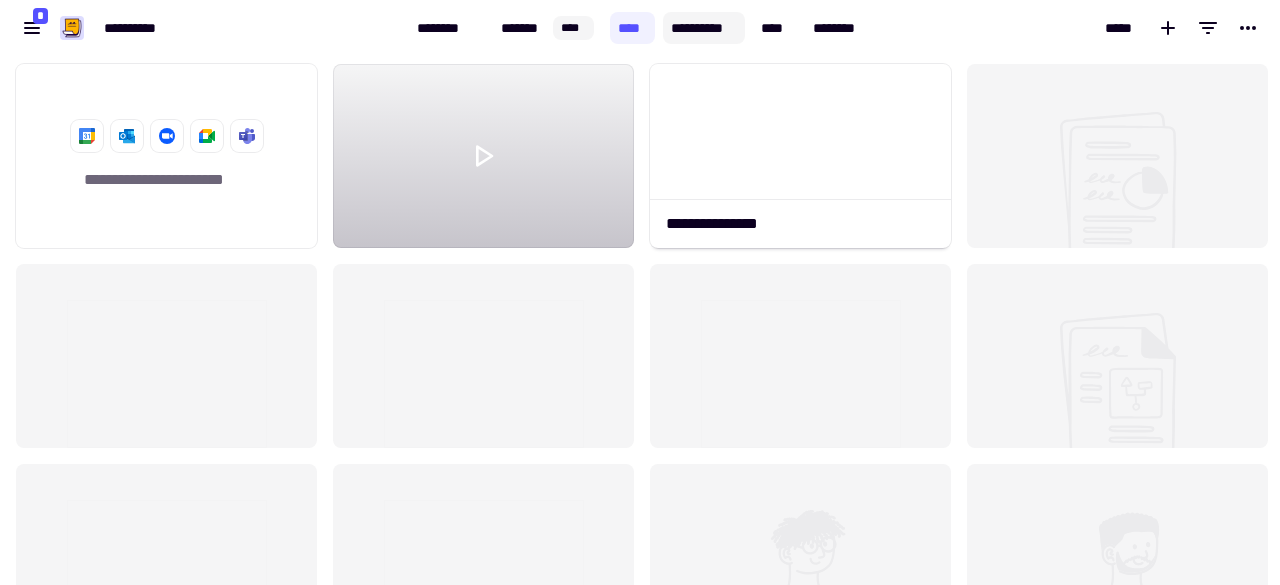 click on "**********" 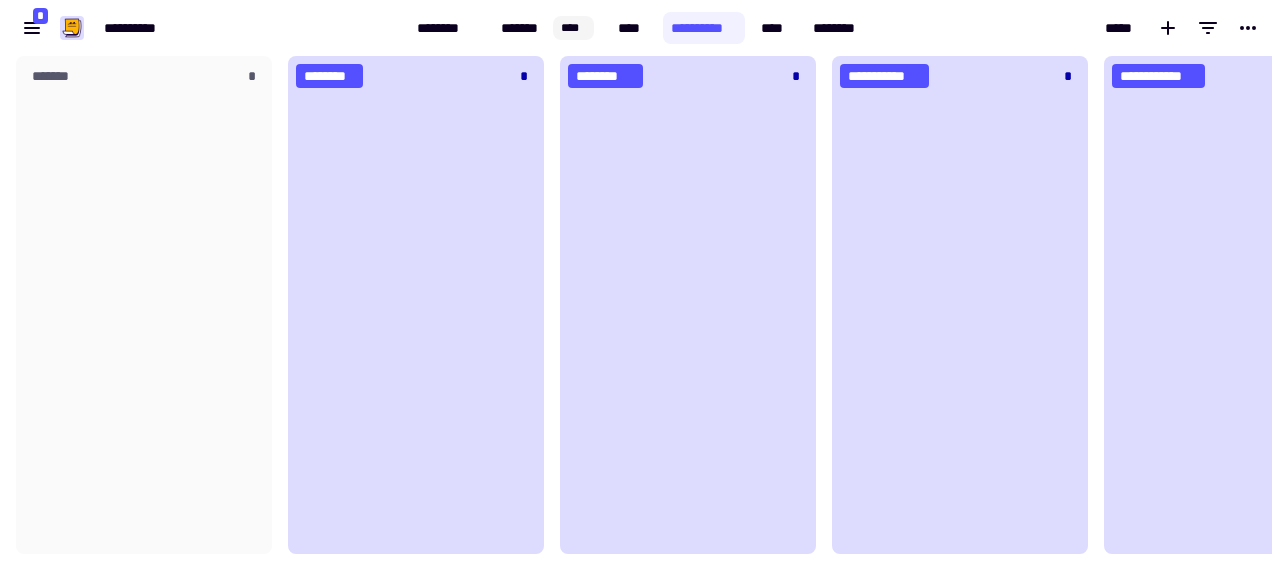 scroll, scrollTop: 16, scrollLeft: 16, axis: both 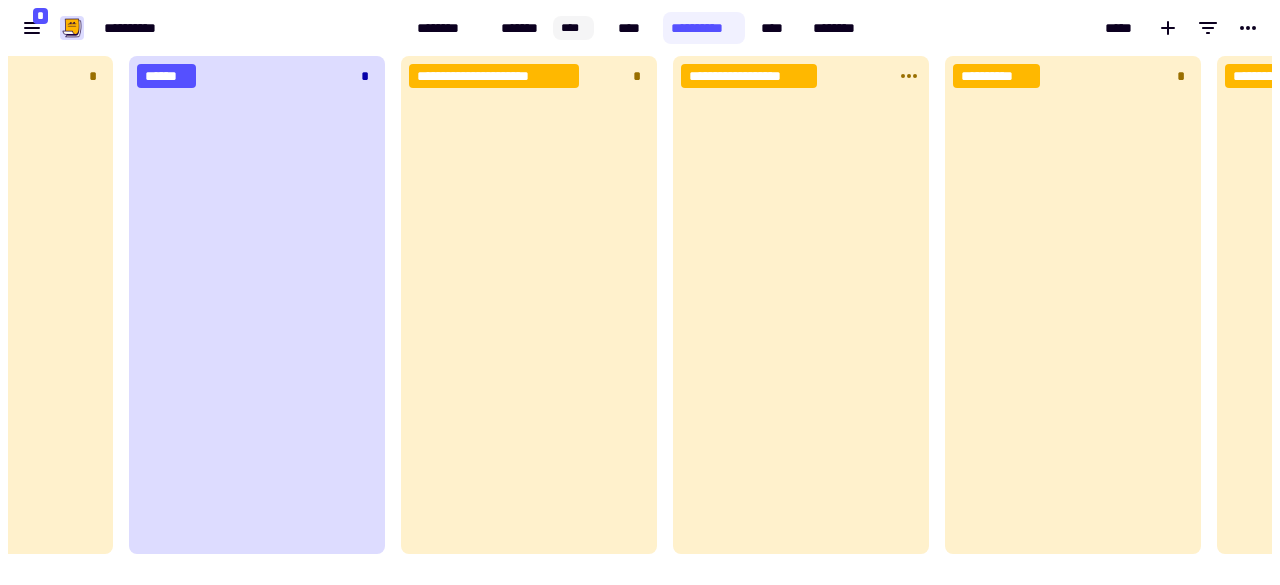 click 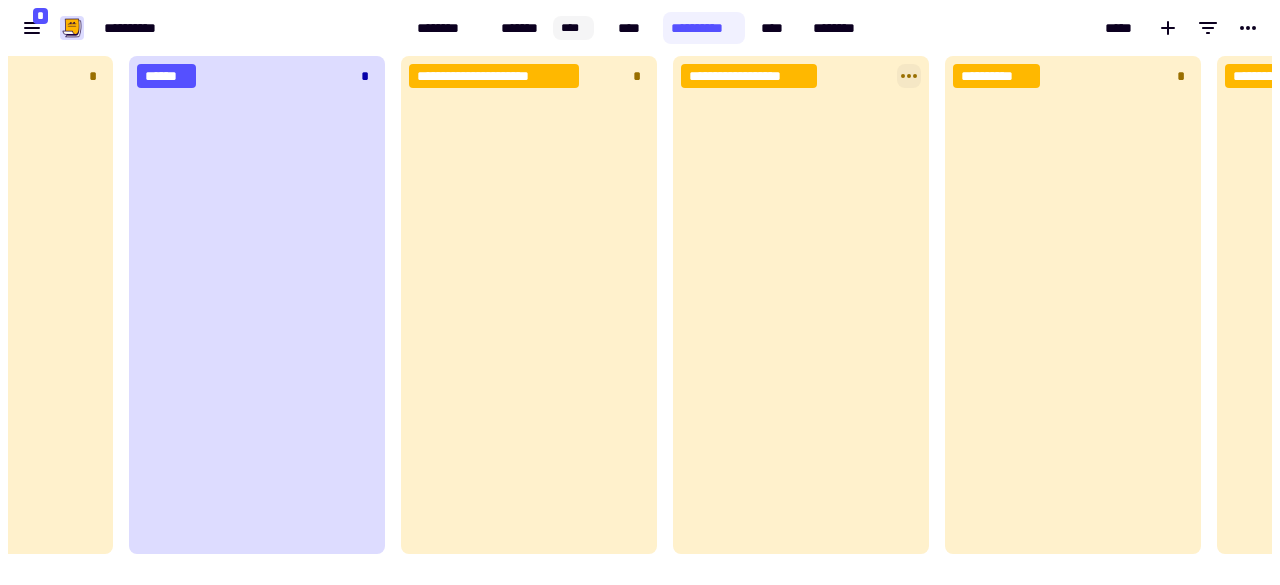 click 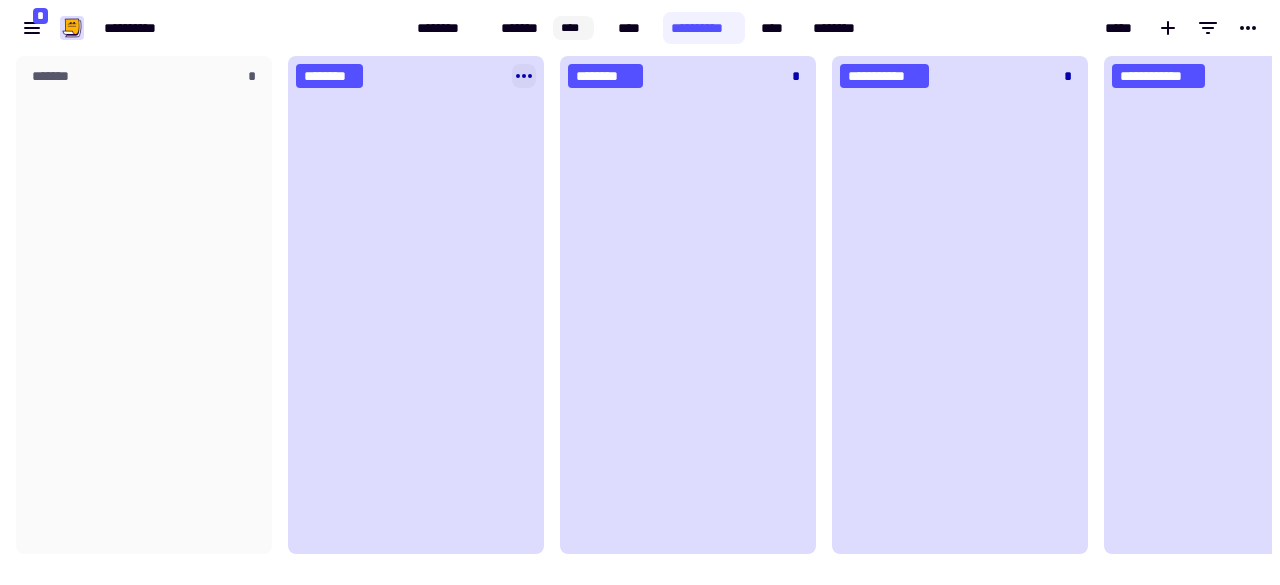 click 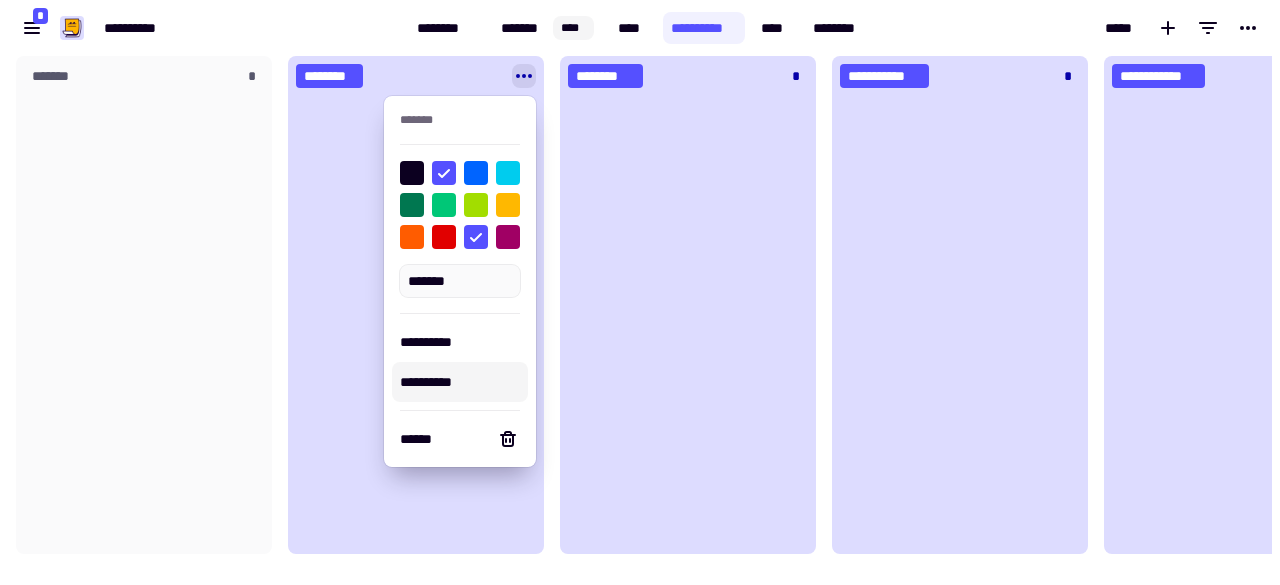 click on "**********" at bounding box center (460, 382) 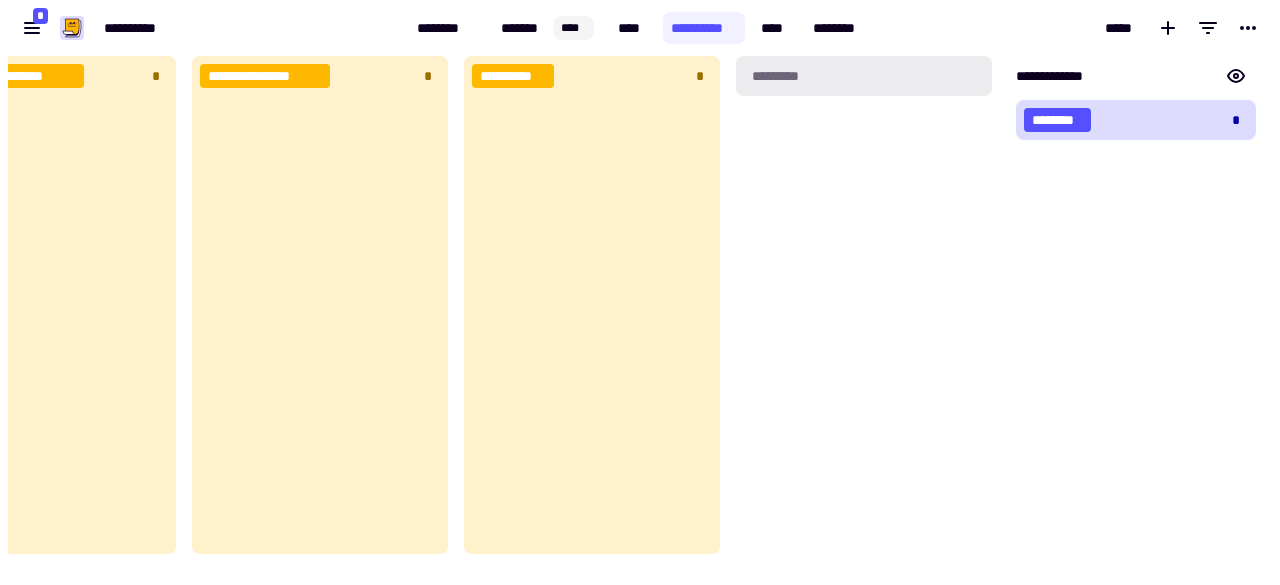 click 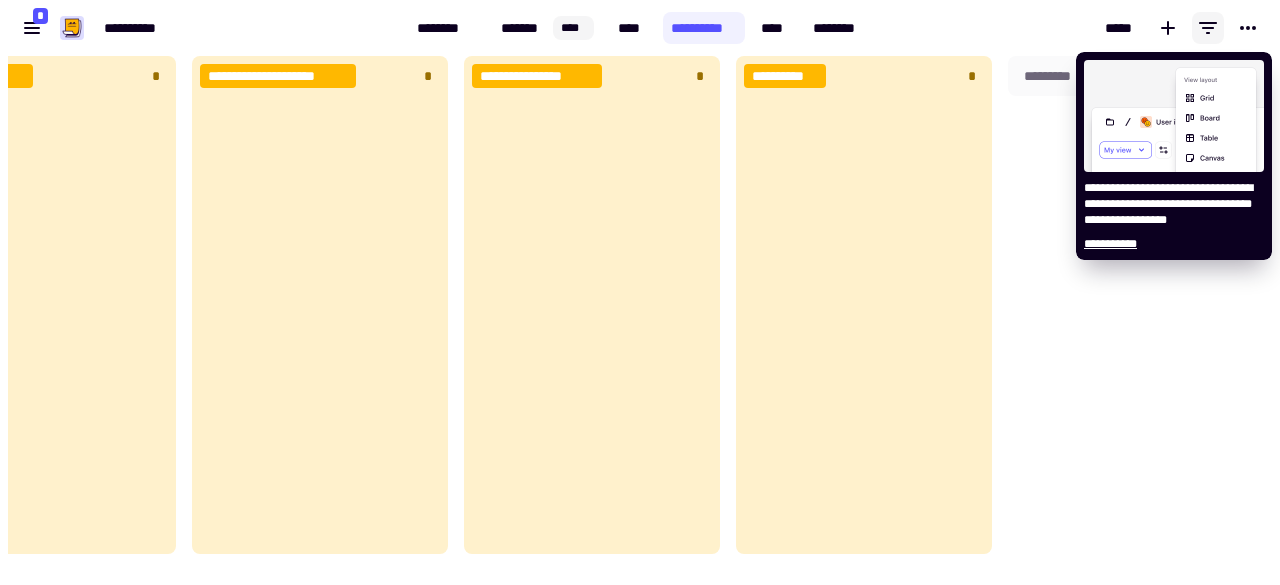 click 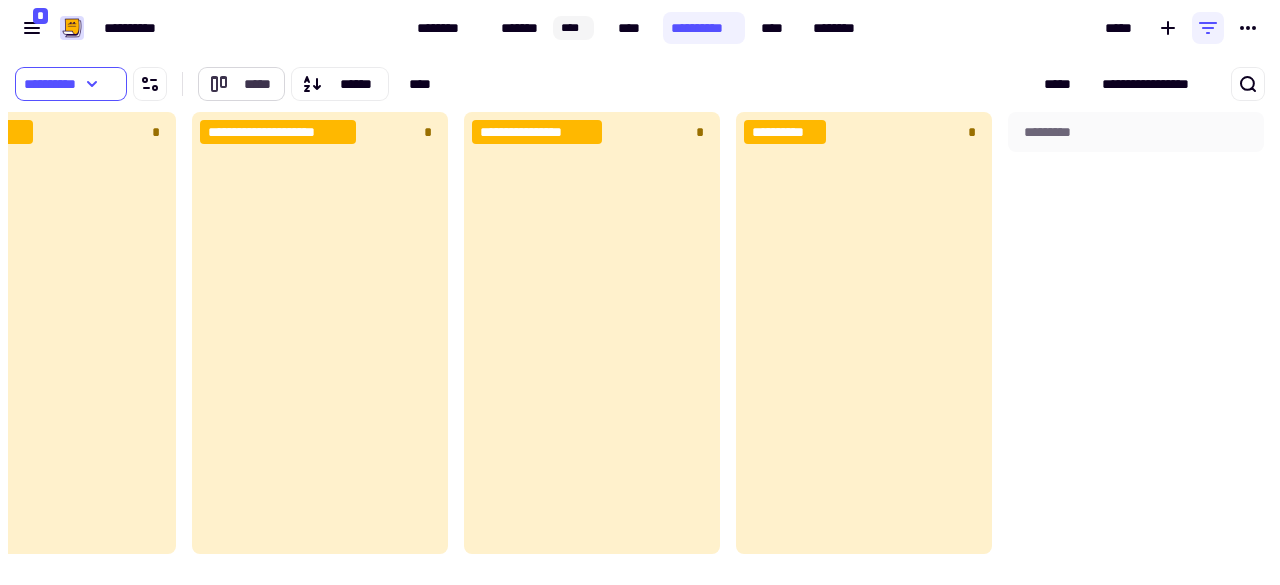 click on "*****" 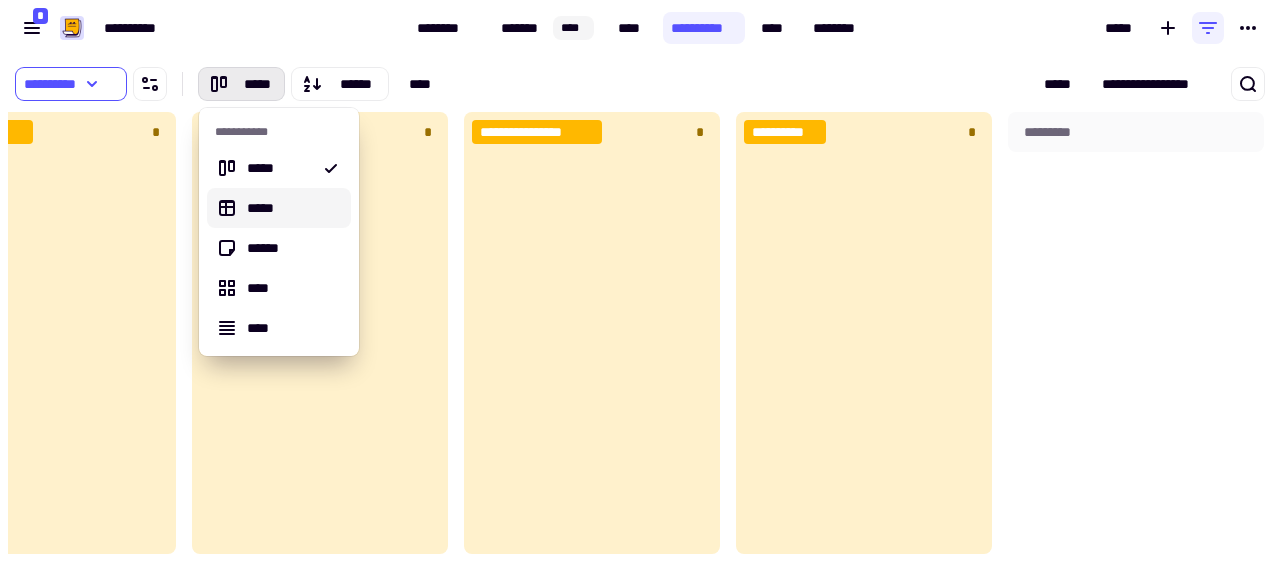 click on "*****" at bounding box center [291, 208] 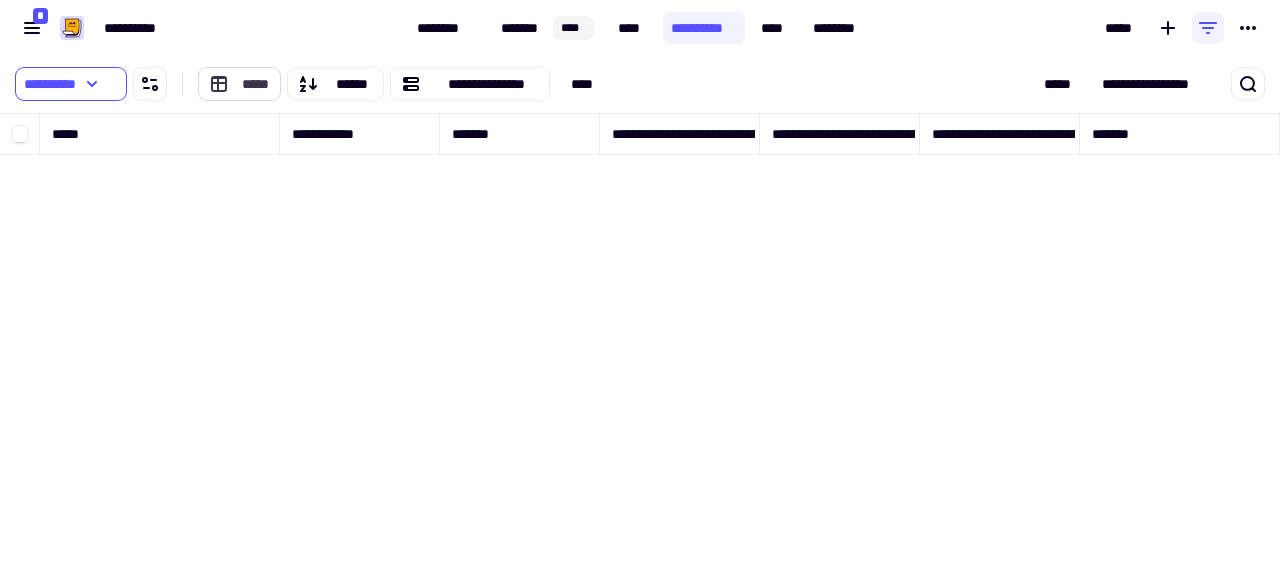 click on "*****" 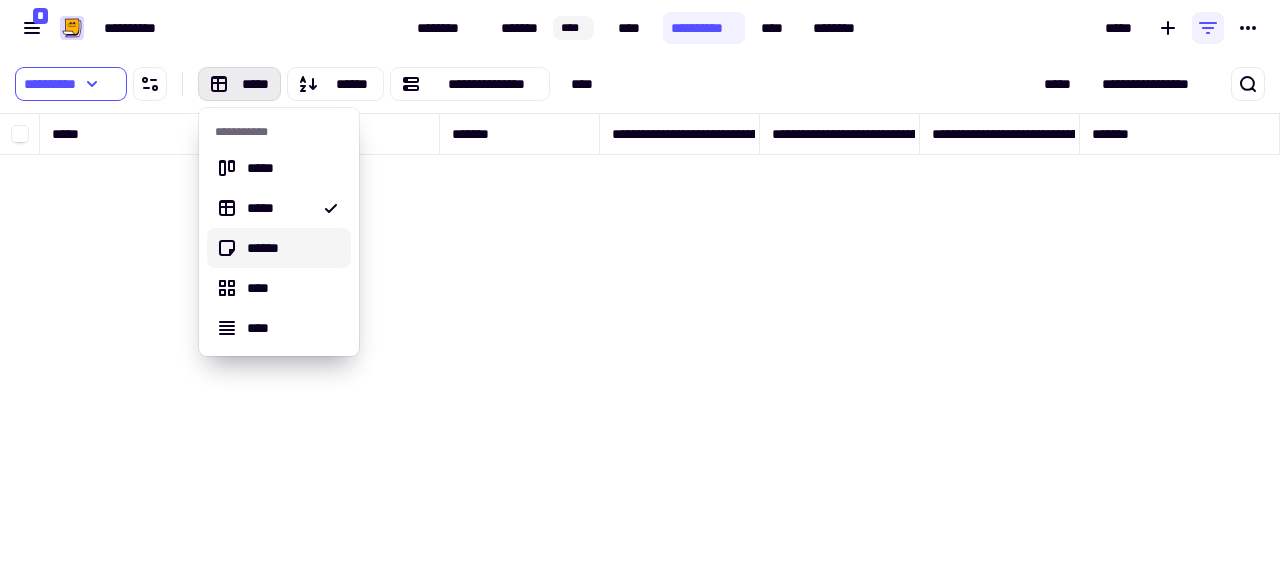 click on "******" at bounding box center [291, 248] 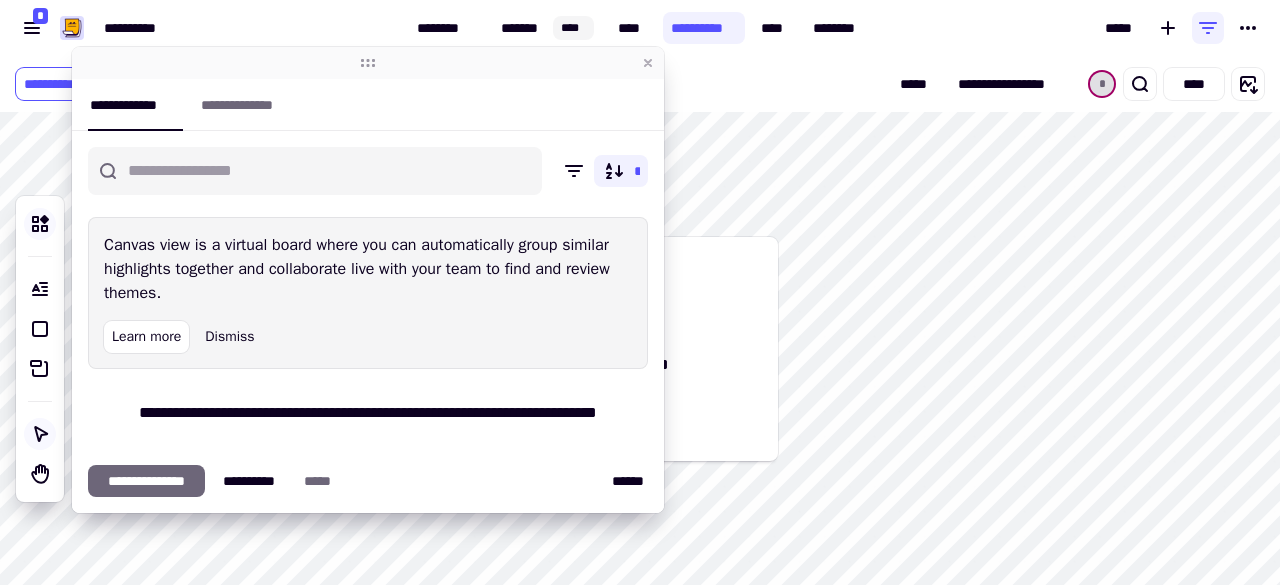 click on "[FIRST] [LAST] [PRODUCT] [VERSION]" at bounding box center (956, 84) 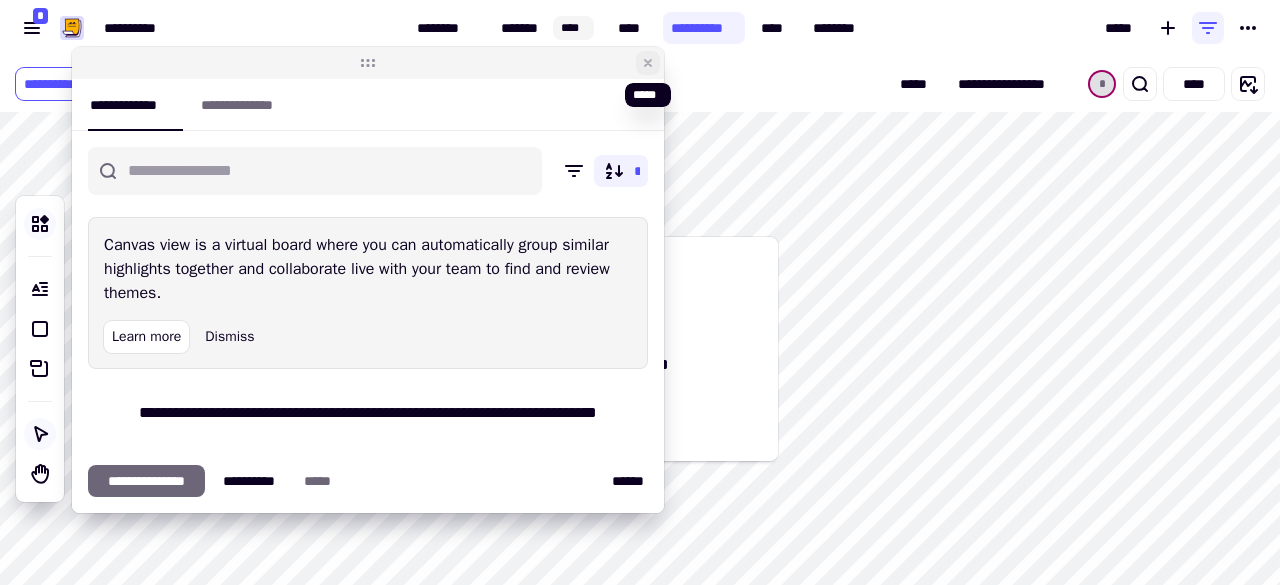 click 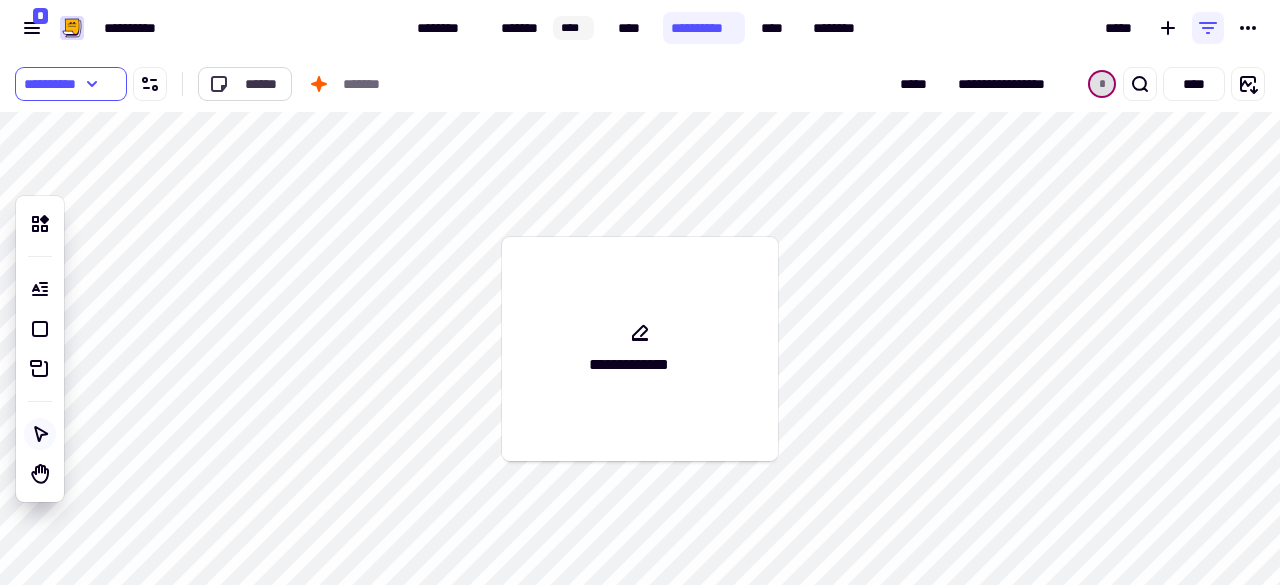 click on "******" 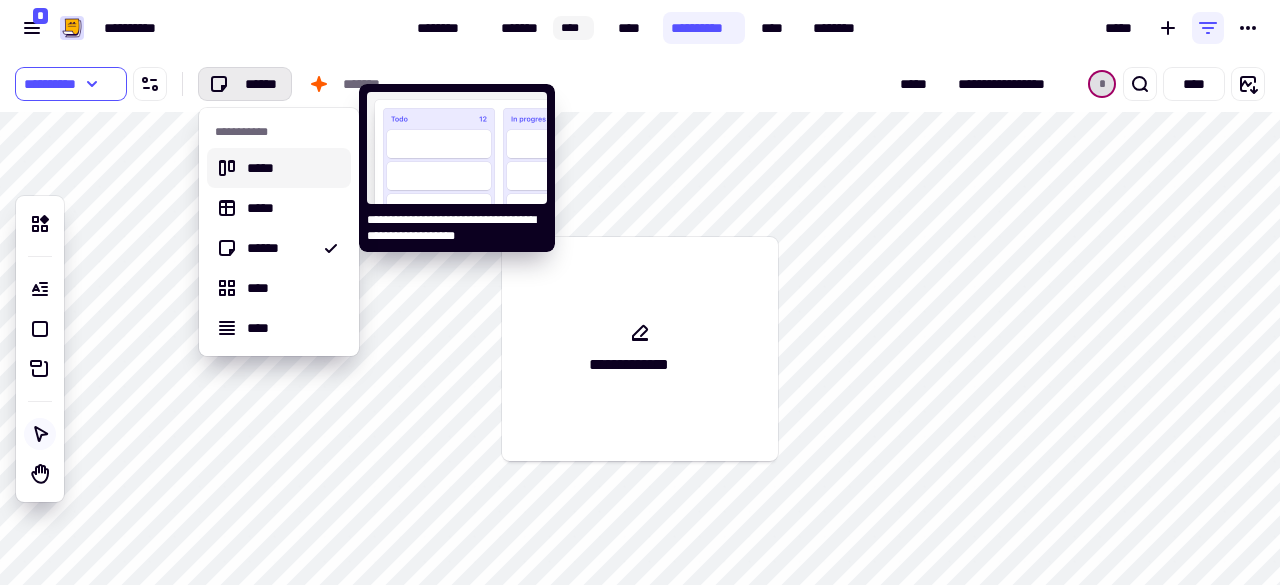 click on "*****" at bounding box center [291, 168] 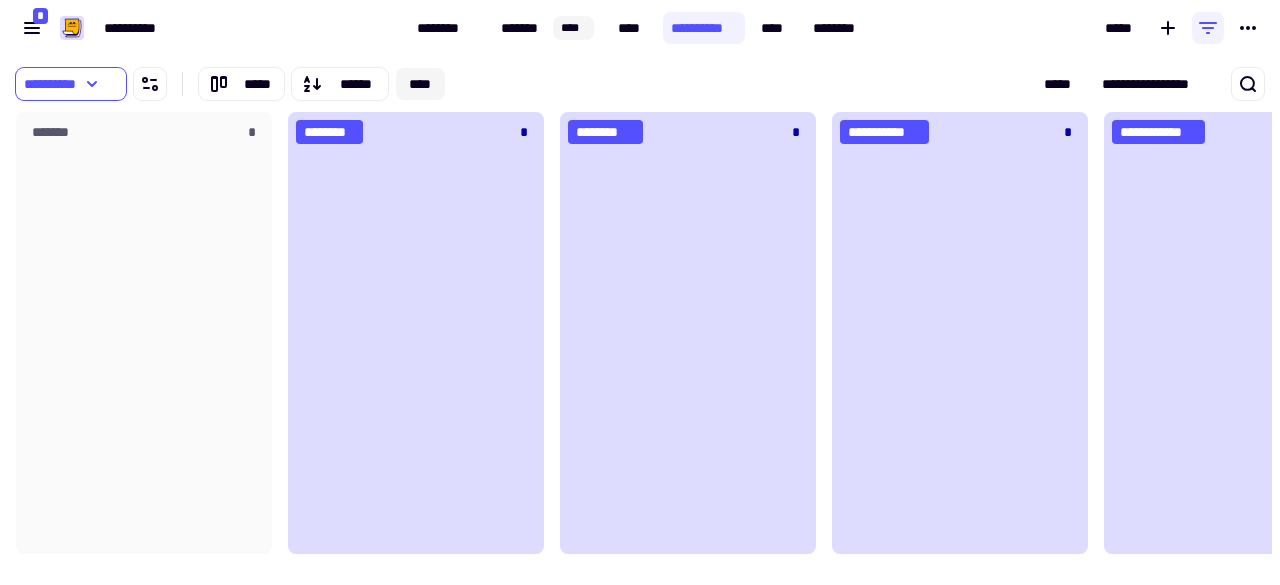 click on "****" 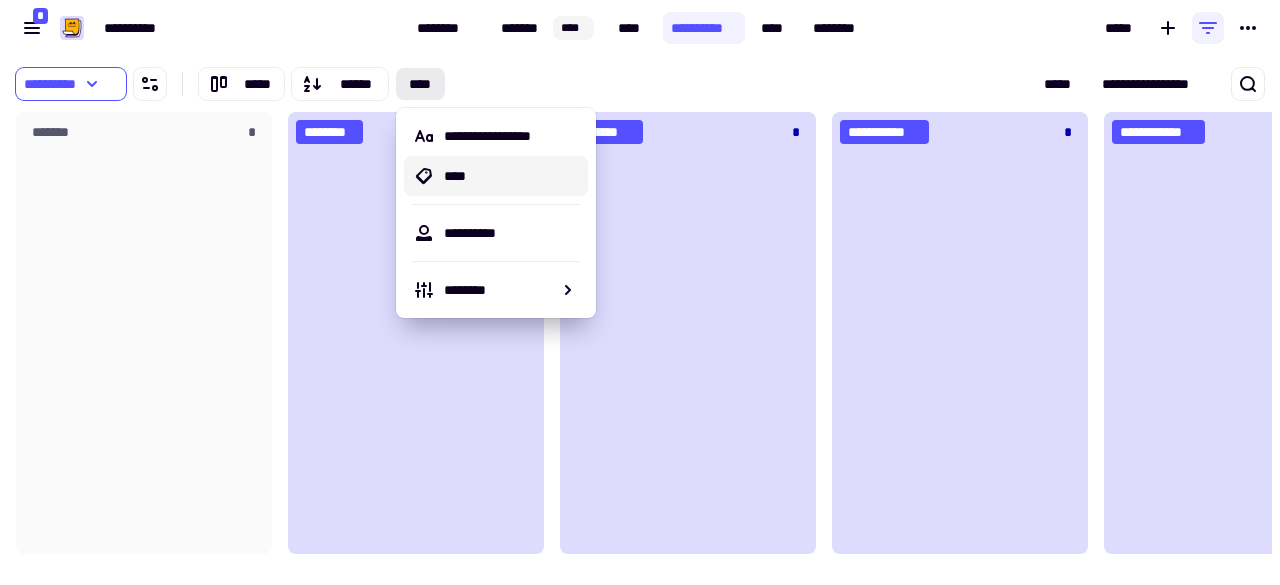 click on "****" at bounding box center (512, 176) 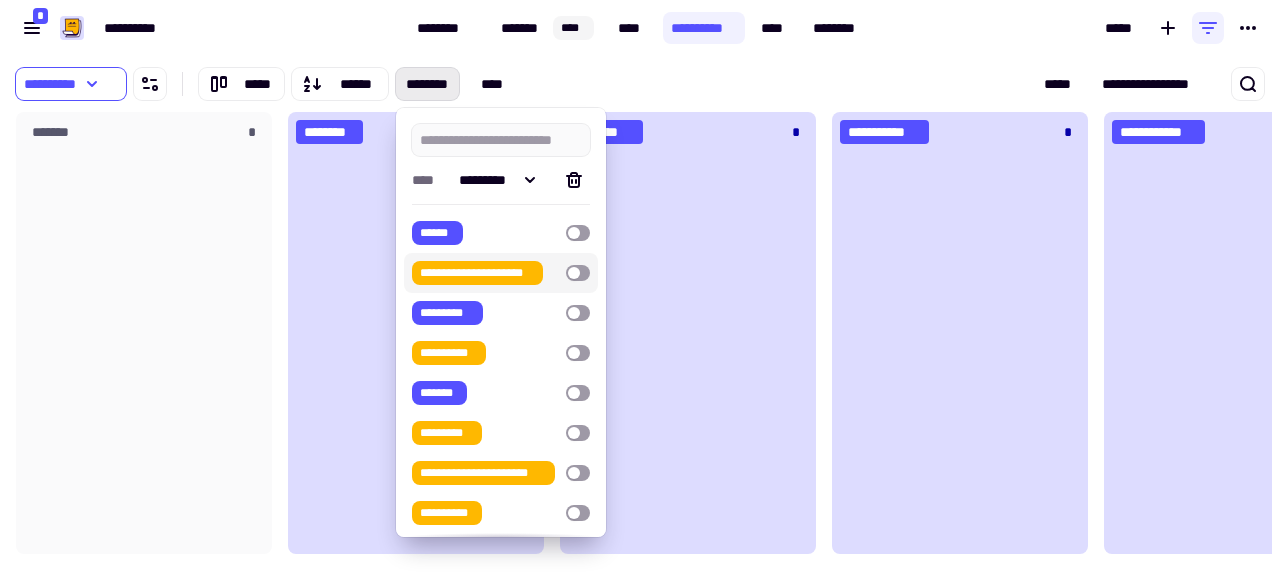 drag, startPoint x: 592, startPoint y: 272, endPoint x: 589, endPoint y: 290, distance: 18.248287 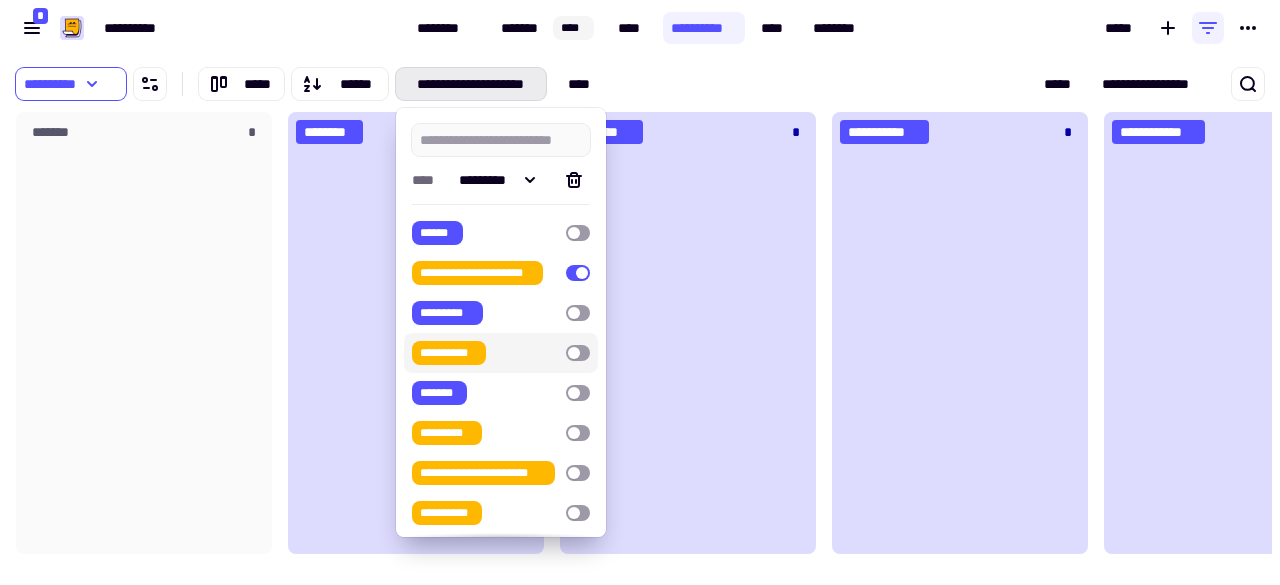 click at bounding box center (578, 353) 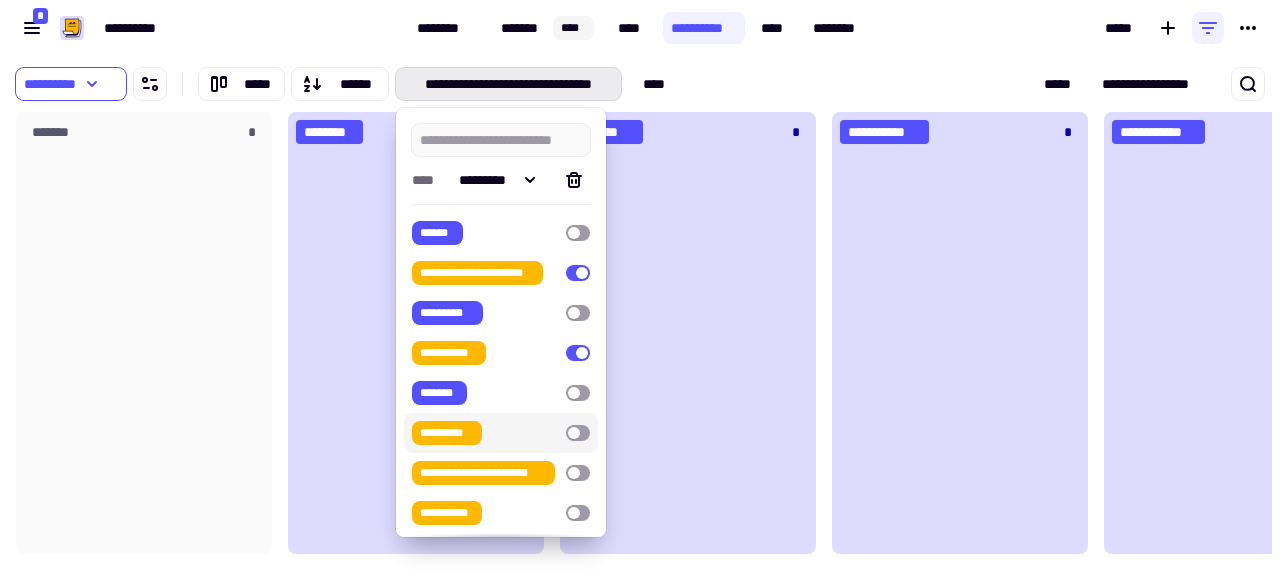 drag, startPoint x: 586, startPoint y: 431, endPoint x: 585, endPoint y: 451, distance: 20.024984 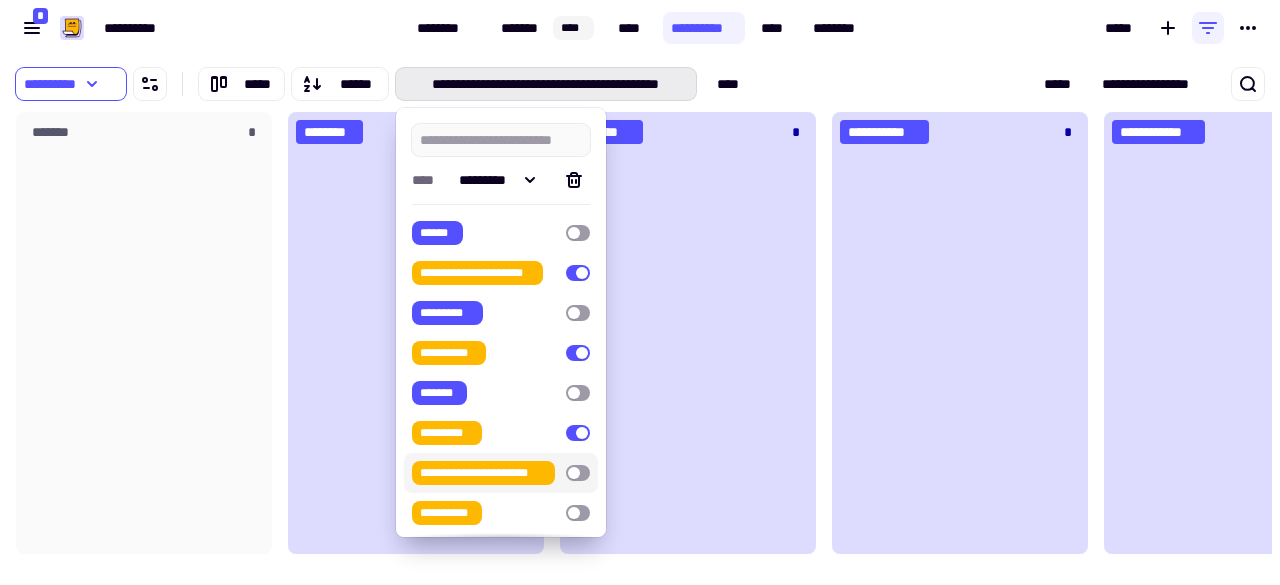 click at bounding box center (578, 473) 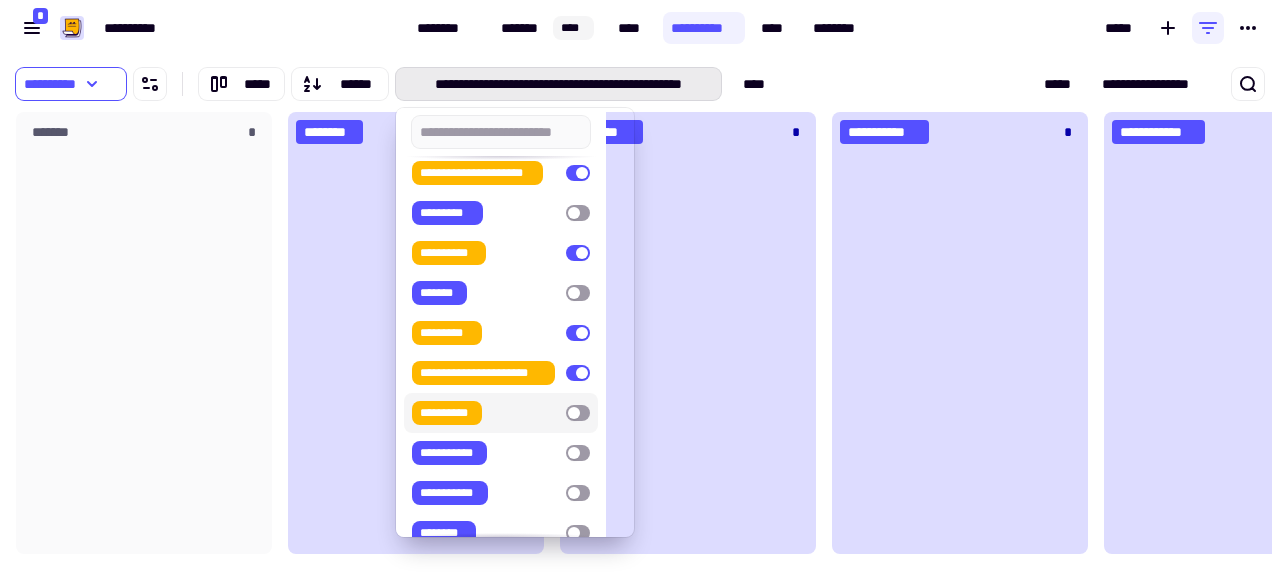click at bounding box center (578, 413) 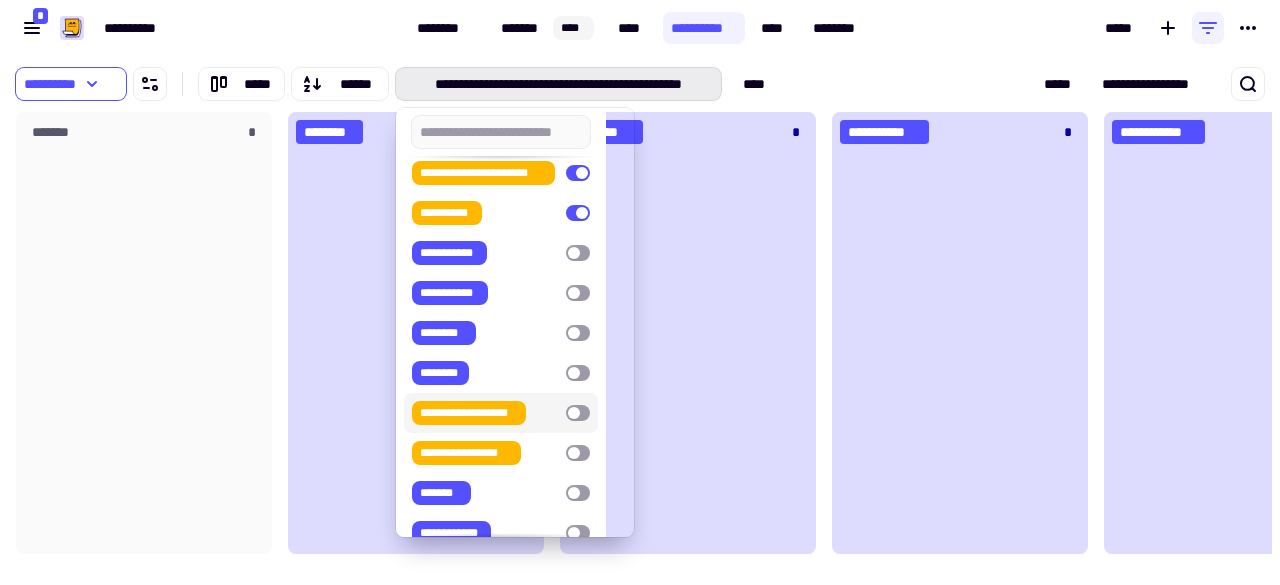 click at bounding box center [578, 413] 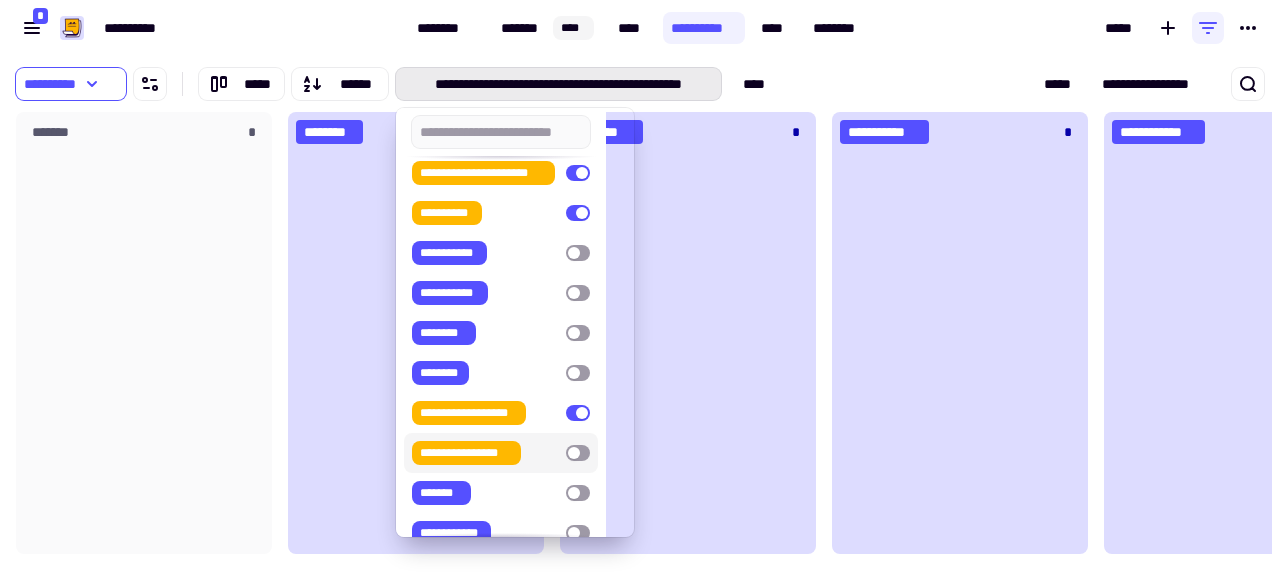 click at bounding box center (578, 453) 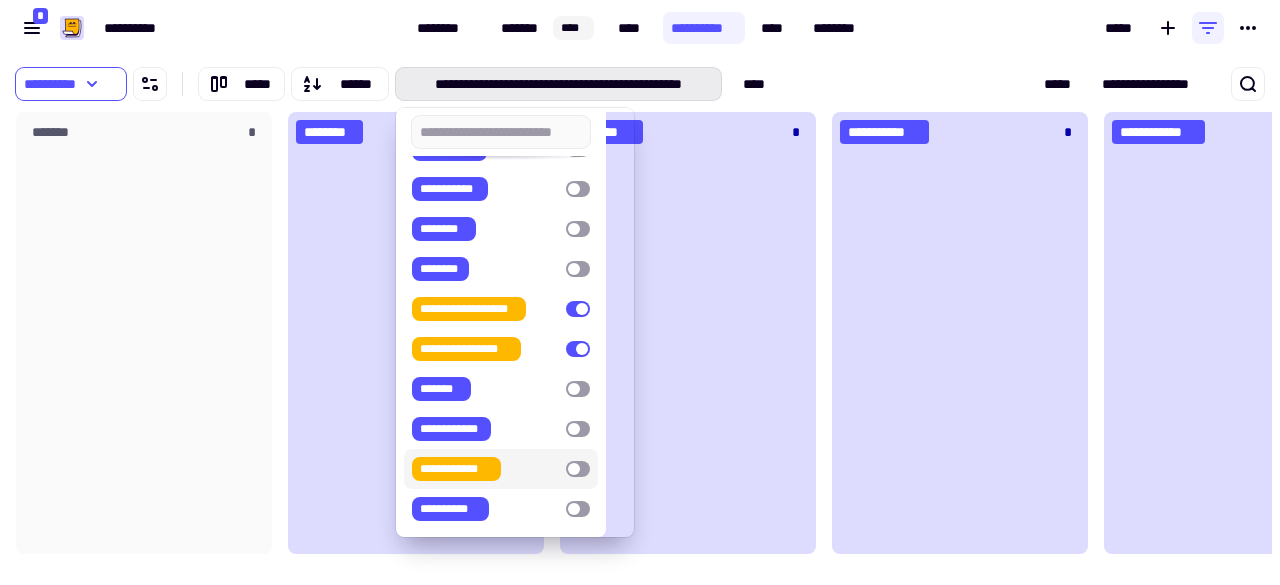 click at bounding box center [578, 469] 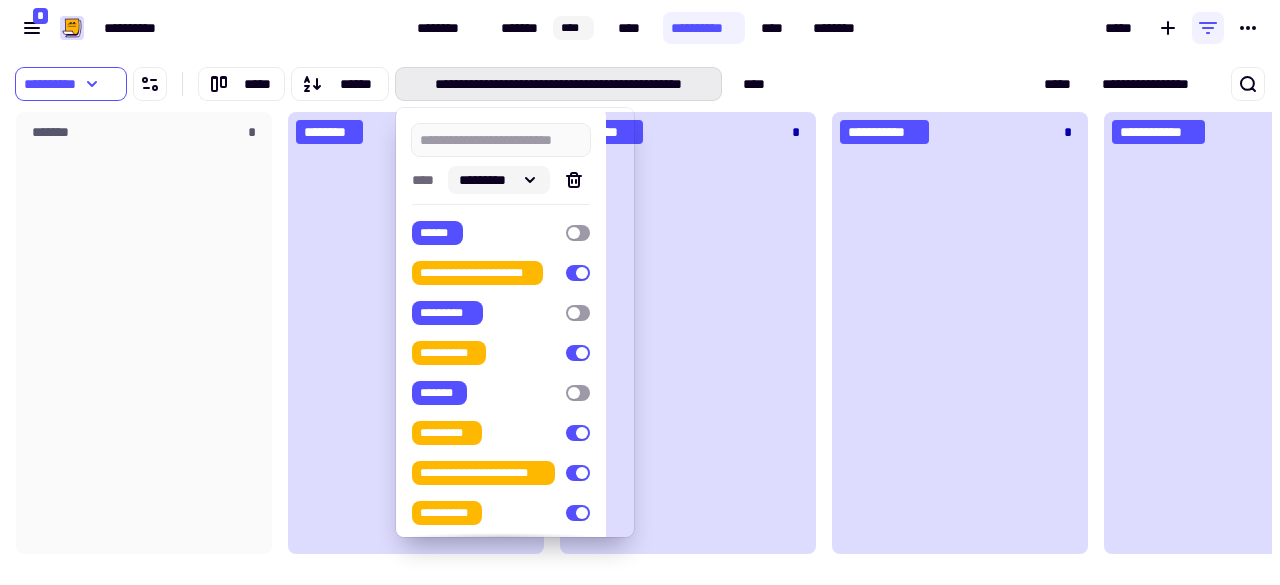 click on "*********" 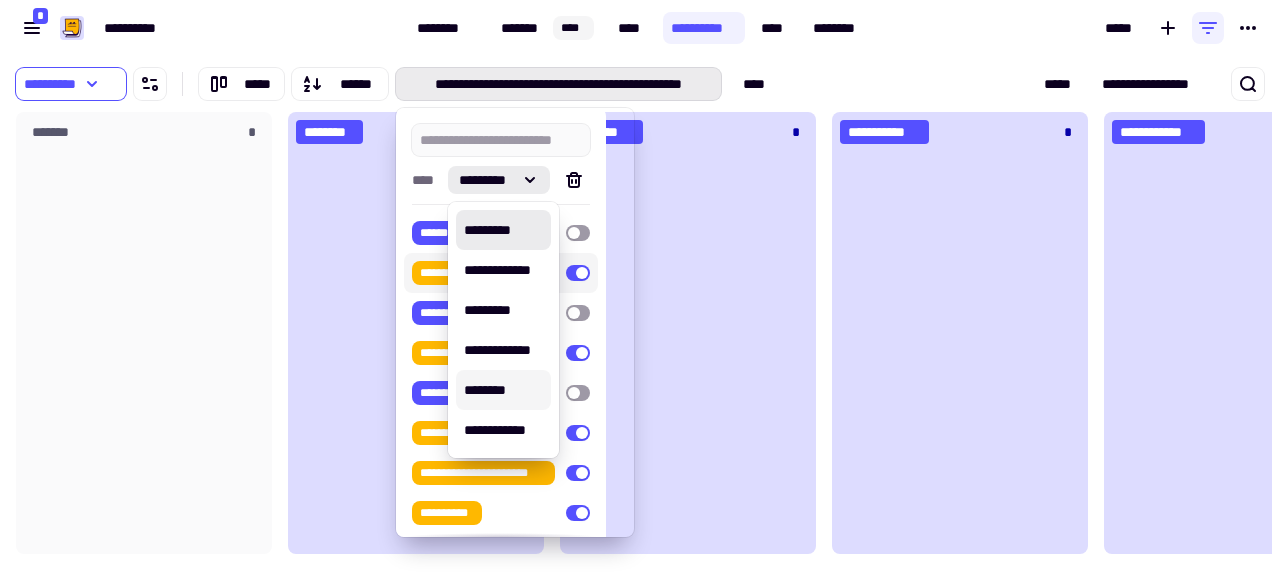click on "[SSN]" at bounding box center [457, 84] 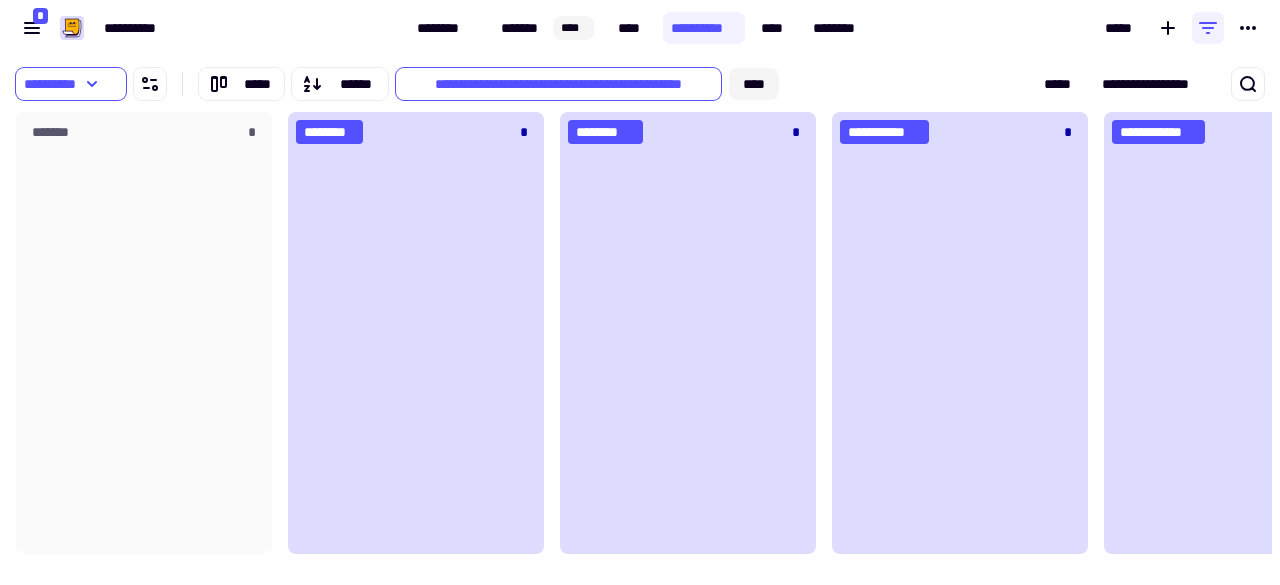 click on "****" 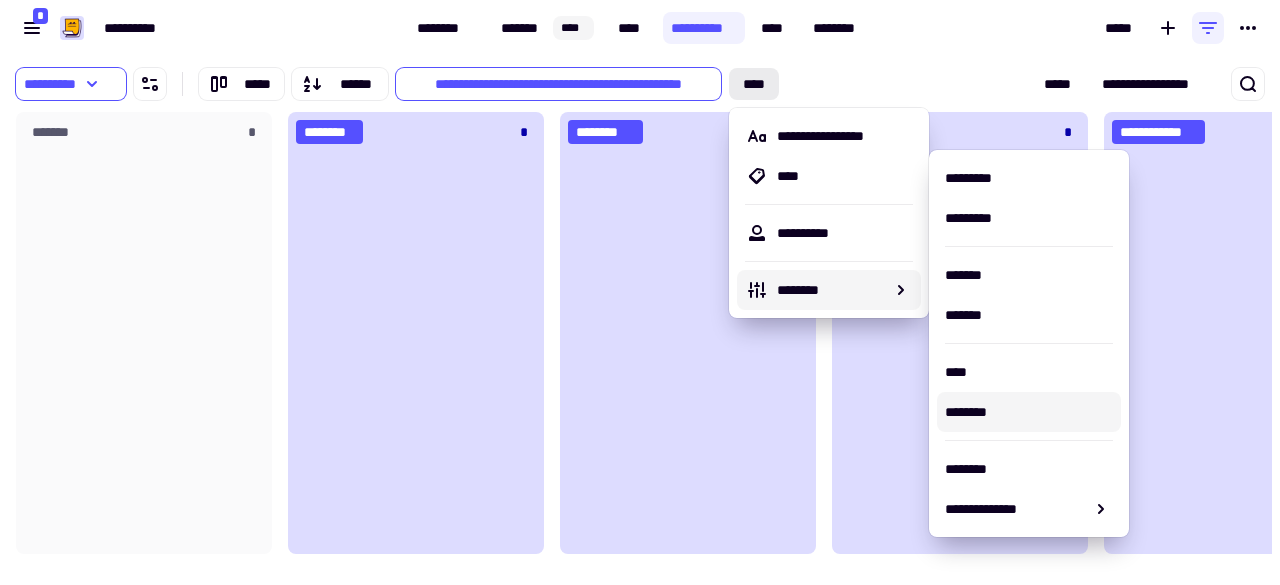 click on "********" at bounding box center (1029, 412) 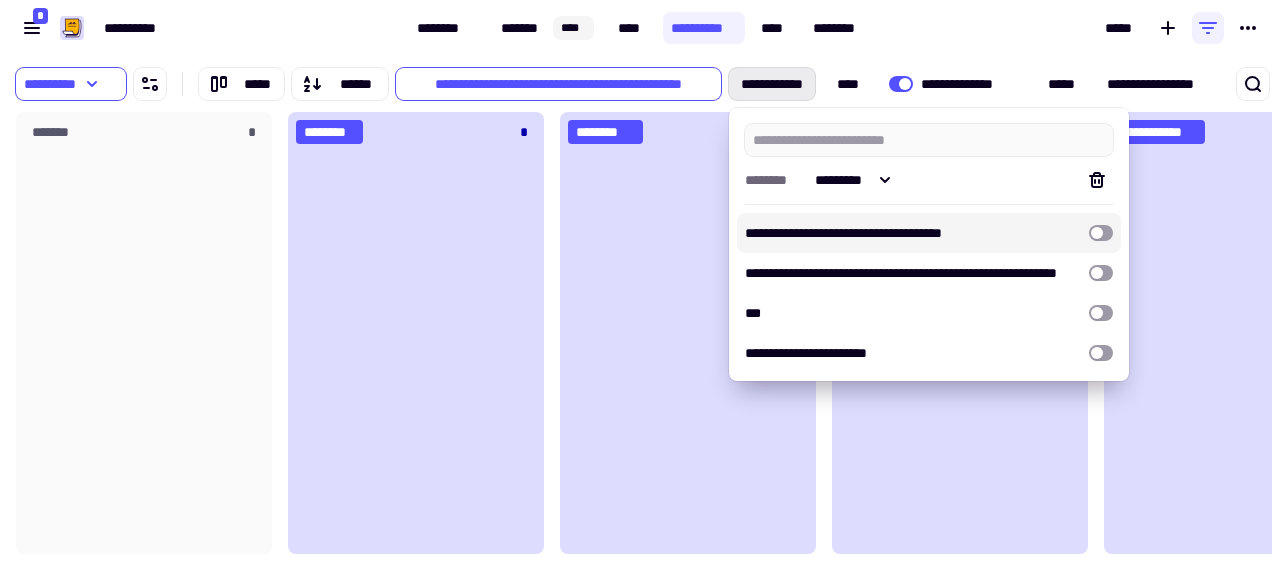 click at bounding box center [1101, 233] 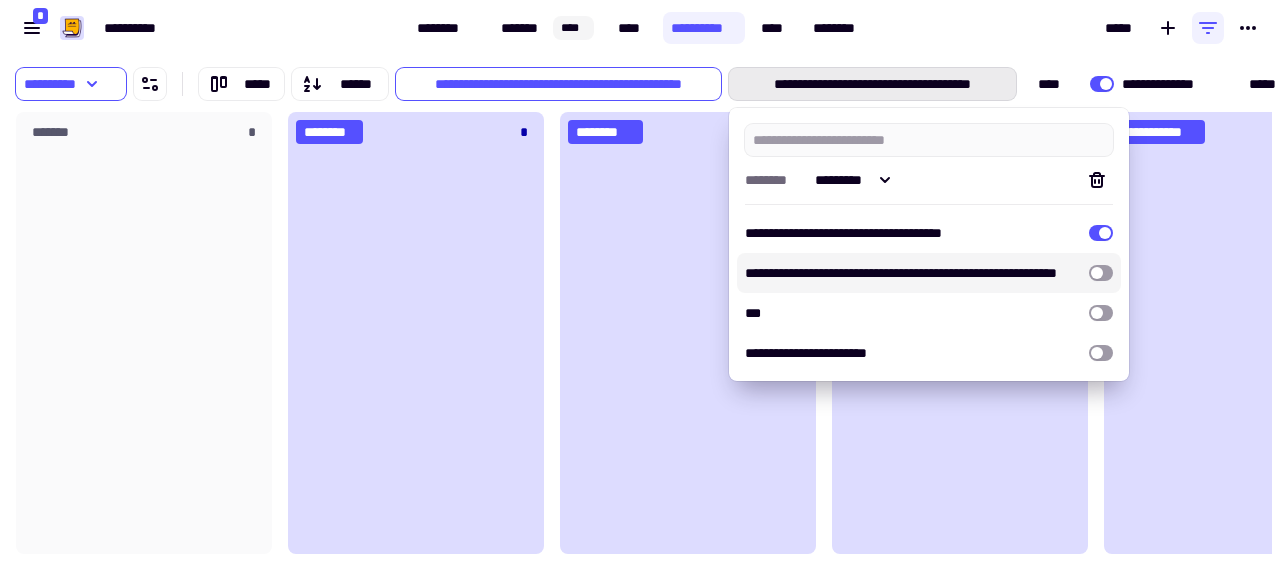 click at bounding box center [1101, 273] 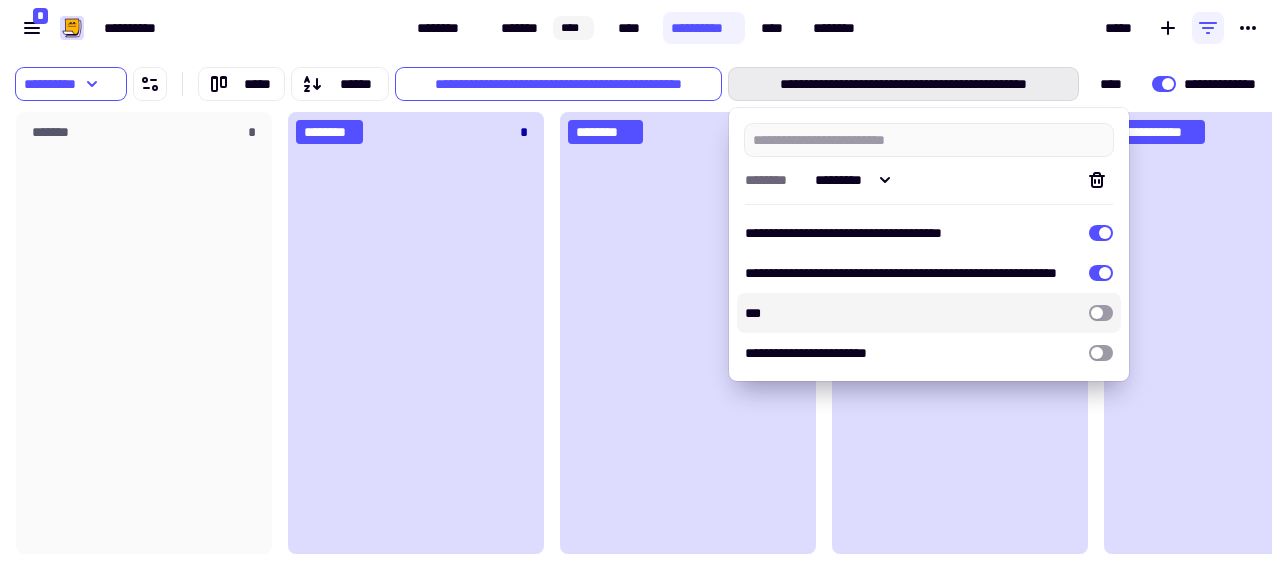 click on "***" at bounding box center (929, 313) 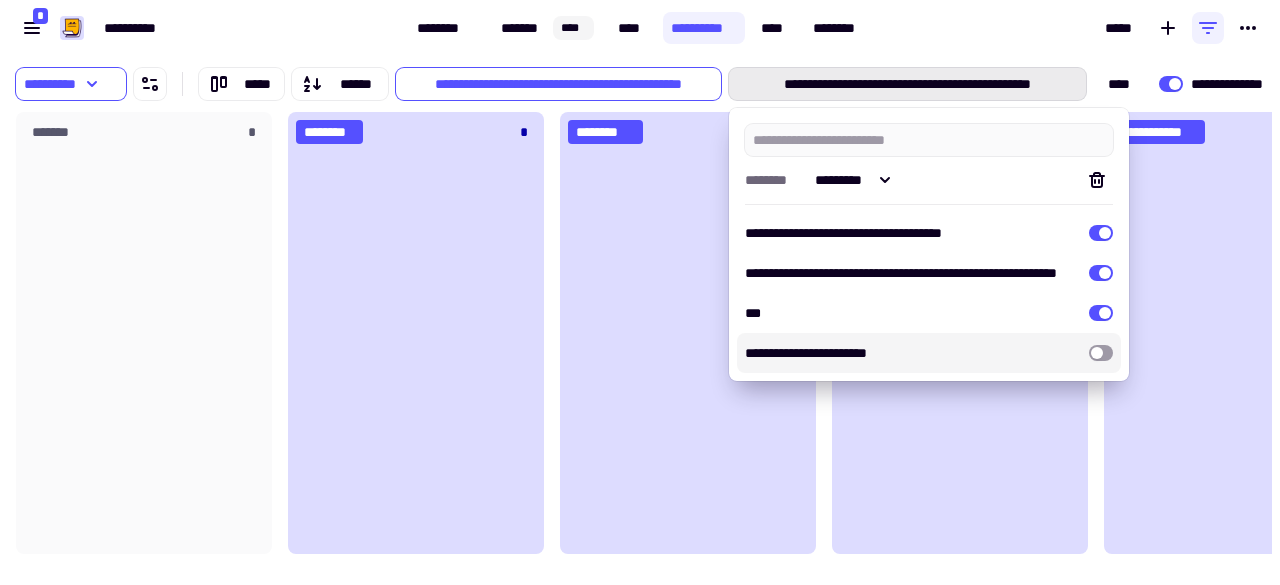 click at bounding box center (1101, 353) 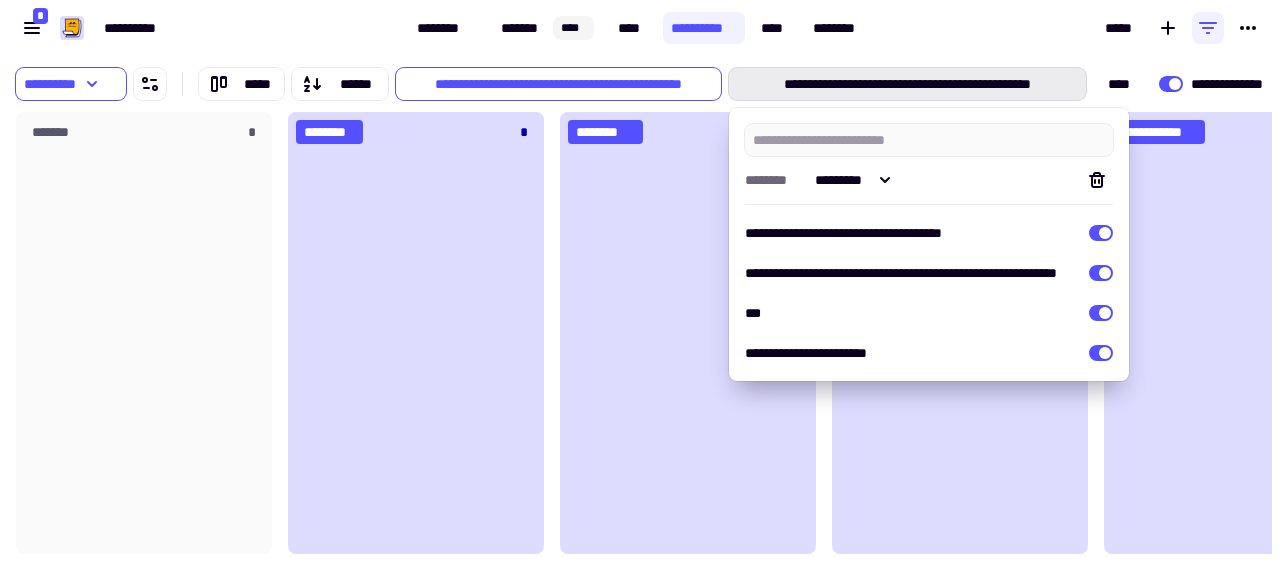click on "[FIRST] [LAST] [STREET] [CITY] [STATE] [ZIP]" at bounding box center (640, 28) 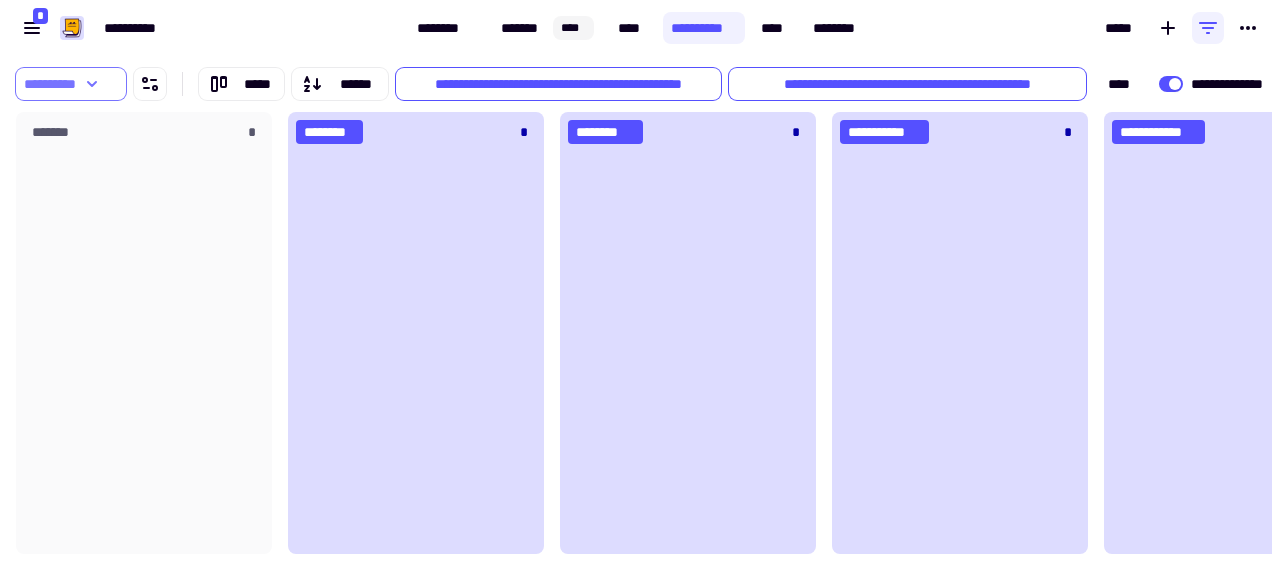 click on "**********" 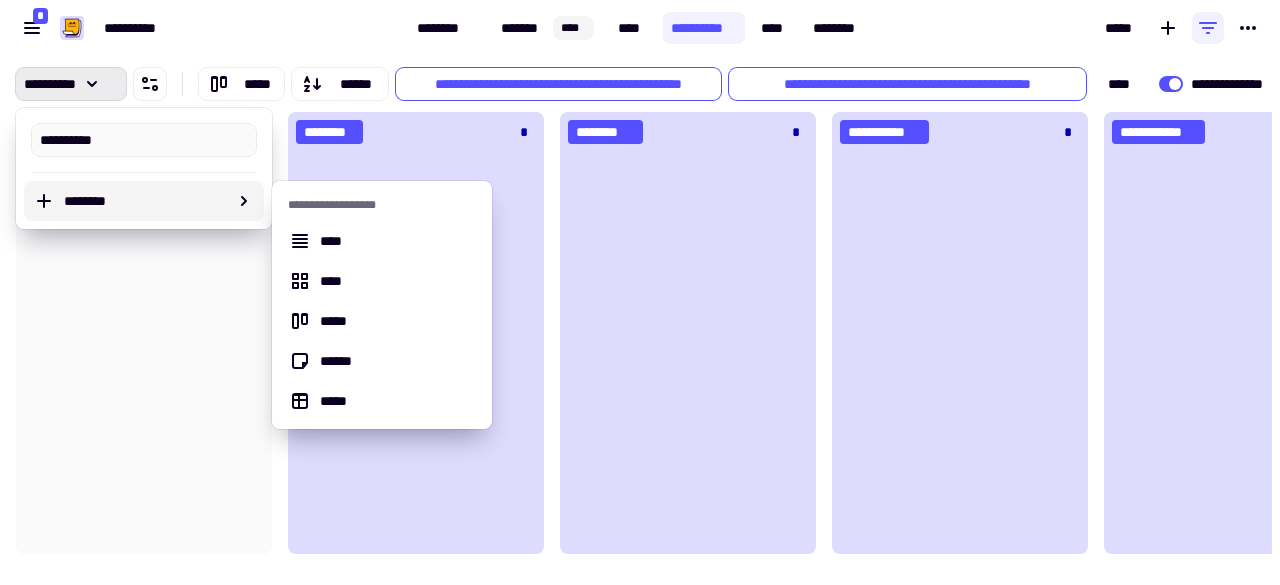 click on "*****" at bounding box center (1075, 28) 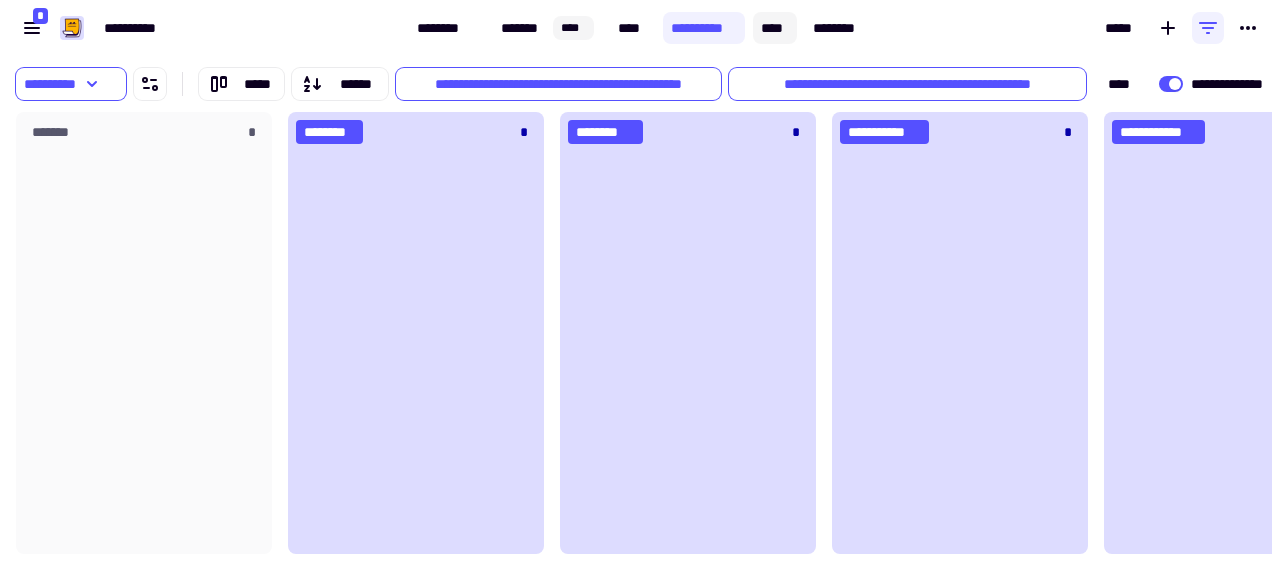 click on "****" 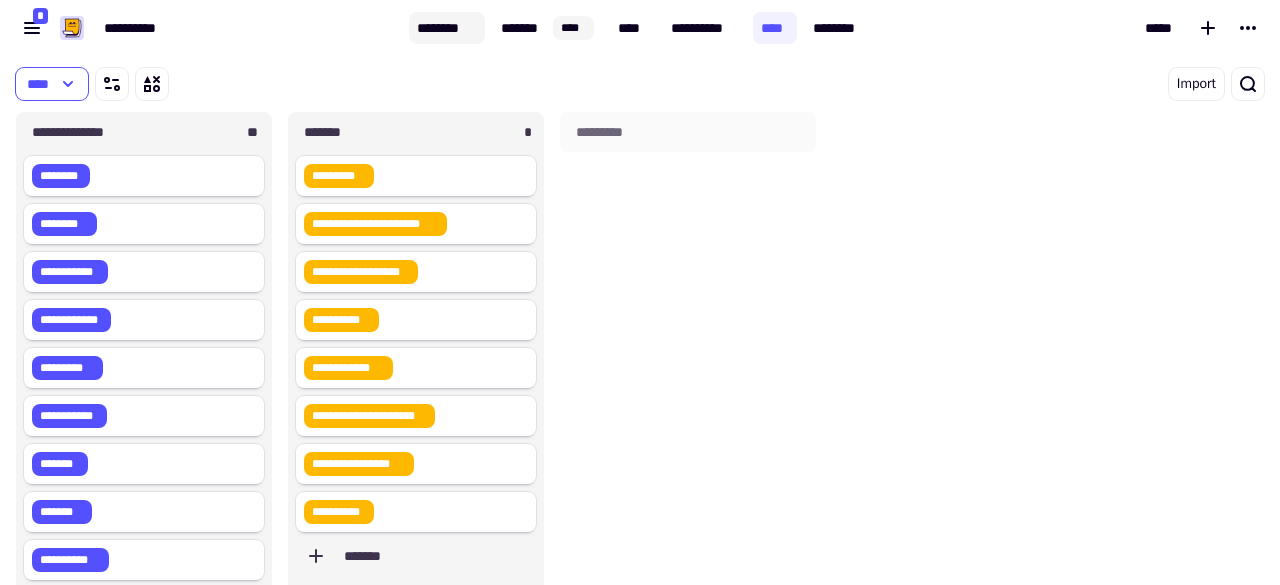 click on "********" 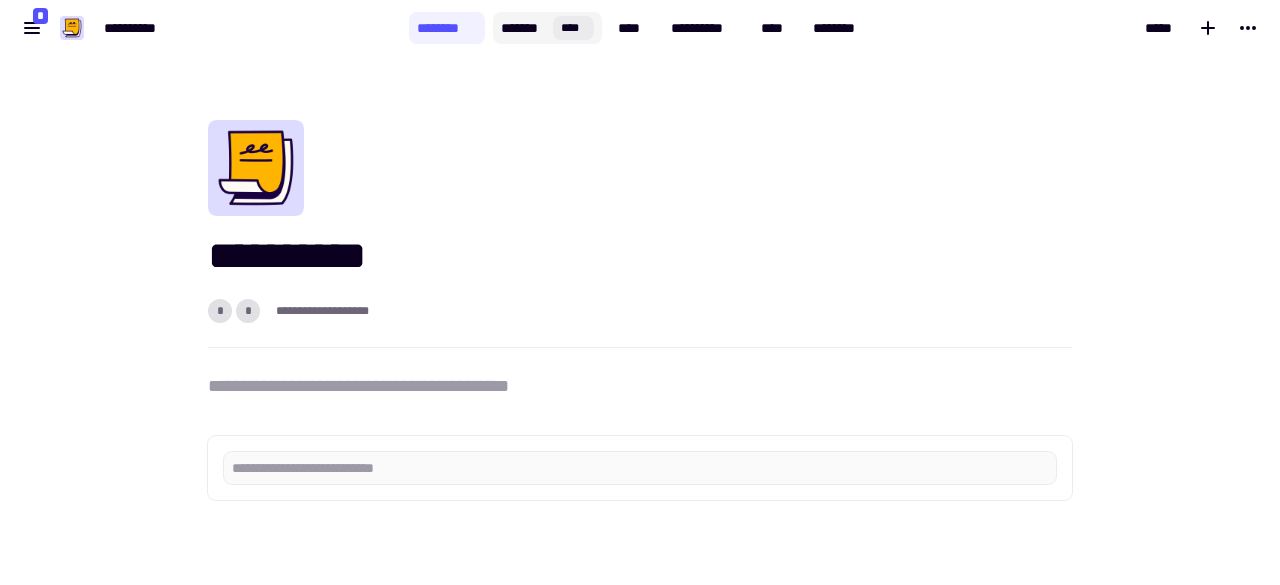 click on "*******" 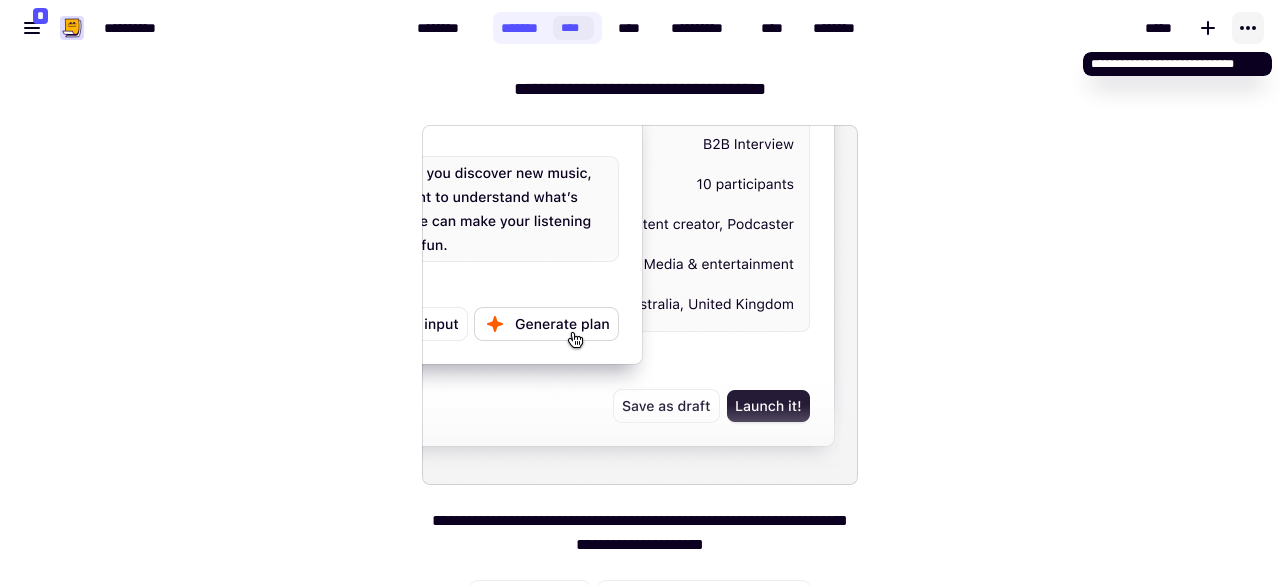click 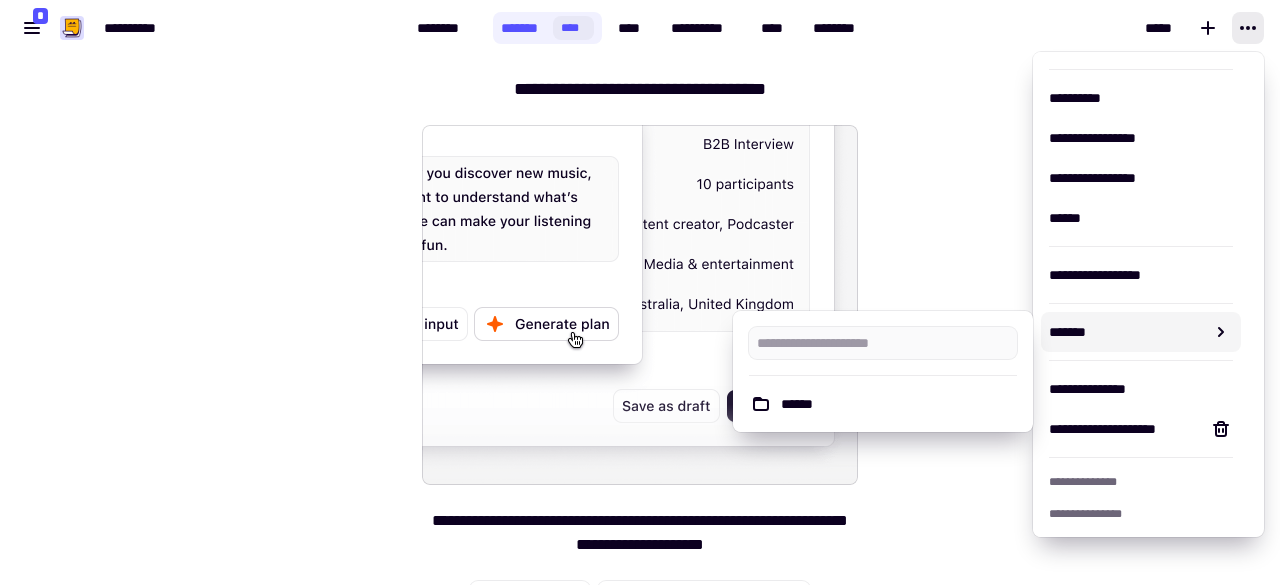 click on "**********" at bounding box center [640, 320] 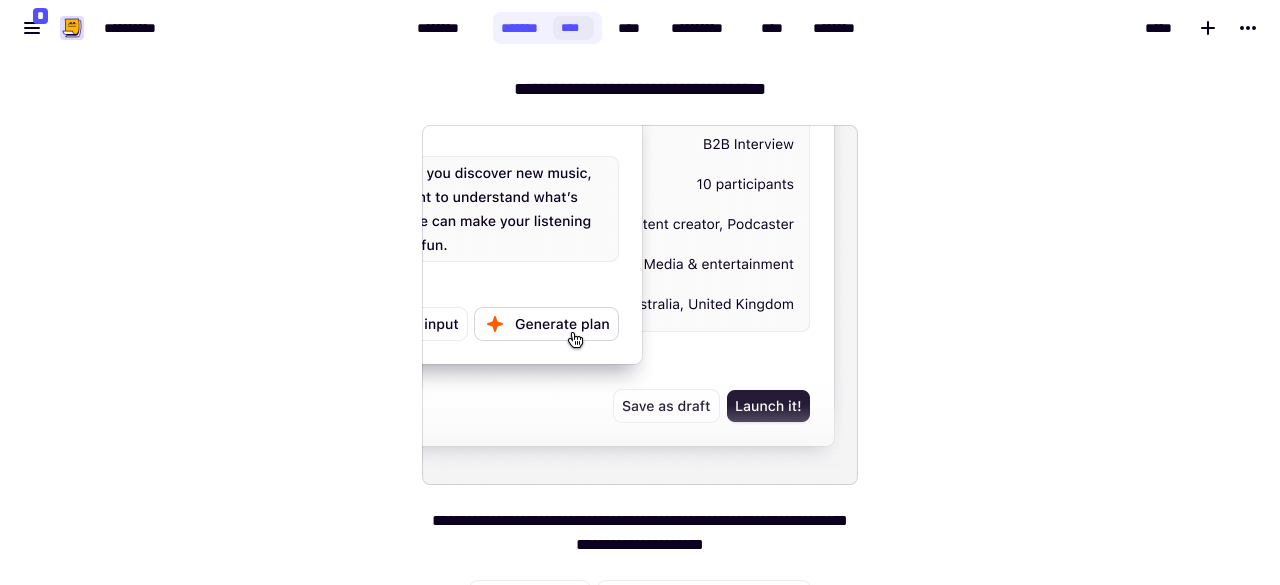 scroll, scrollTop: 27, scrollLeft: 0, axis: vertical 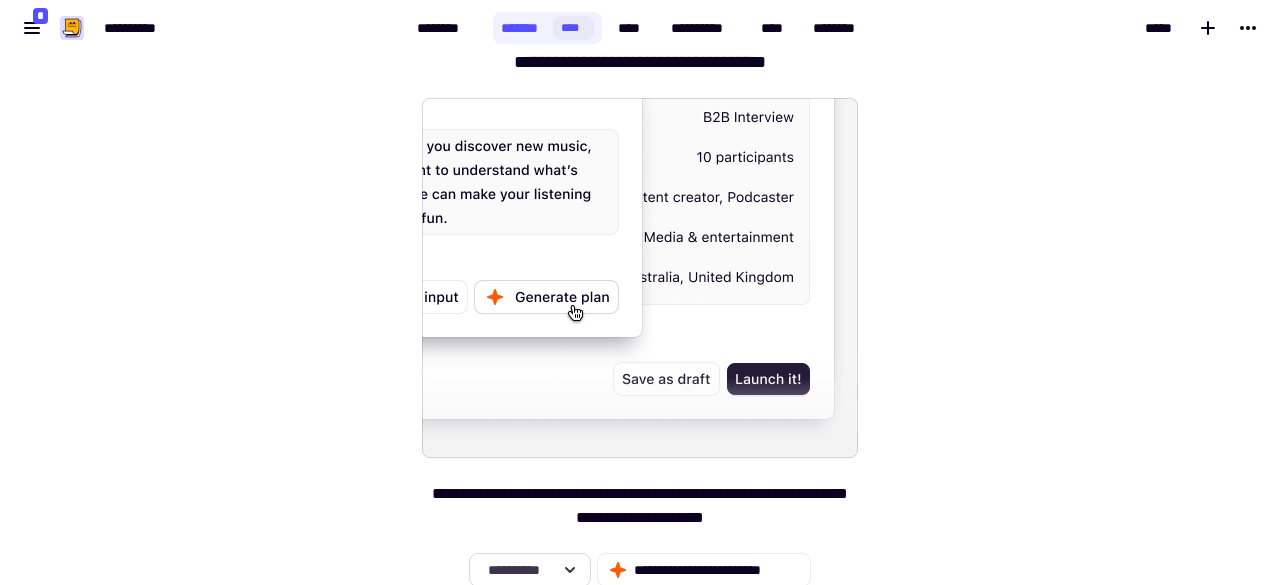 click 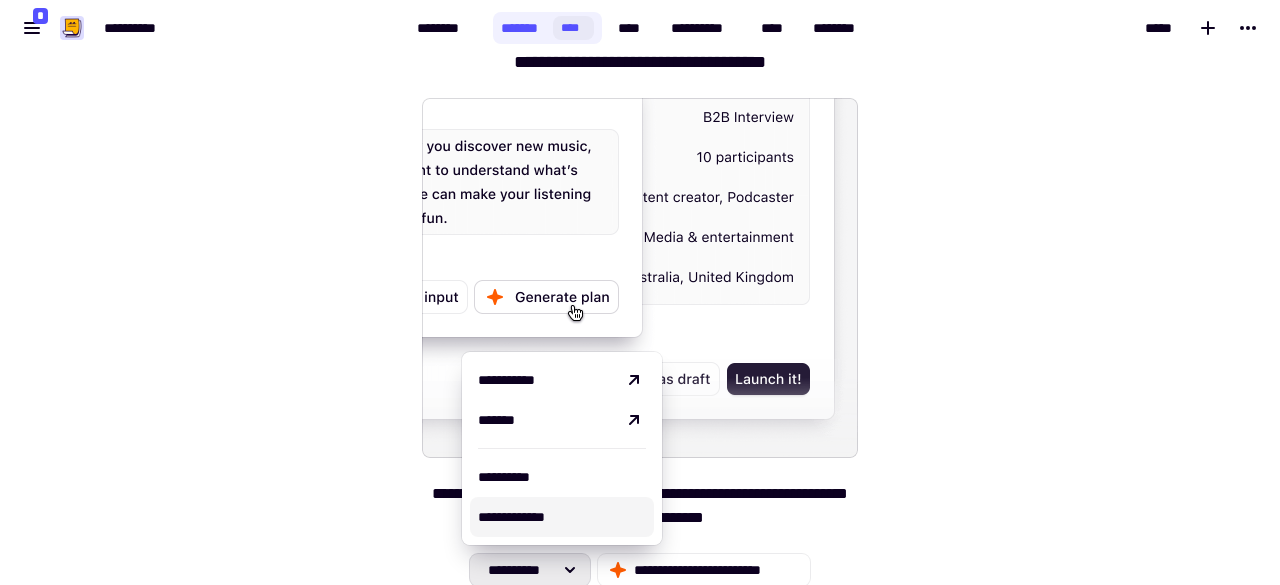 click on "**********" at bounding box center (640, 293) 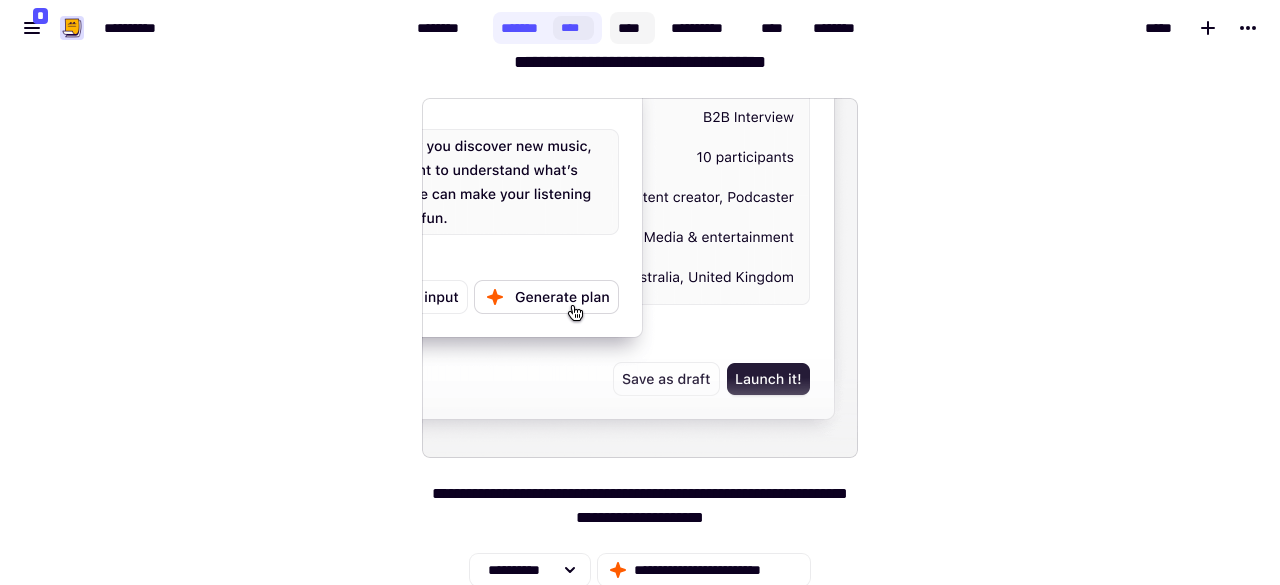 click on "****" 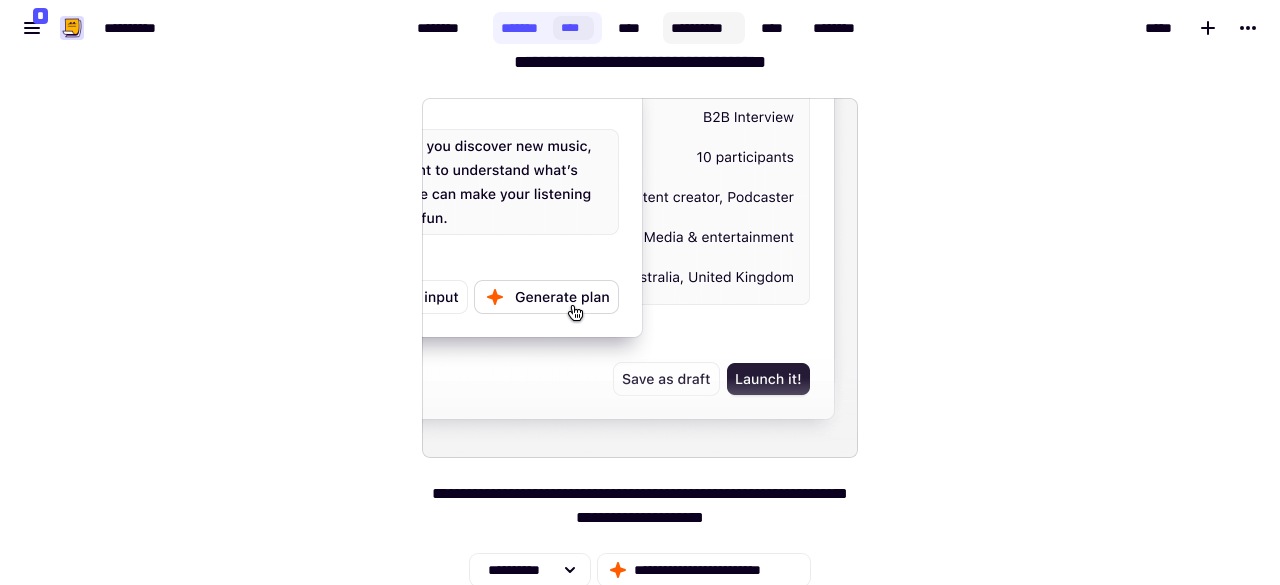 scroll, scrollTop: 0, scrollLeft: 0, axis: both 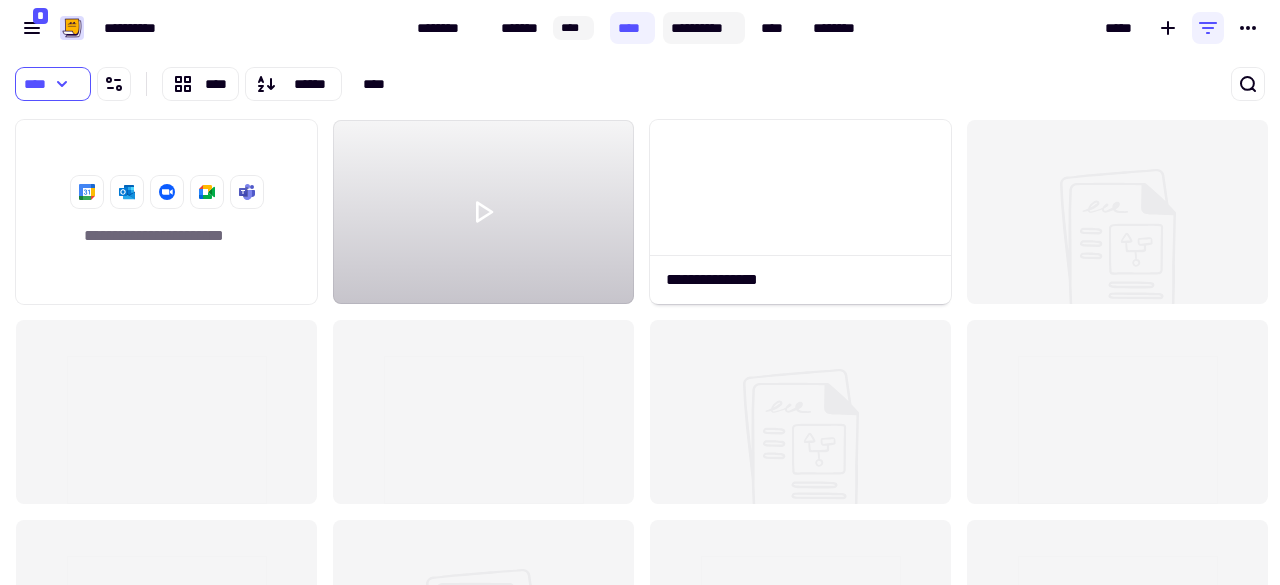 click on "**********" 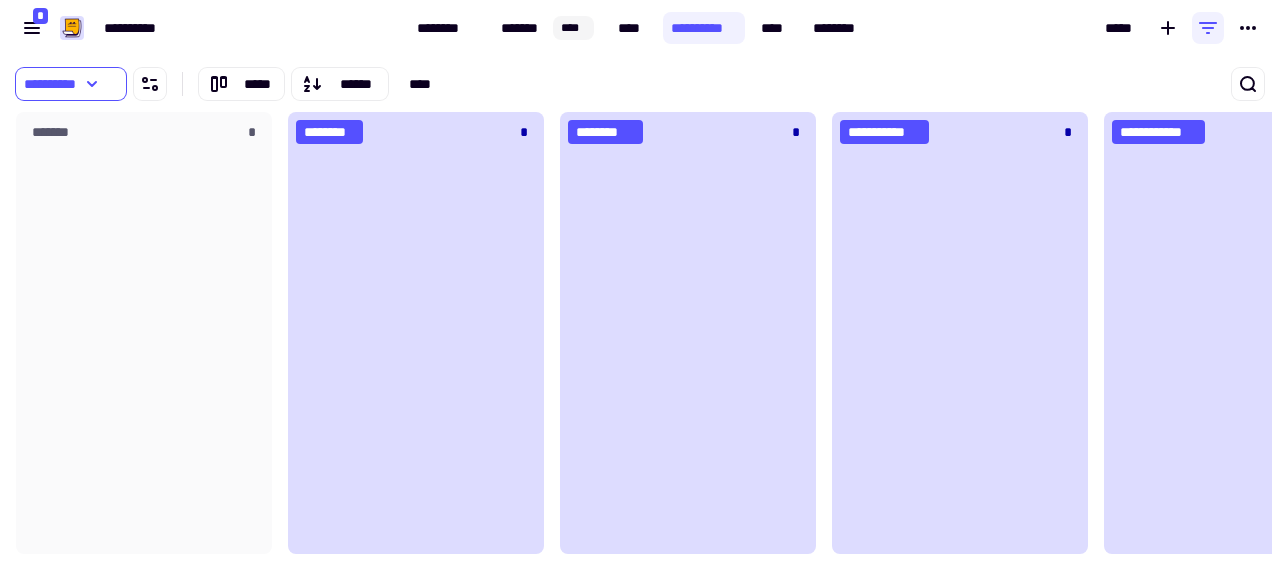 scroll, scrollTop: 16, scrollLeft: 16, axis: both 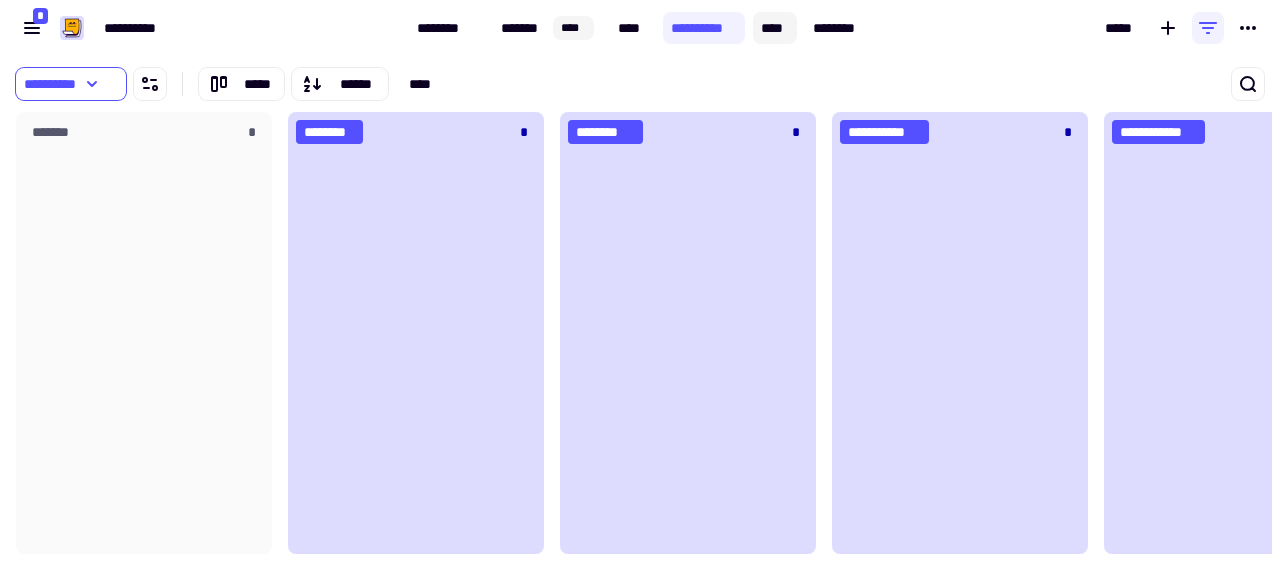 click on "****" 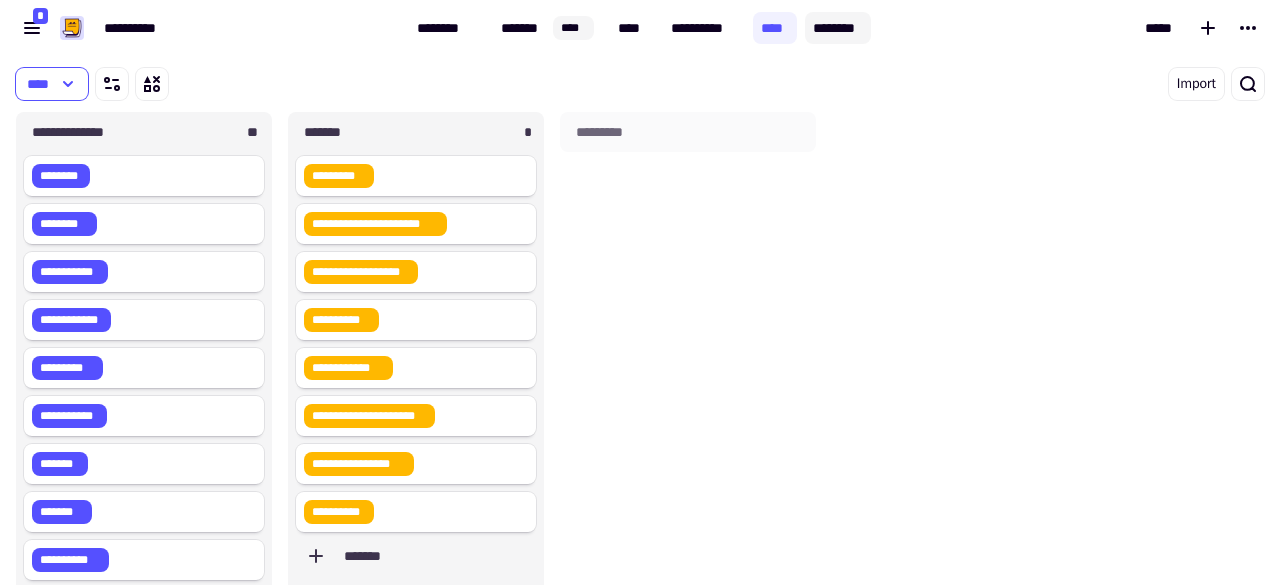 click on "********" 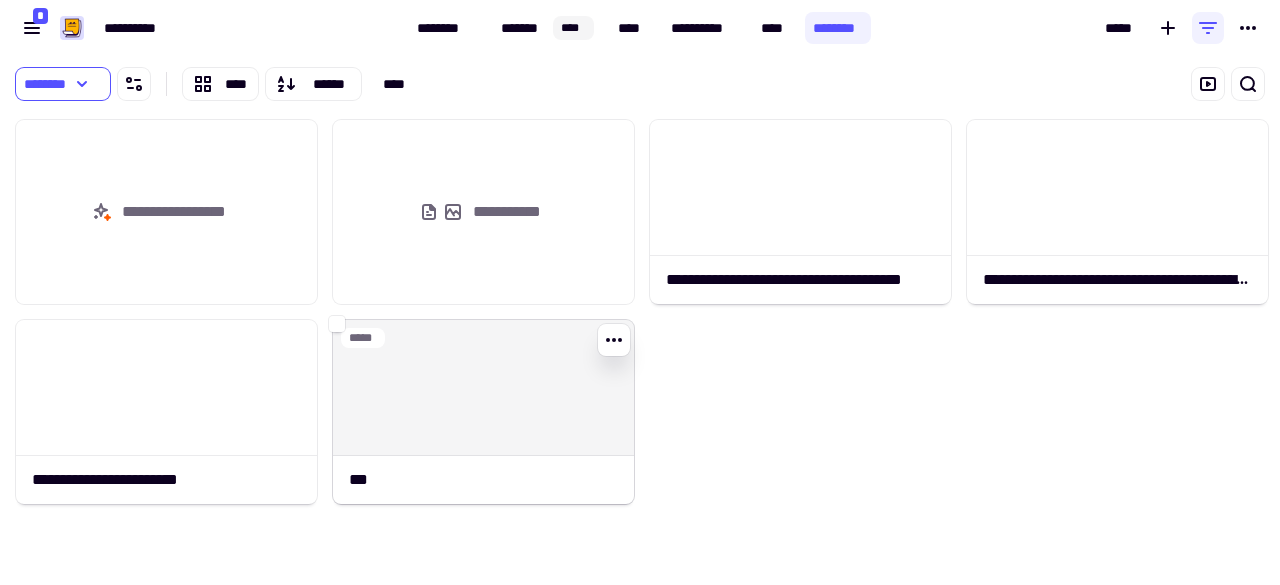 click 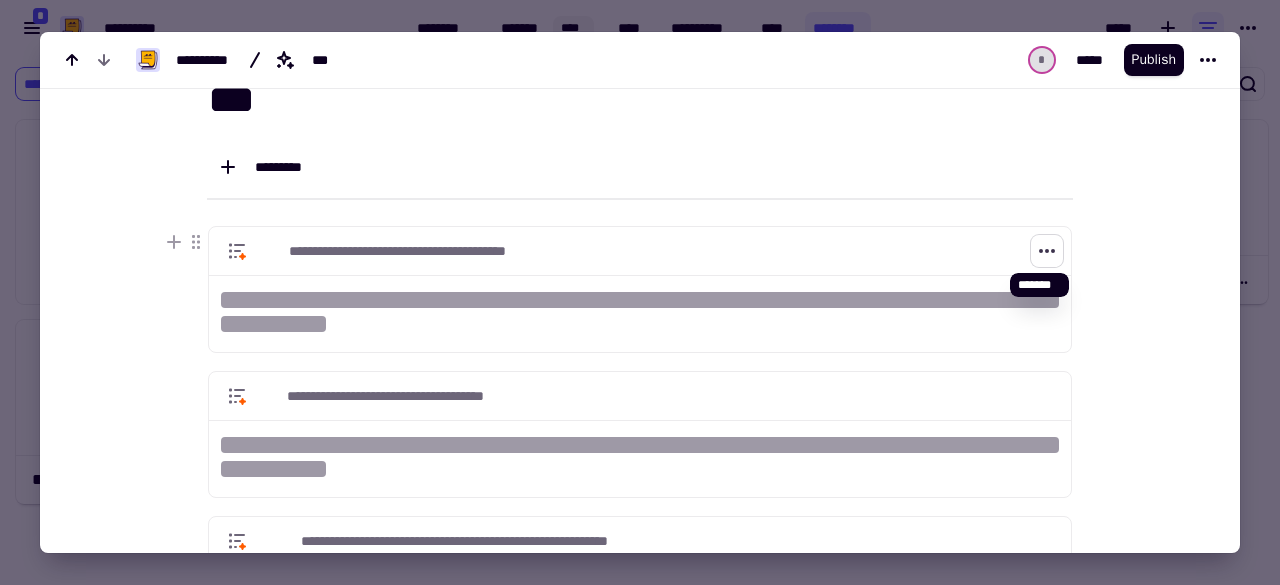 click 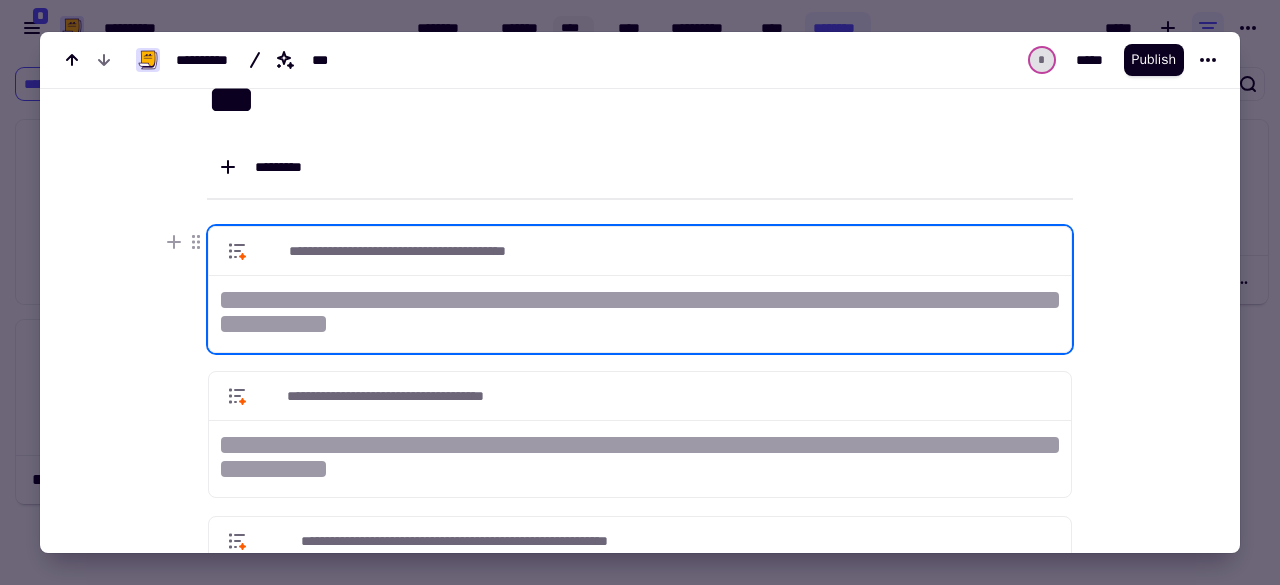 click at bounding box center [1138, 513] 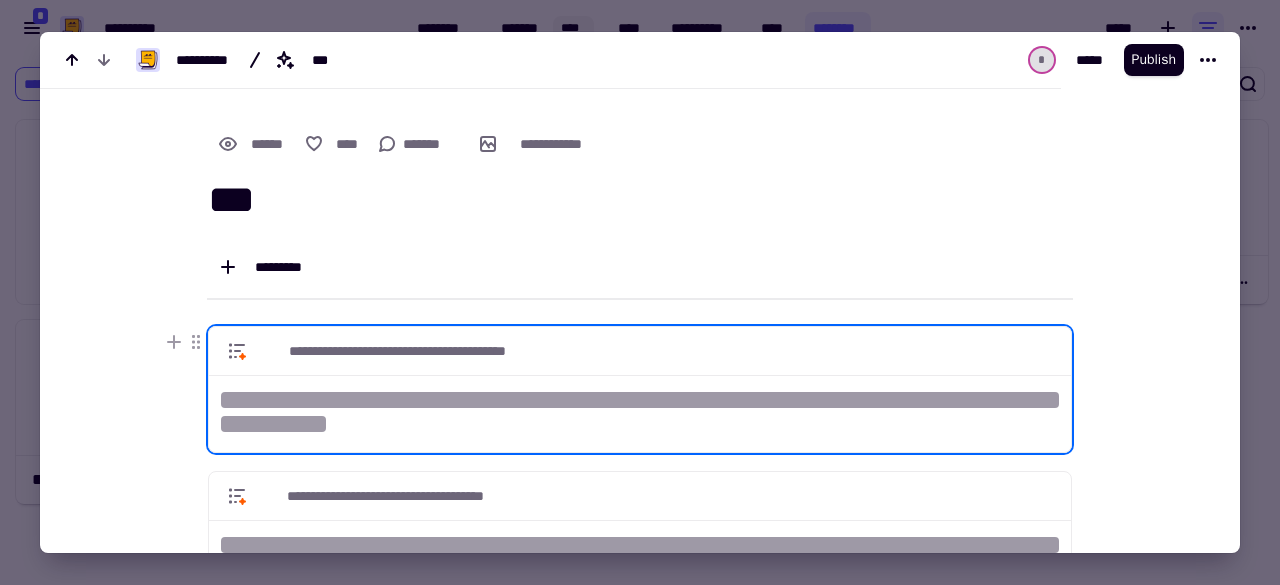 click at bounding box center [640, 292] 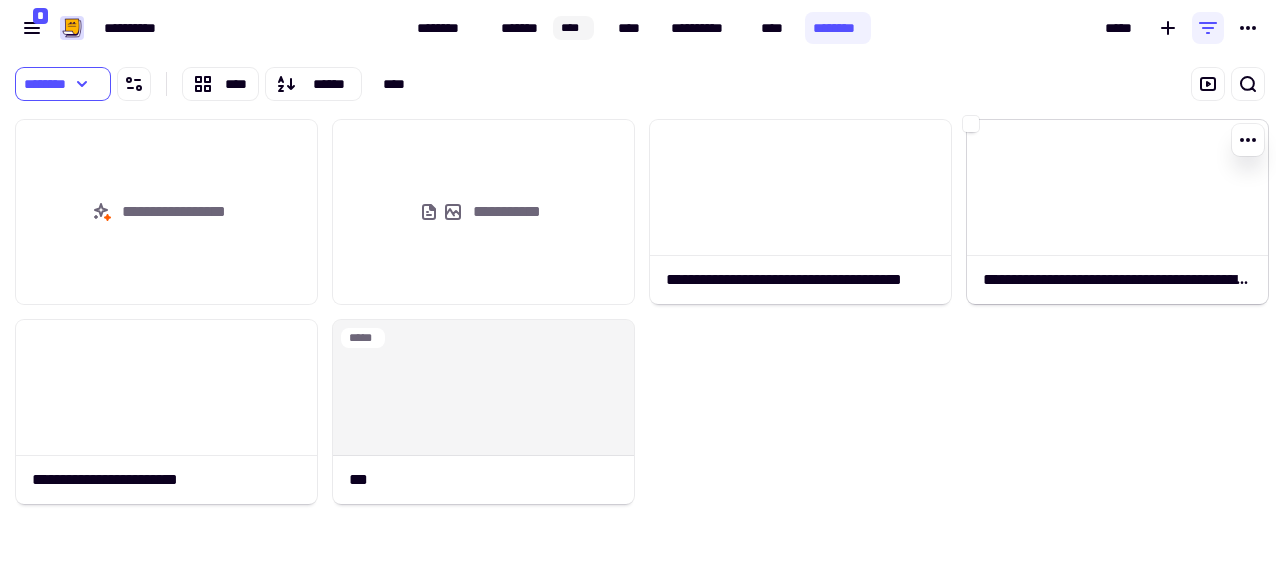 click 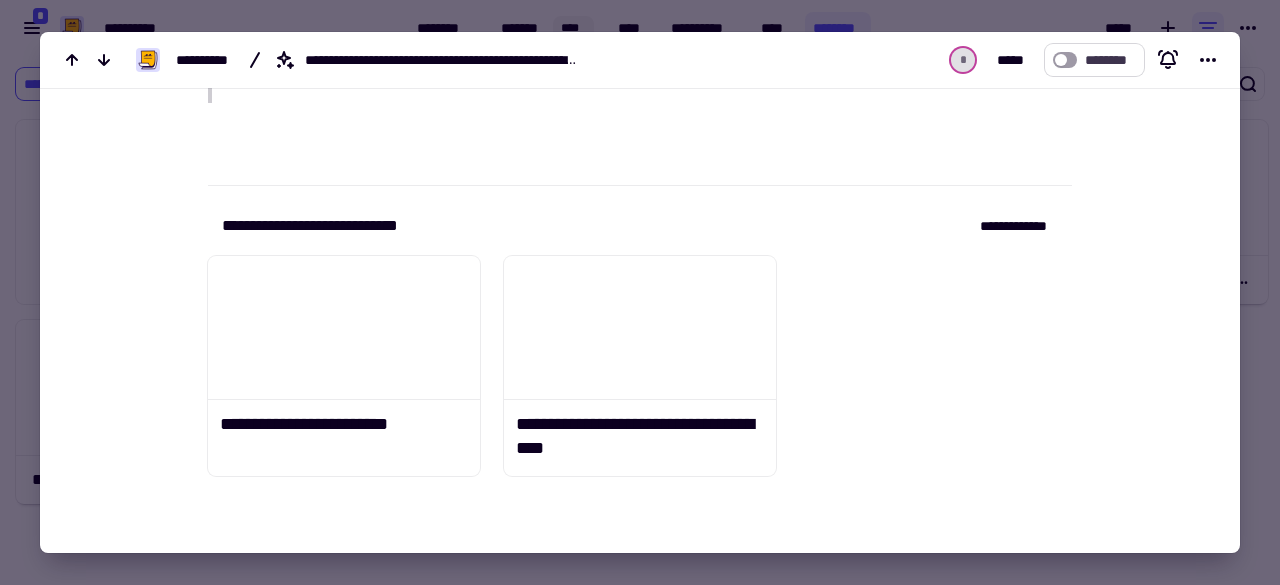 click on "********" 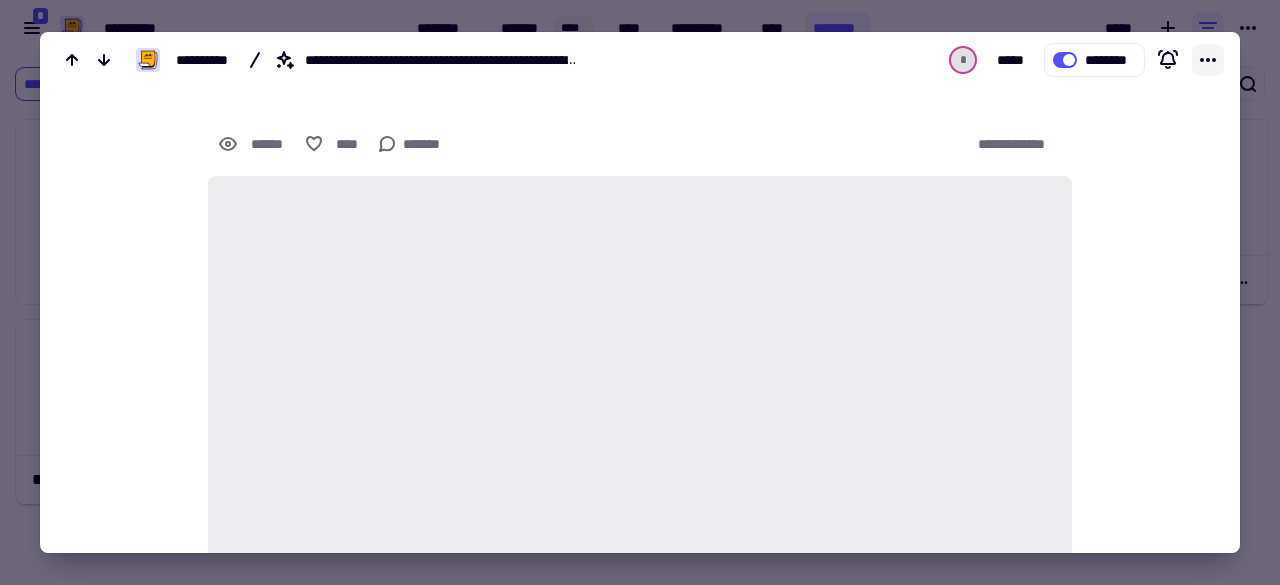 click 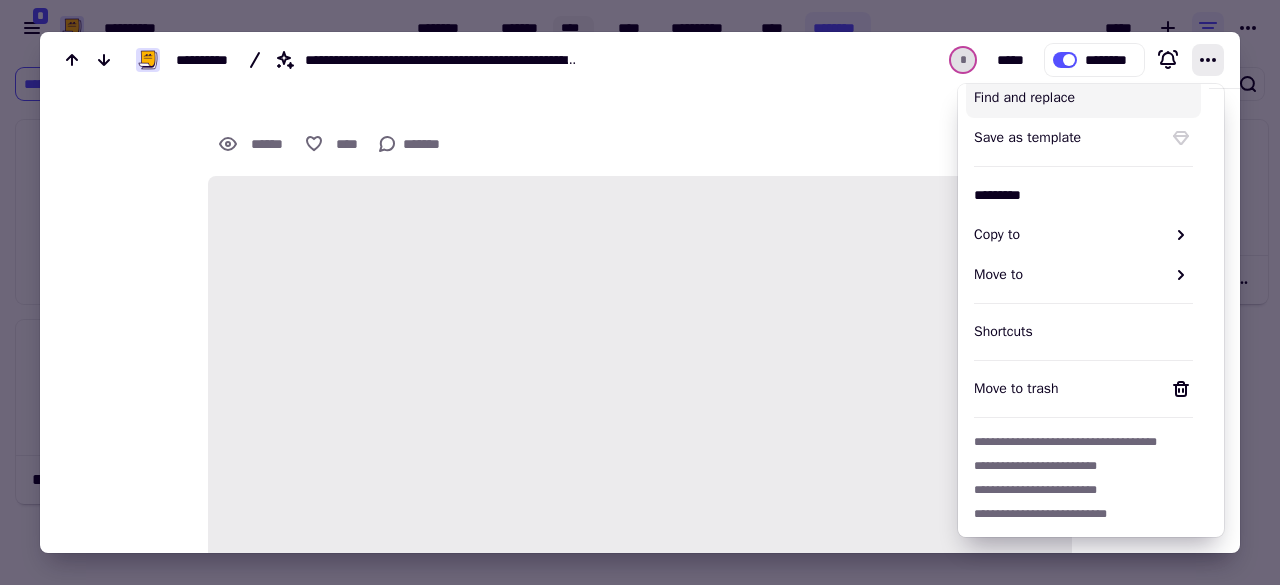 click at bounding box center [640, 292] 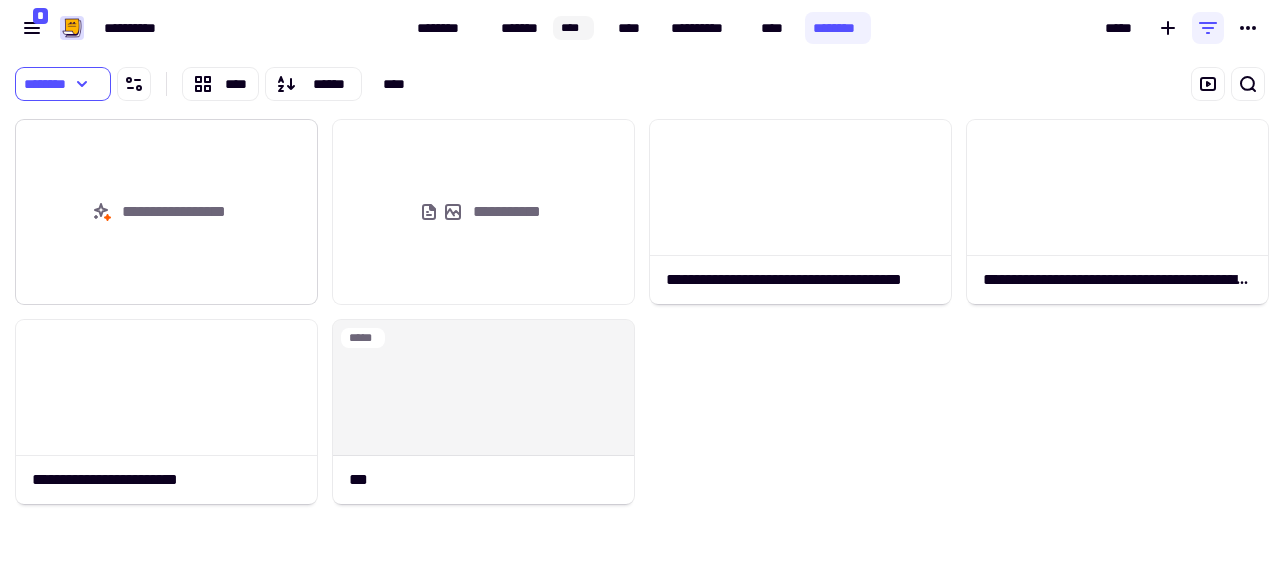 click on "**********" 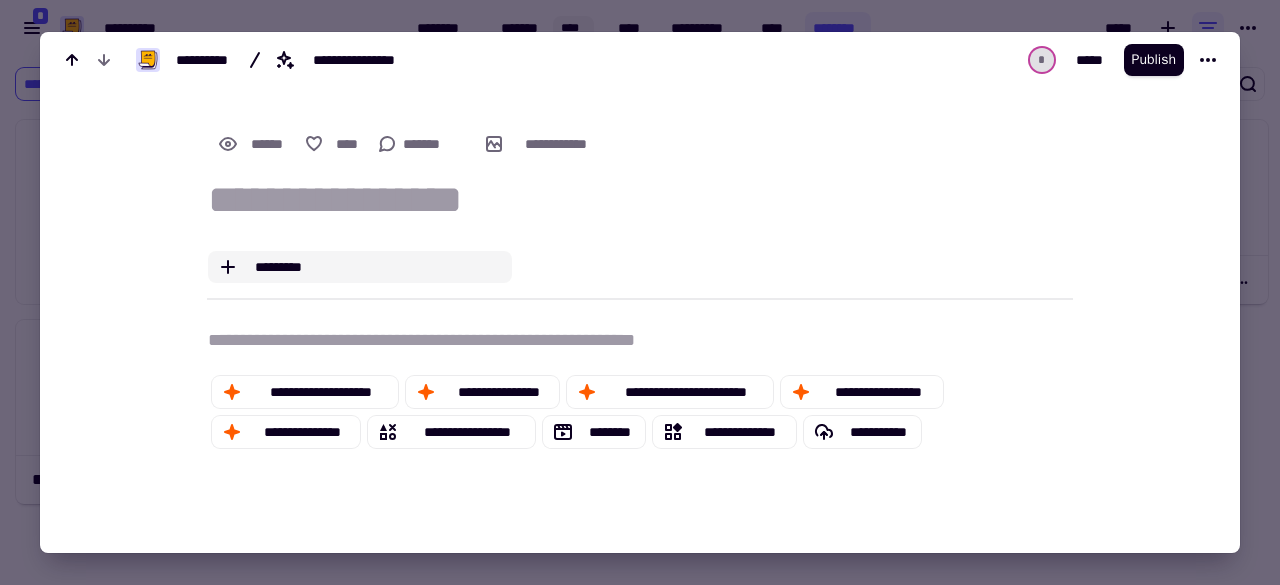 click on "*********" 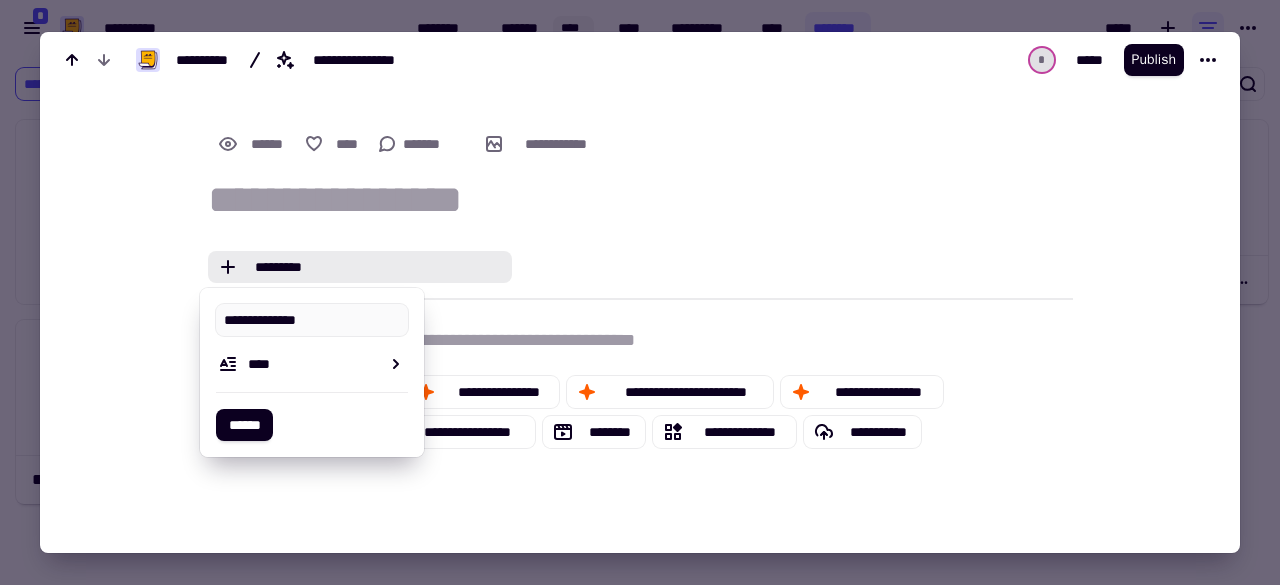 click at bounding box center [1138, 419] 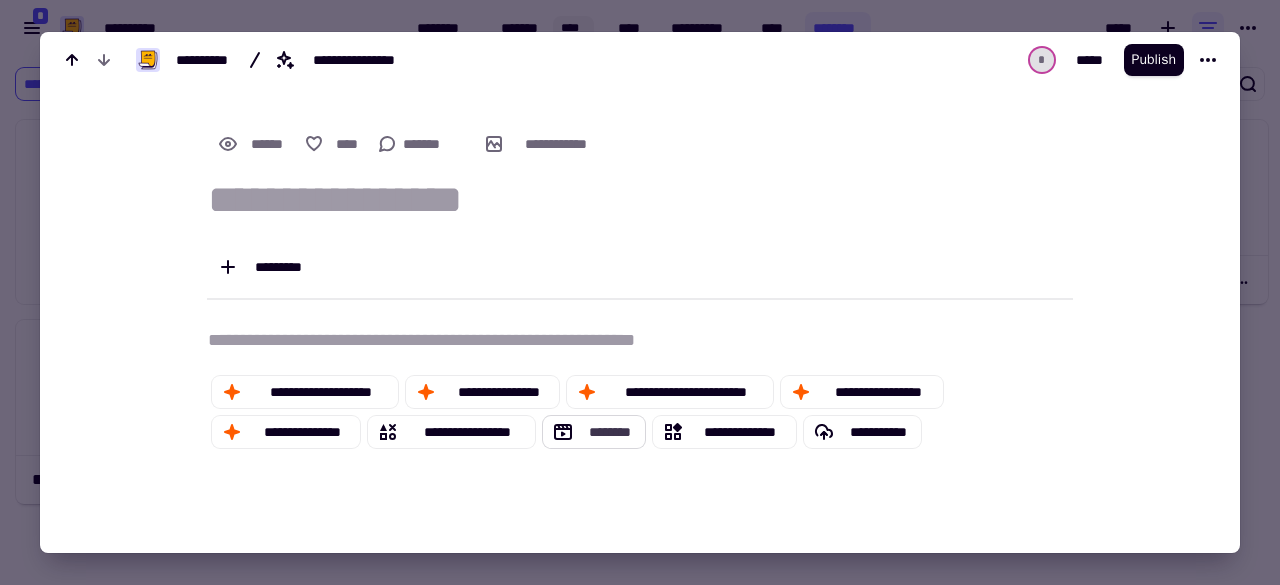click on "********" 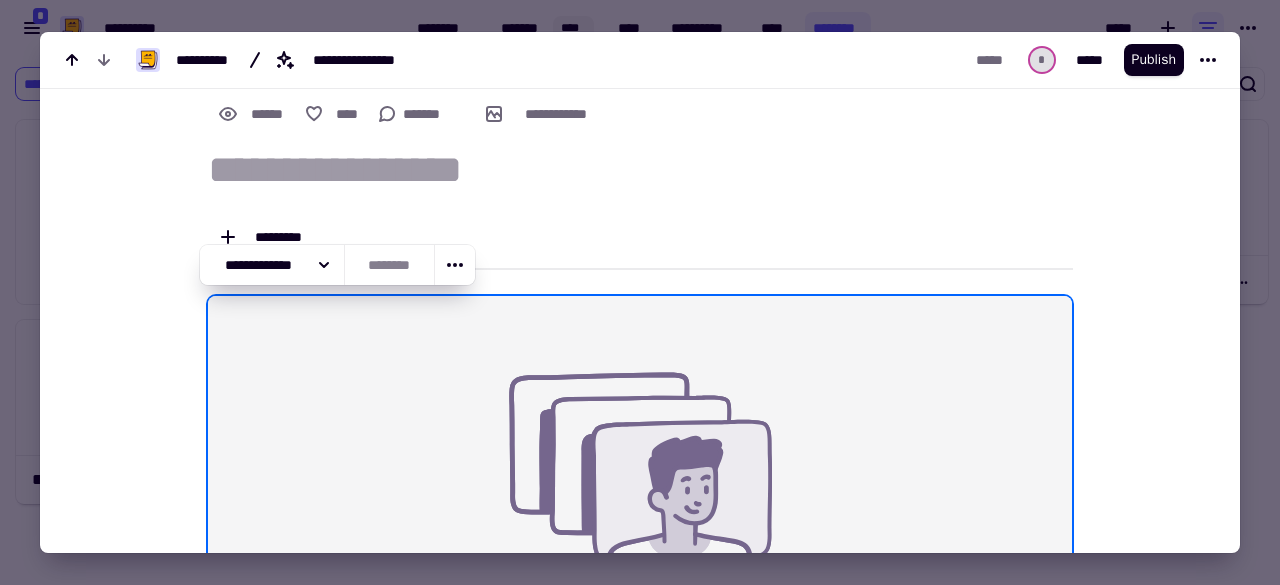 scroll, scrollTop: 0, scrollLeft: 0, axis: both 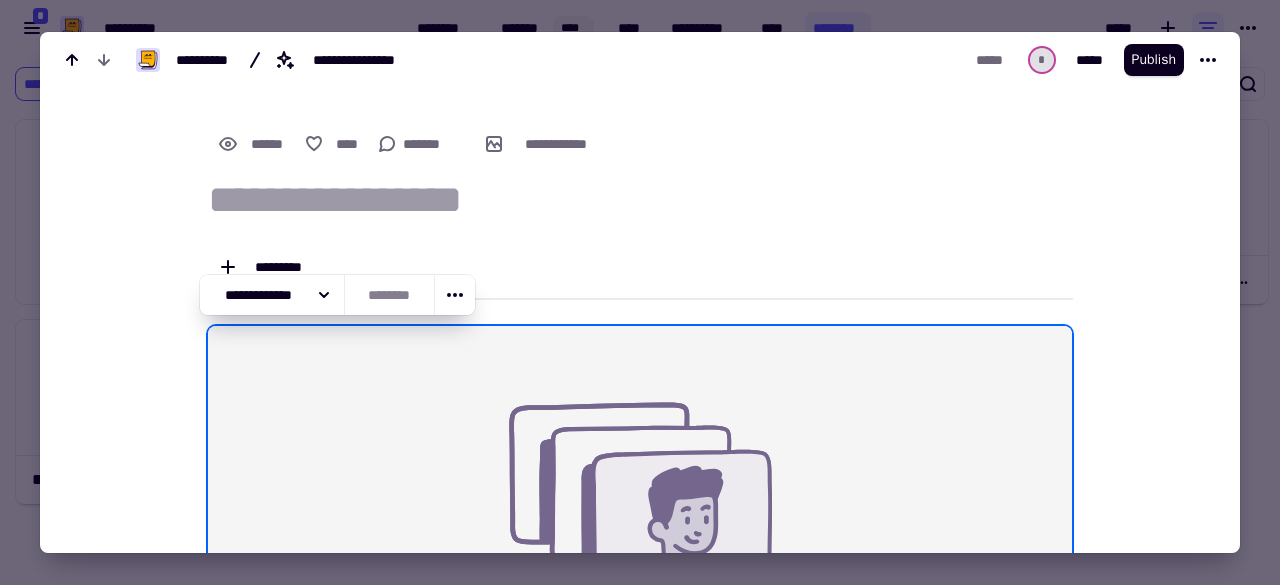 click on "*********" at bounding box center [640, 267] 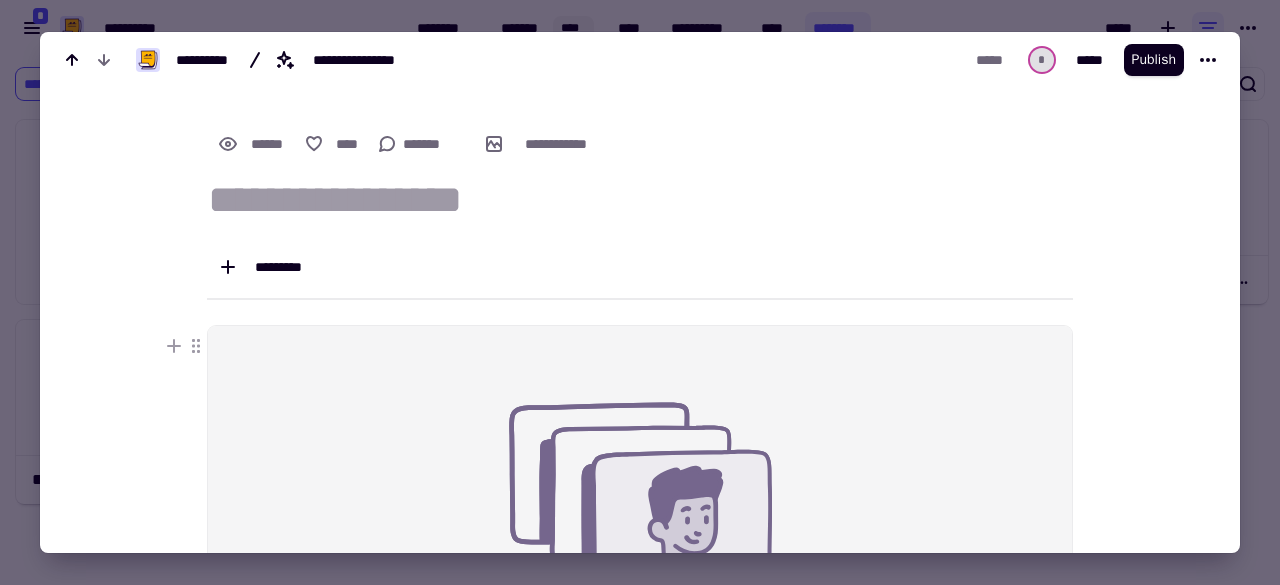 click on "[PRICE] [FREQUENCY] [PRODUCT]" at bounding box center [640, 569] 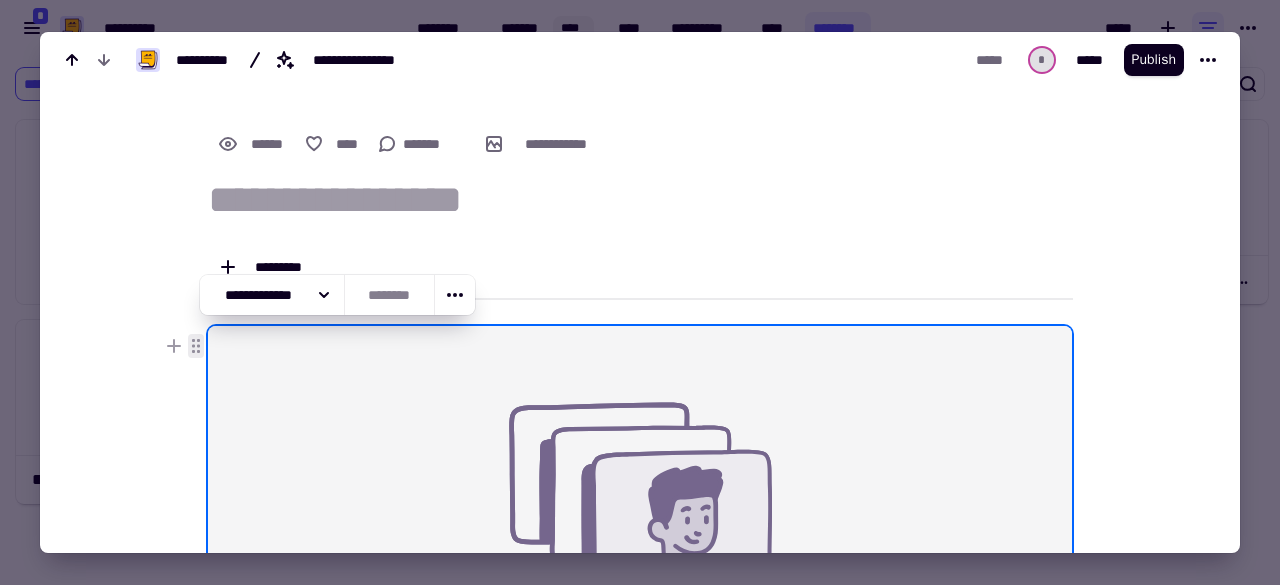 click 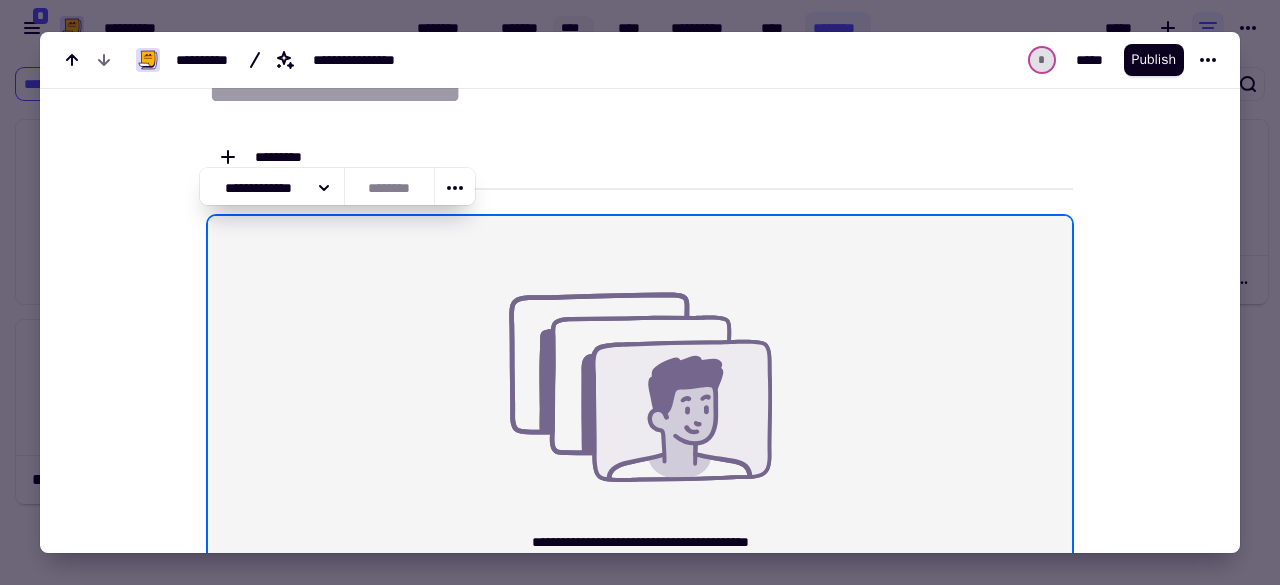 scroll, scrollTop: 0, scrollLeft: 0, axis: both 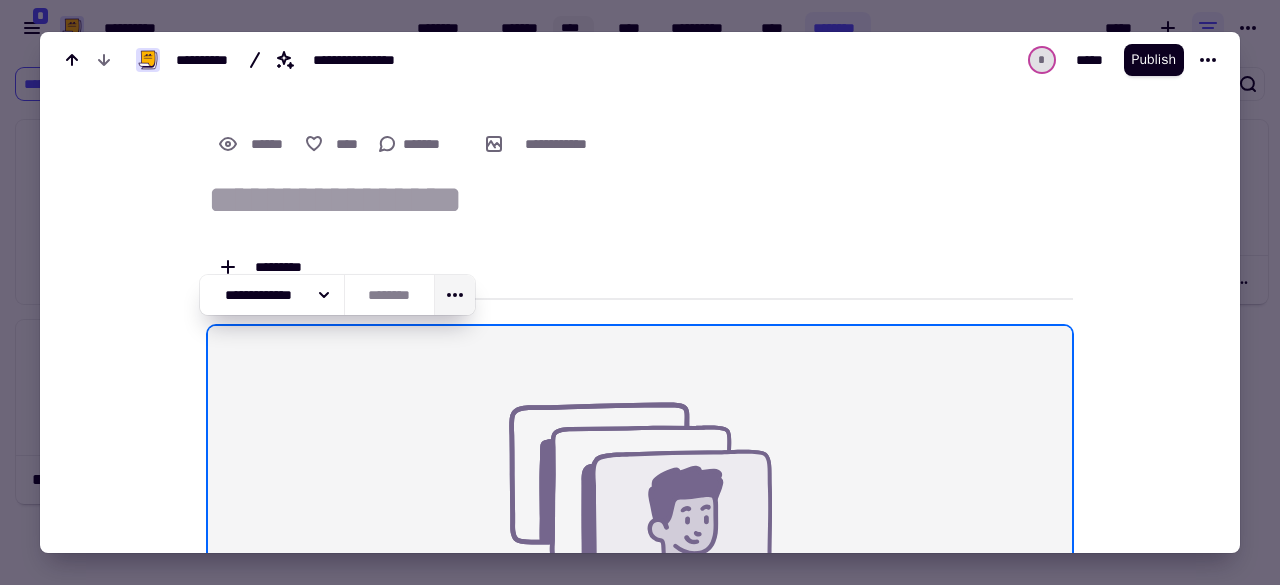 click 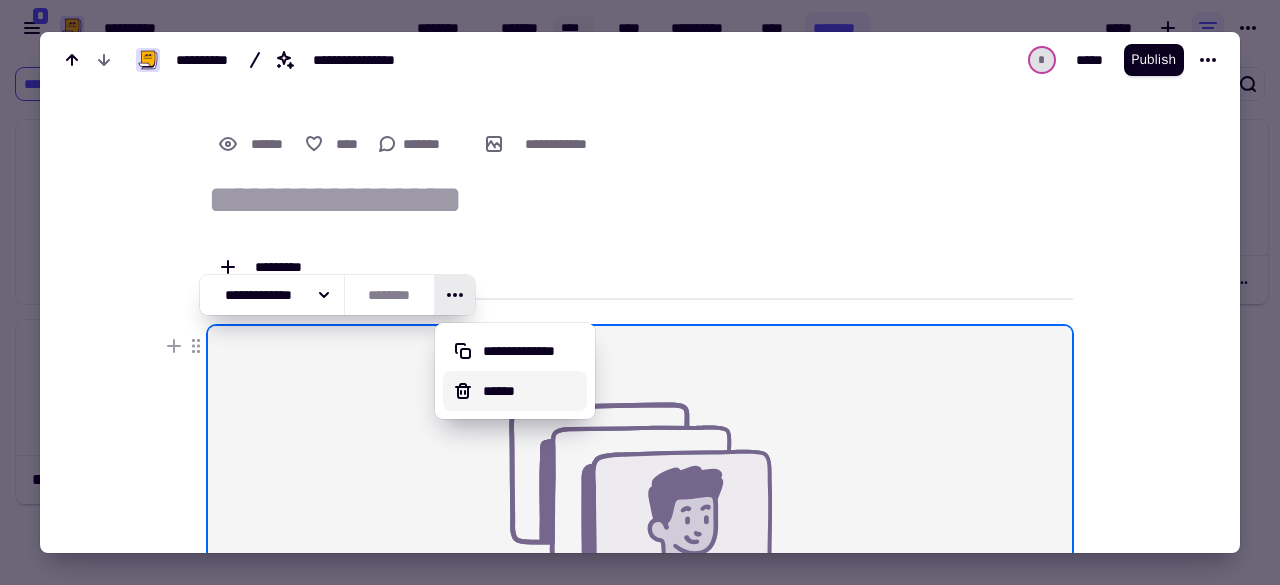 click on "******" at bounding box center (531, 391) 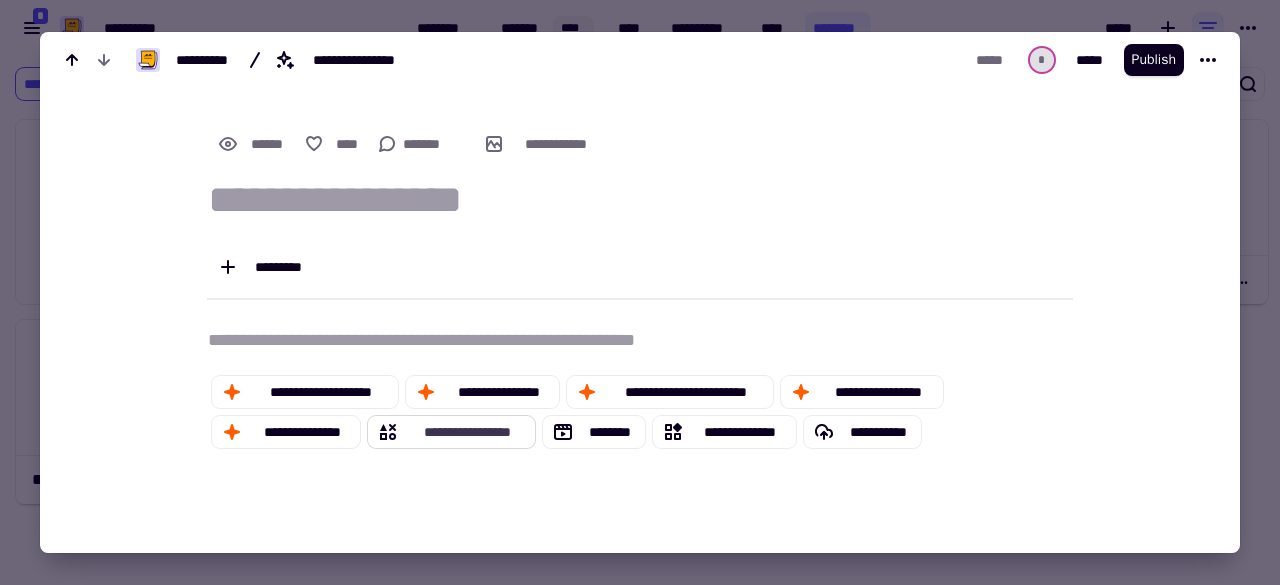 click on "**********" 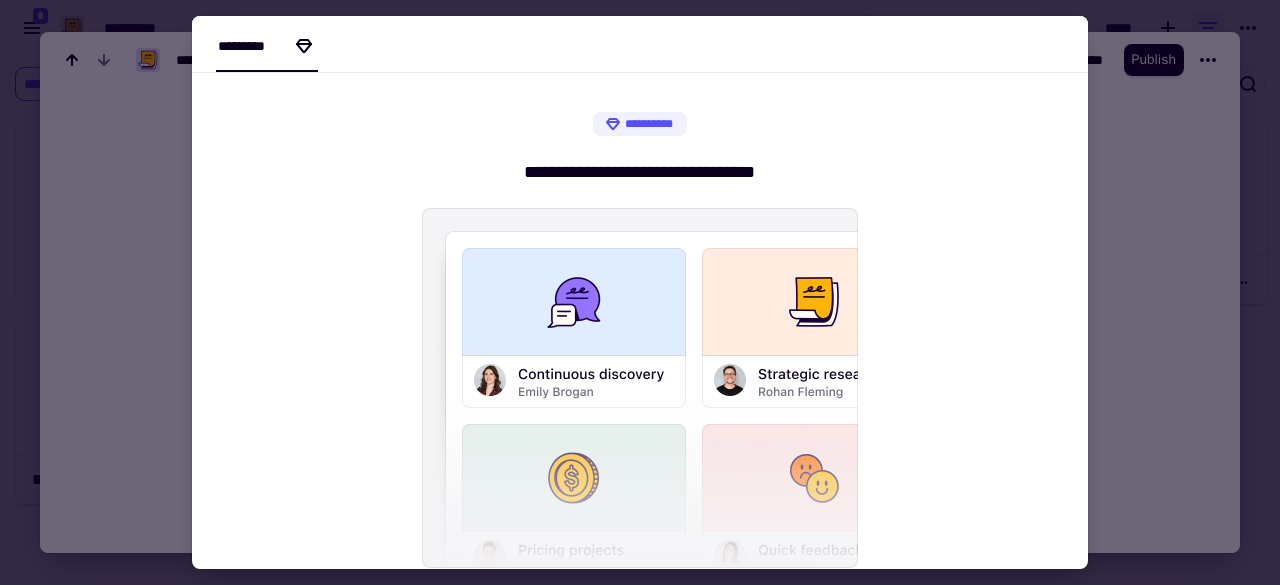 scroll, scrollTop: 166, scrollLeft: 0, axis: vertical 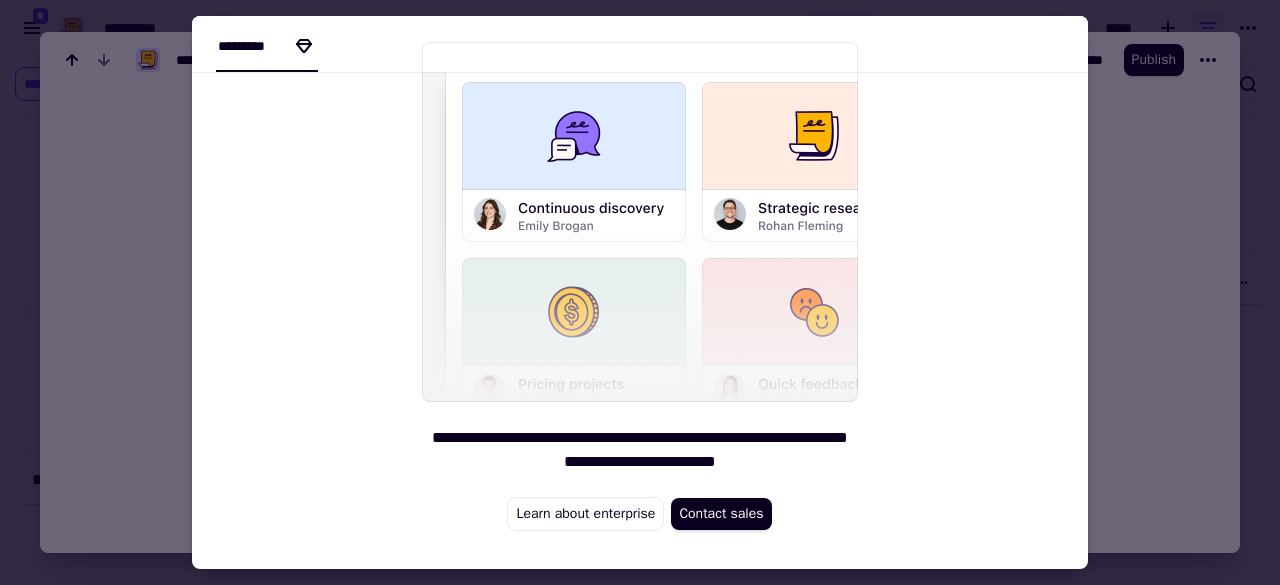 click at bounding box center [640, 292] 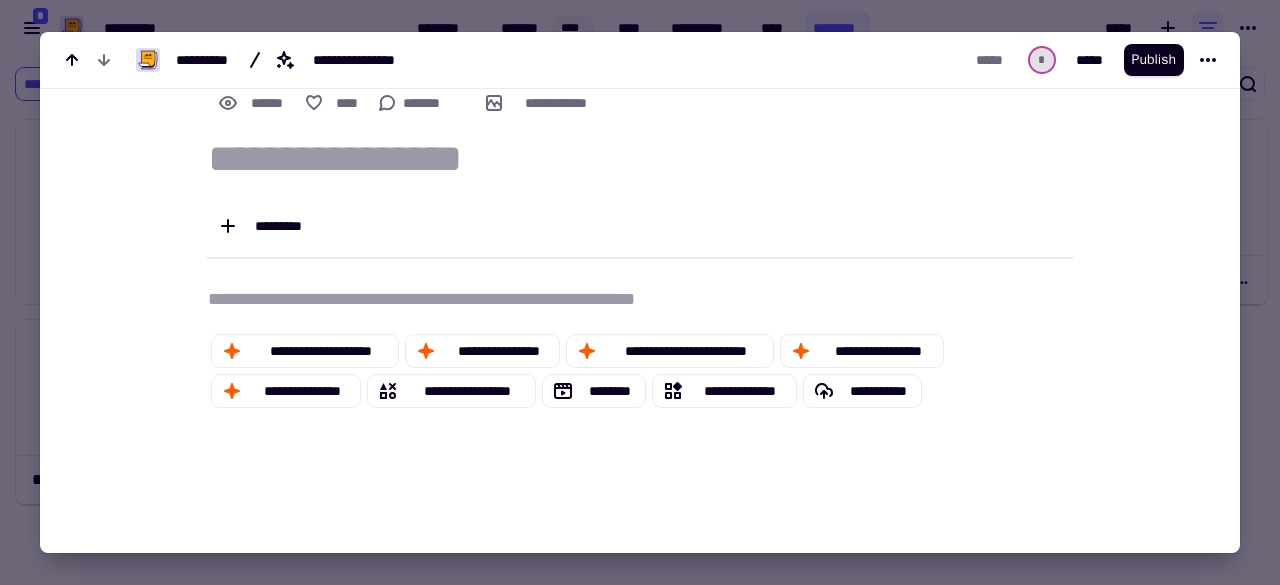 scroll, scrollTop: 63, scrollLeft: 0, axis: vertical 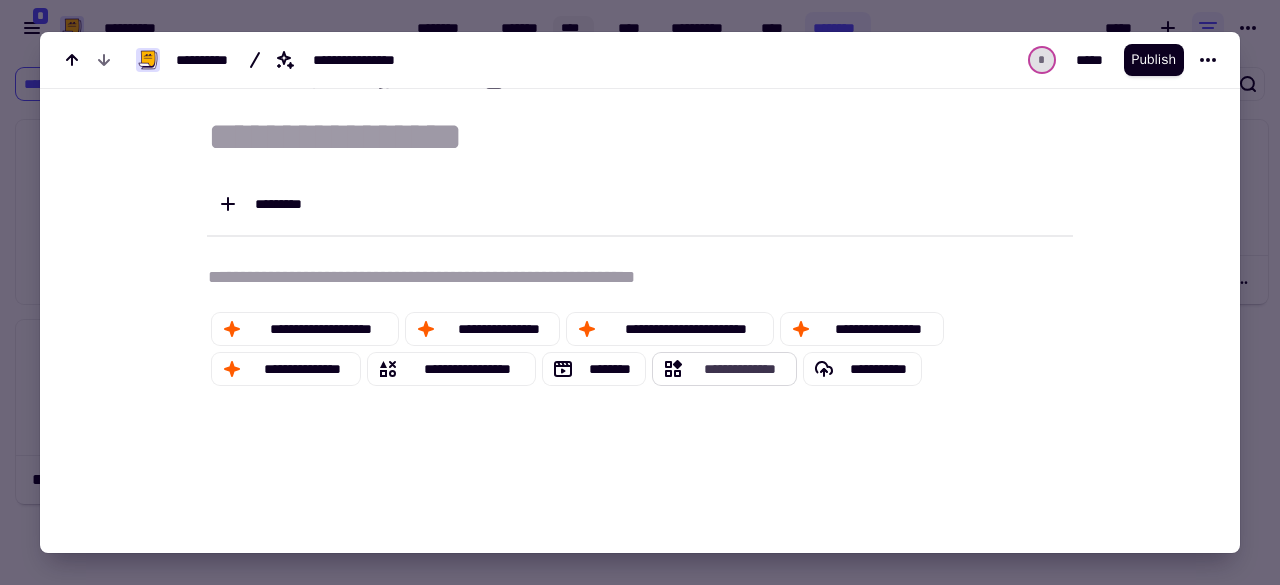 click on "**********" 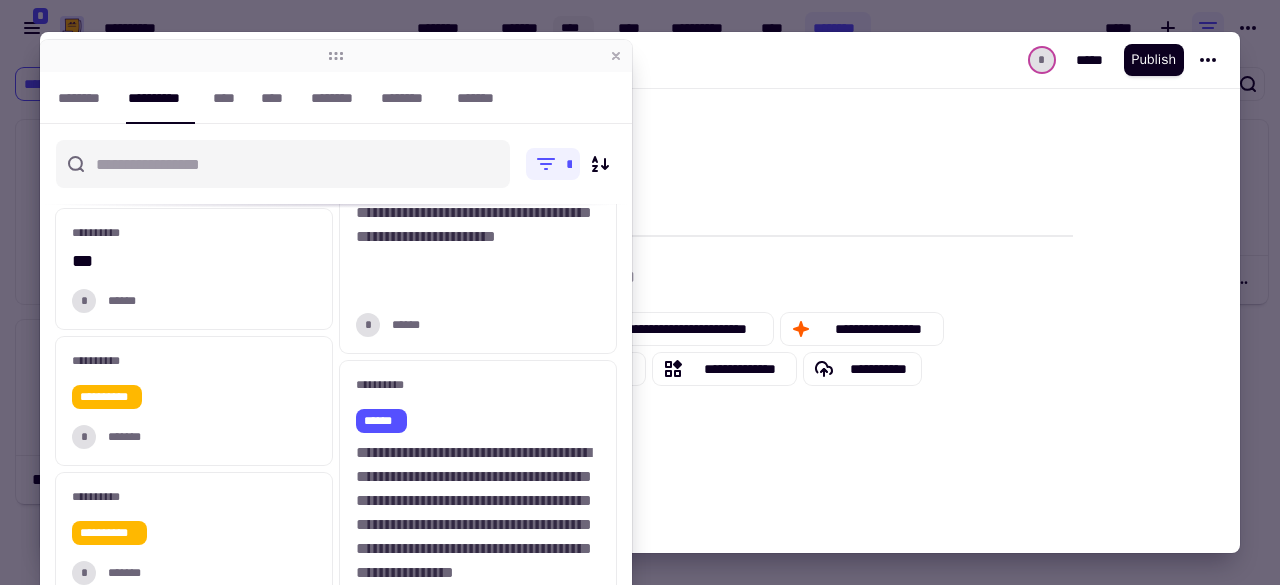 scroll, scrollTop: 800, scrollLeft: 0, axis: vertical 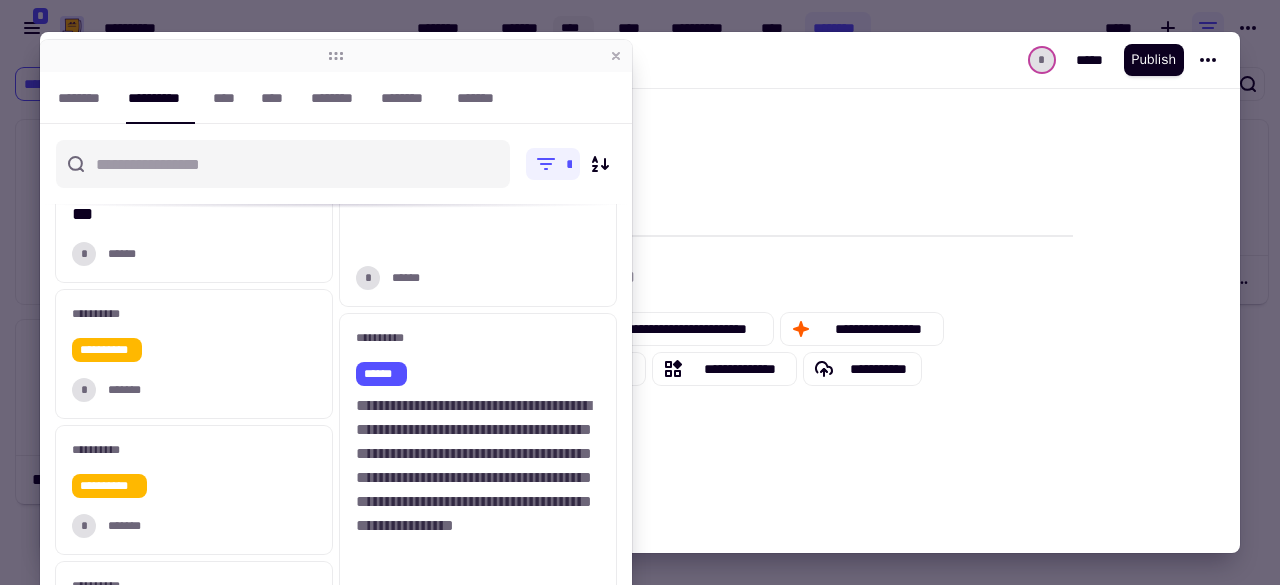 click at bounding box center [640, 397] 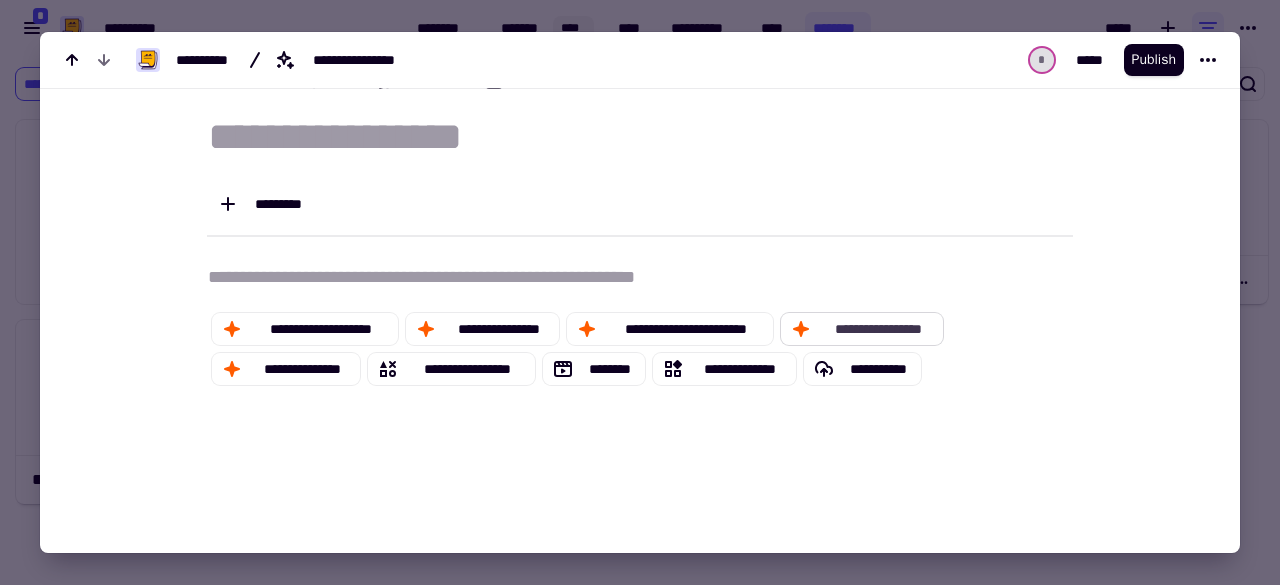 scroll, scrollTop: 0, scrollLeft: 0, axis: both 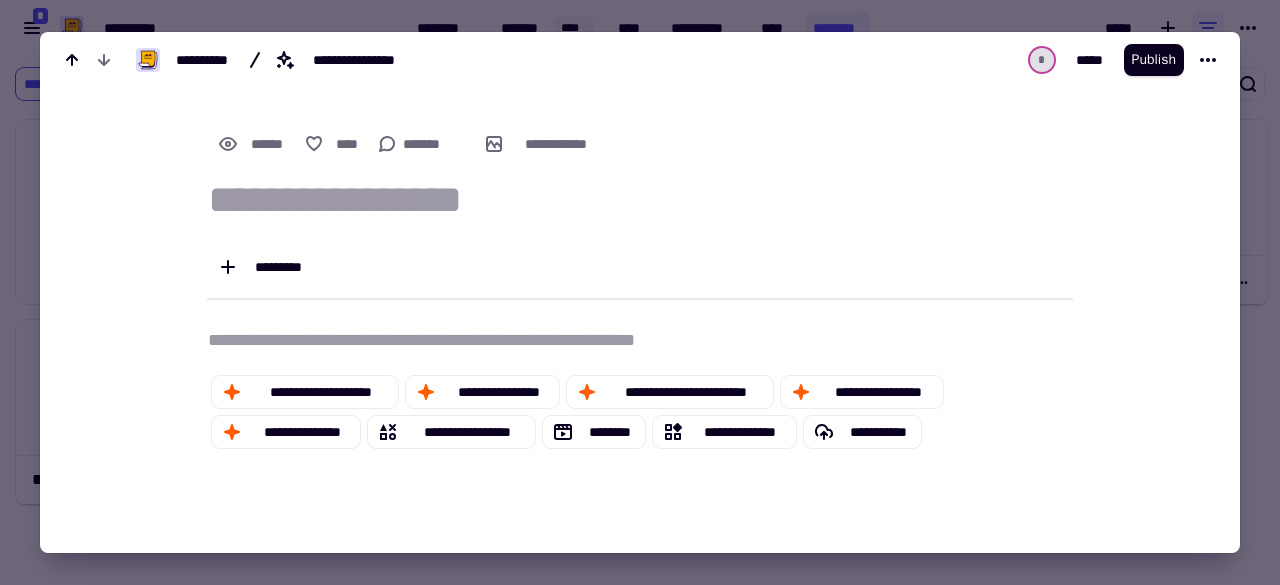 click at bounding box center [640, 292] 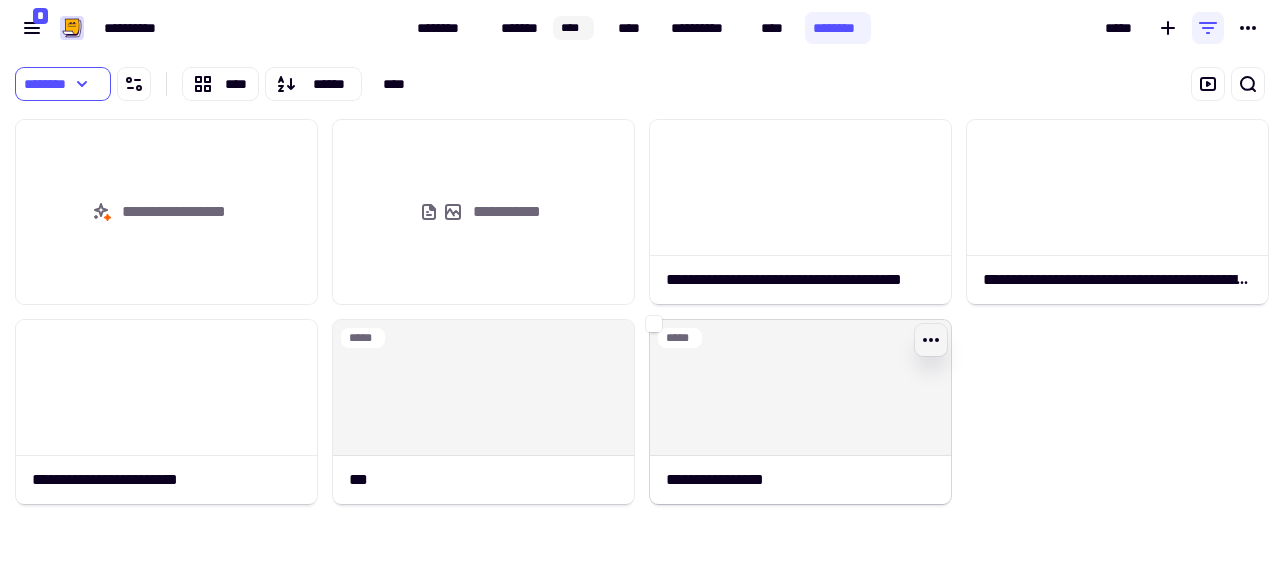 click 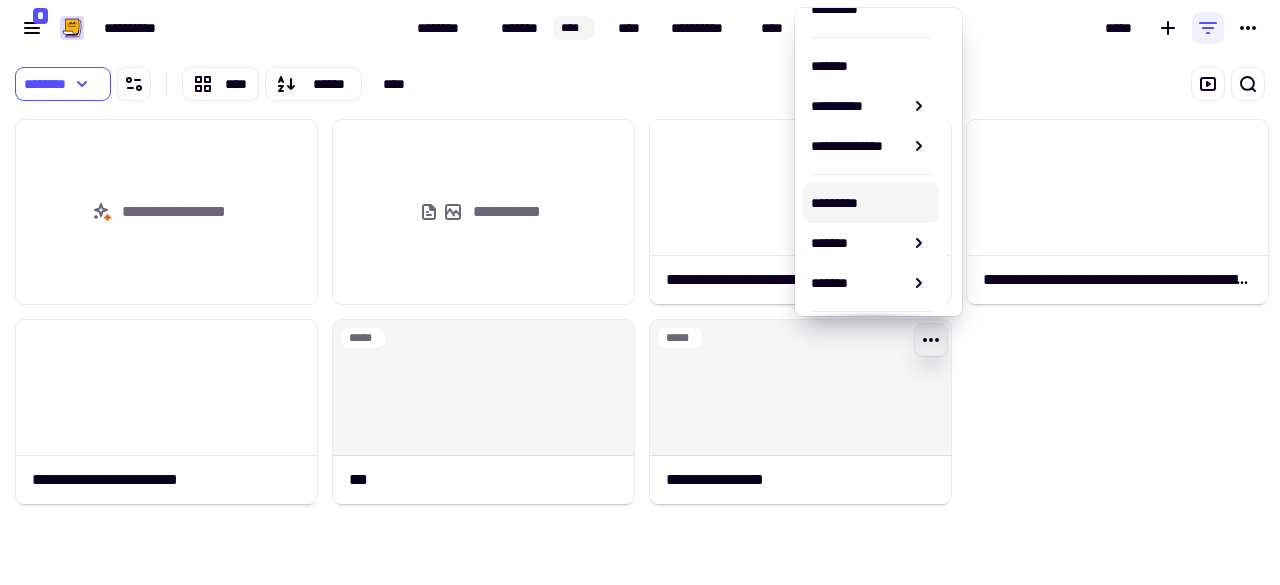scroll, scrollTop: 119, scrollLeft: 0, axis: vertical 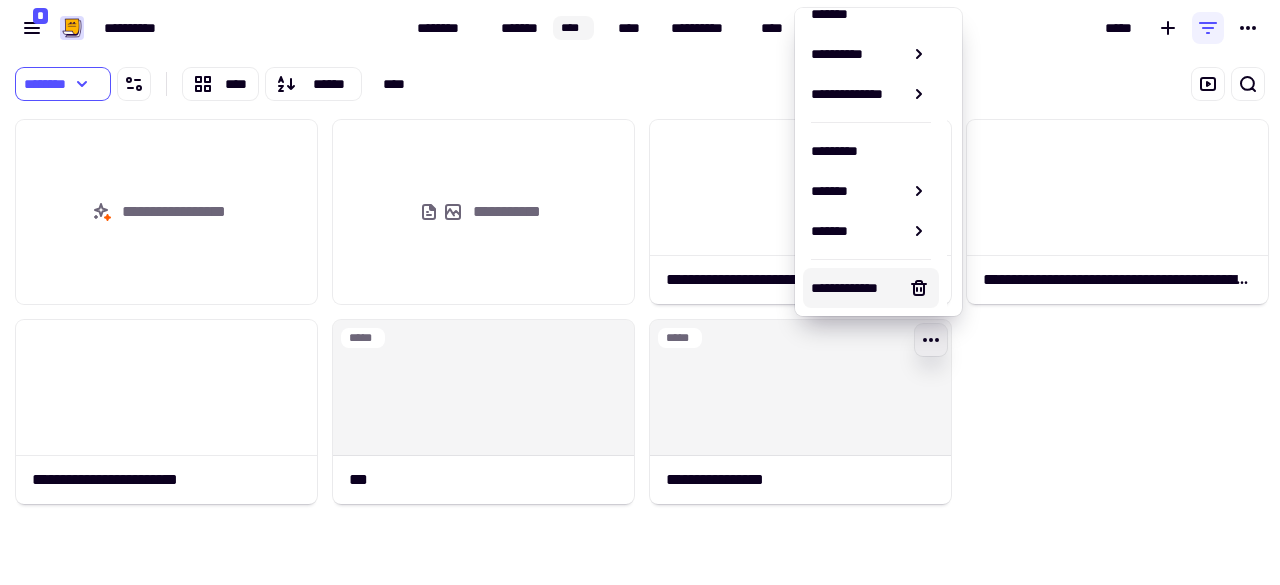 click on "**********" at bounding box center (855, 288) 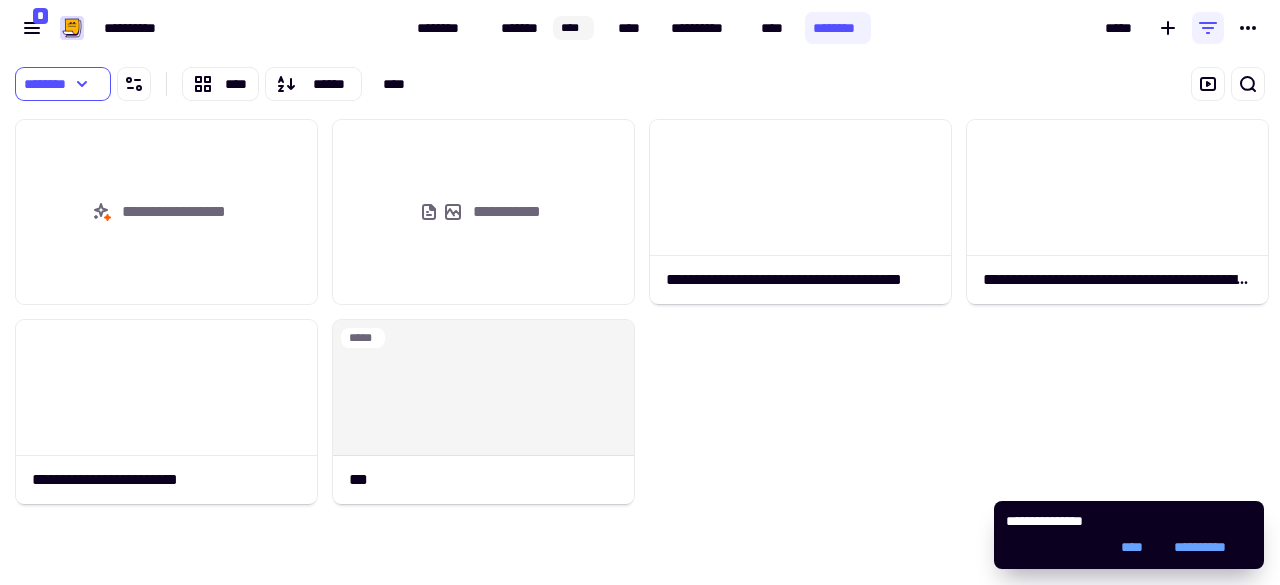 click on "[FIRST] [LAST] [STREET] [CITY], [STATE] [ZIP]" 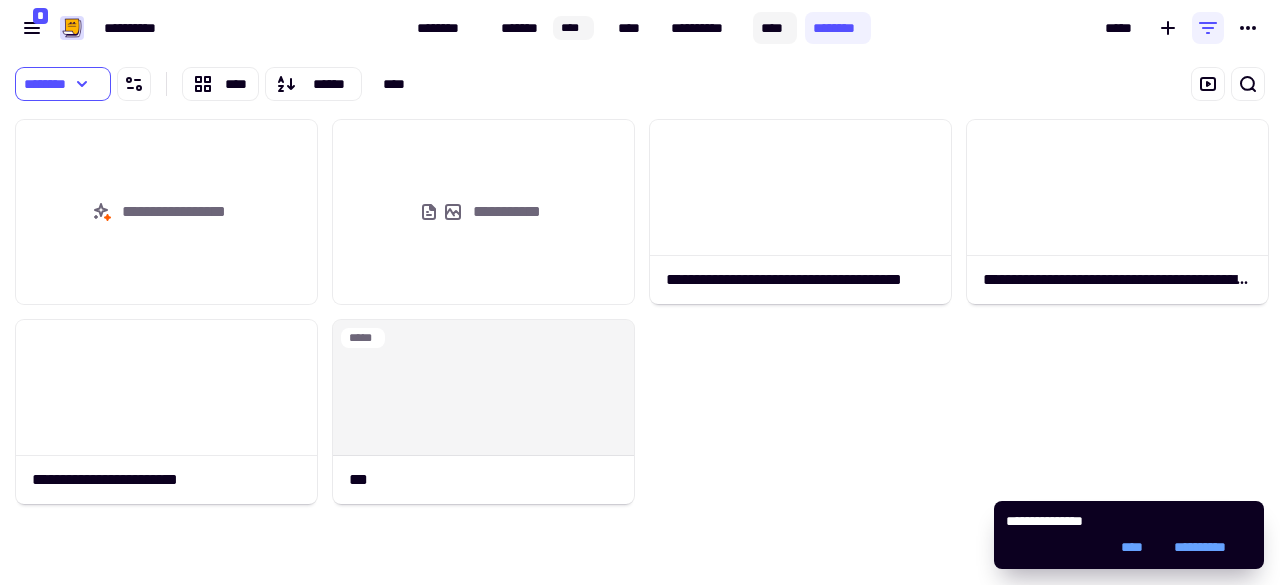 click on "****" 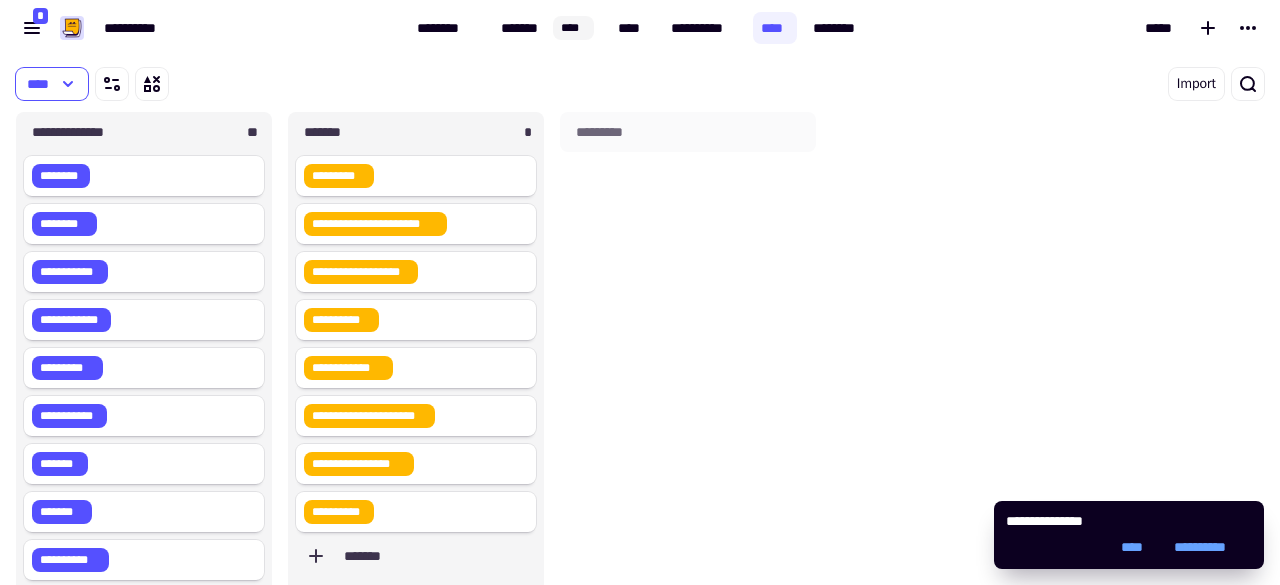 scroll, scrollTop: 16, scrollLeft: 16, axis: both 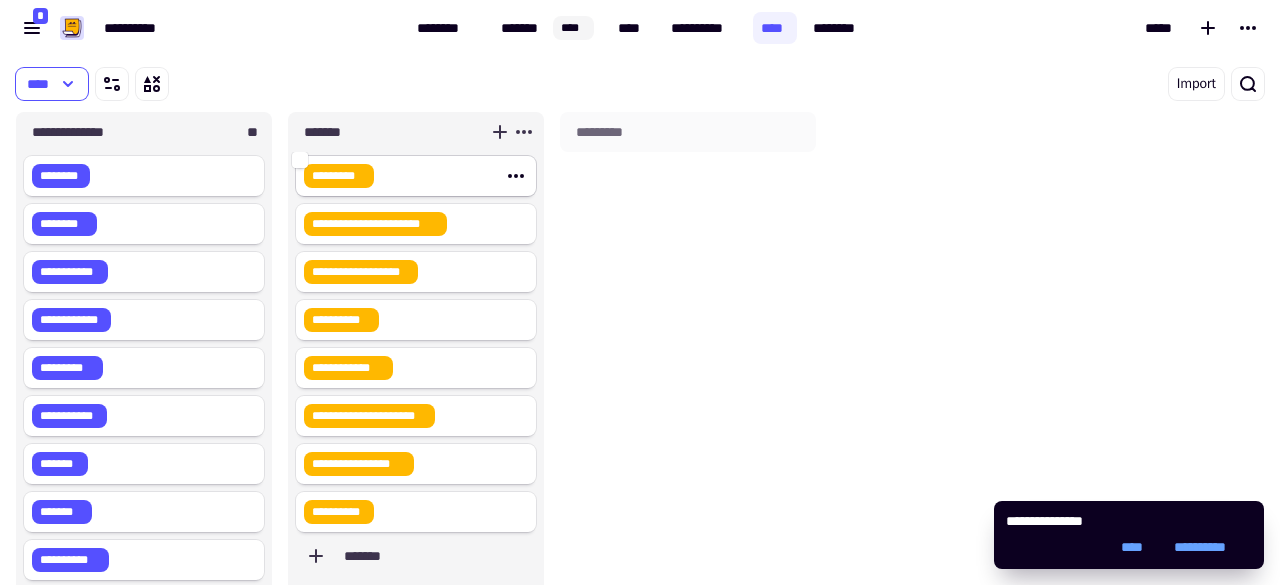 click on "*********" 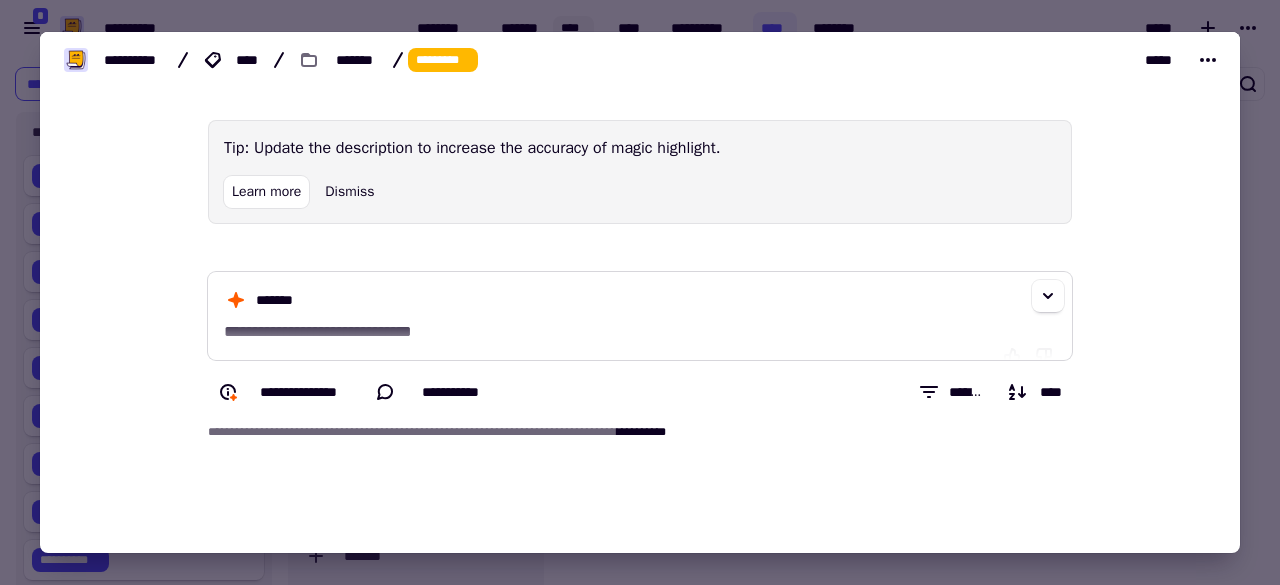click on "[FIRST] [LAST]" at bounding box center [640, 316] 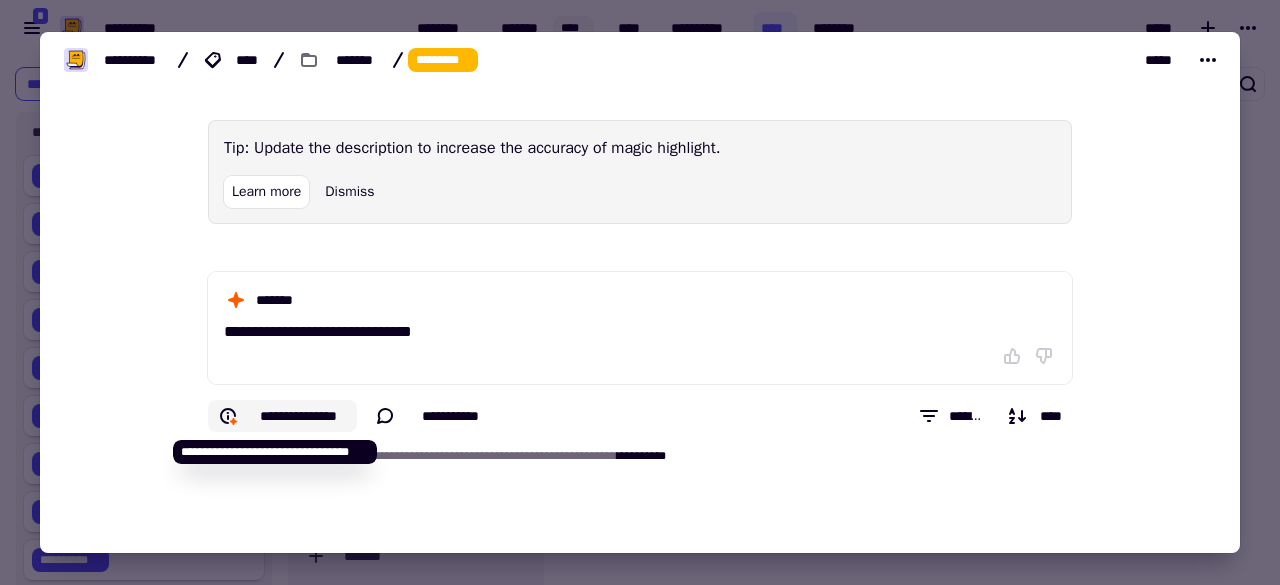 click on "**********" 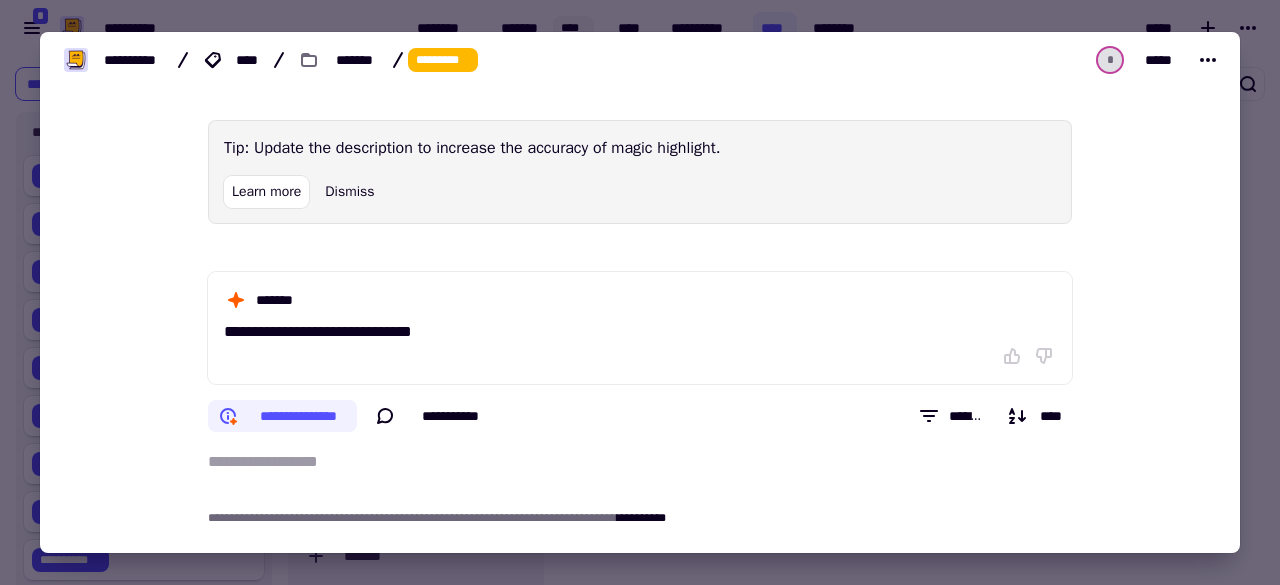 click on "**********" at bounding box center [640, 462] 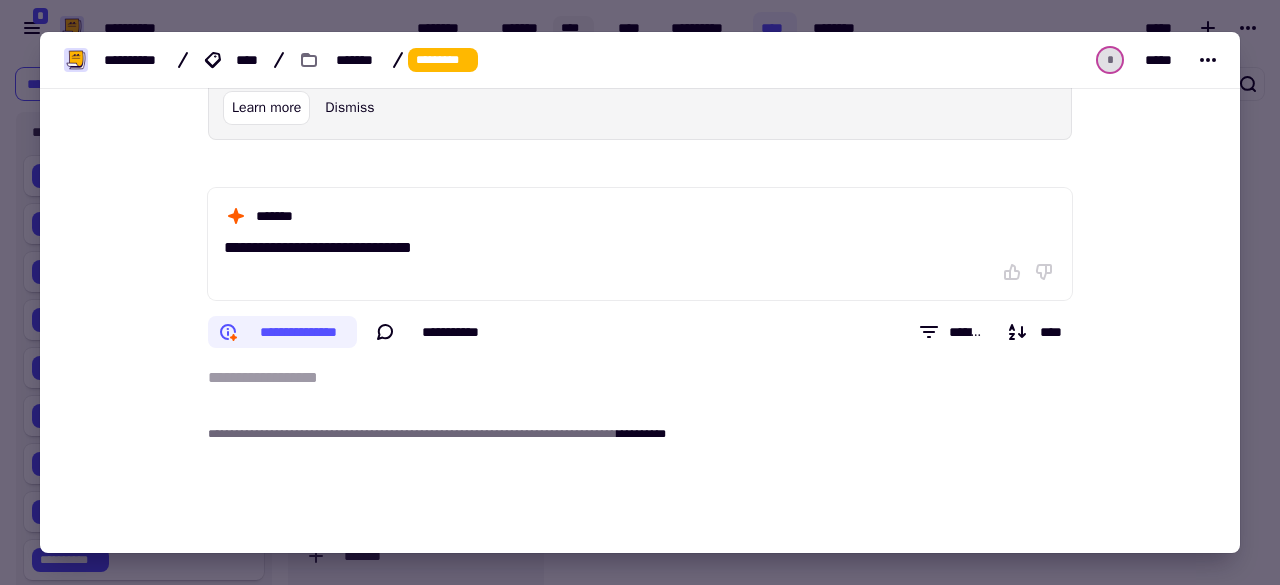 type 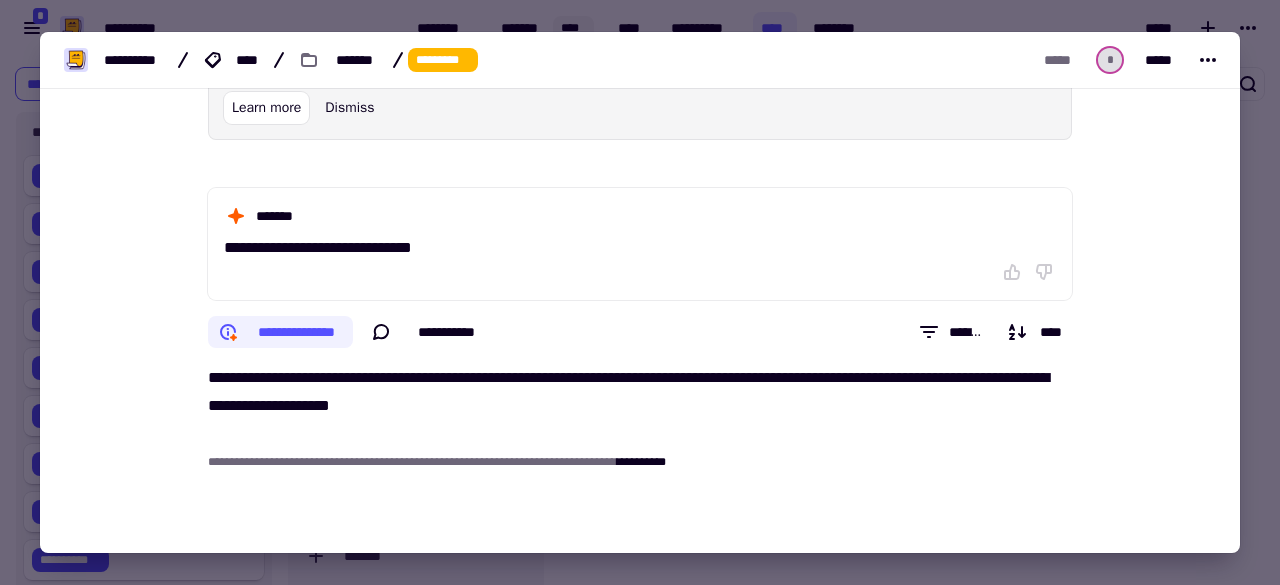 click on "[FIRST] [LAST] [STREET] [CITY] [STATE] [ZIP]" at bounding box center [640, 265] 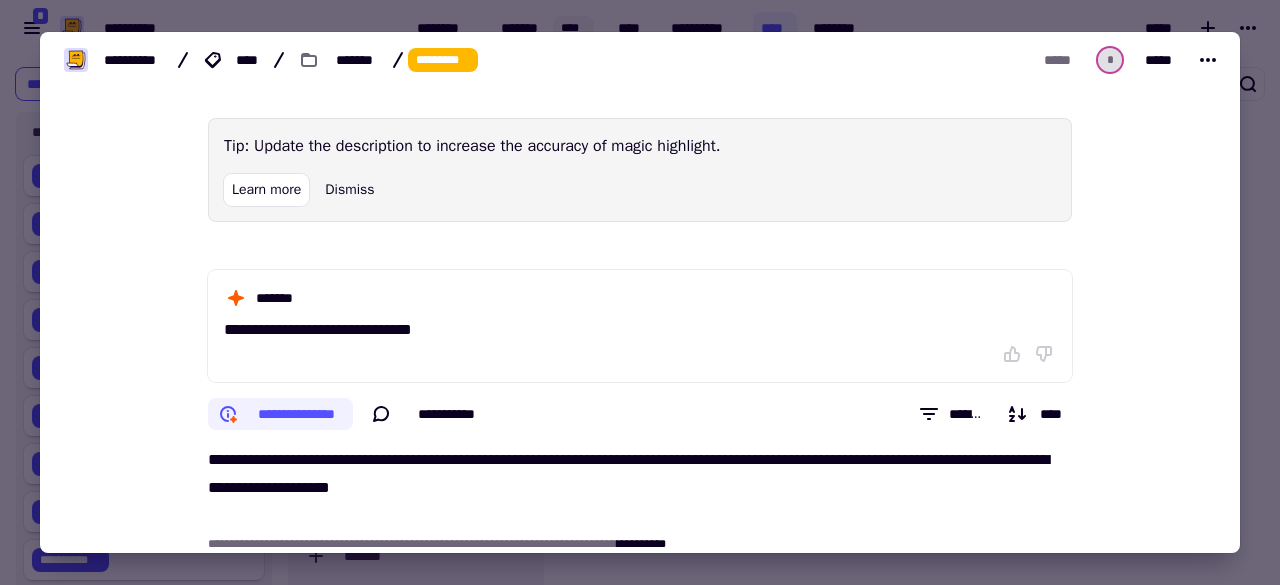 scroll, scrollTop: 0, scrollLeft: 0, axis: both 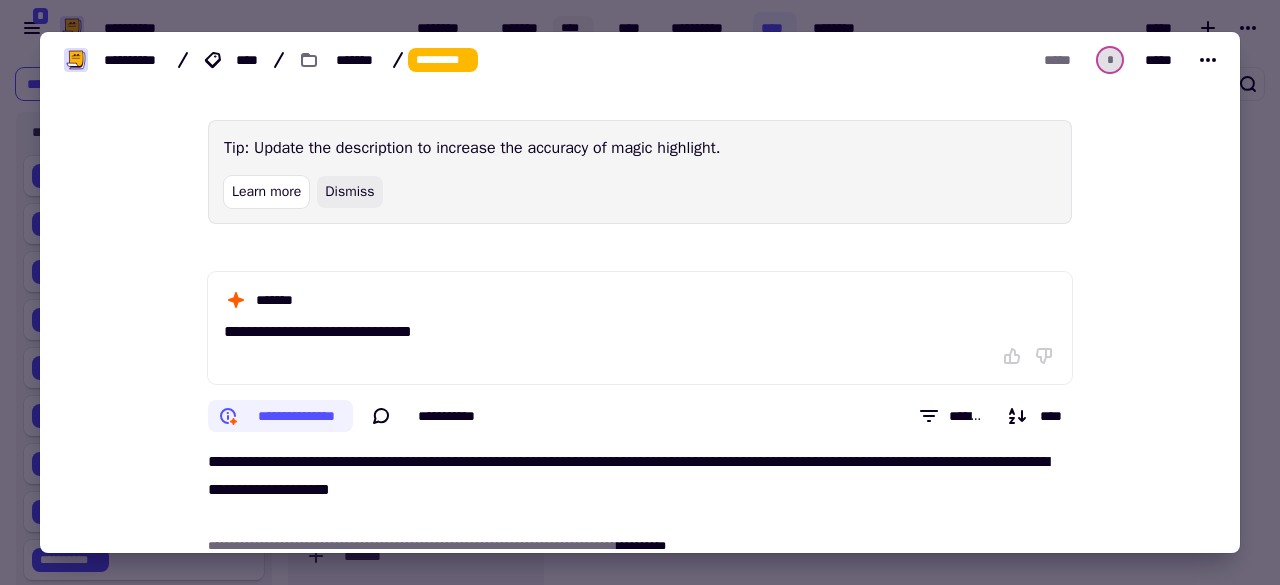 click on "Dismiss" 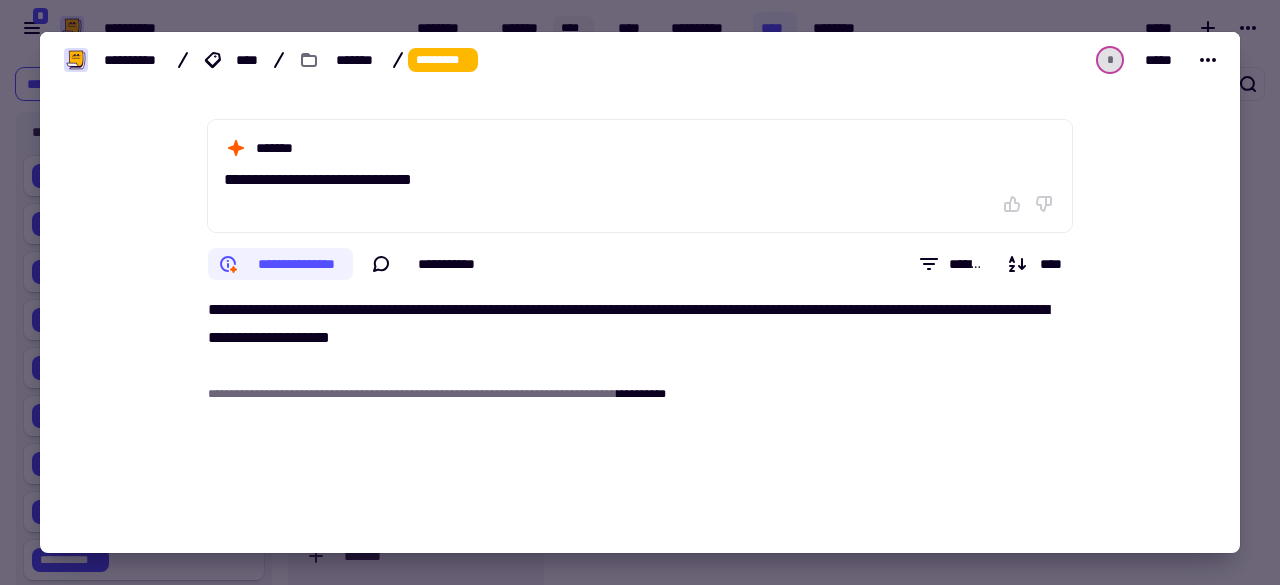 click on "[FIRST] [LAST] [STREET] [CITY] [STATE] [ZIP]" at bounding box center (640, 273) 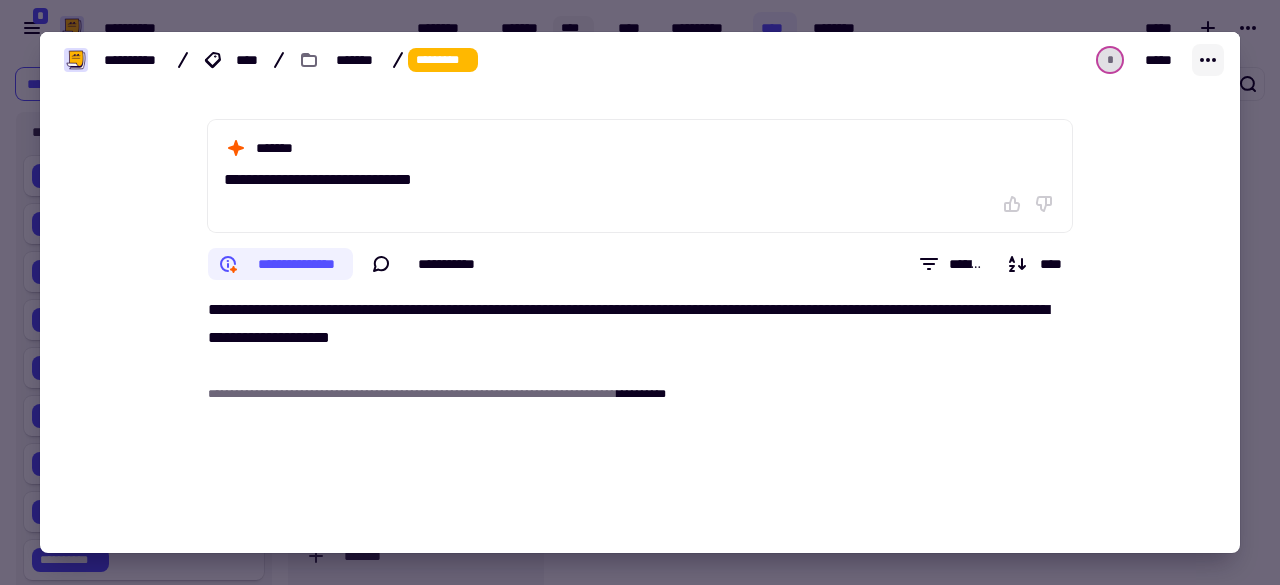 click 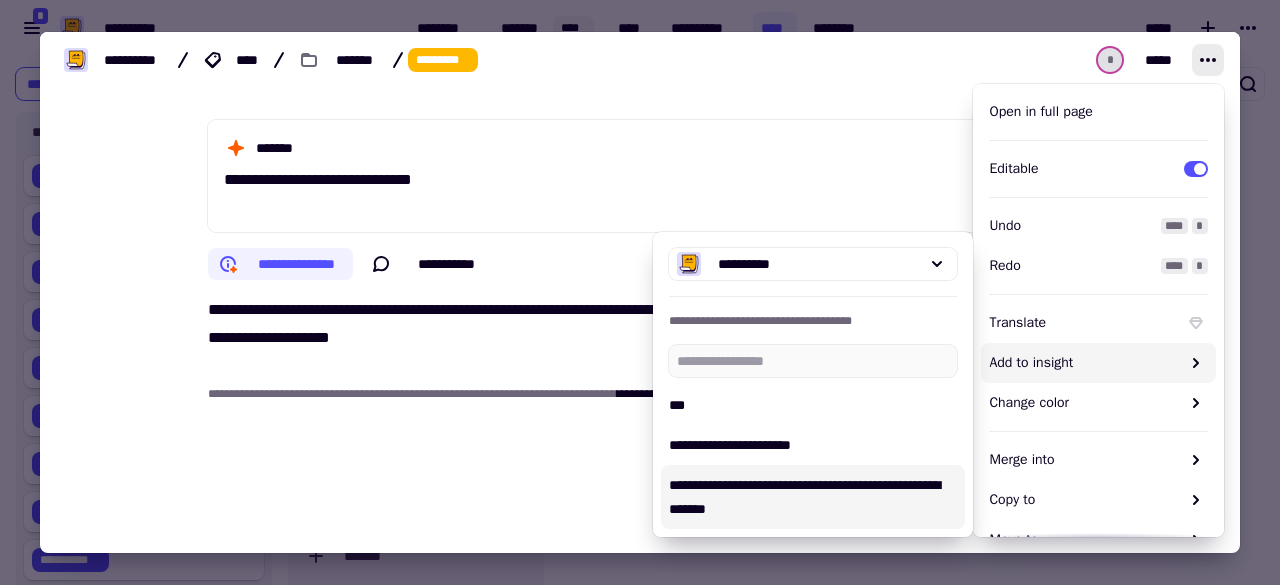 click on "**********" at bounding box center (813, 497) 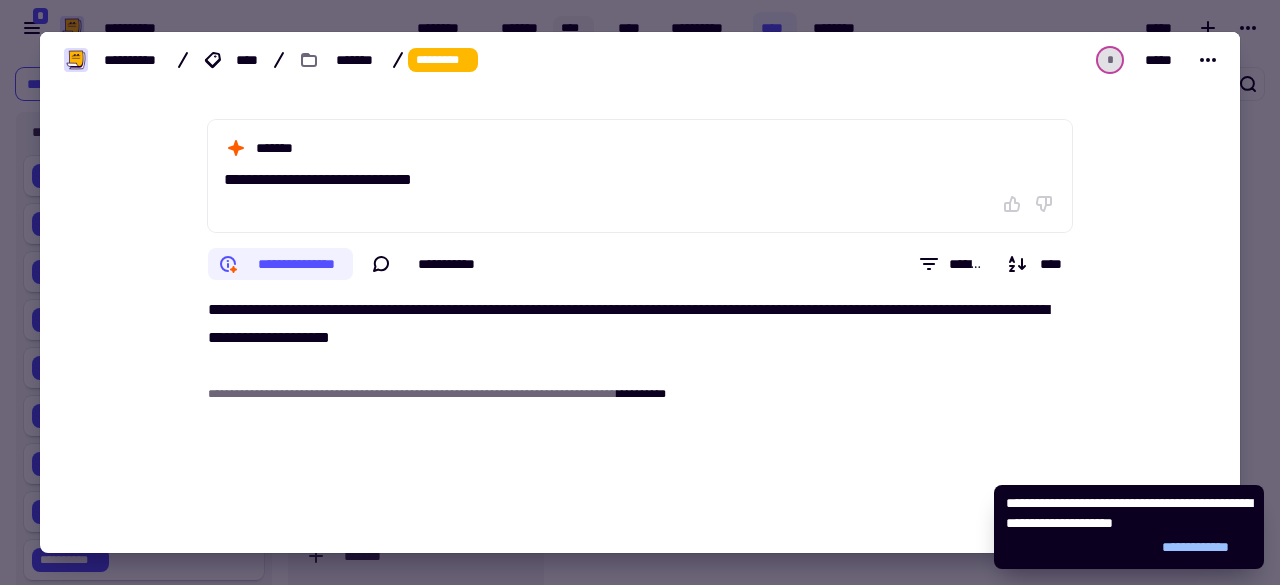 click on "**********" 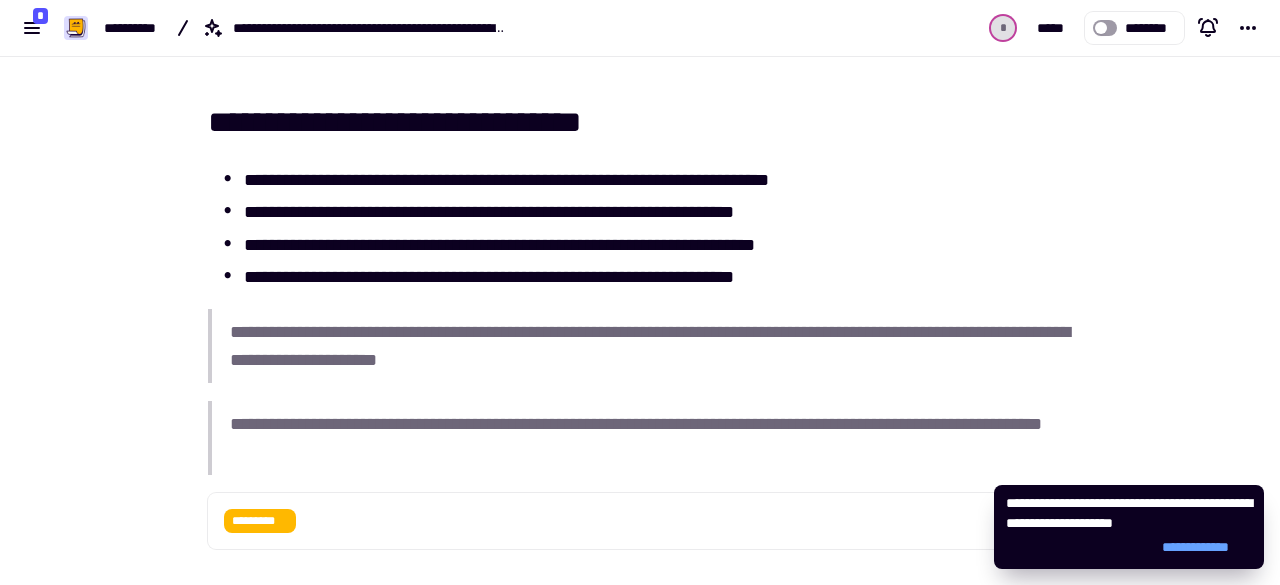 scroll, scrollTop: 2300, scrollLeft: 0, axis: vertical 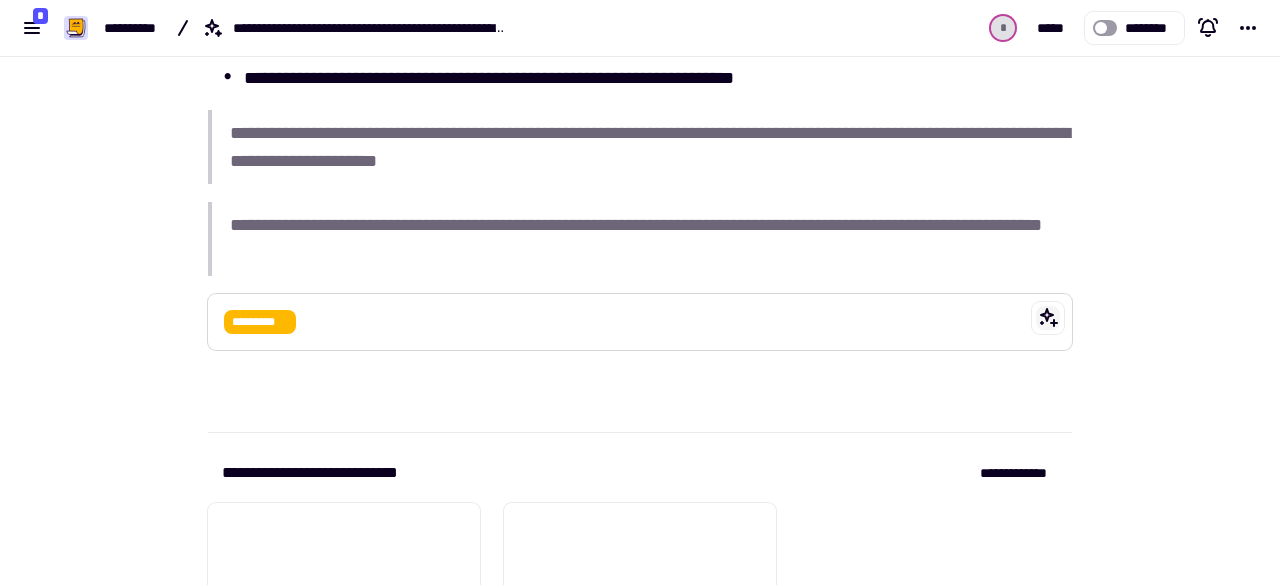 click 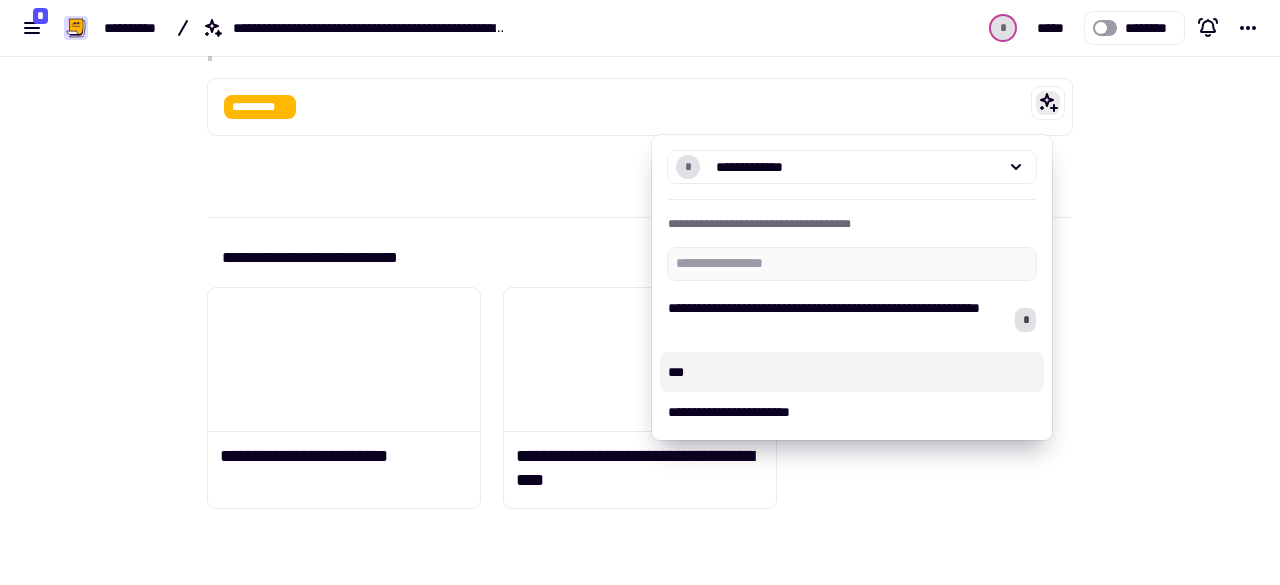 scroll, scrollTop: 2215, scrollLeft: 0, axis: vertical 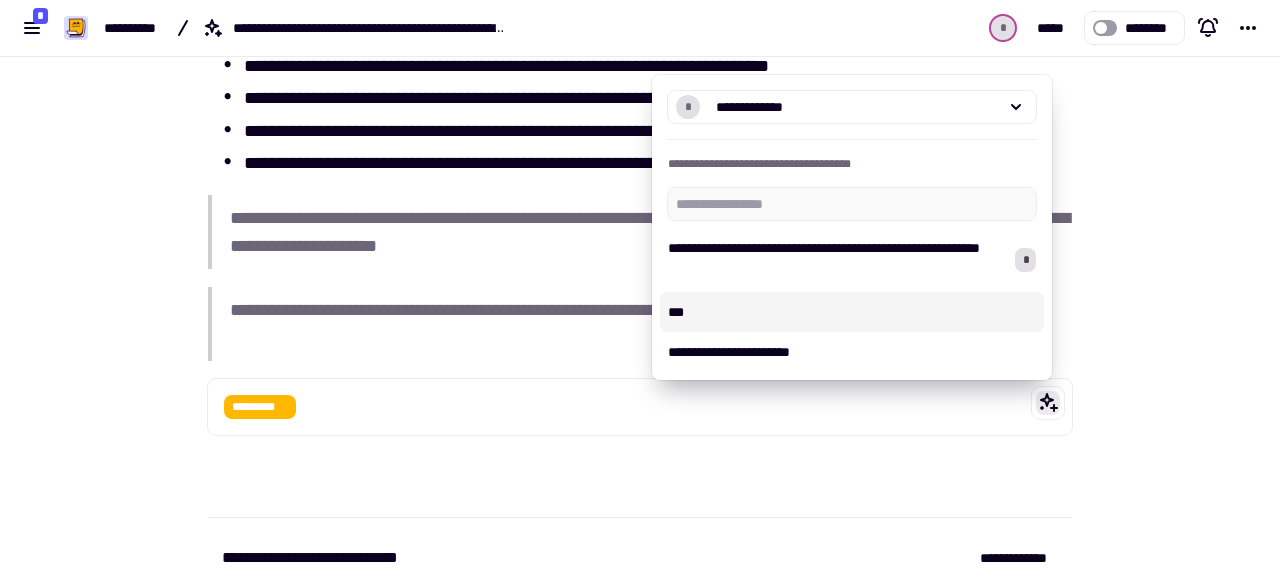 click on "[FIRST] [LAST] [STREET] [CITY] [STATE] [ZIP]" at bounding box center [640, -664] 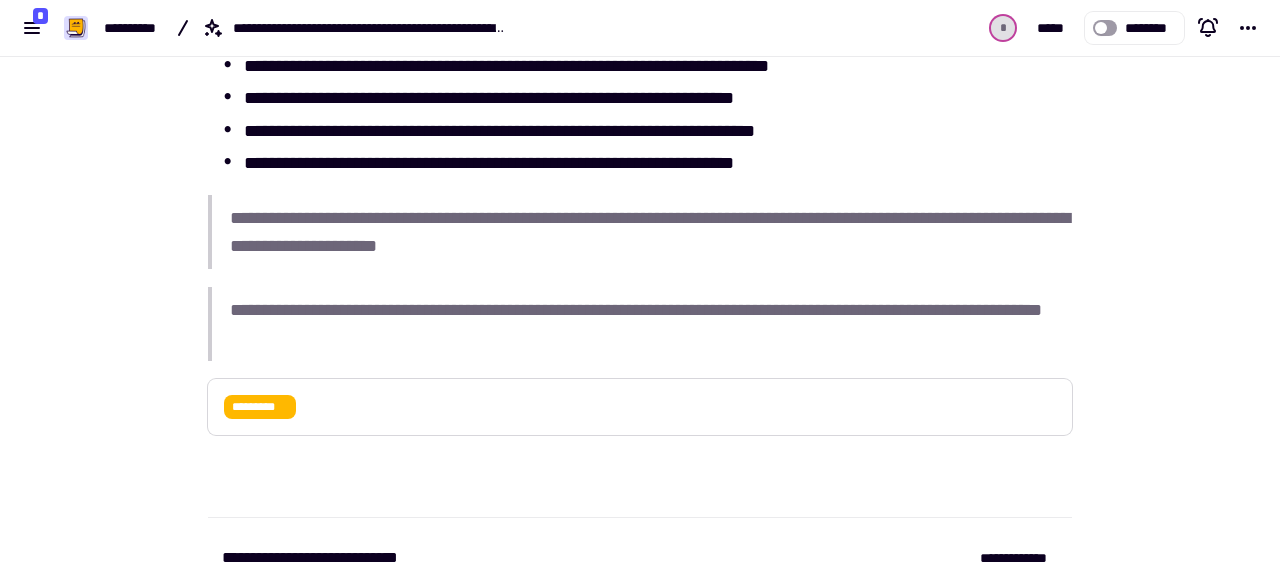 drag, startPoint x: 180, startPoint y: 407, endPoint x: 296, endPoint y: 421, distance: 116.841774 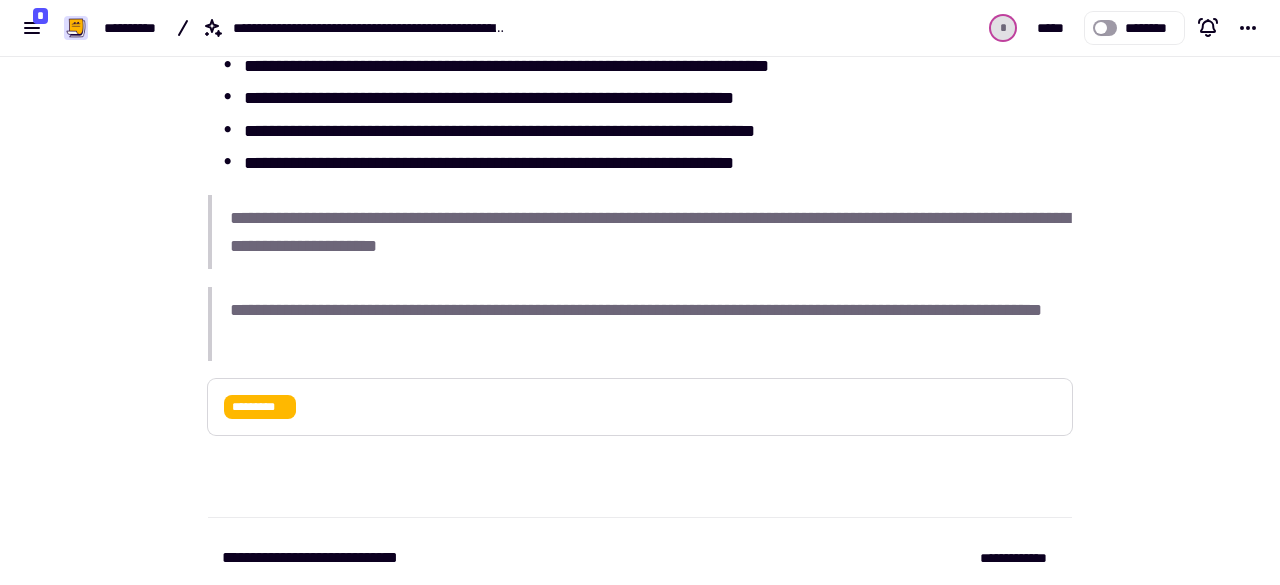 click on "[PRODUCT] [VERSION]" at bounding box center (628, -528) 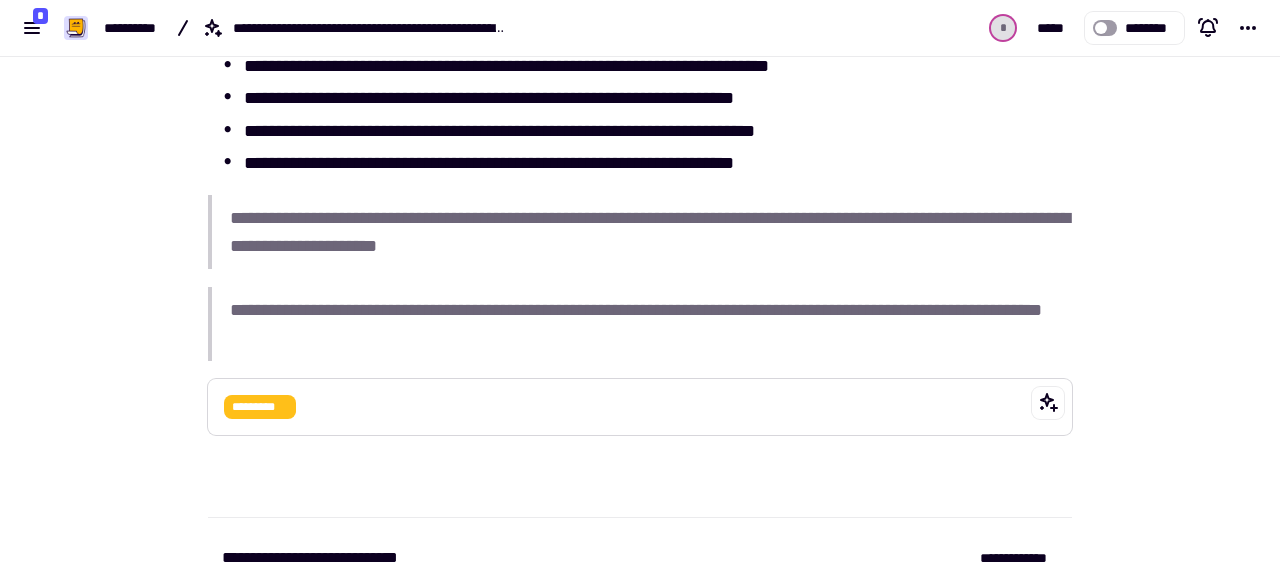click on "*********" at bounding box center (260, 407) 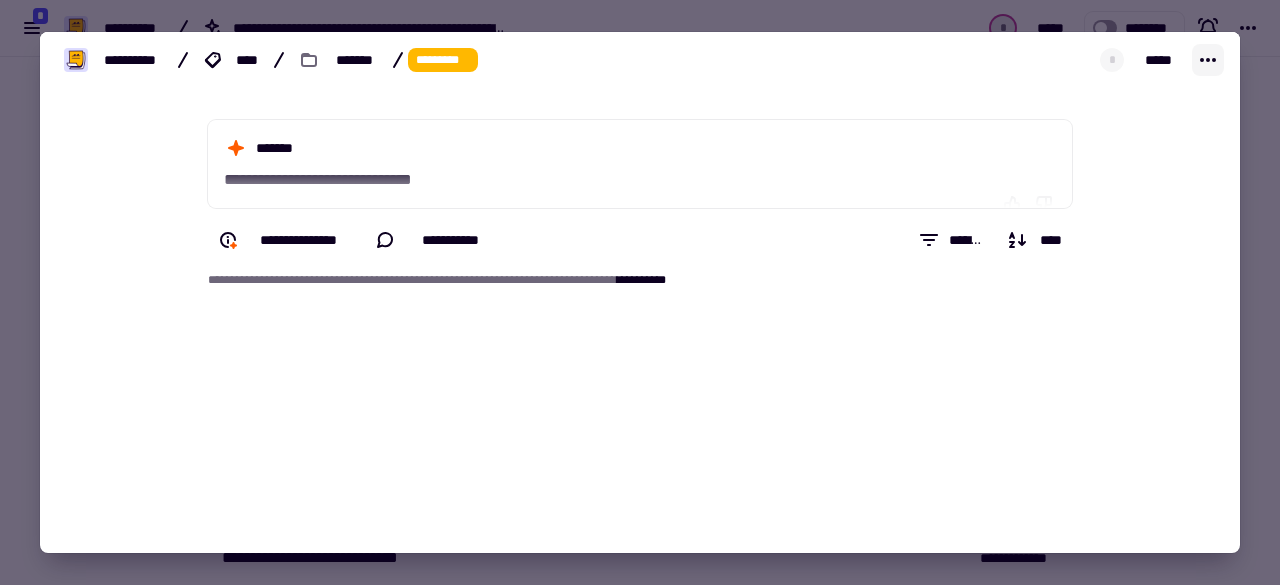 click 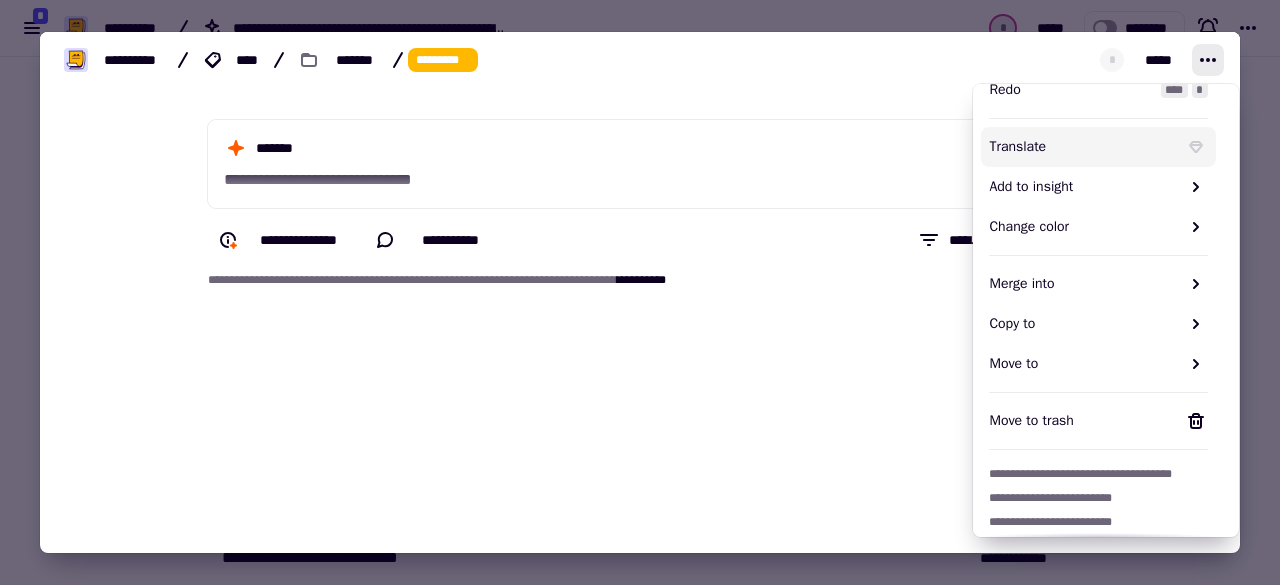 scroll, scrollTop: 184, scrollLeft: 0, axis: vertical 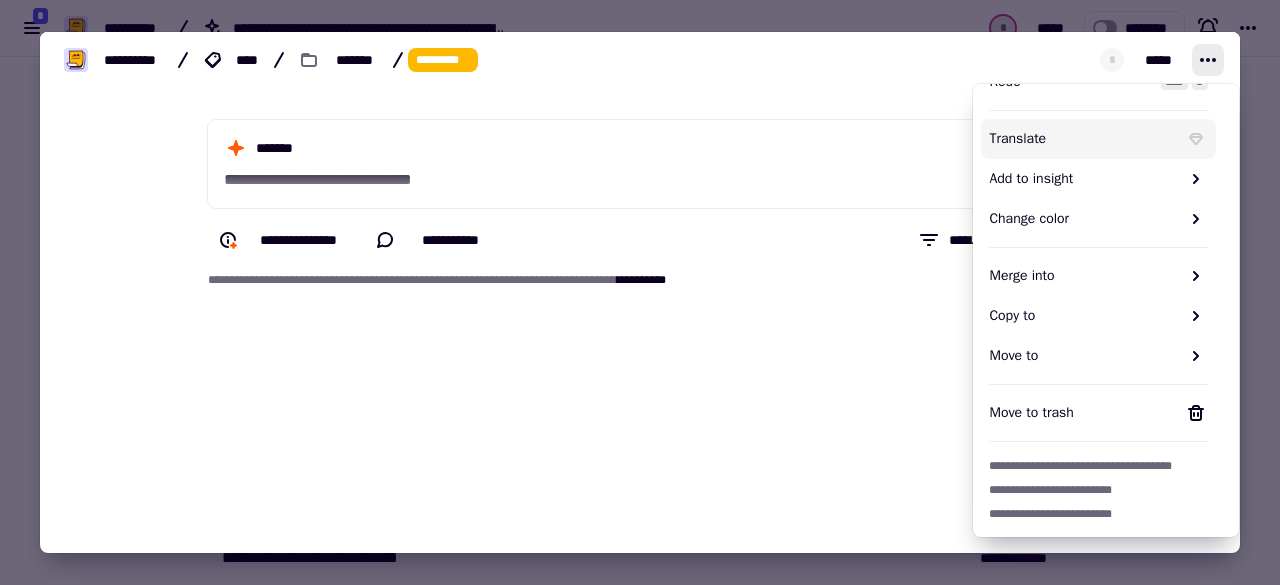click at bounding box center (640, 292) 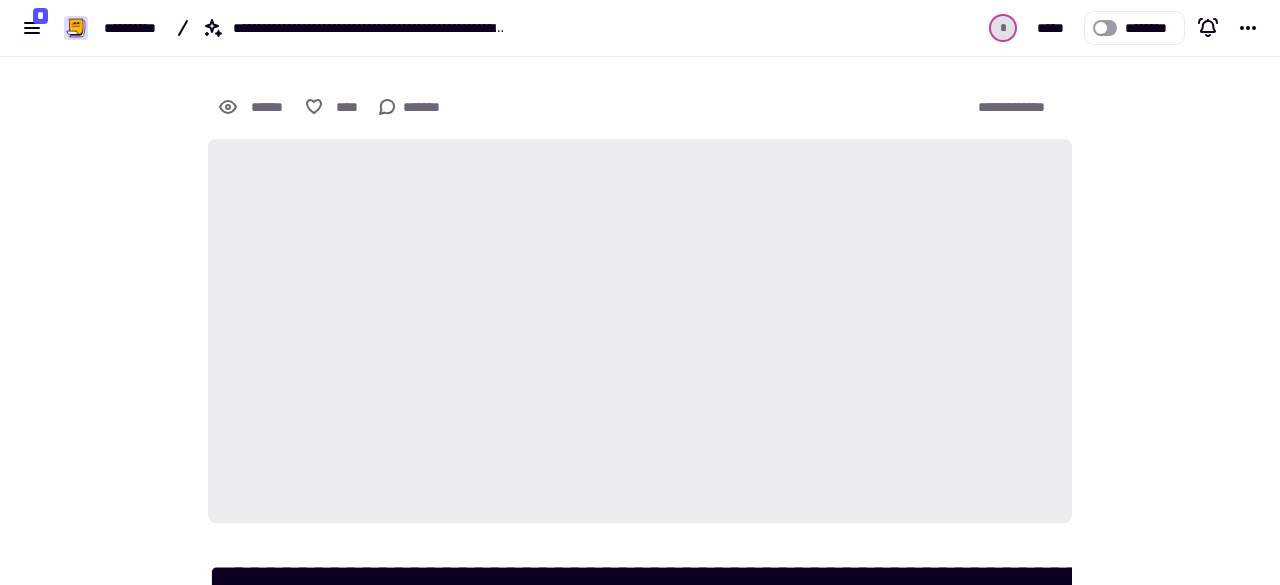 scroll, scrollTop: 0, scrollLeft: 0, axis: both 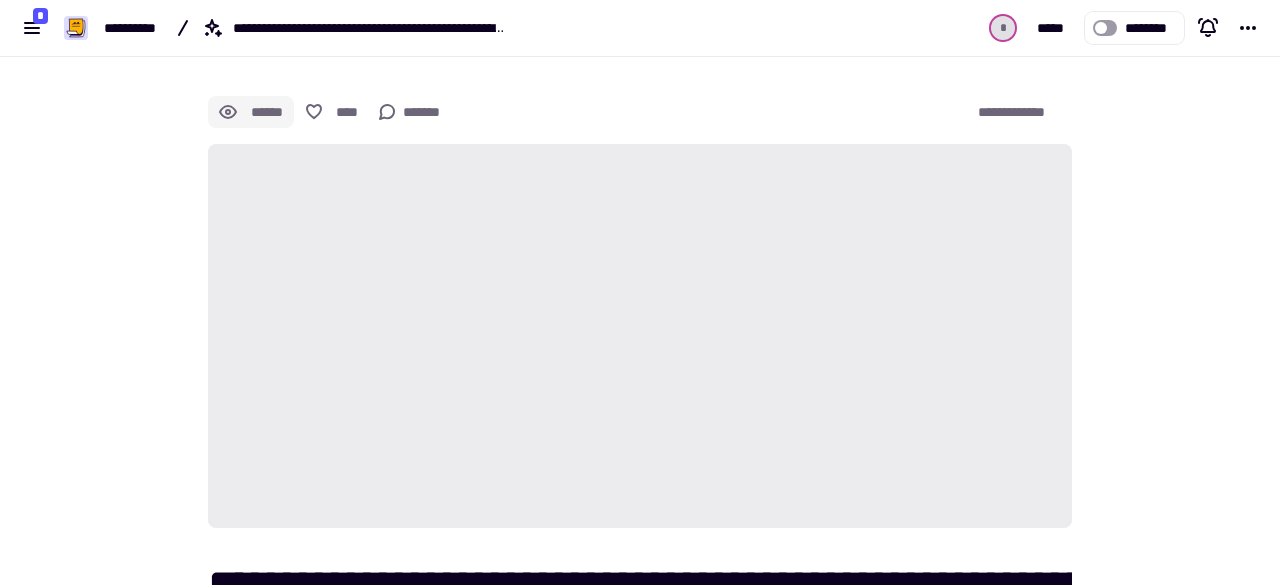 click on "******" 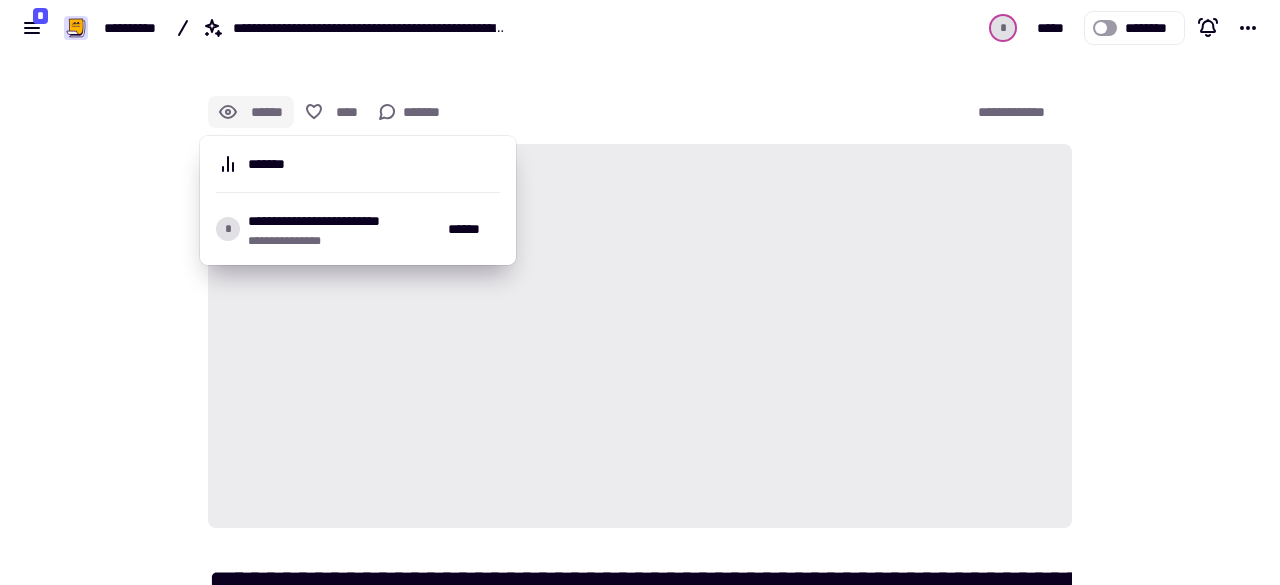 click on "******" 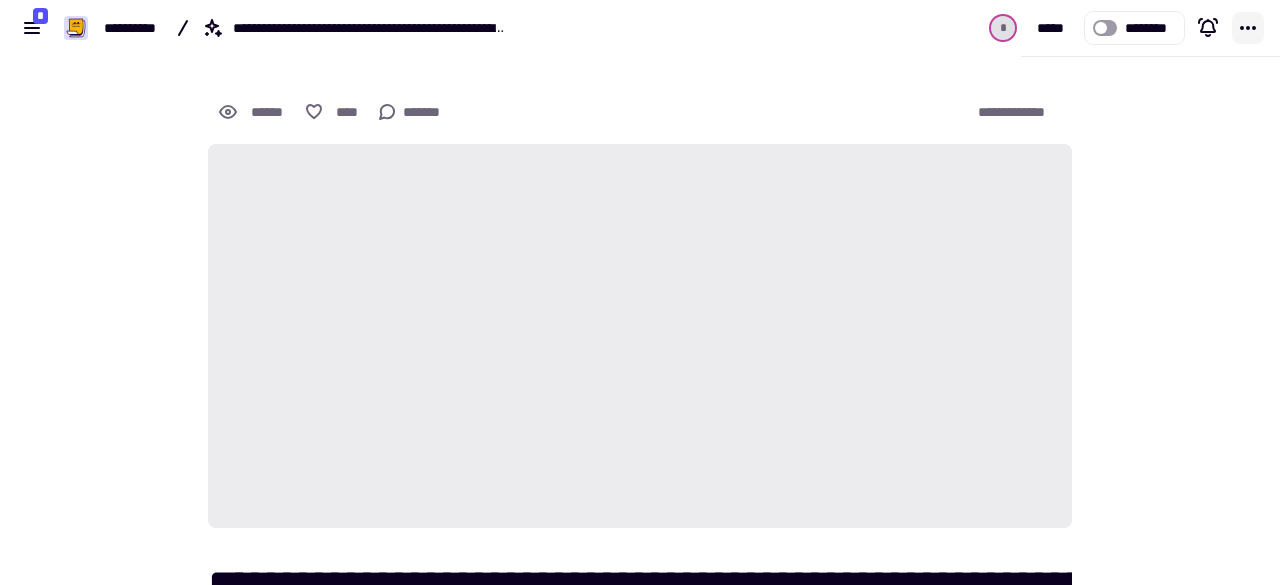 click 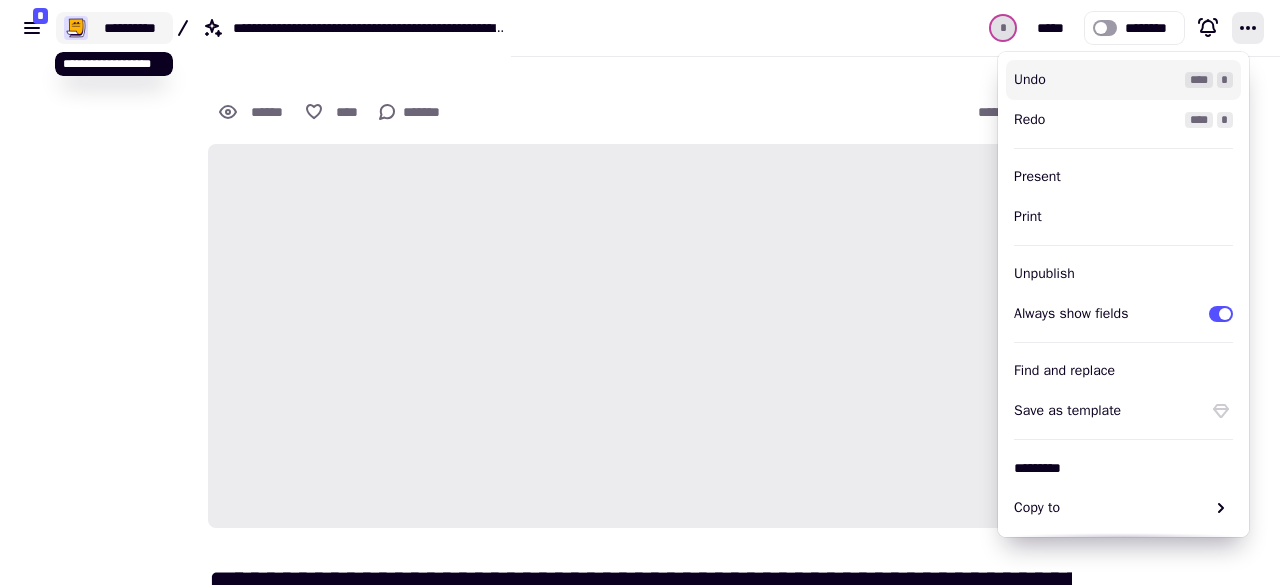 click on "**********" 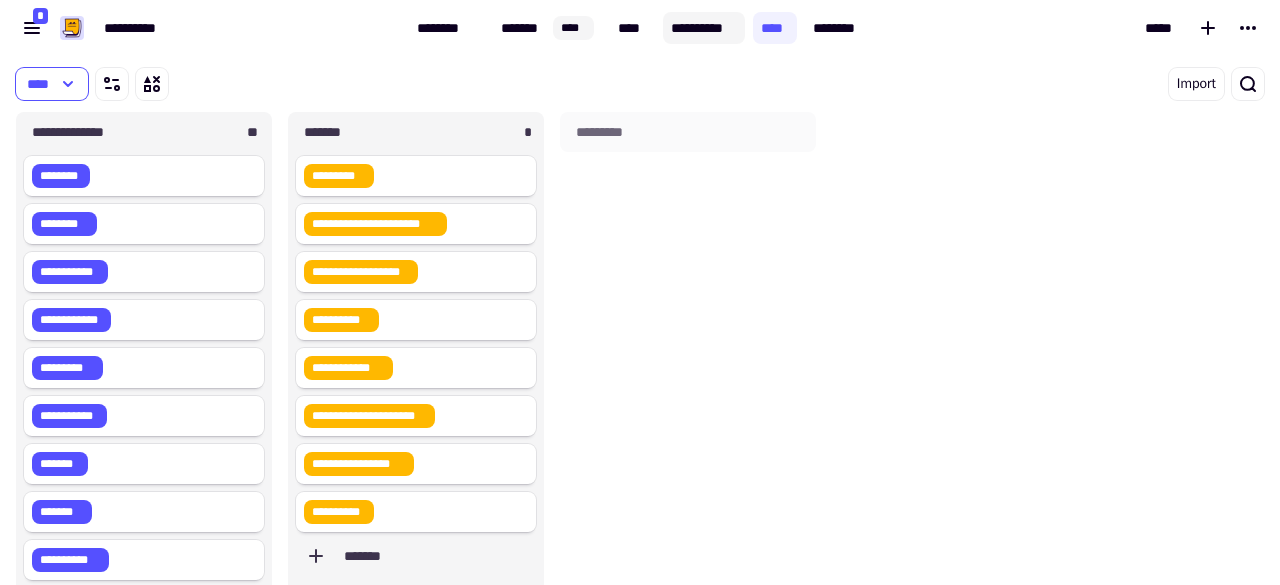 scroll, scrollTop: 16, scrollLeft: 16, axis: both 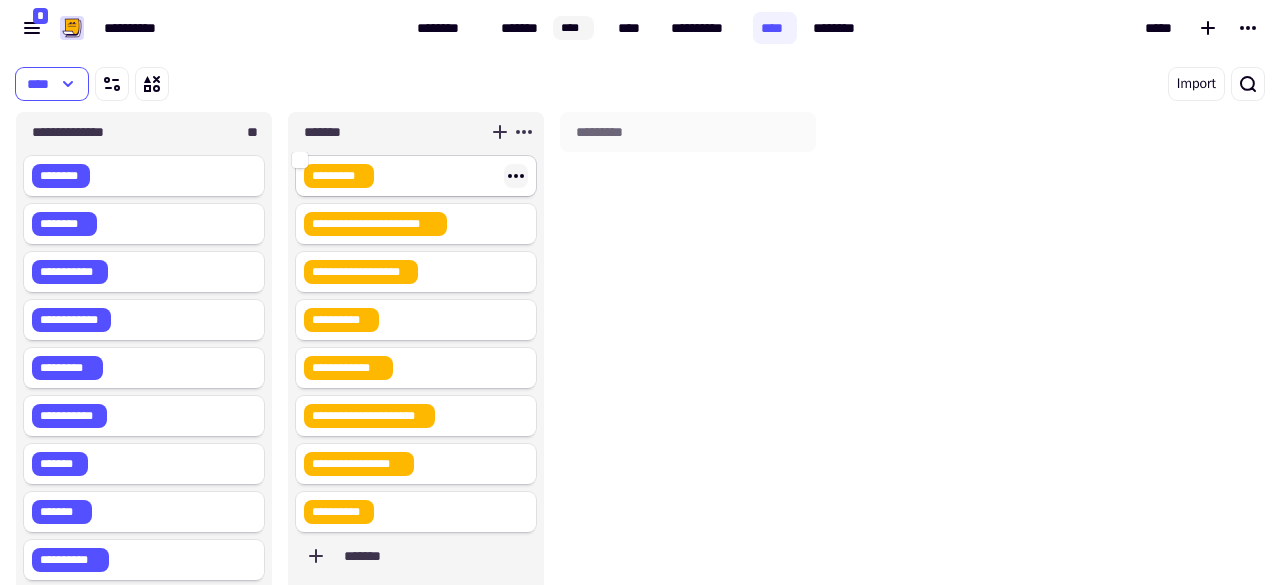 click 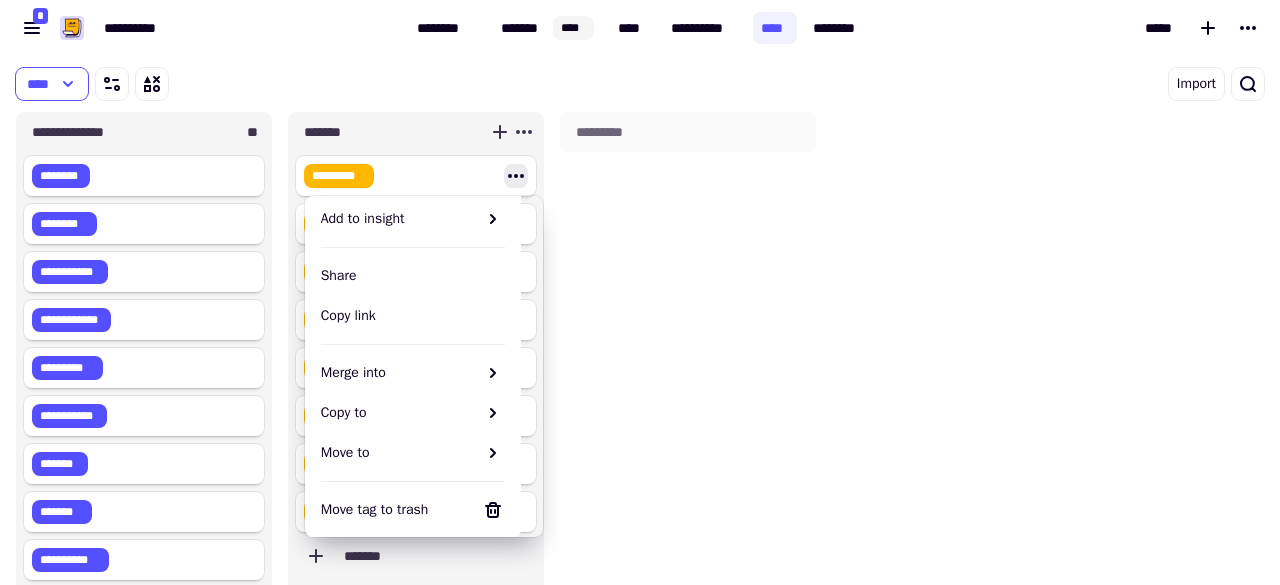scroll, scrollTop: 190, scrollLeft: 0, axis: vertical 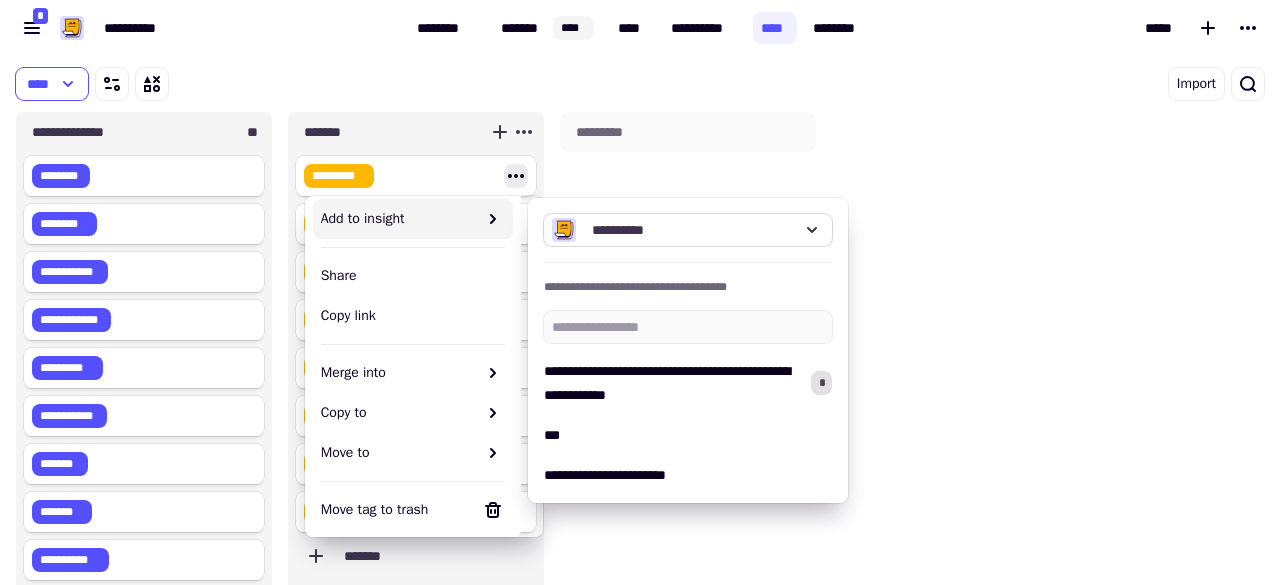 click on "**********" 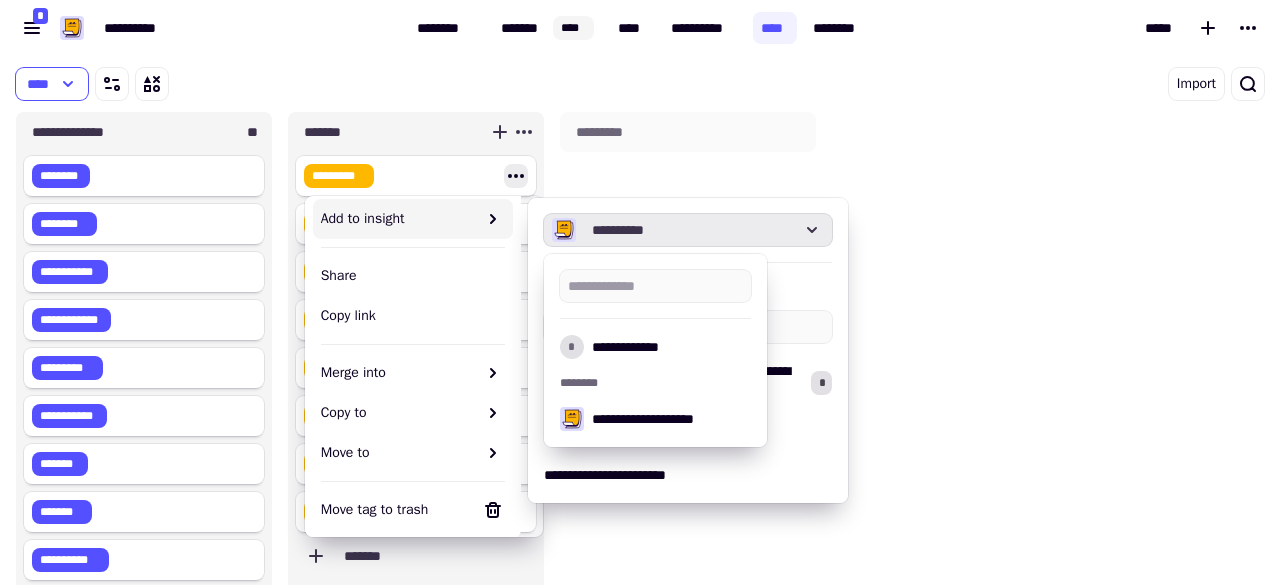 click on "**********" 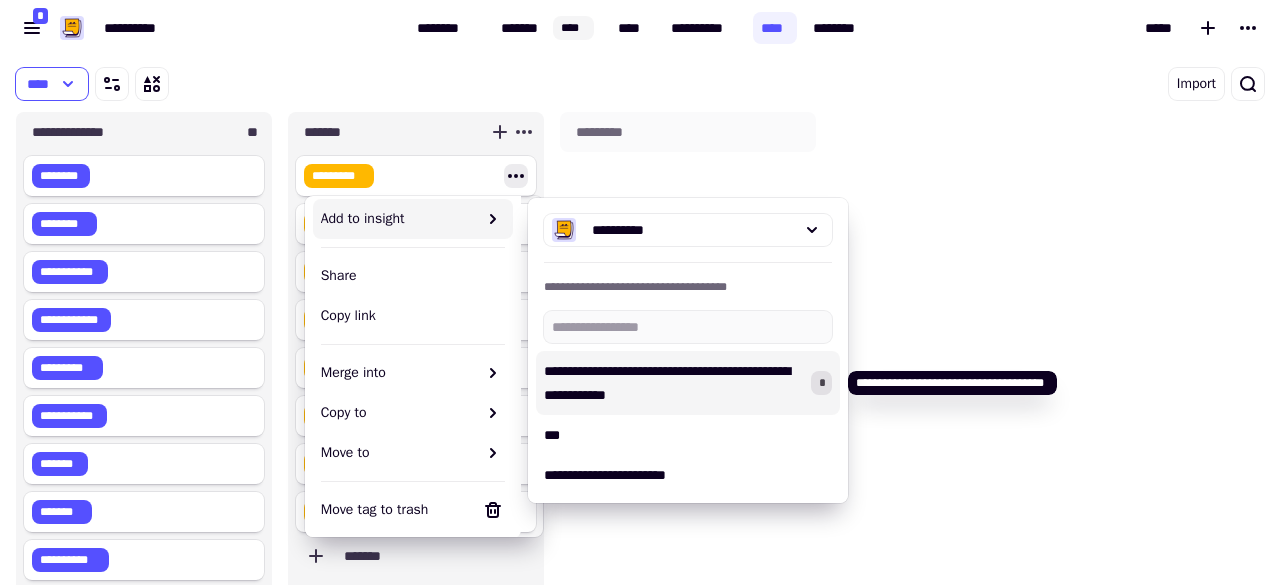 click on "**********" at bounding box center (673, 383) 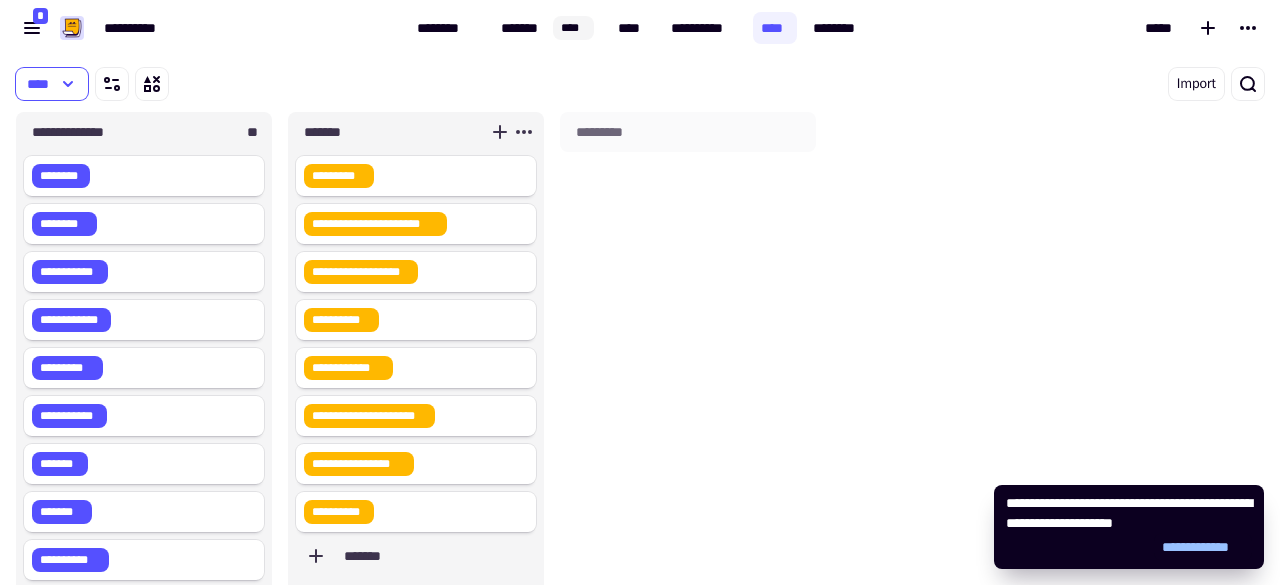 click on "**********" 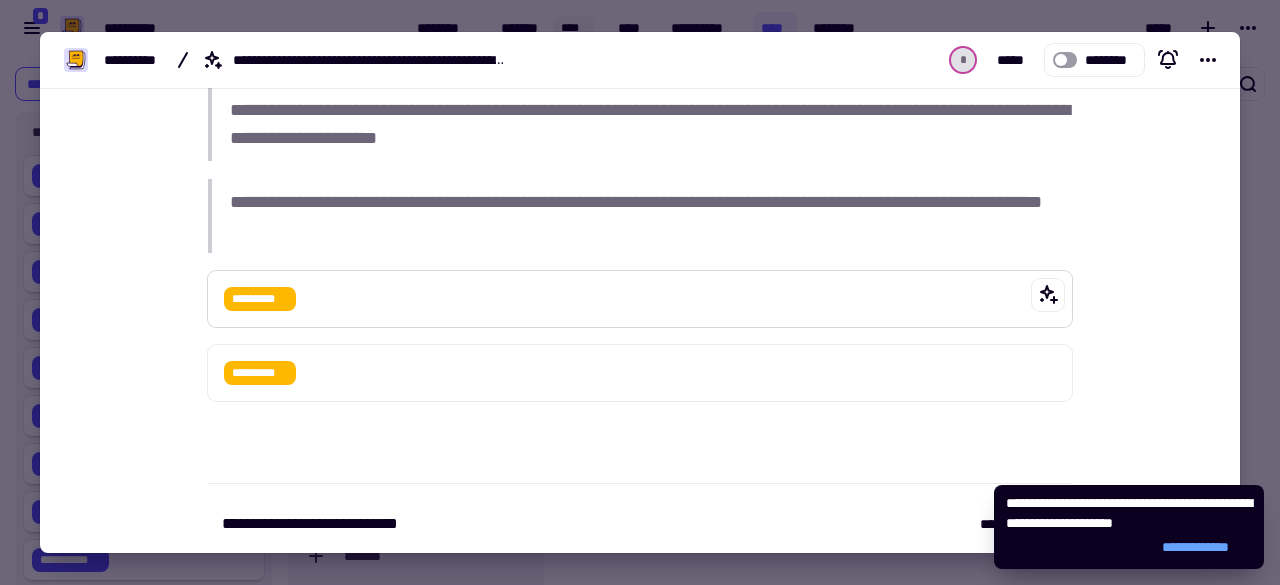 scroll, scrollTop: 2353, scrollLeft: 0, axis: vertical 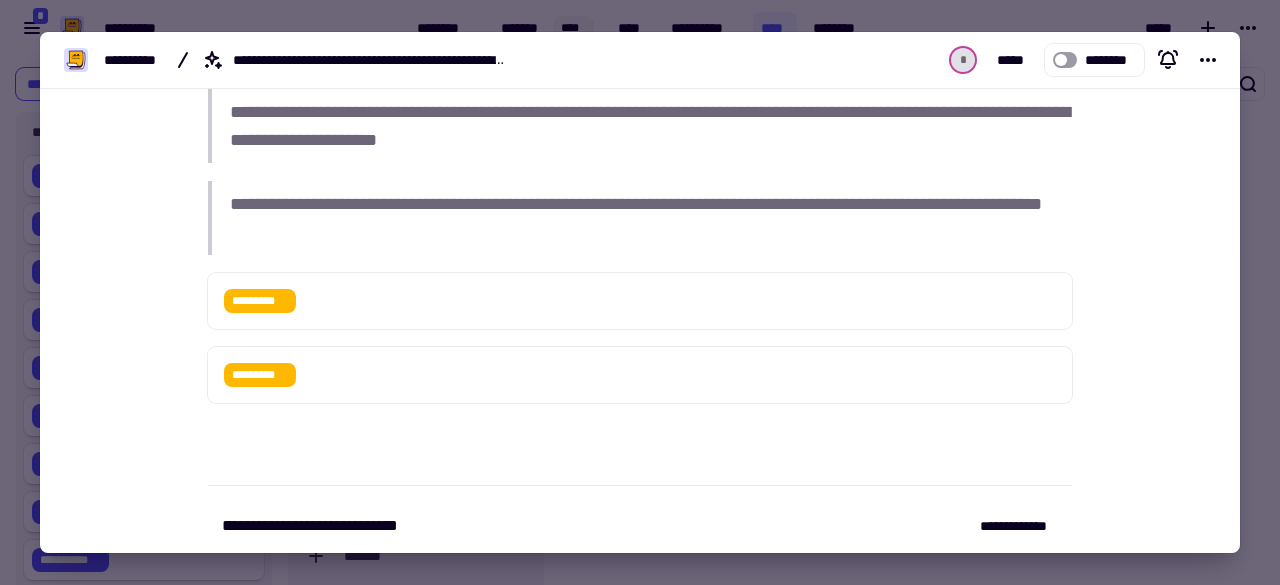 drag, startPoint x: 181, startPoint y: 369, endPoint x: 704, endPoint y: 369, distance: 523 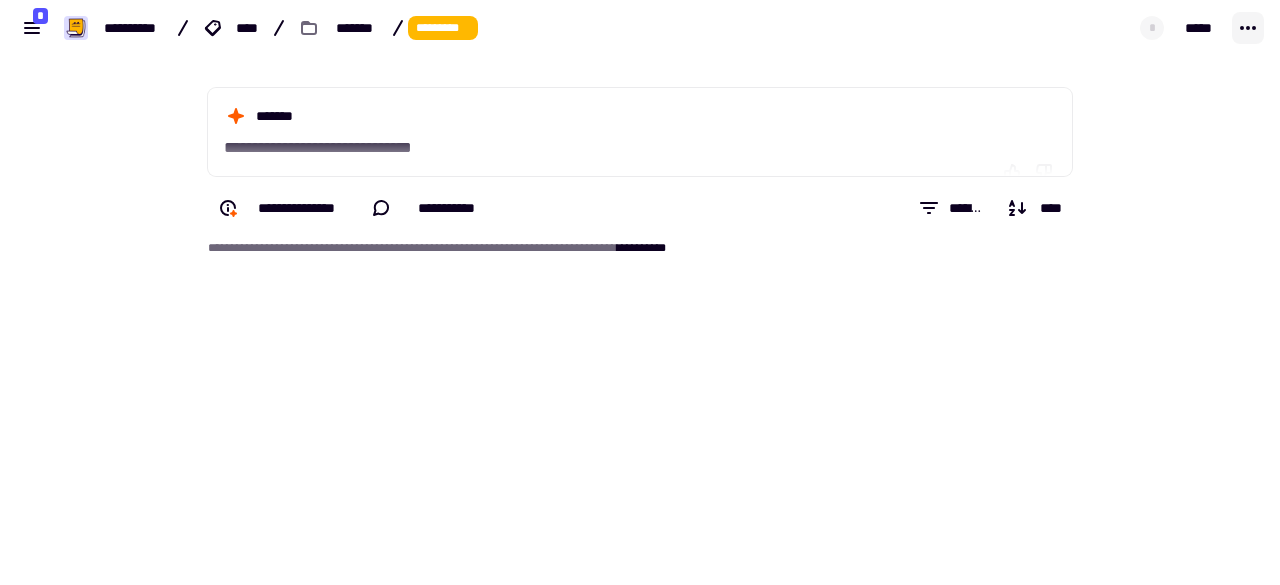 click 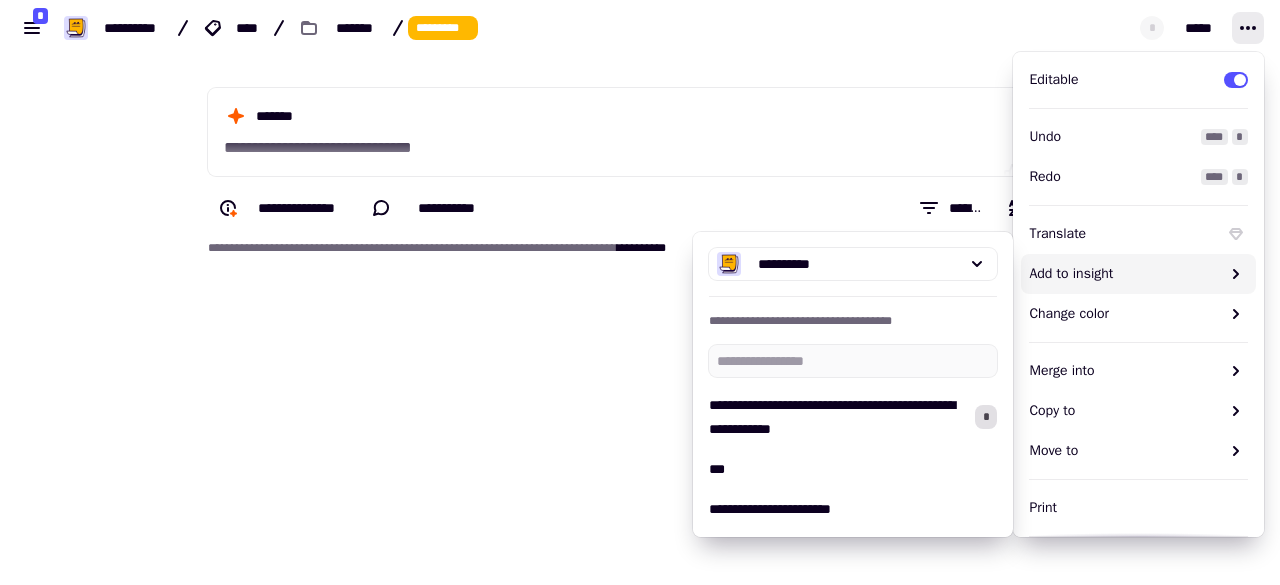 click on "[FIRST] [LAST] [STREET] [CITY] [STATE] [ZIP]" at bounding box center [640, 292] 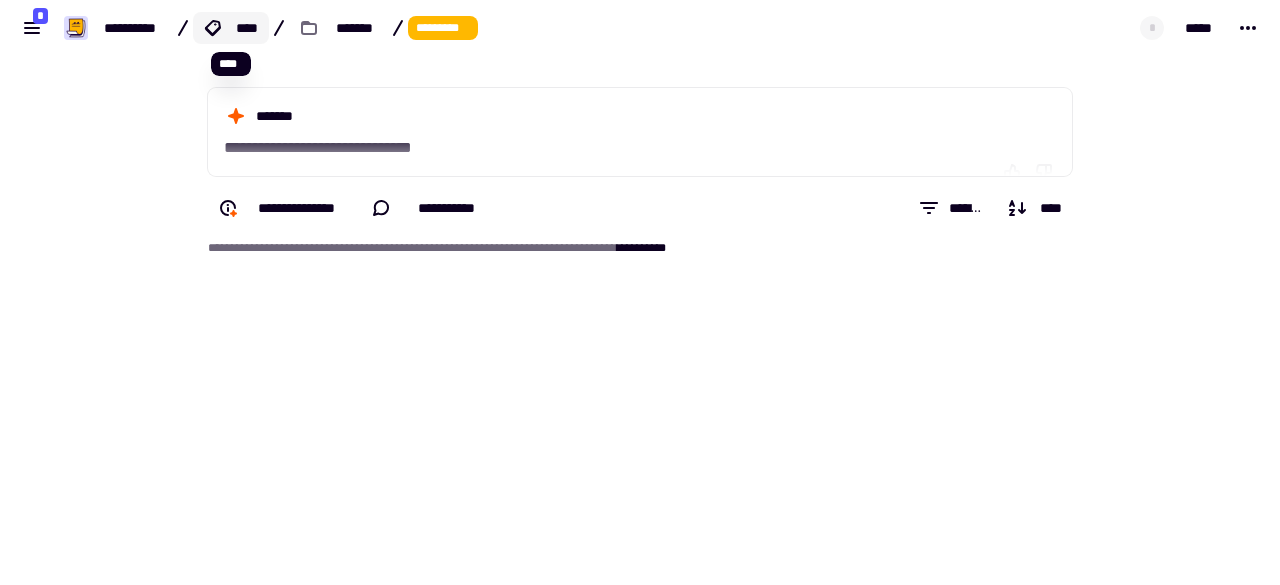 click on "****" 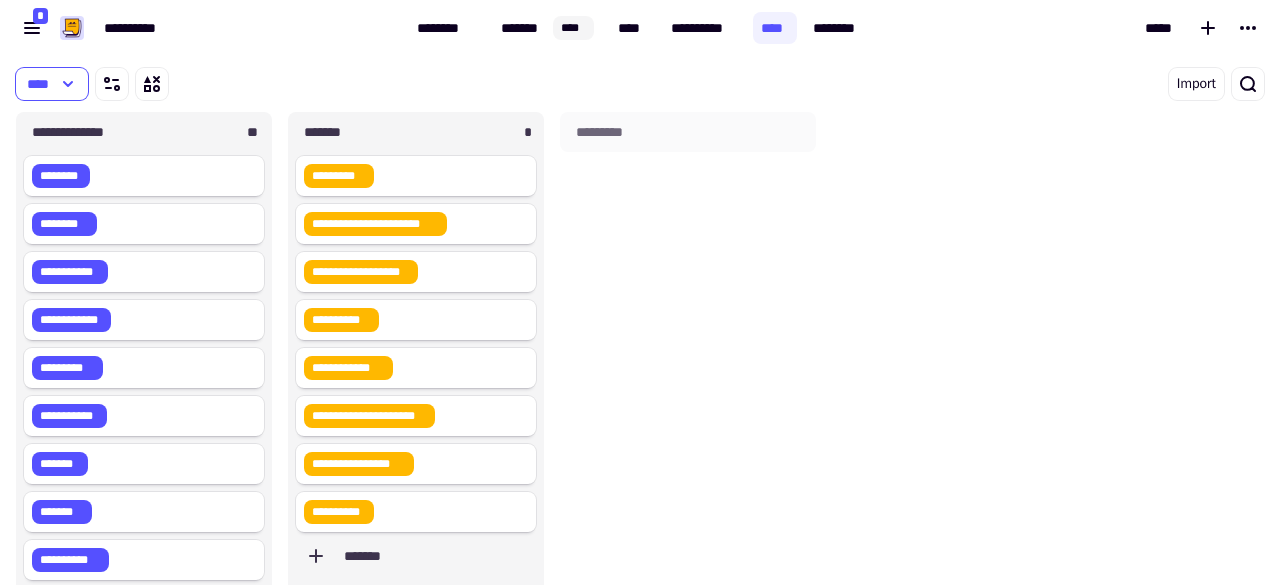 scroll, scrollTop: 16, scrollLeft: 16, axis: both 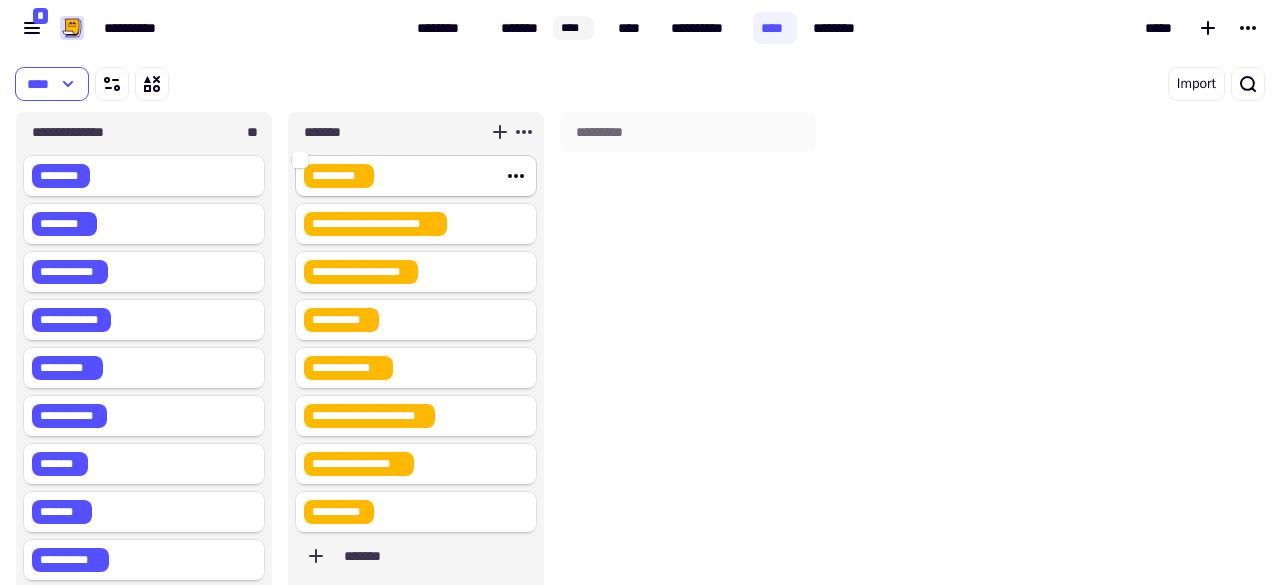 click 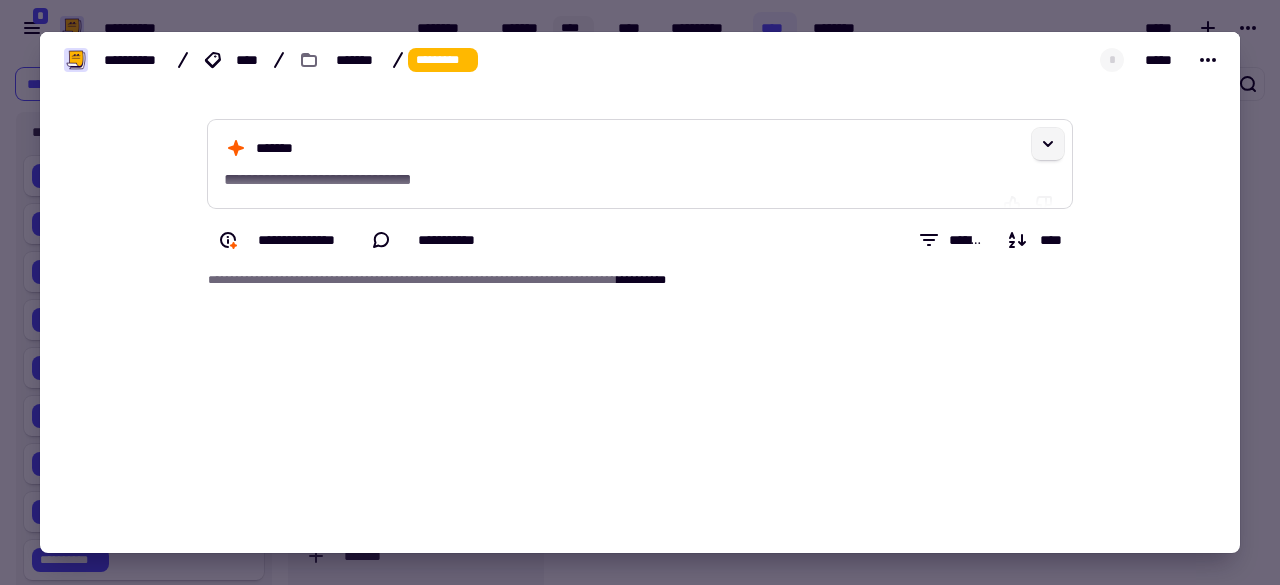 click 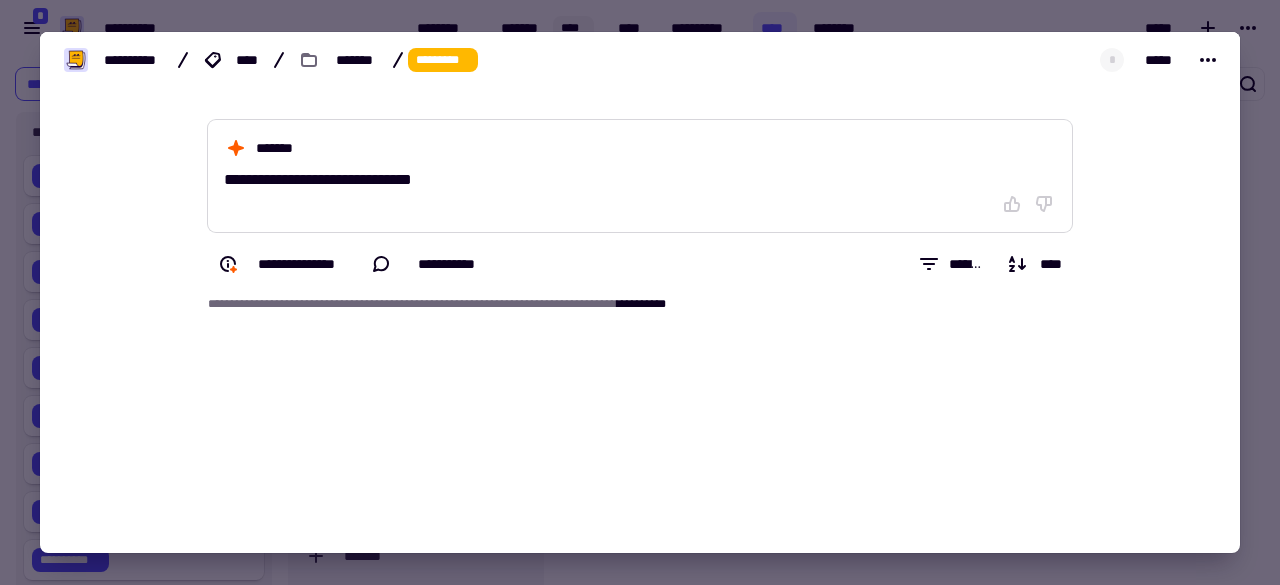 click at bounding box center (640, 292) 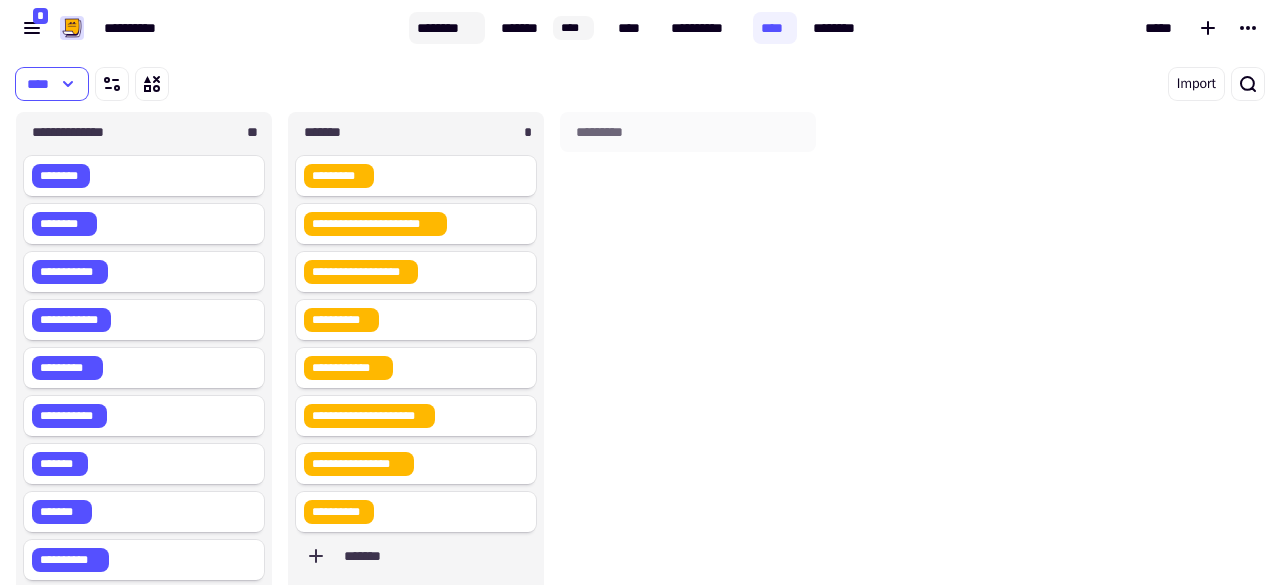 click on "********" 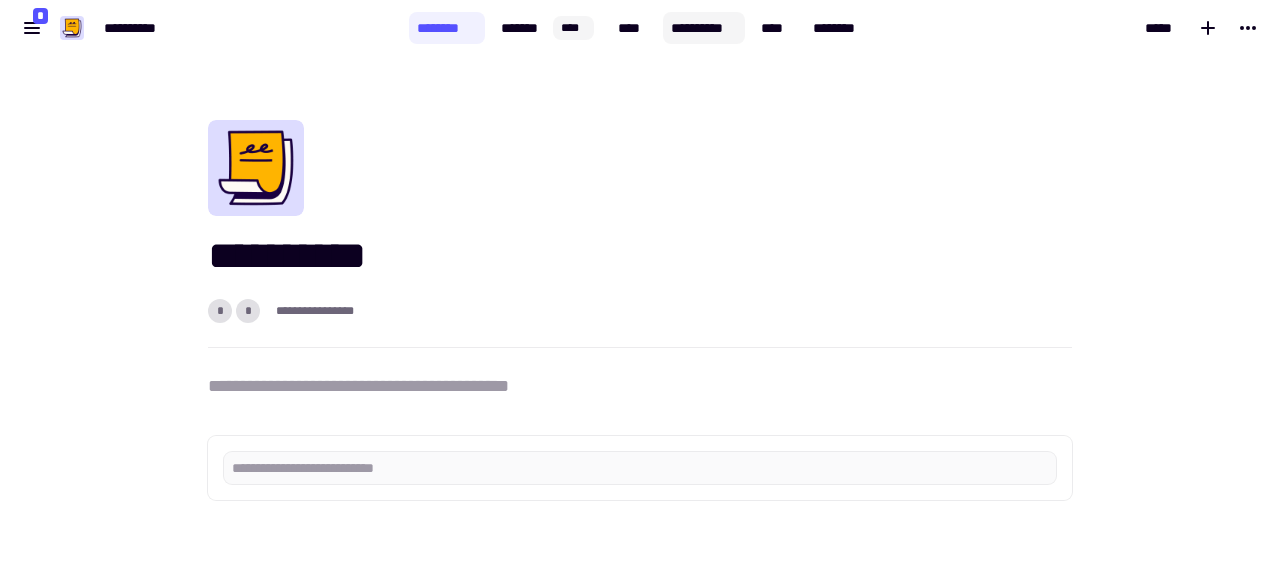 click on "**********" 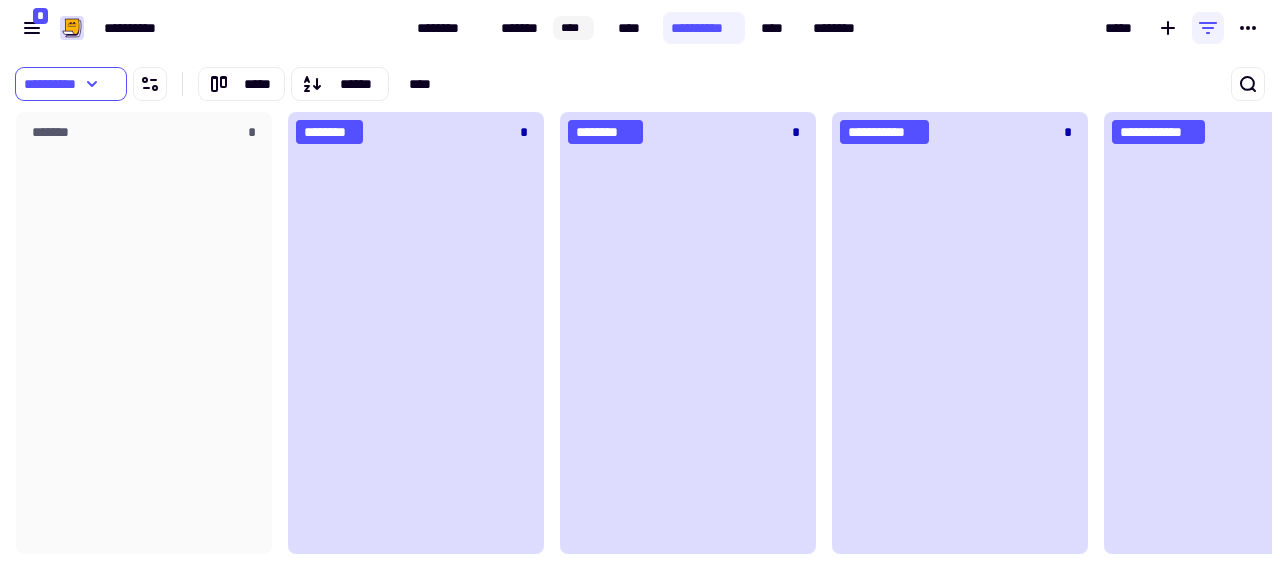 scroll, scrollTop: 16, scrollLeft: 16, axis: both 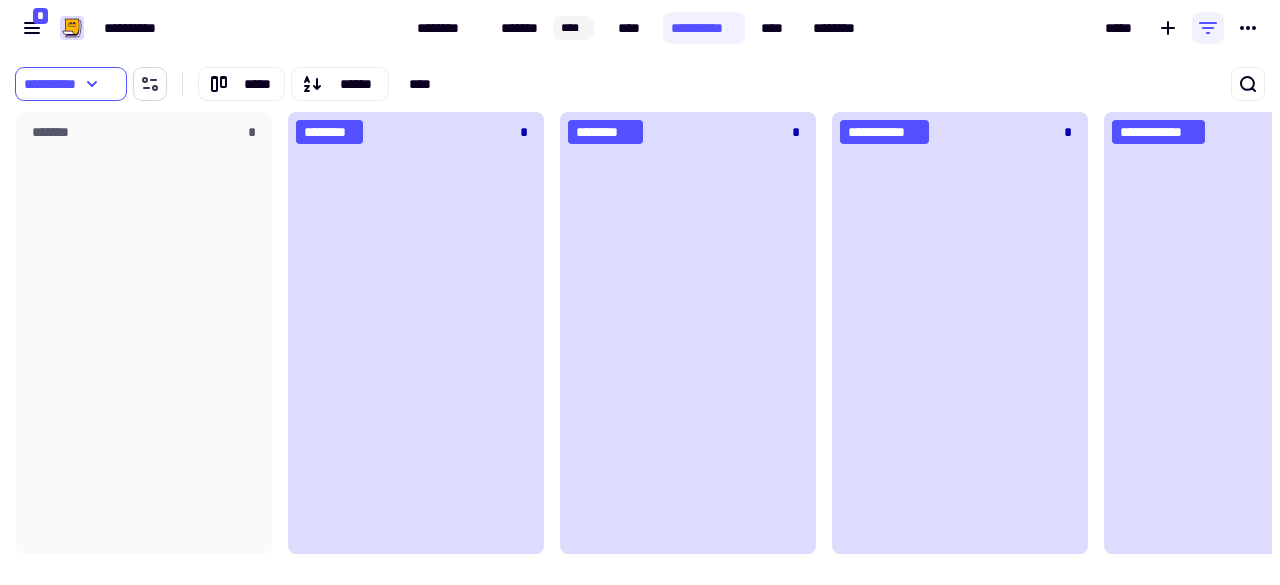 click 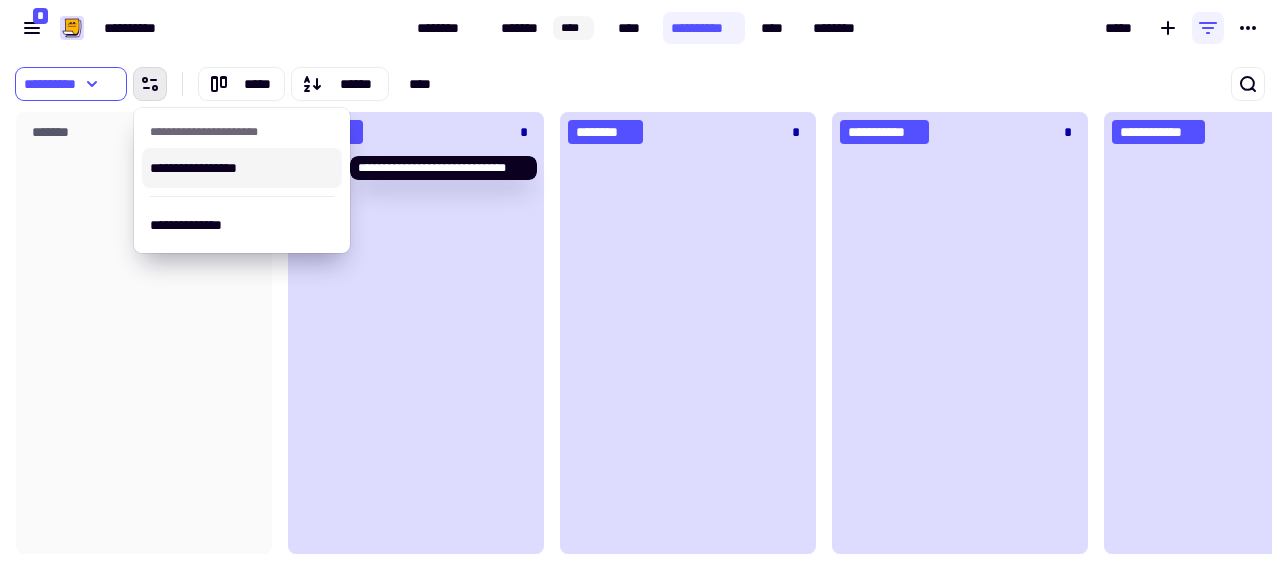 click on "**********" at bounding box center (242, 168) 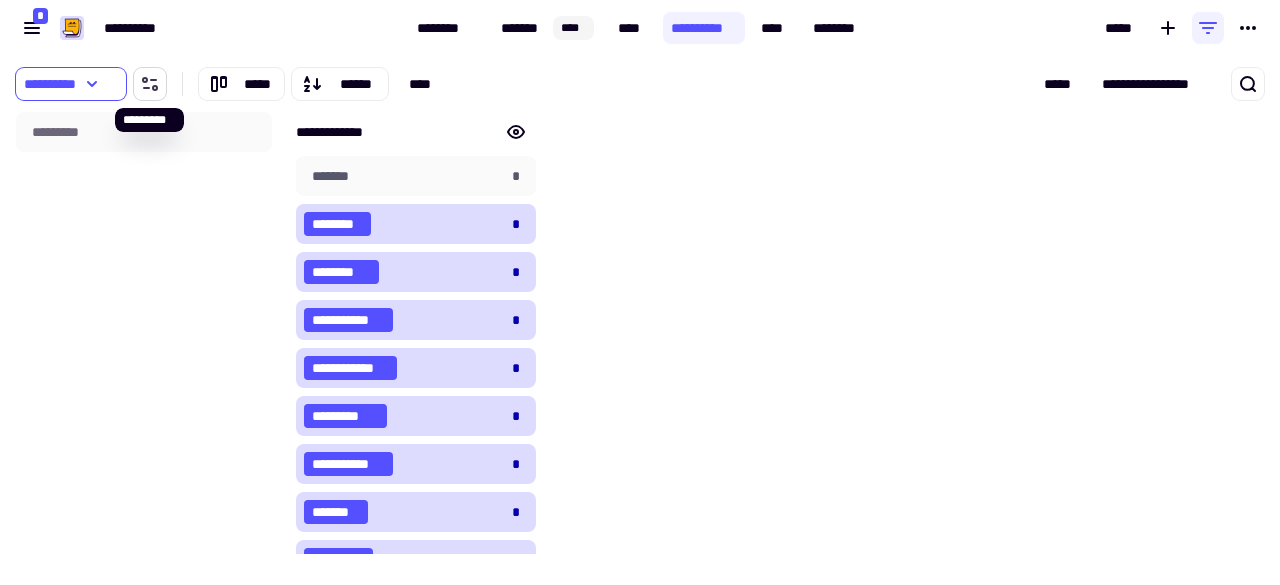 click 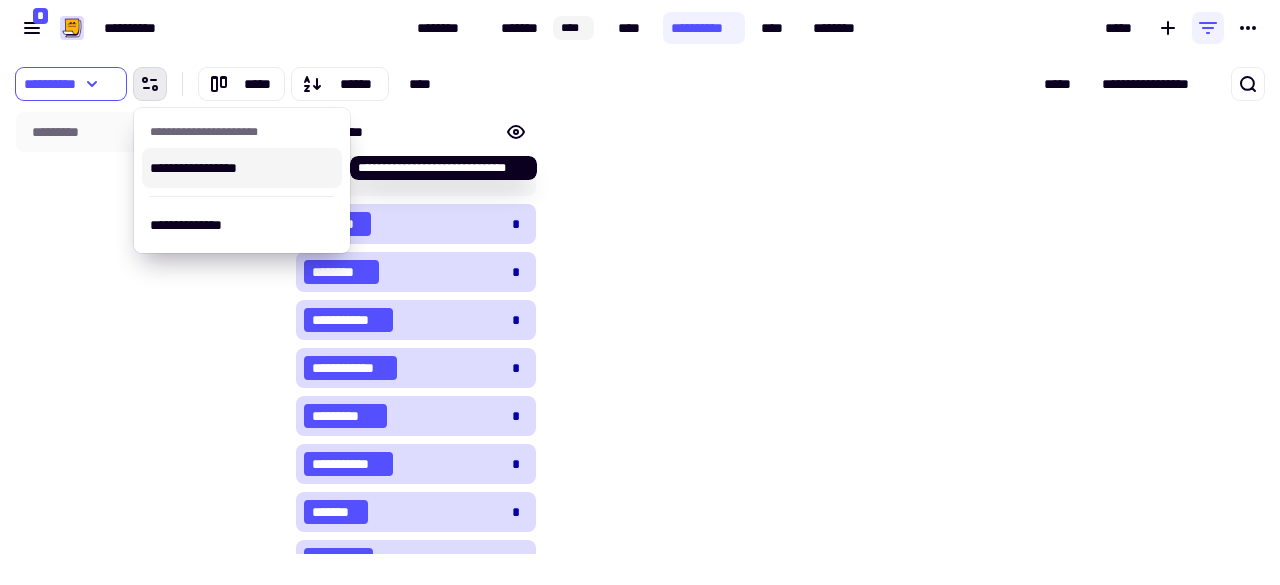 click on "**********" at bounding box center [242, 168] 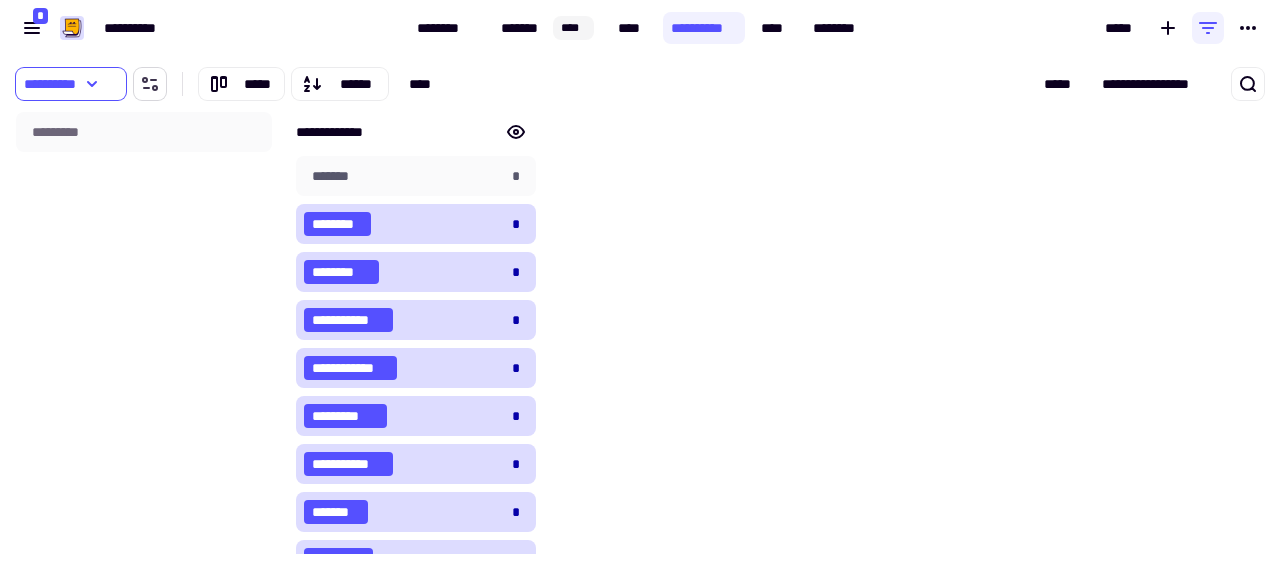 click 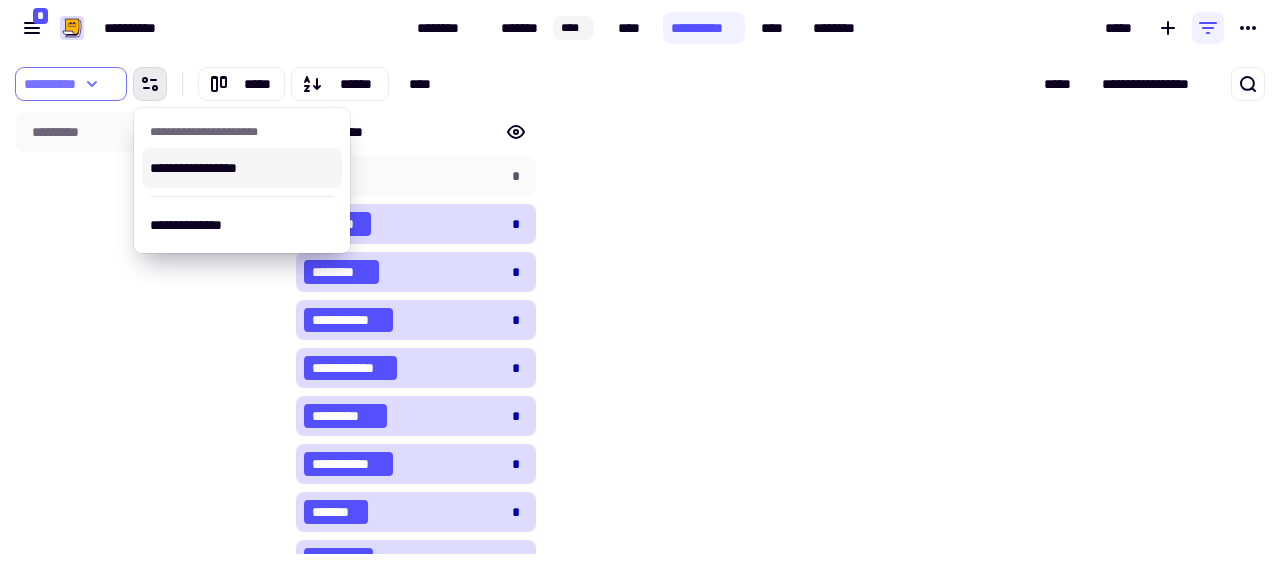 click 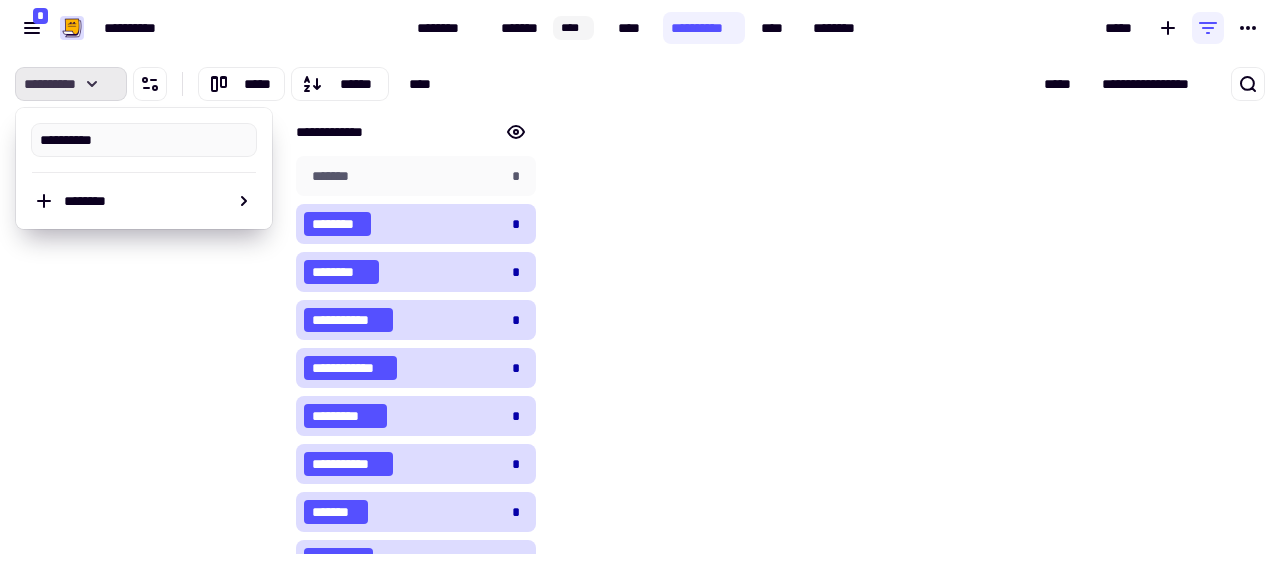 click 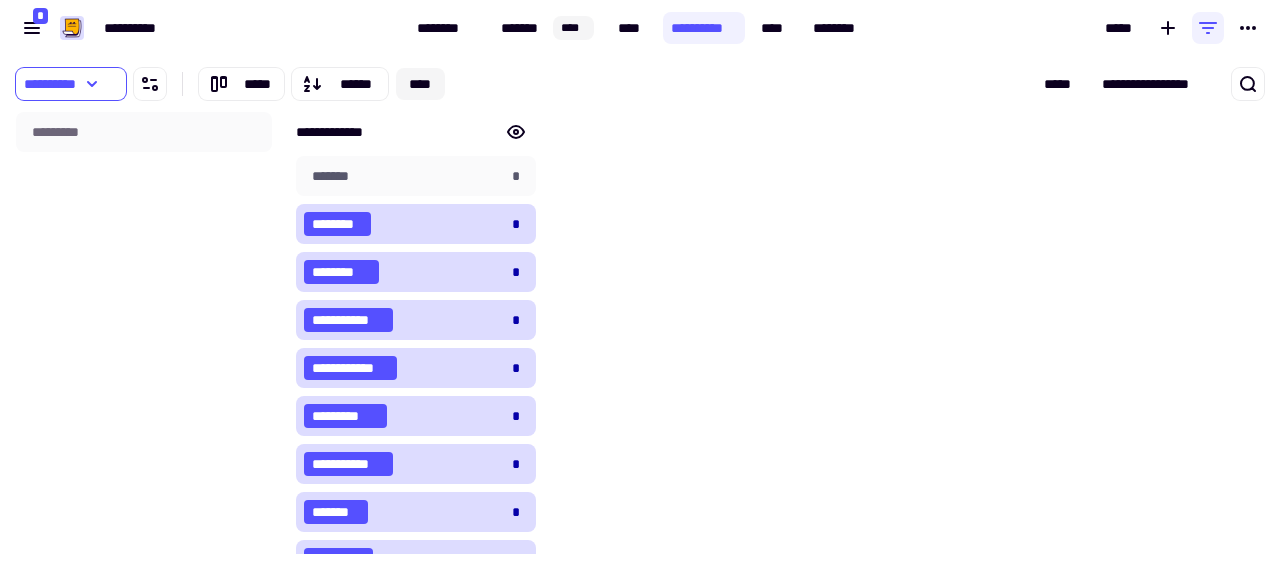 click on "****" 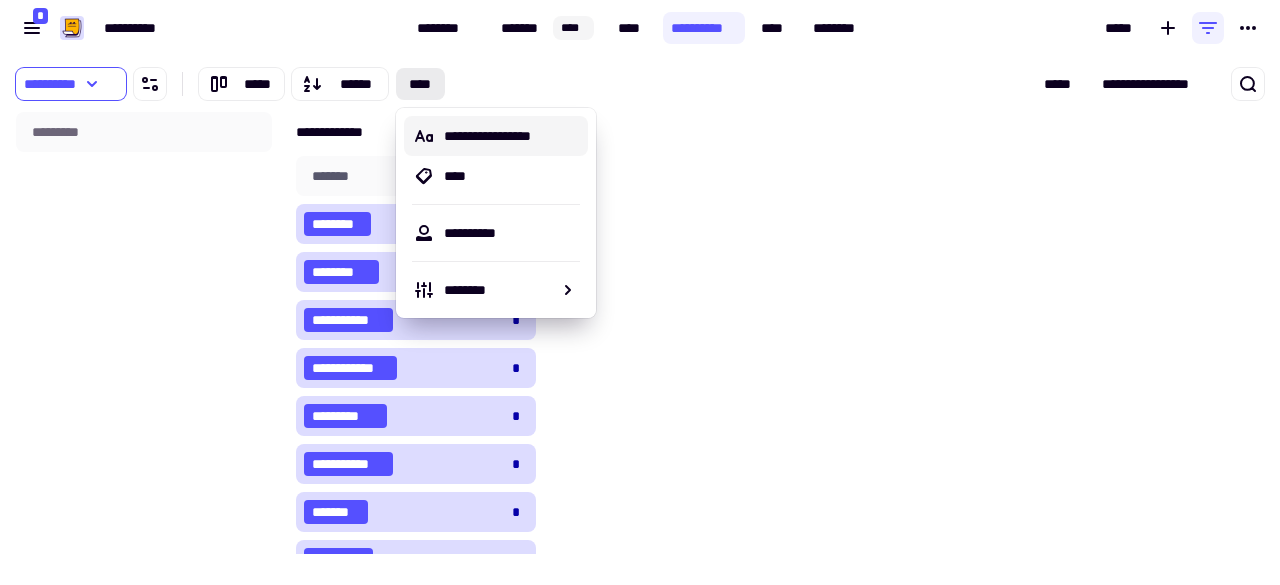 click on "**********" at bounding box center [512, 136] 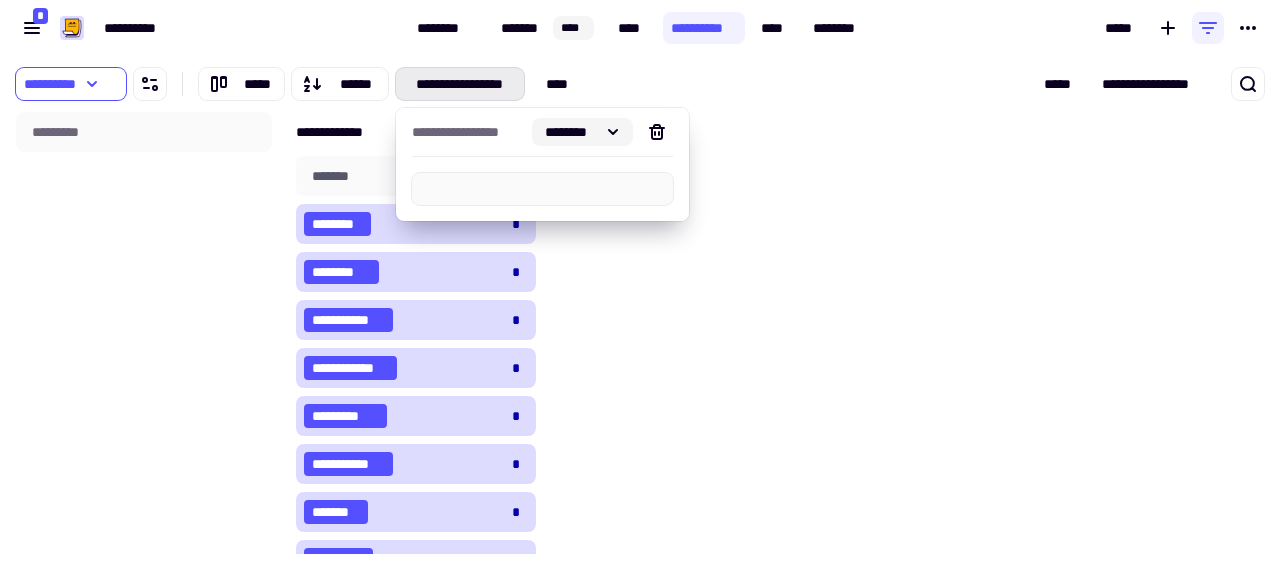 click on "********" 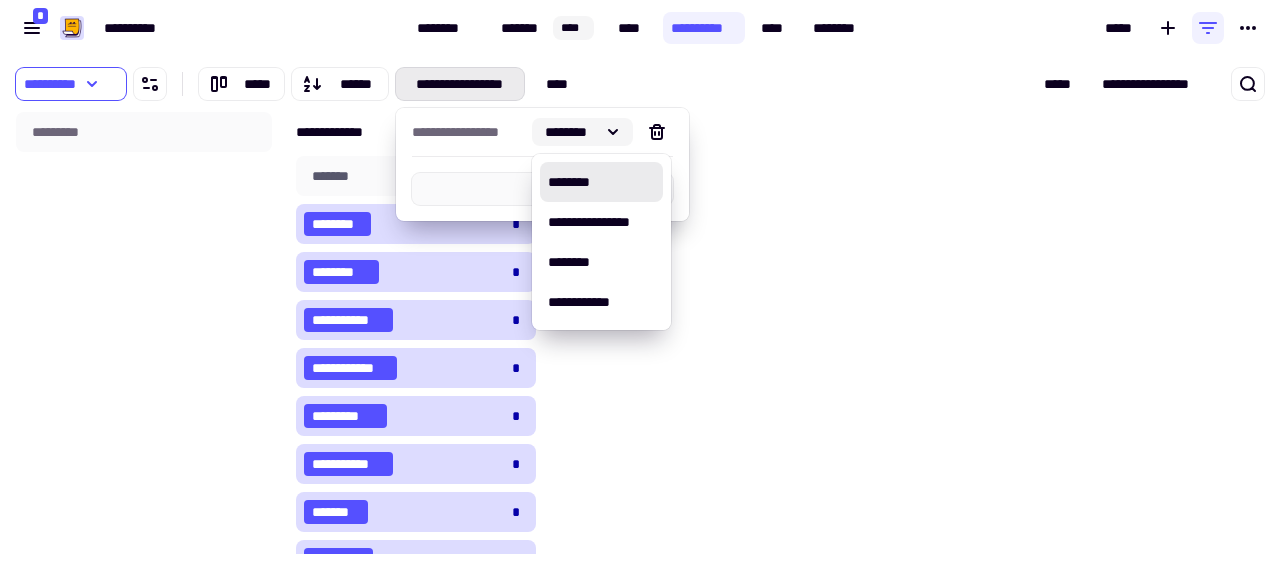 click on "********" 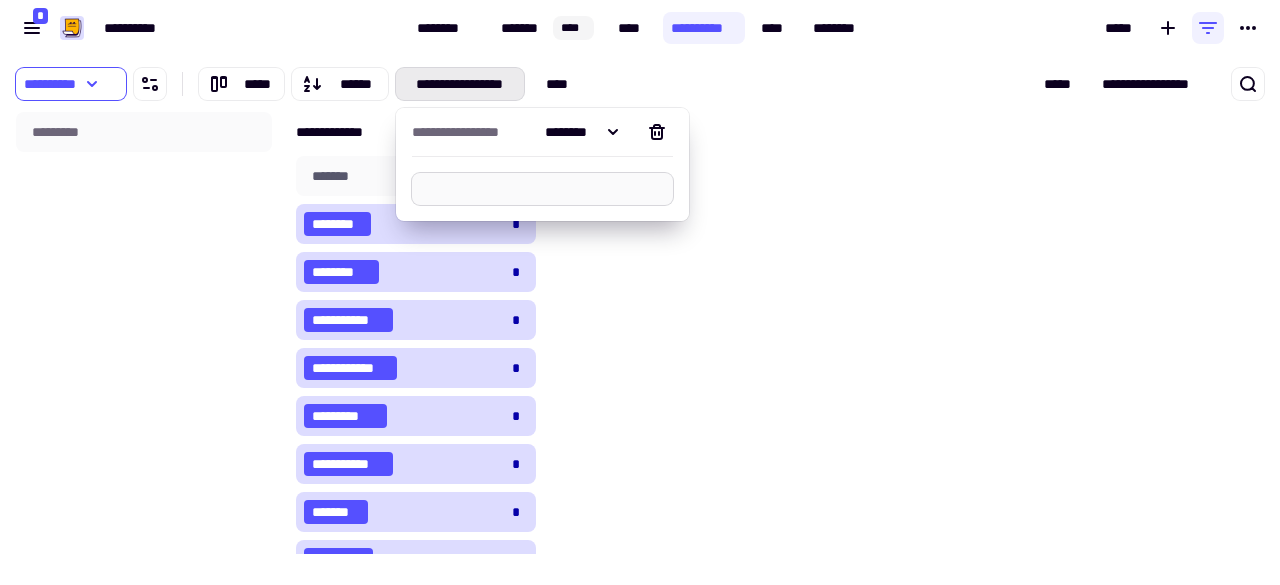 click at bounding box center [542, 189] 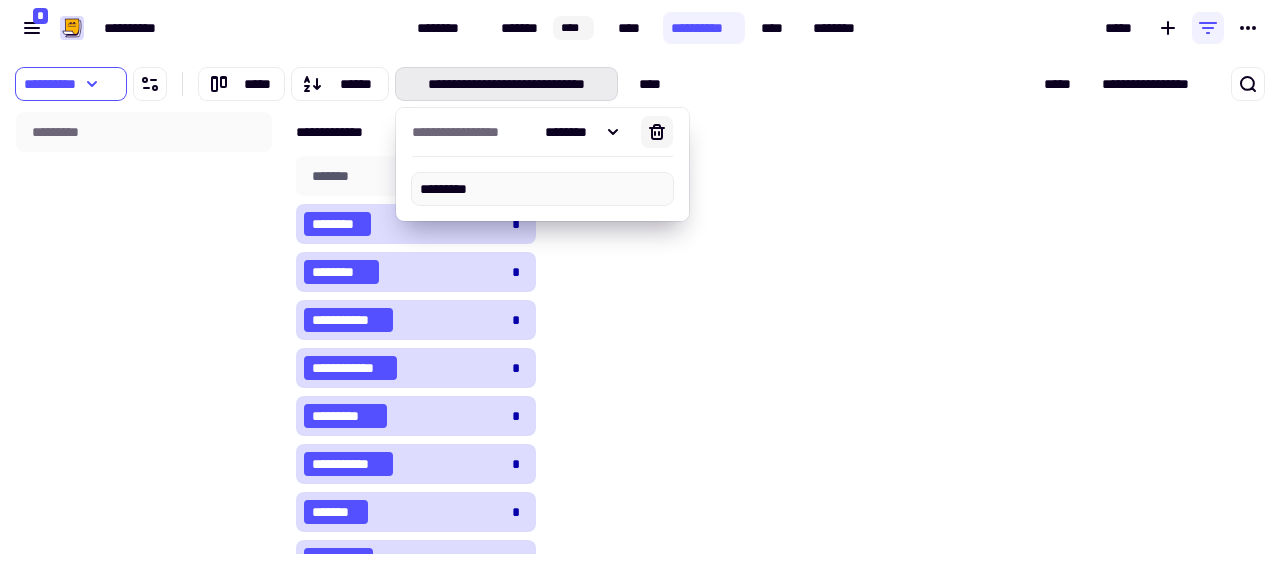 type on "*********" 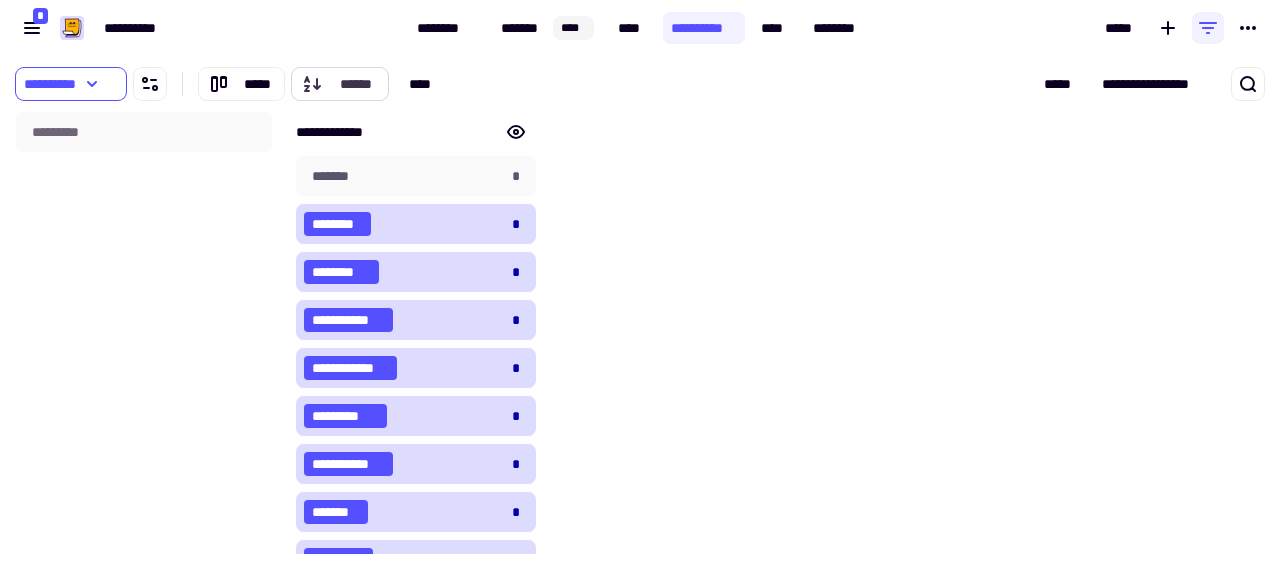 click on "******" 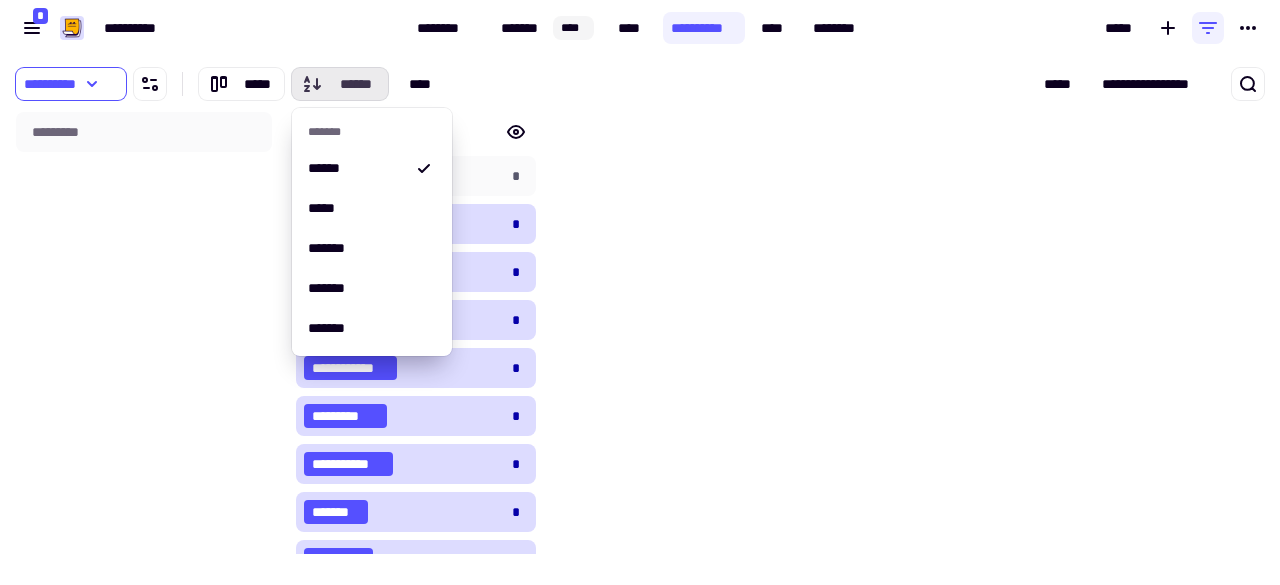 click on "******" 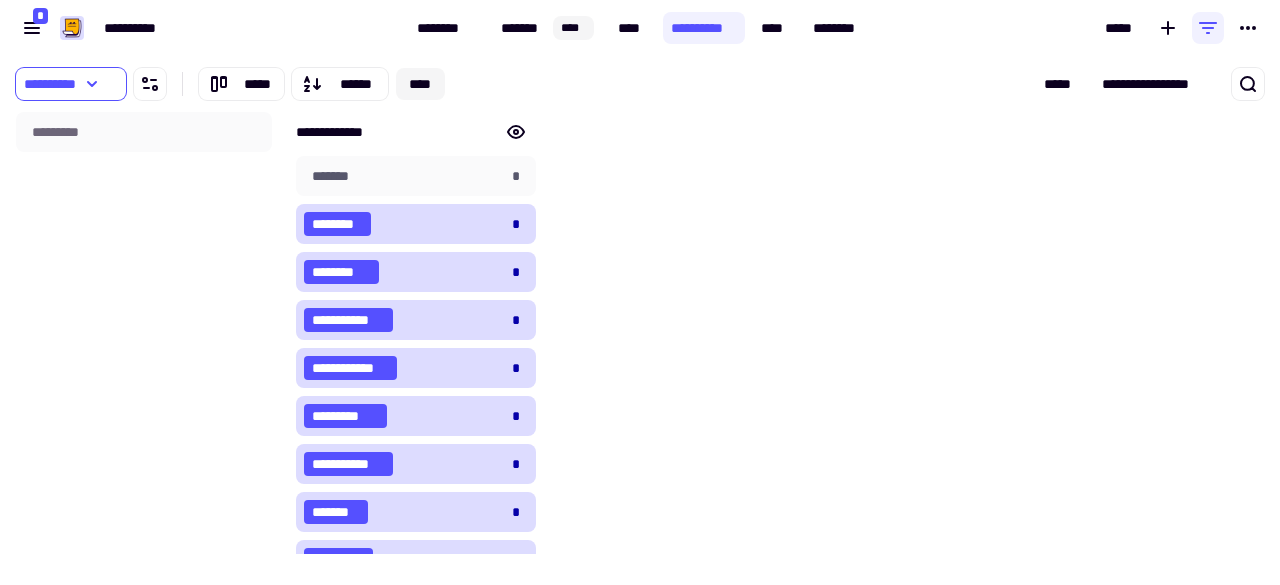 click on "****" 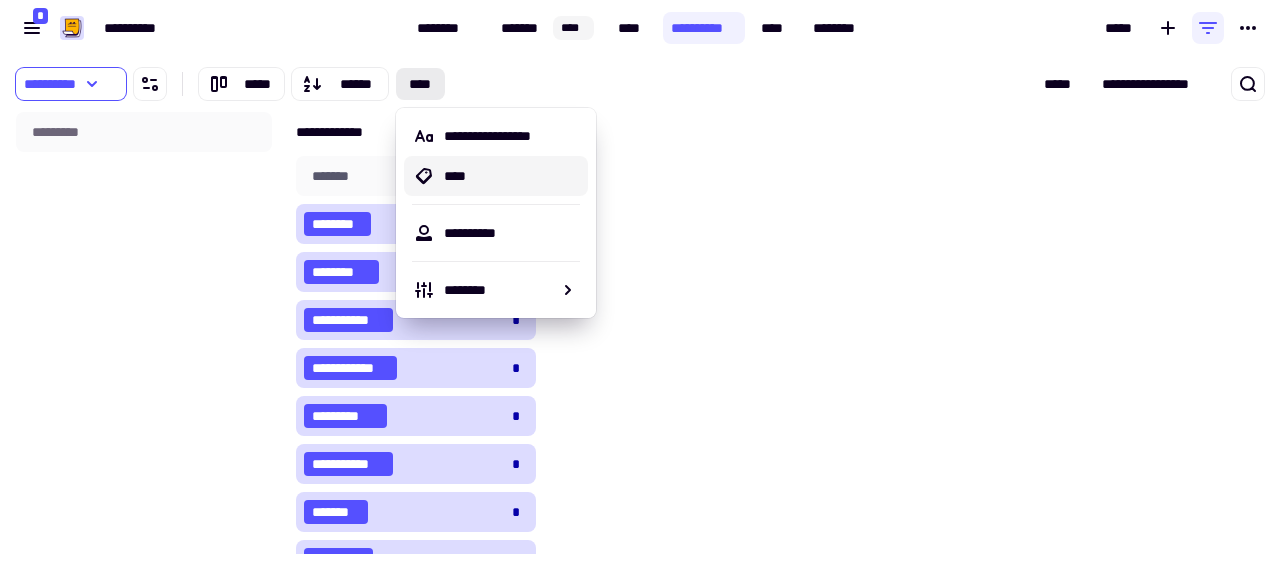 click on "****" at bounding box center (512, 176) 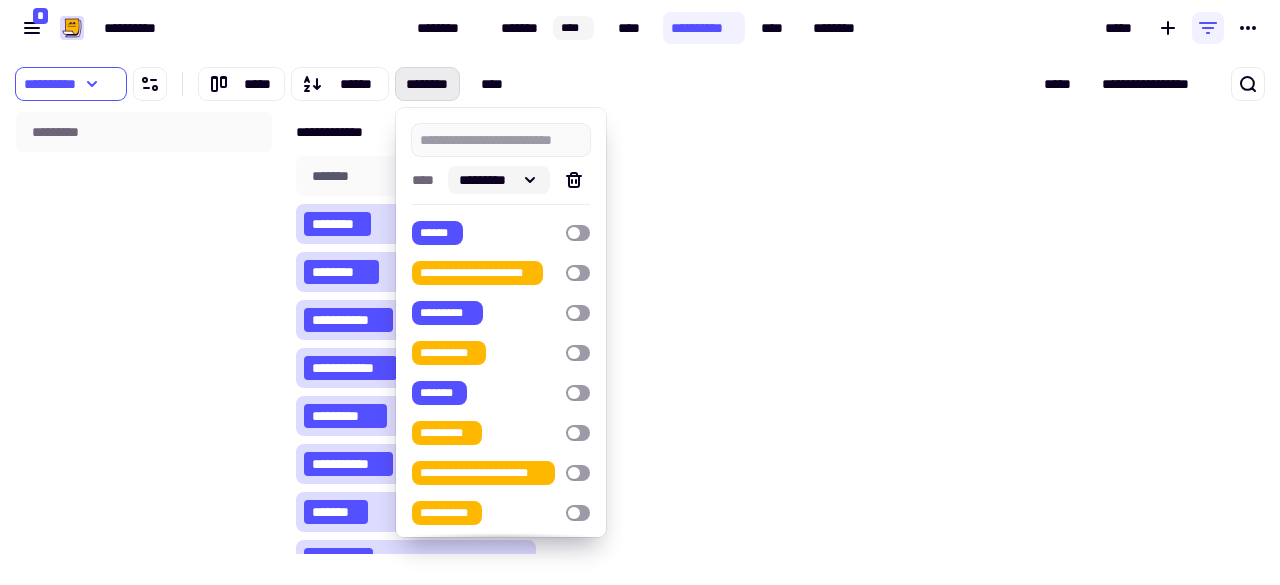 click on "*********" 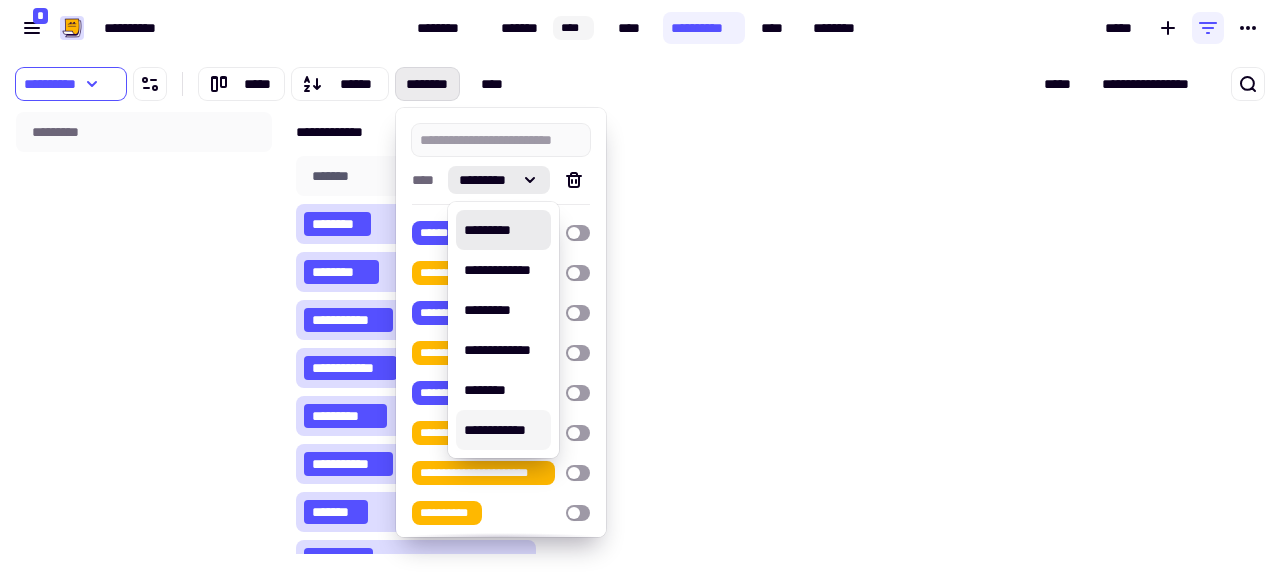 click on "**********" at bounding box center (504, 430) 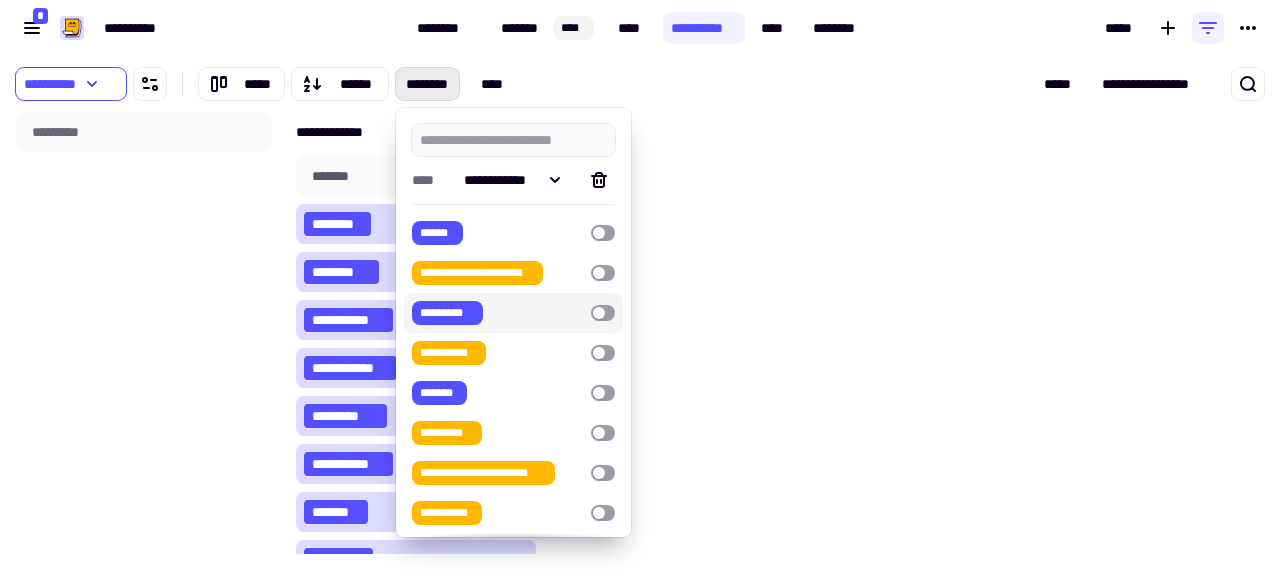 click on "[FIRST] [LAST] [STREET] [CITY] [STATE] [ZIP]" 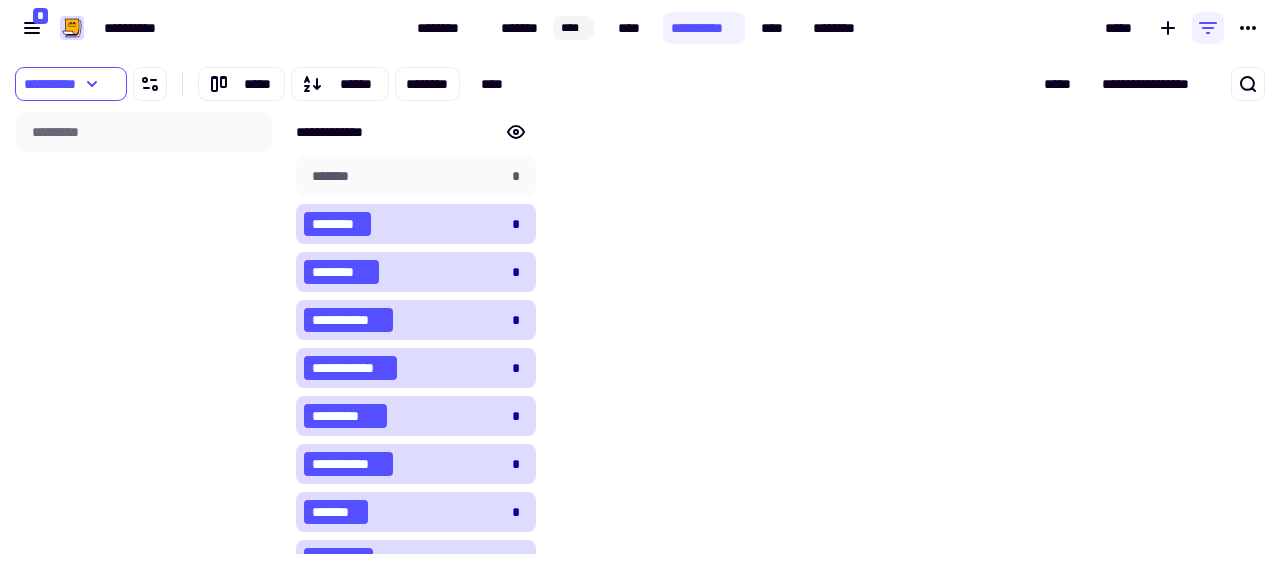 drag, startPoint x: 580, startPoint y: 33, endPoint x: 844, endPoint y: 234, distance: 331.8087 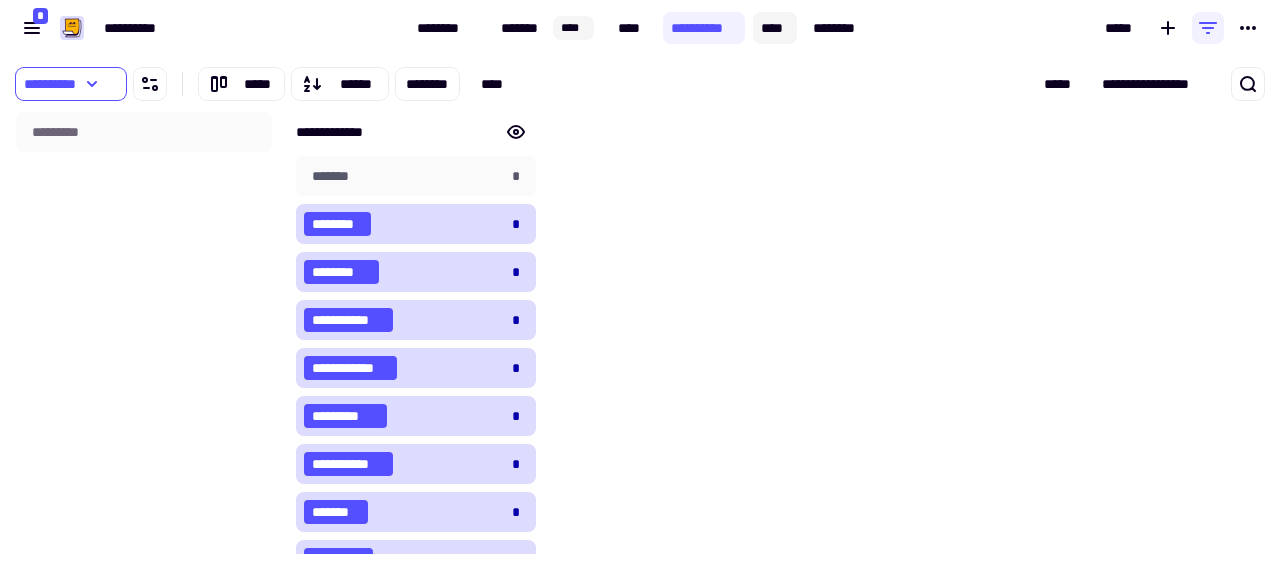 click on "****" 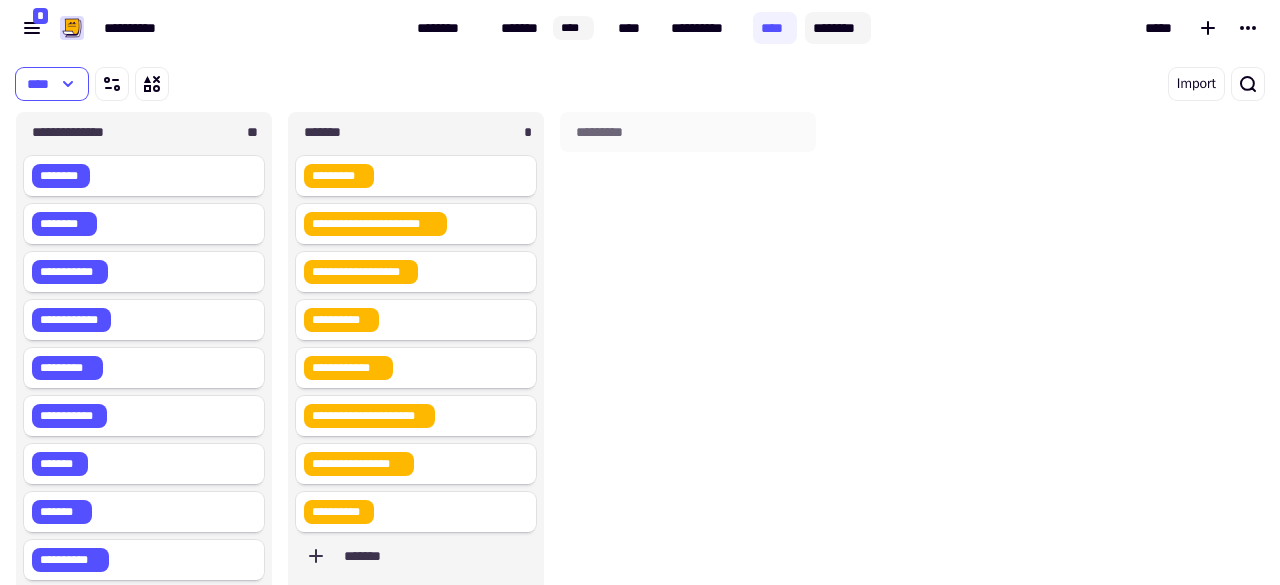 click on "********" 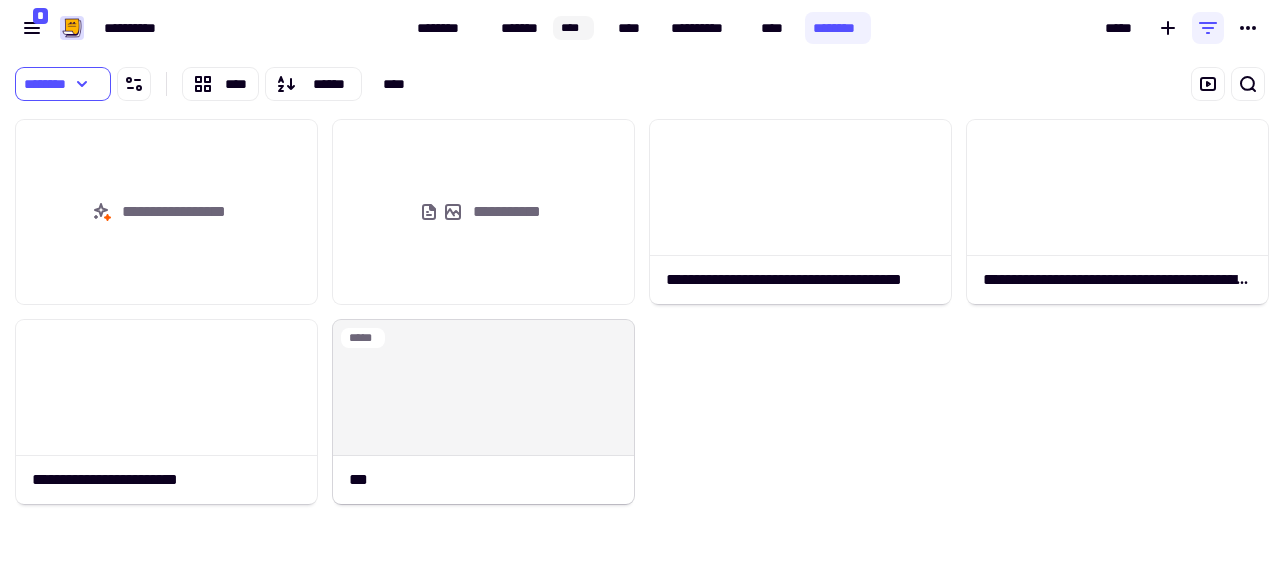 drag, startPoint x: 768, startPoint y: 415, endPoint x: 446, endPoint y: 401, distance: 322.3042 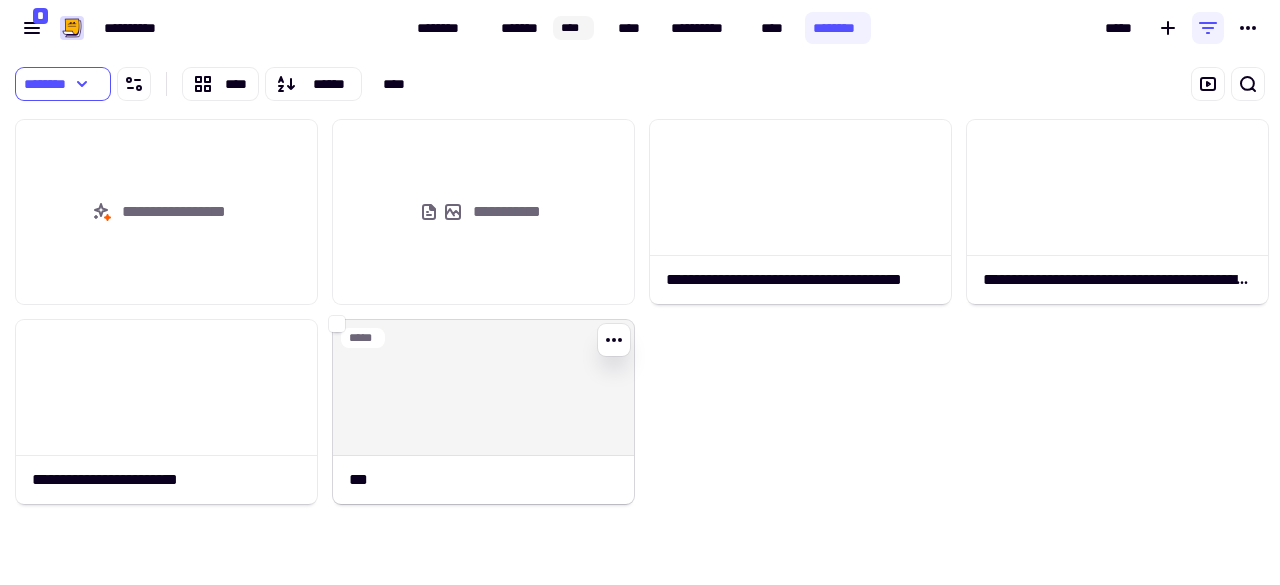 click 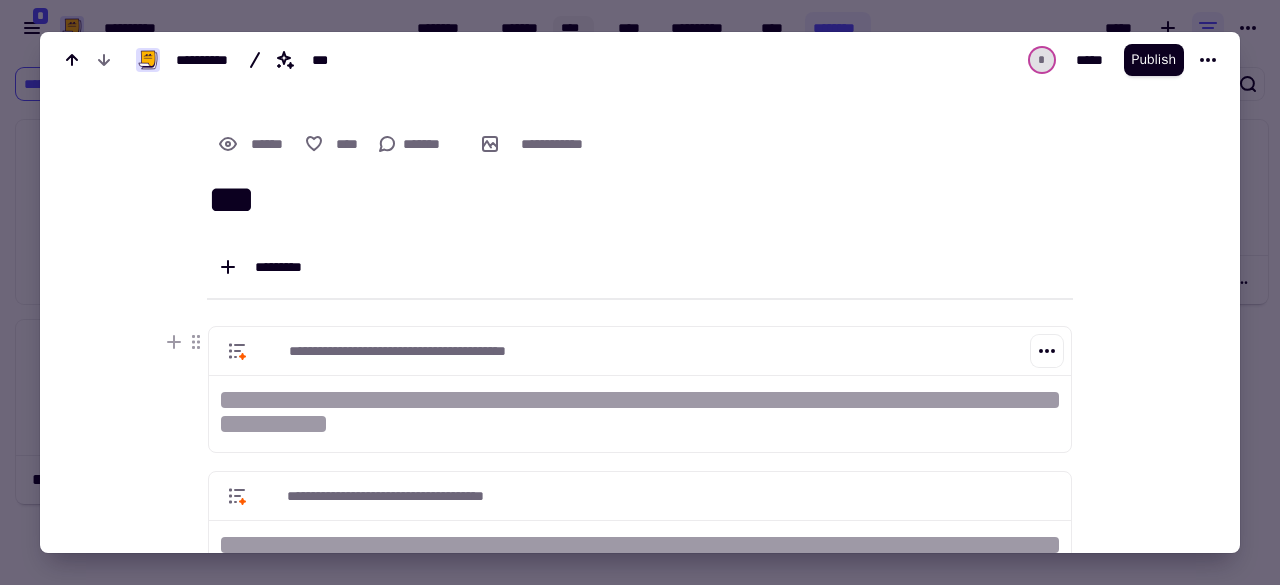 click at bounding box center [640, 400] 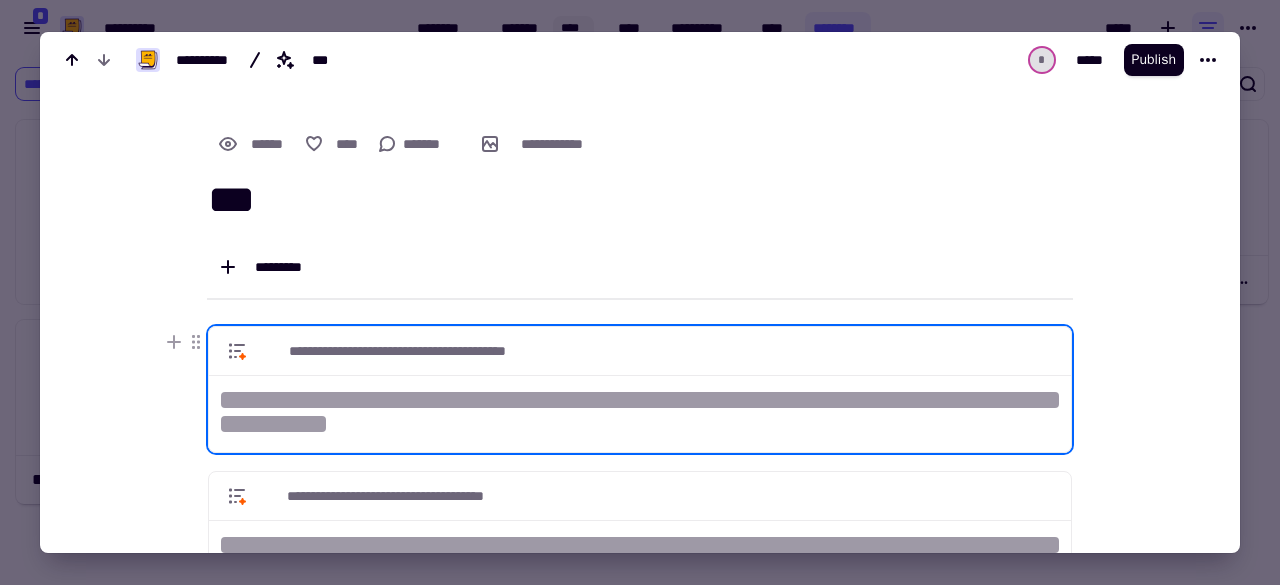 click at bounding box center [640, 292] 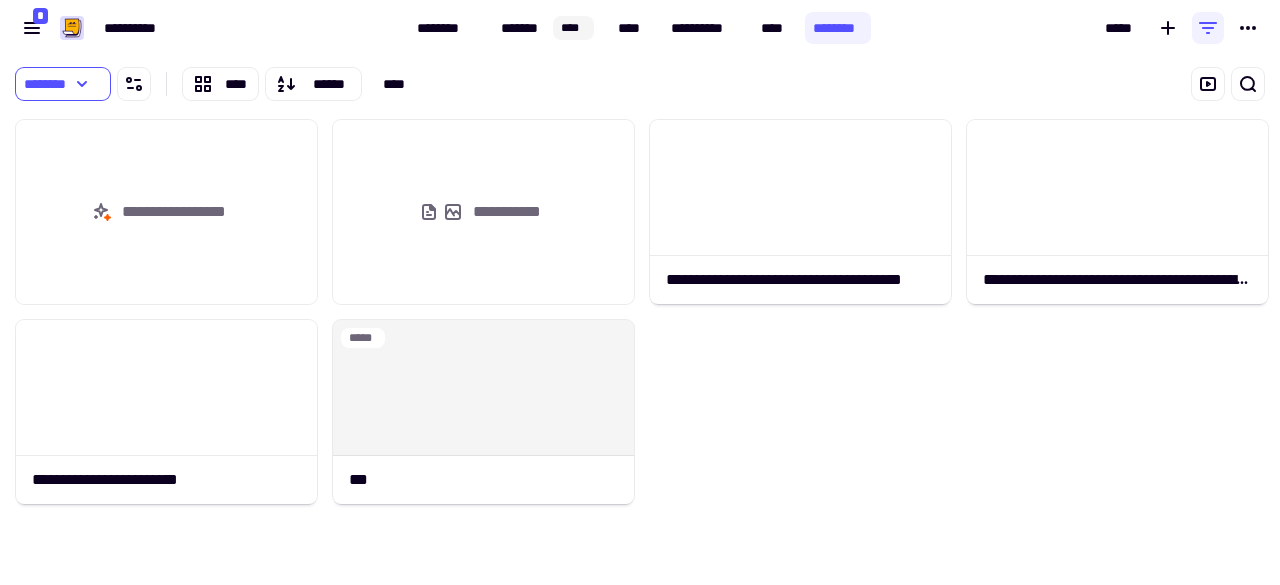 click on "[FIRST] [LAST] [STREET] [CITY], [STATE] [ZIP]" 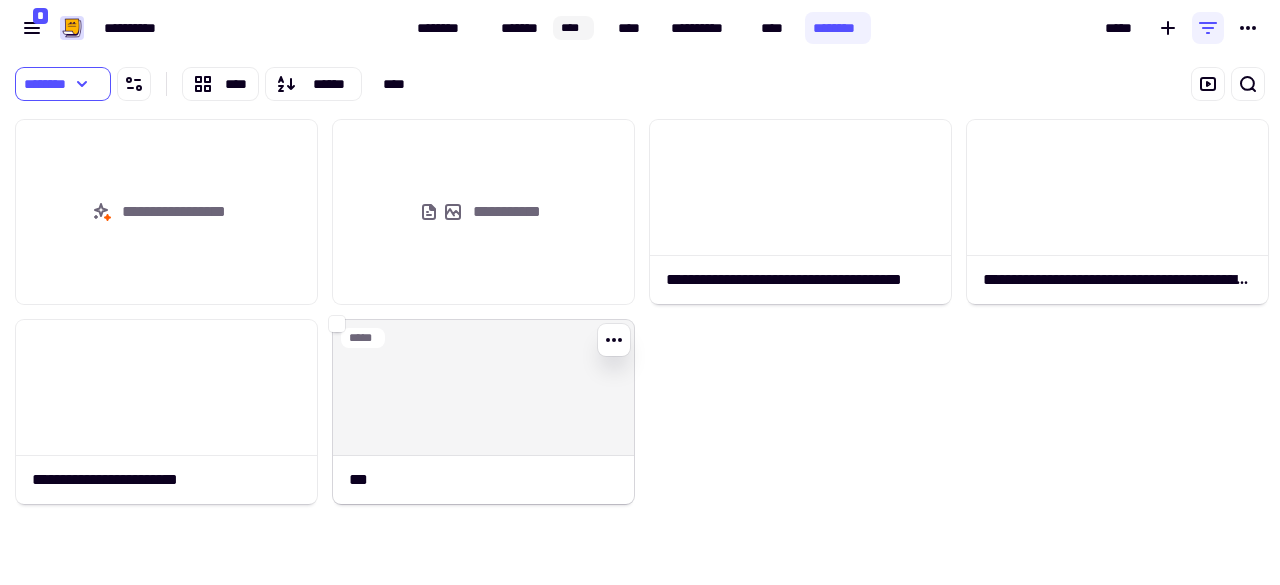 click 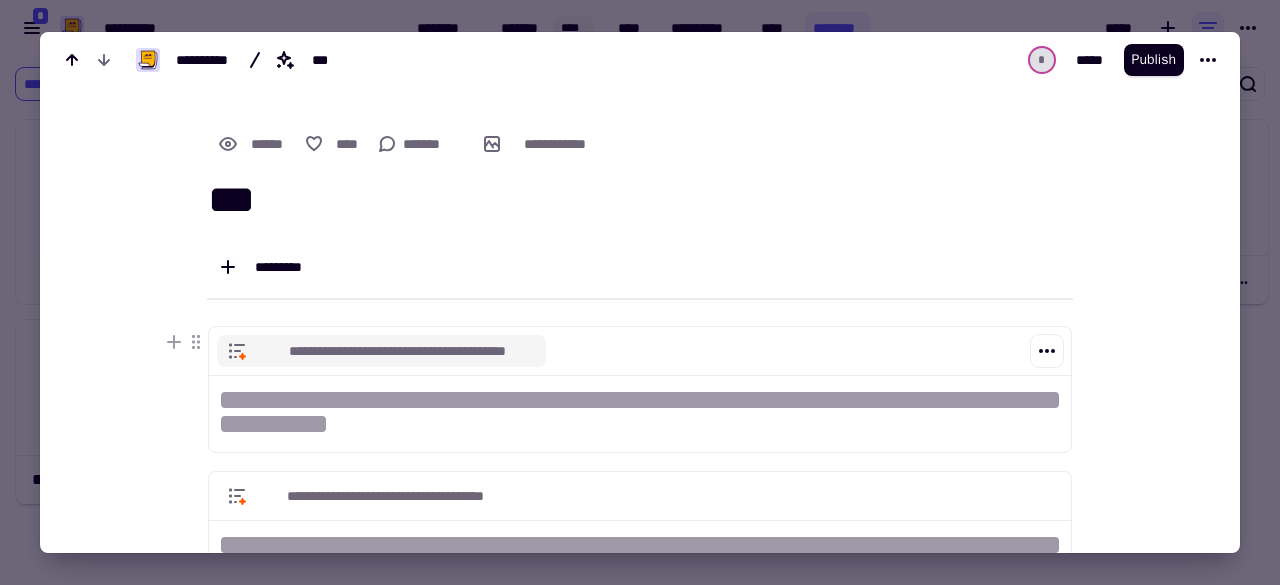 click 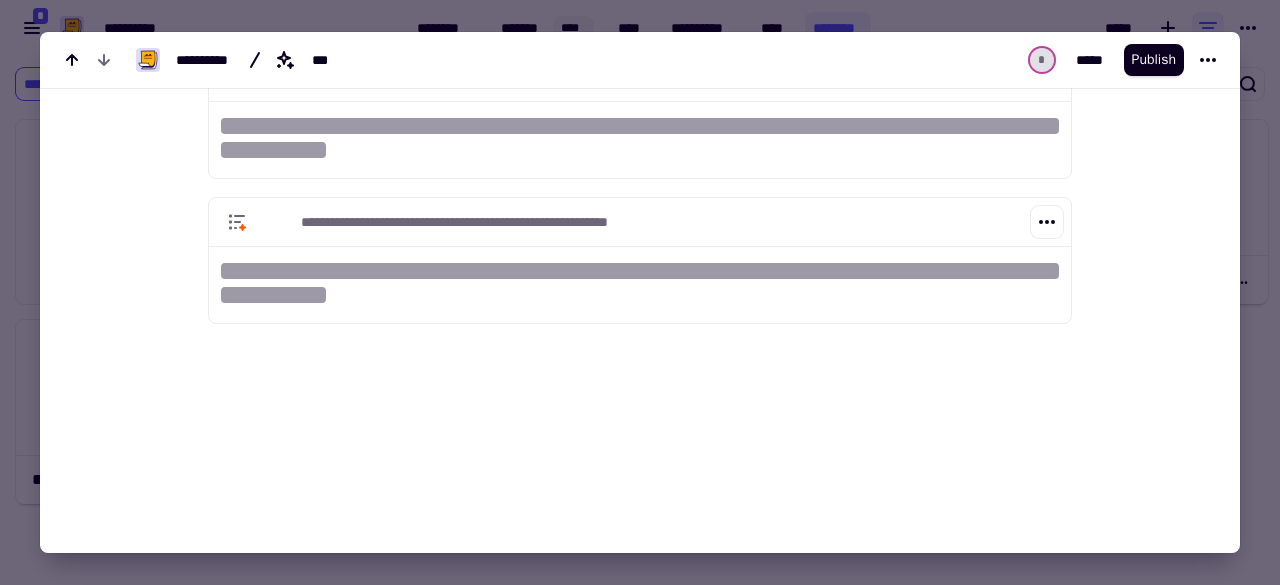 scroll, scrollTop: 452, scrollLeft: 0, axis: vertical 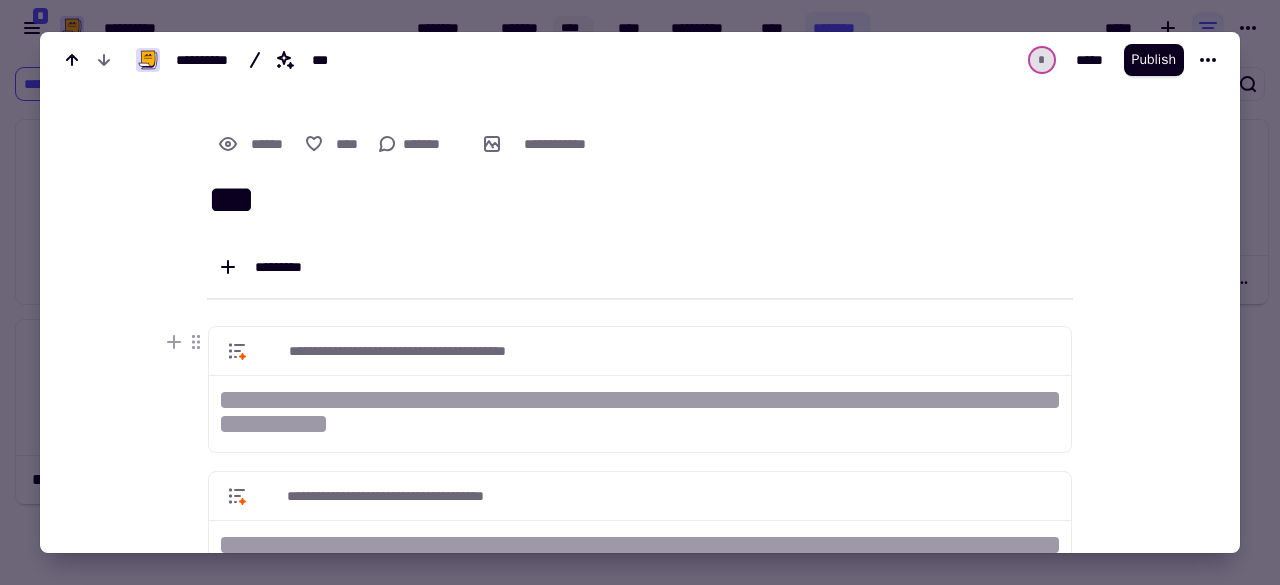 click at bounding box center (640, 292) 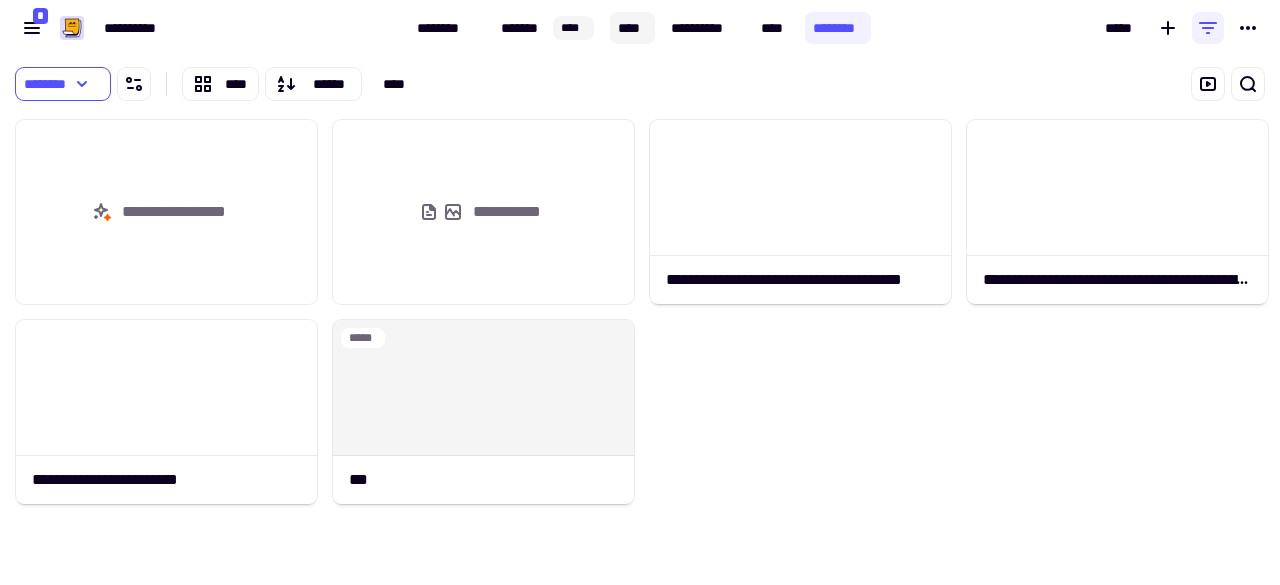 click on "****" 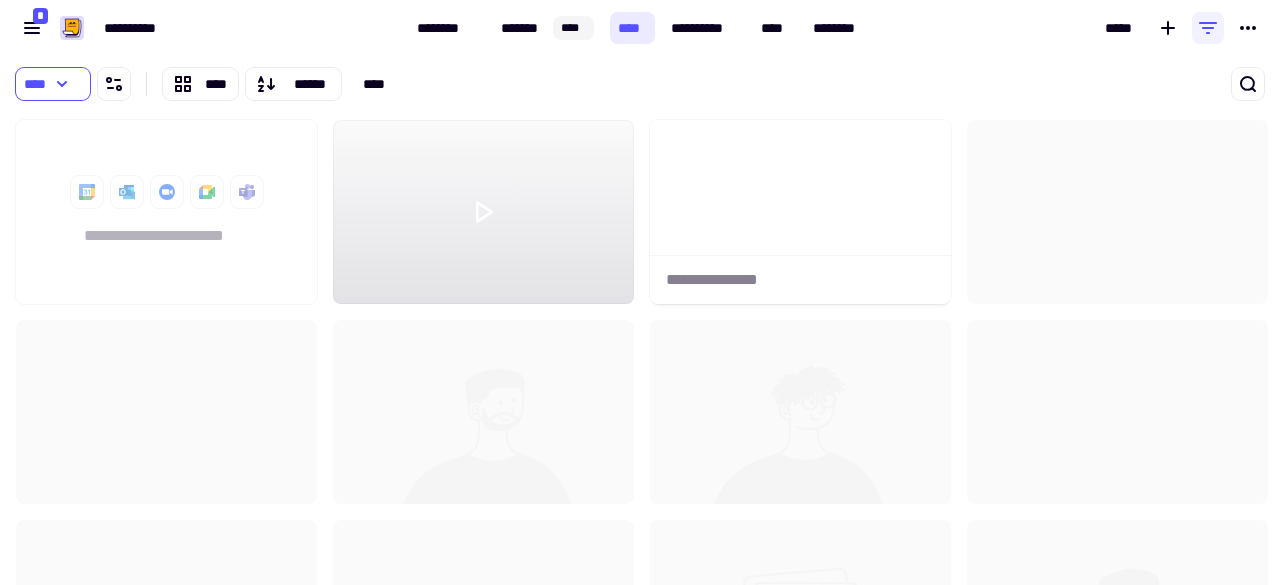 scroll, scrollTop: 16, scrollLeft: 16, axis: both 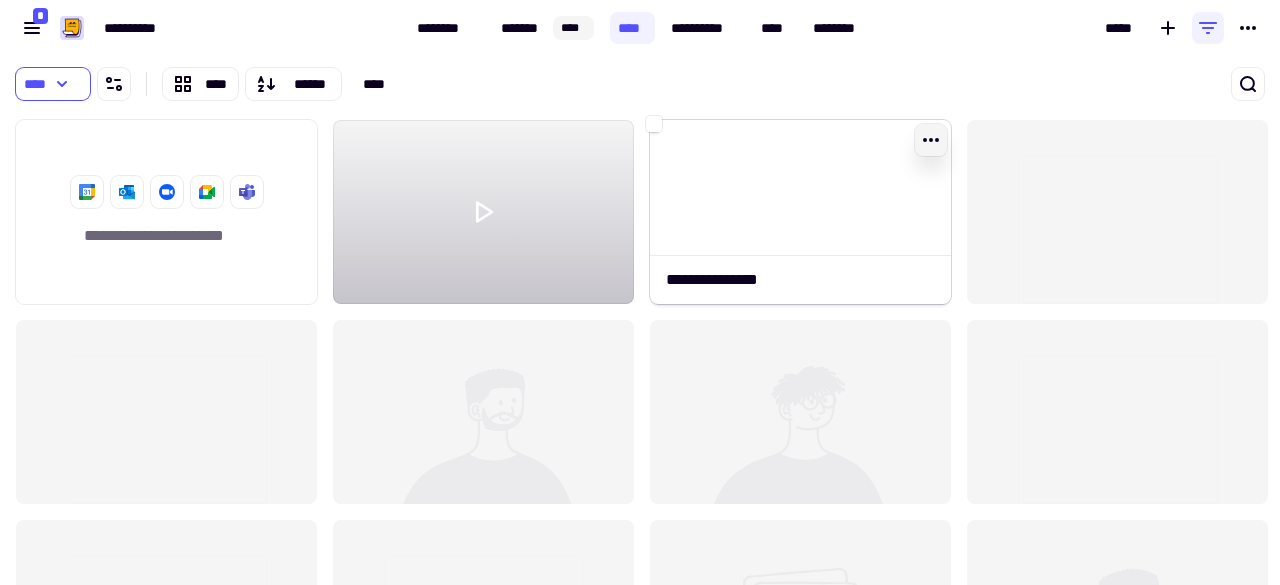 click 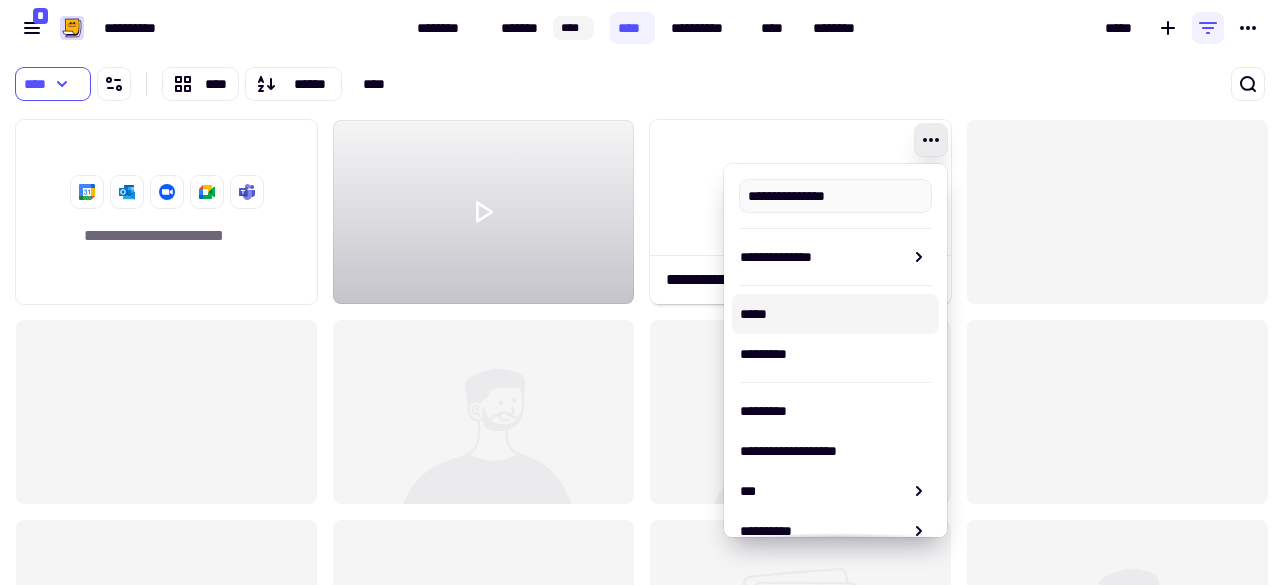 scroll, scrollTop: 100, scrollLeft: 0, axis: vertical 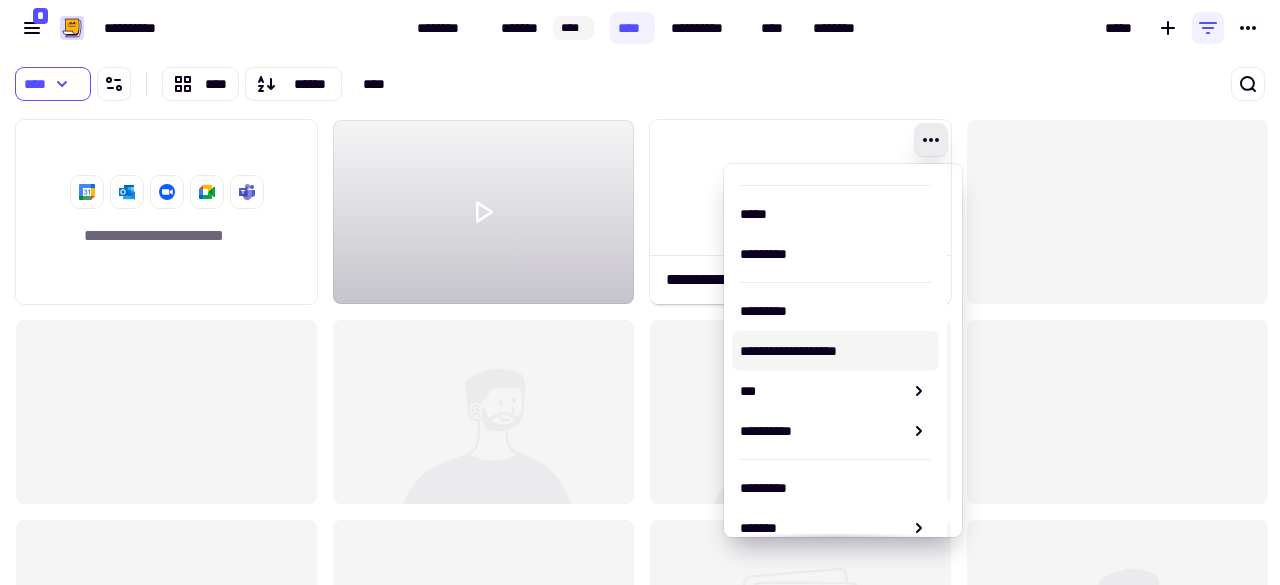 click on "**********" at bounding box center (835, 351) 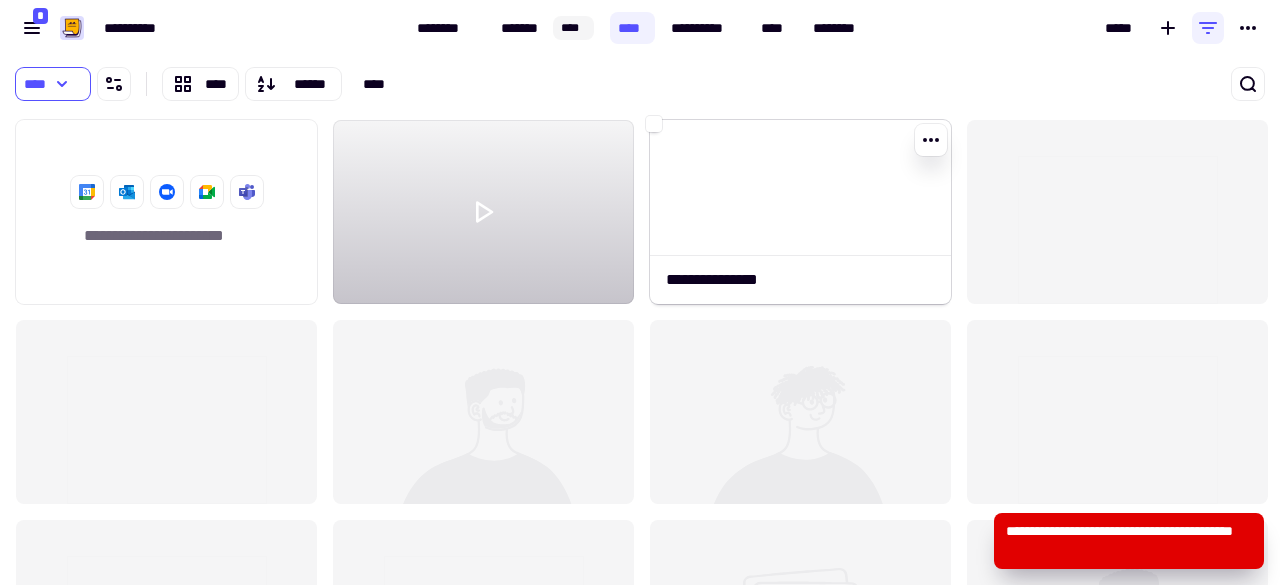 click 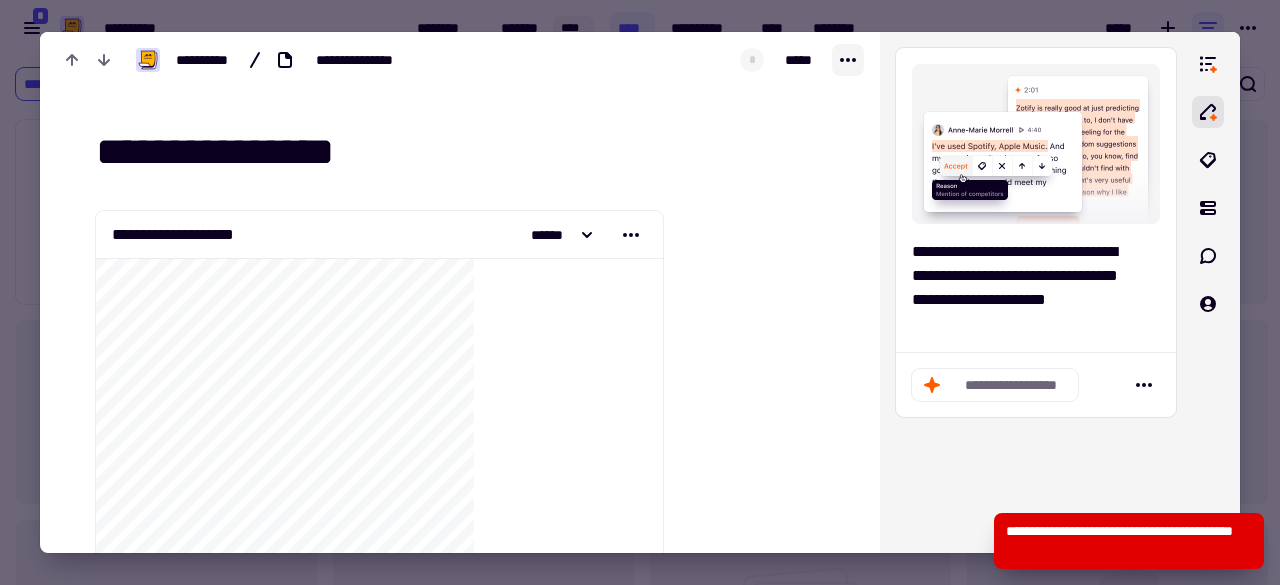 click 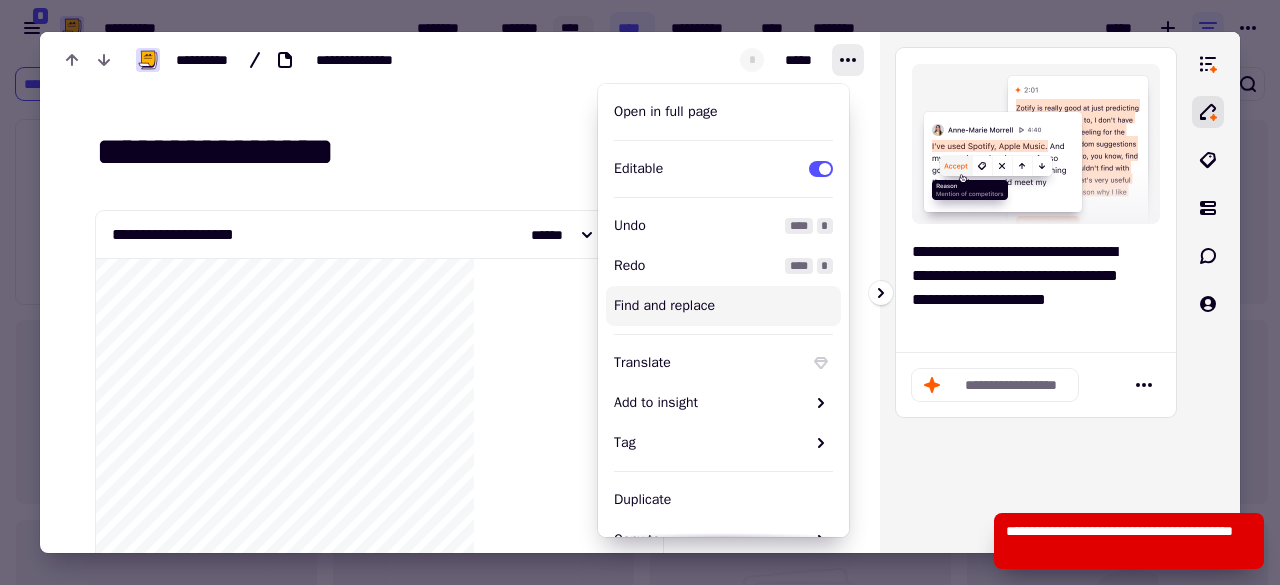 click on "**********" 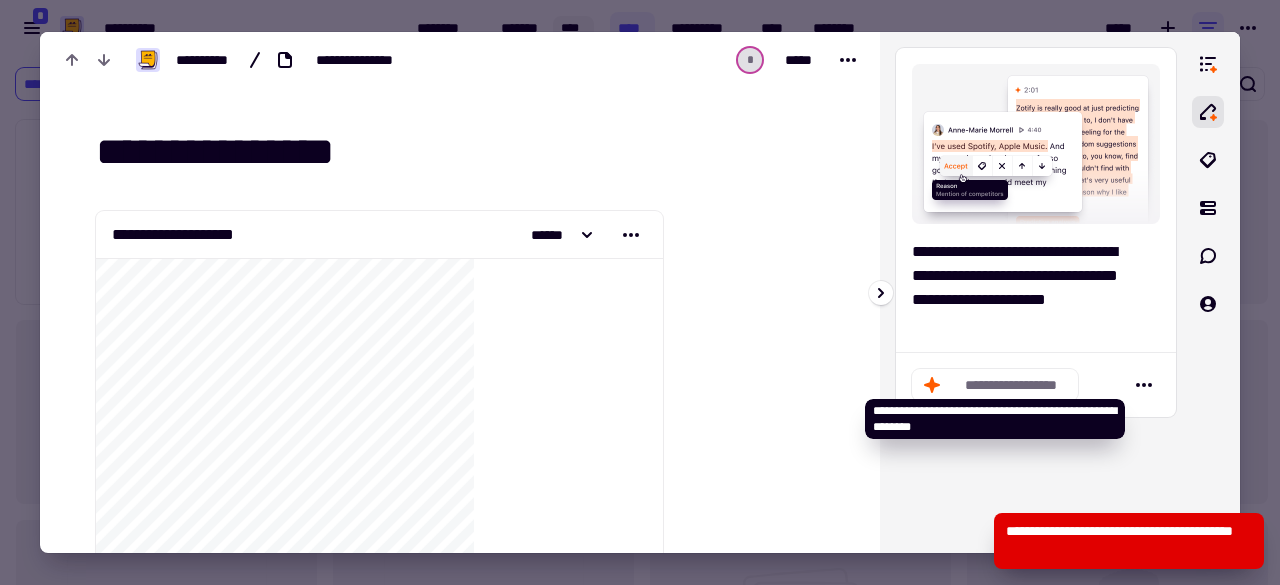 click on "**********" 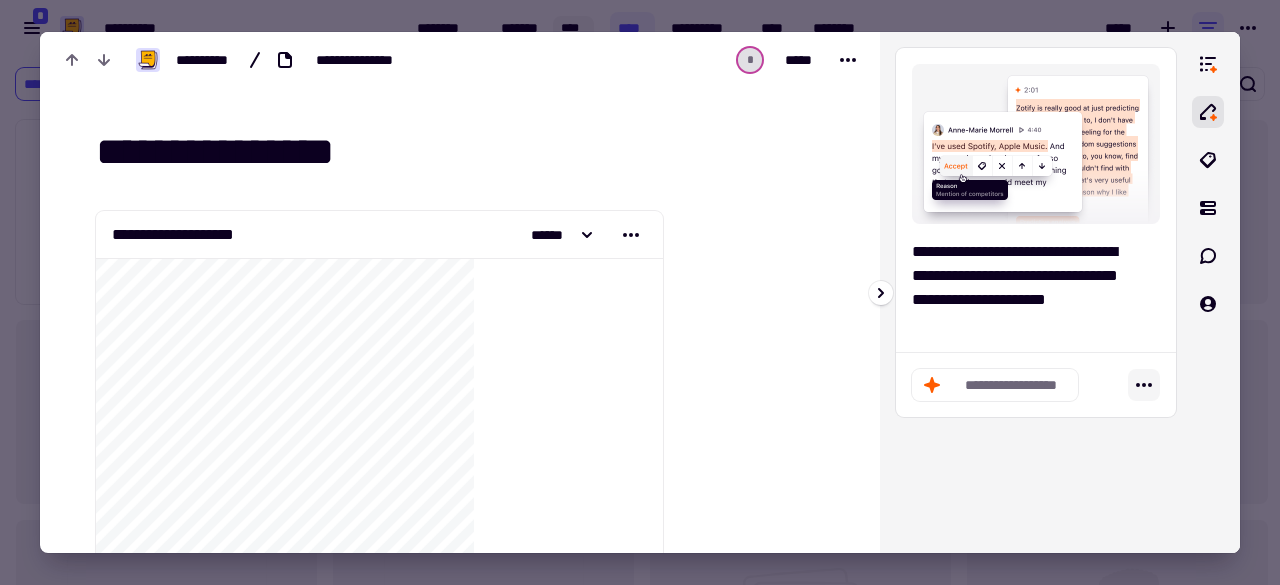 click 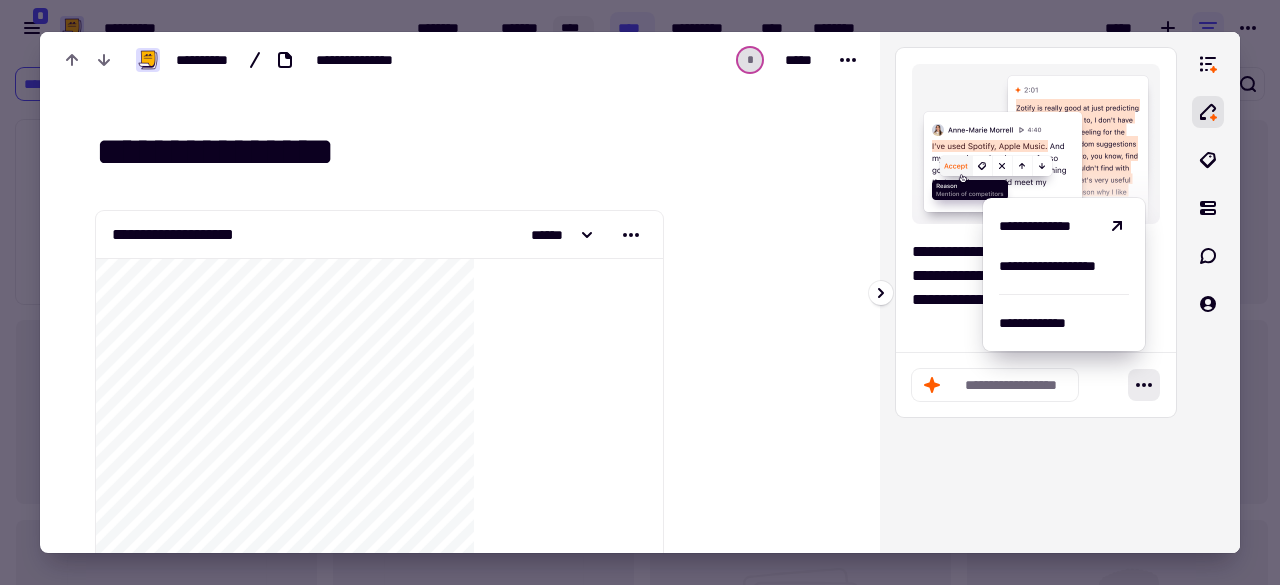 click on "**********" at bounding box center (1036, 292) 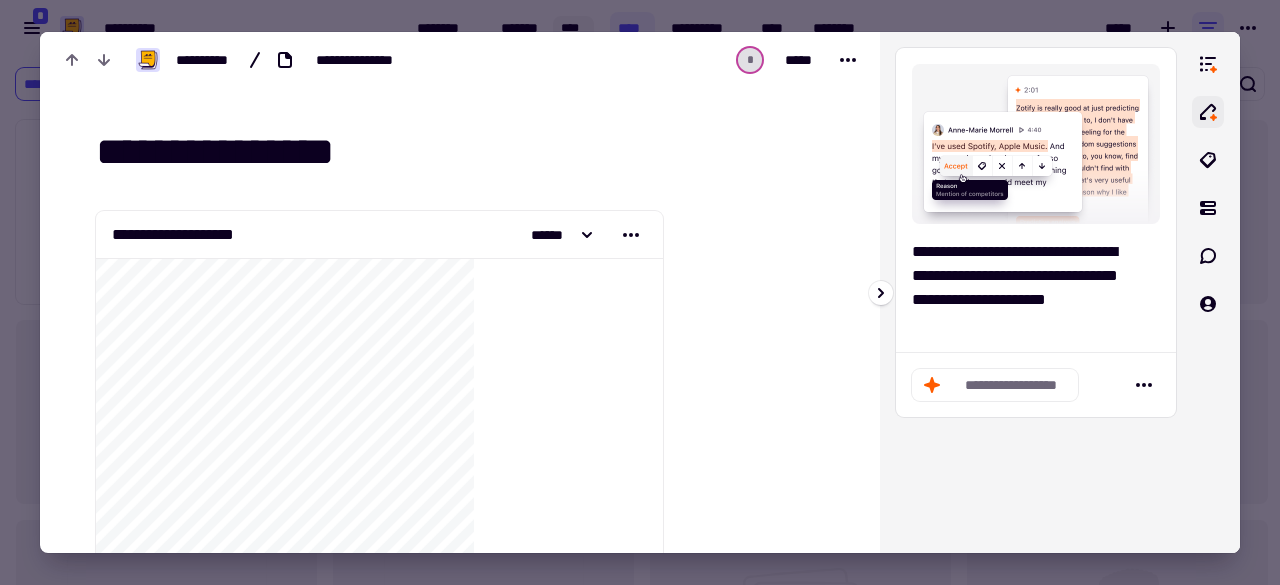 click 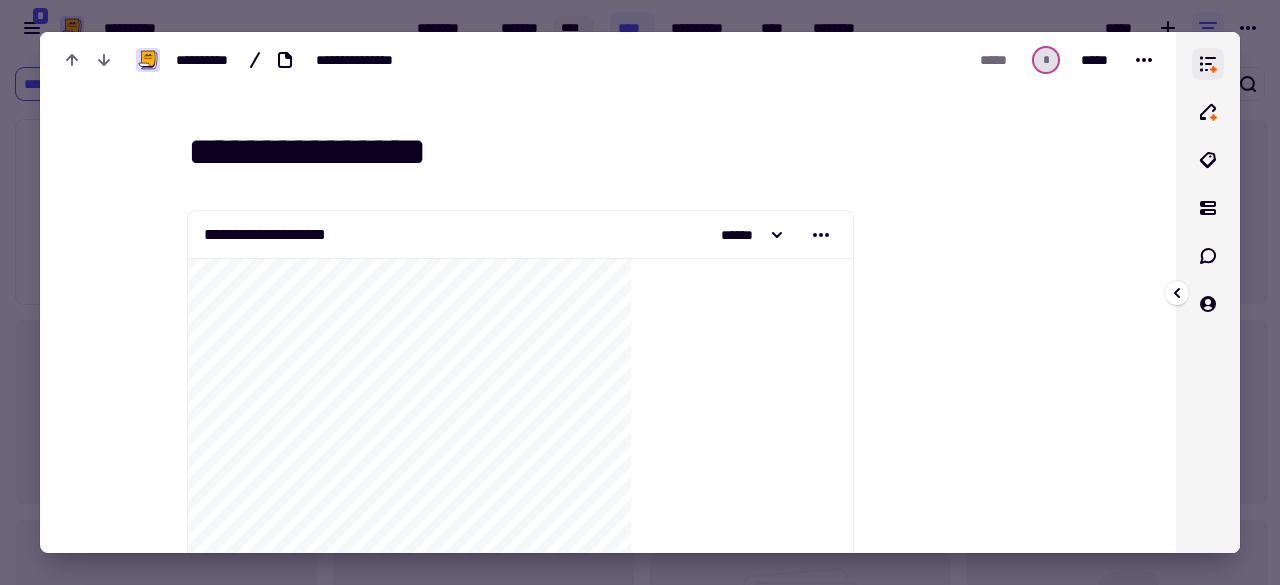 click 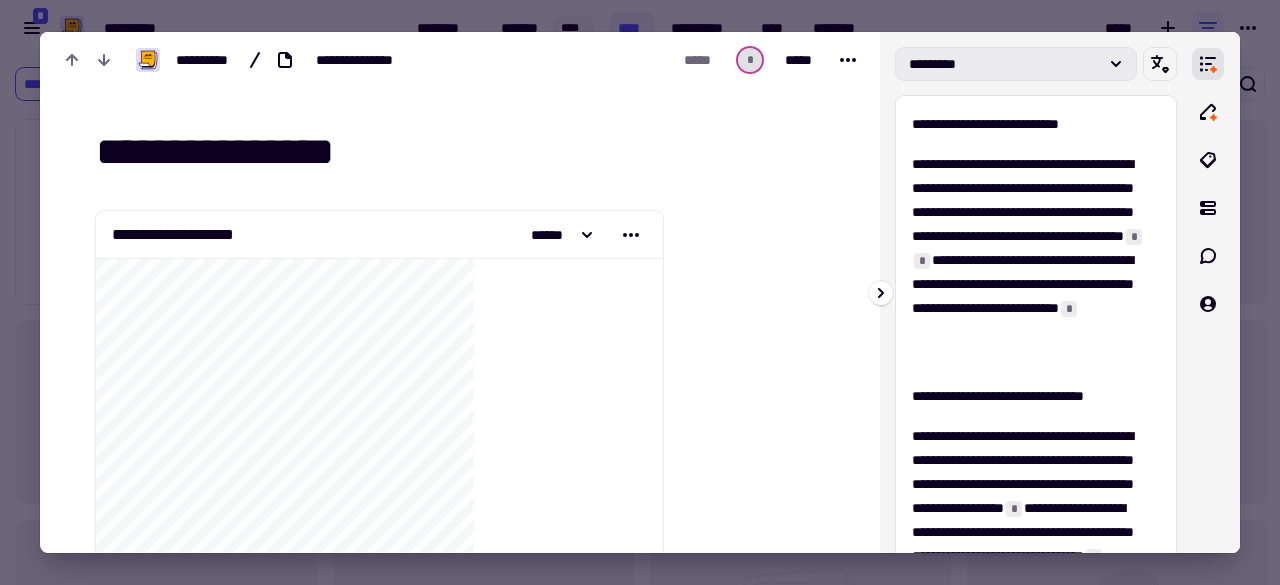 click on "*********" 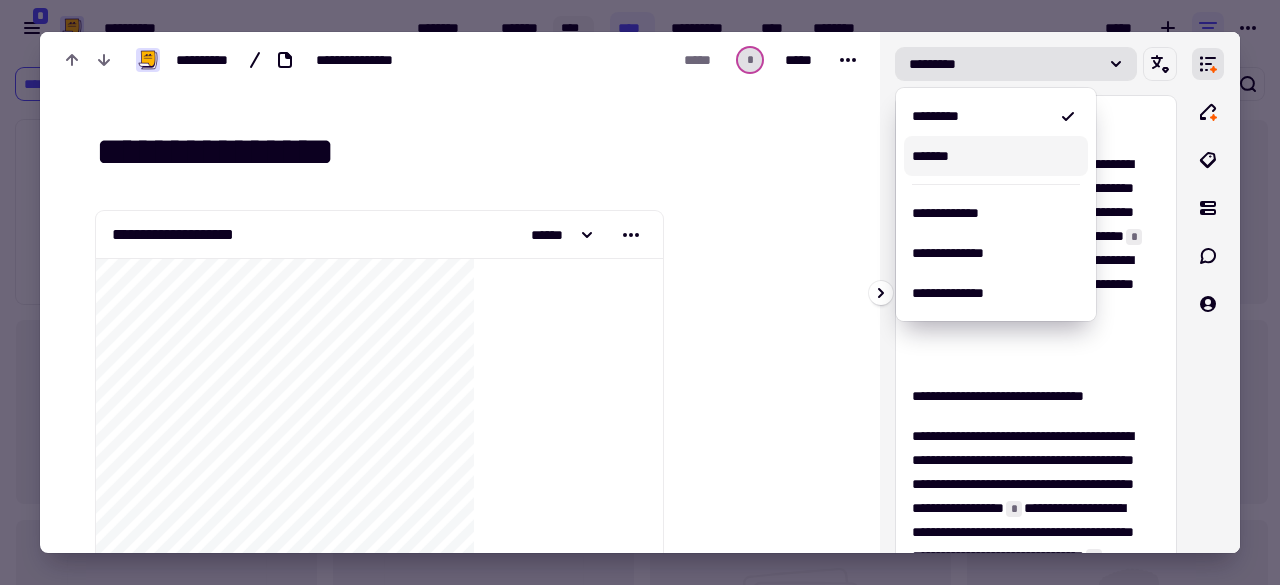 click on "*******" at bounding box center (996, 156) 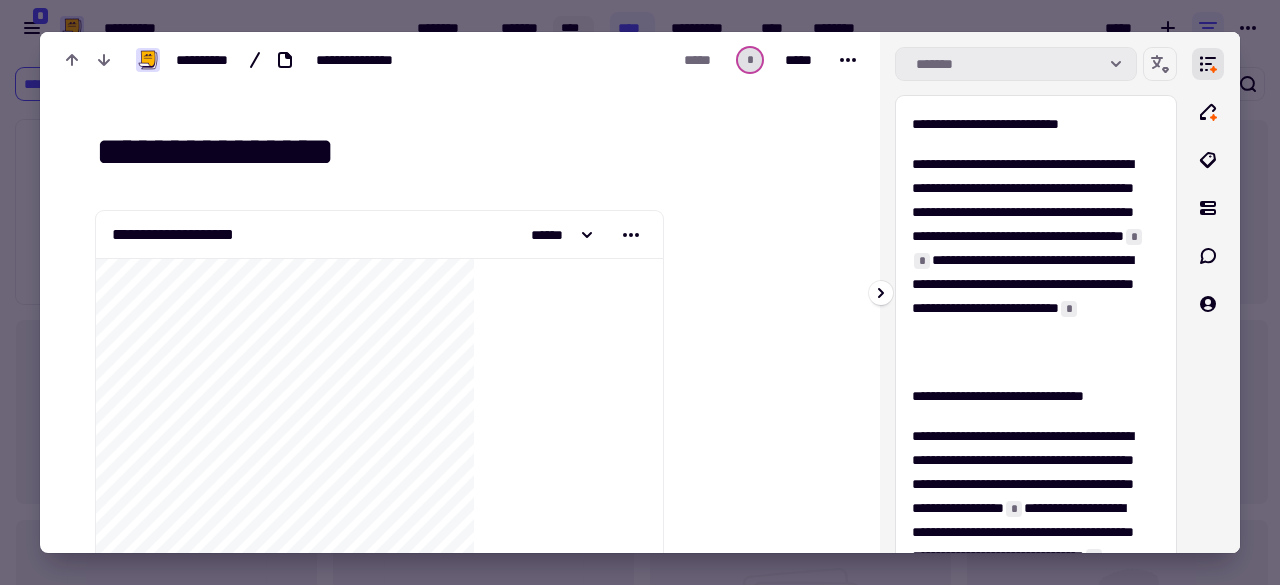 click on "*******" 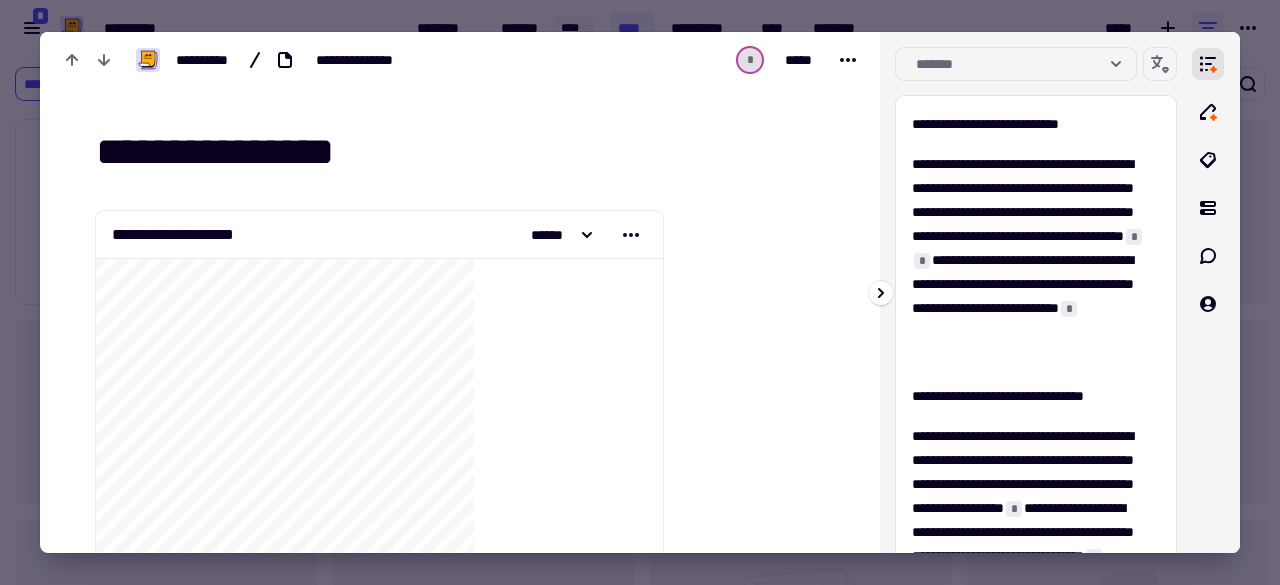 click on "[FIRST] [LAST] [STREET] [CITY] [STATE] [ZIP]" at bounding box center [1036, 292] 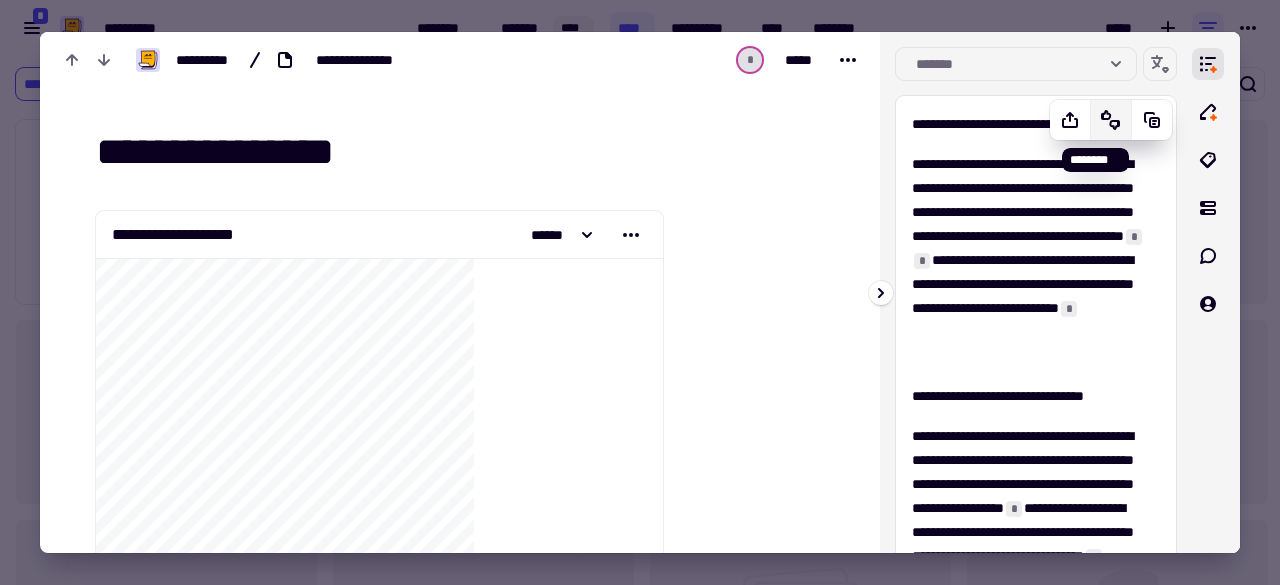 click 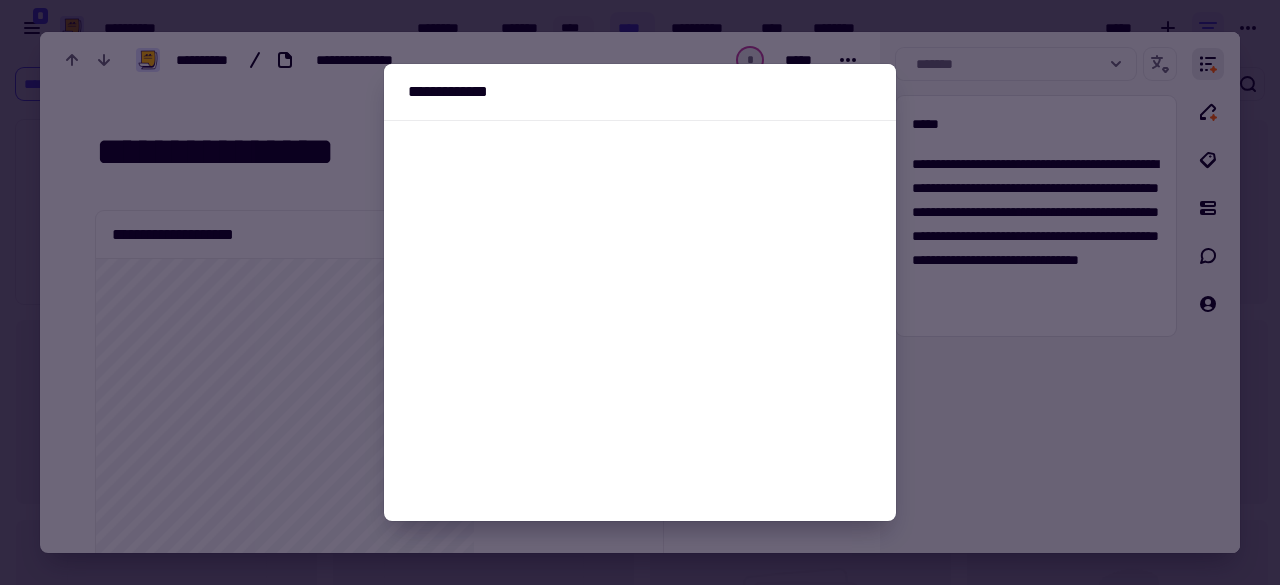 click at bounding box center (640, 292) 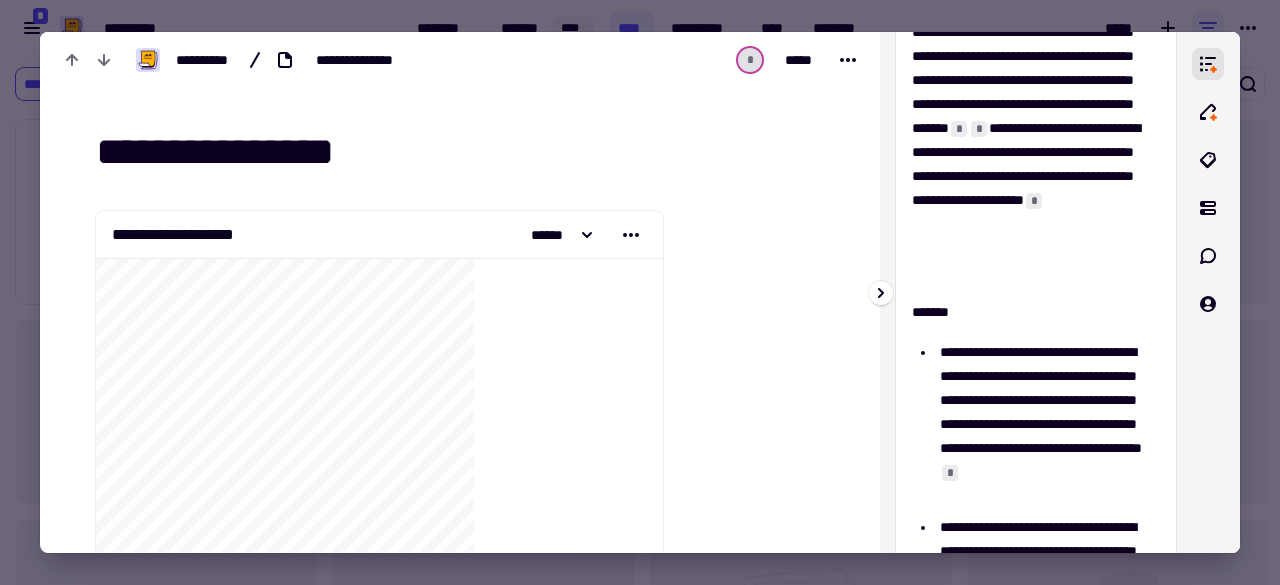 scroll, scrollTop: 0, scrollLeft: 0, axis: both 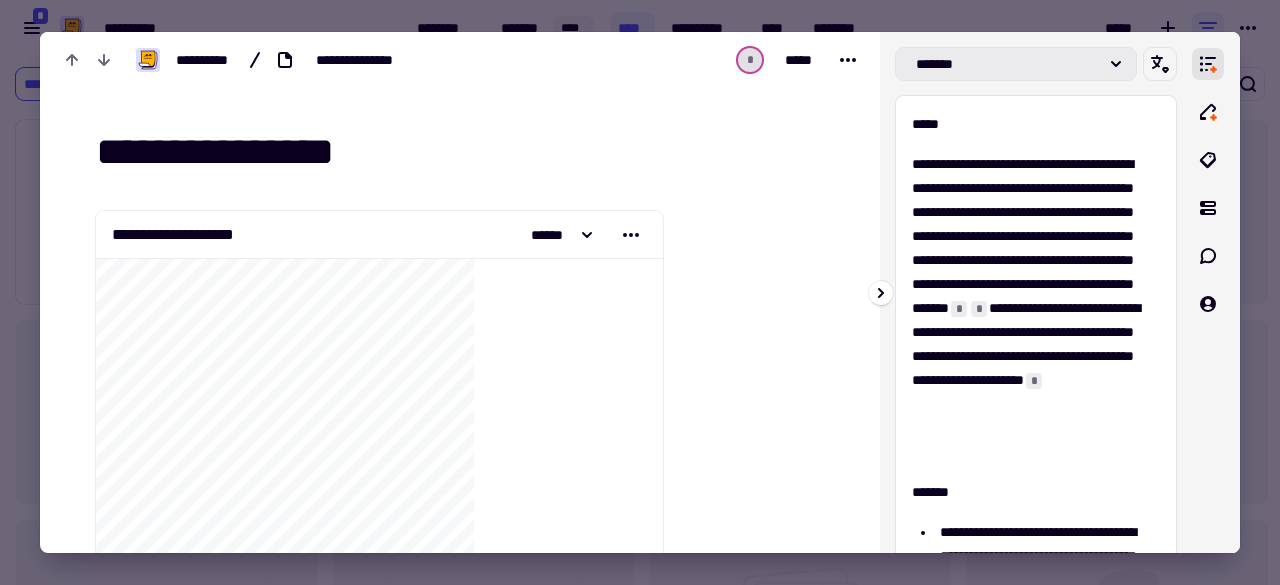 click on "*******" 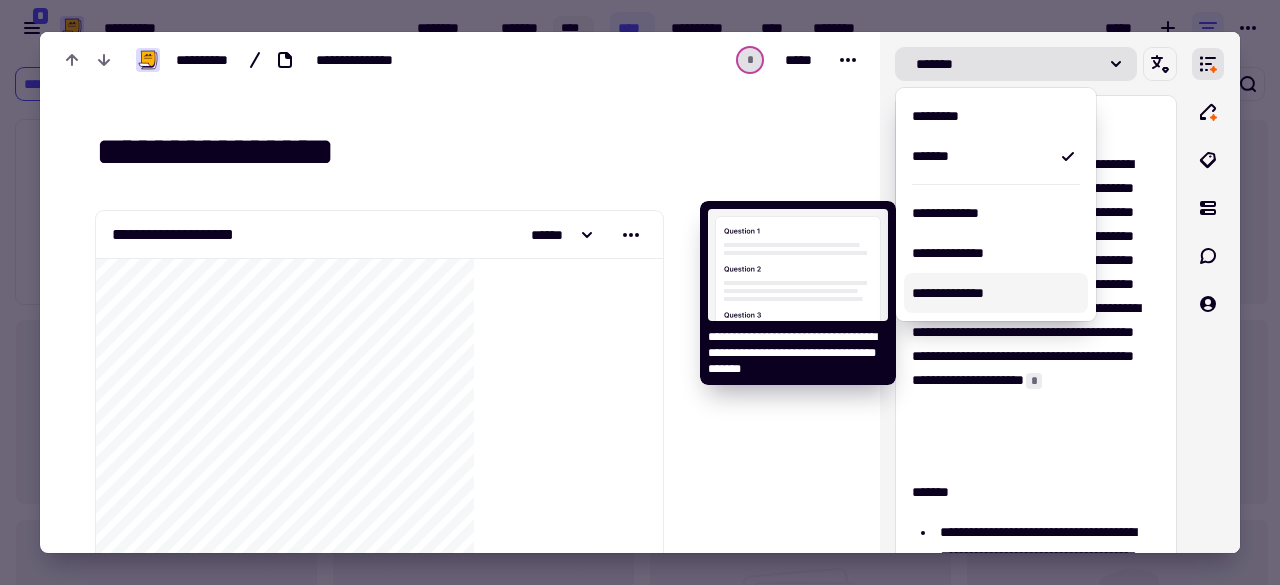 click on "**********" at bounding box center [996, 293] 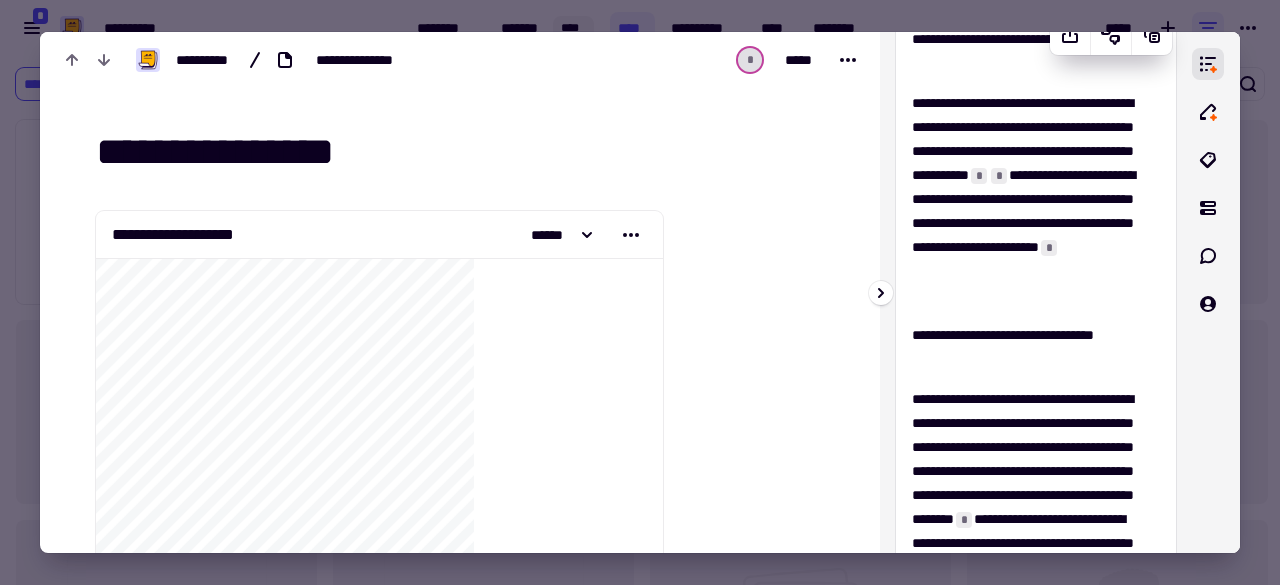 scroll, scrollTop: 0, scrollLeft: 0, axis: both 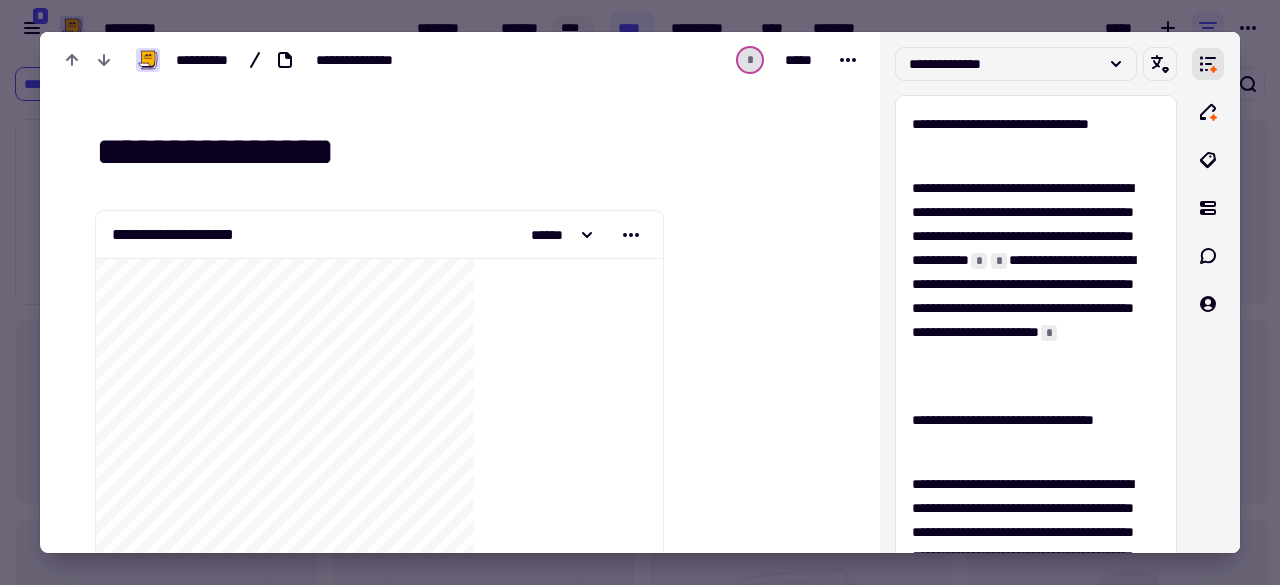click at bounding box center (640, 292) 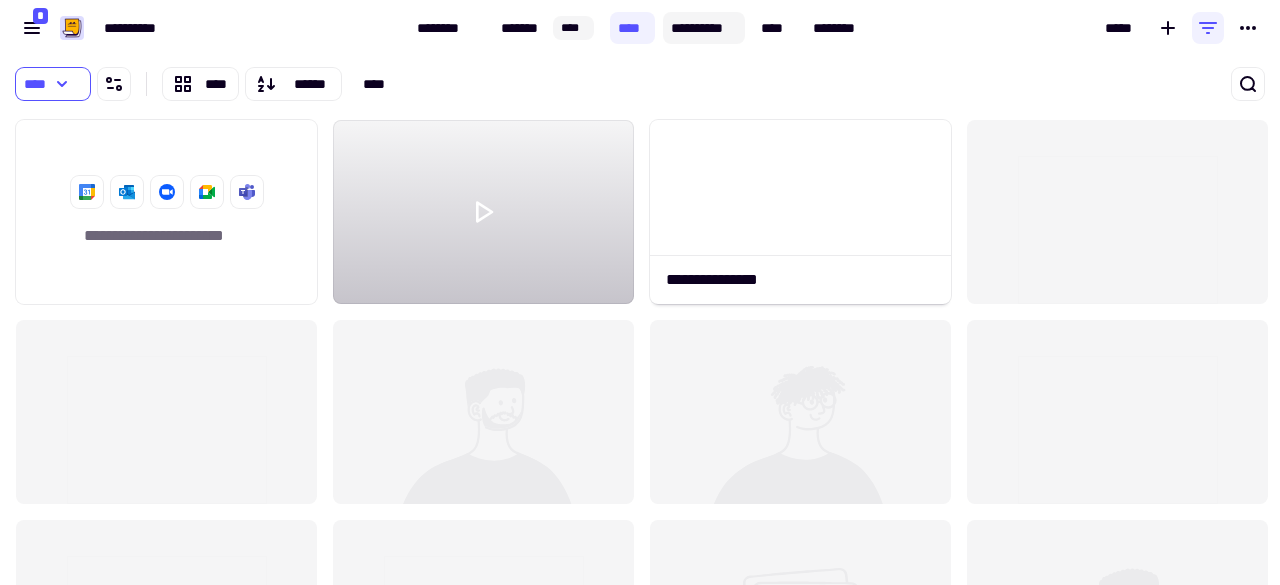 click on "**********" 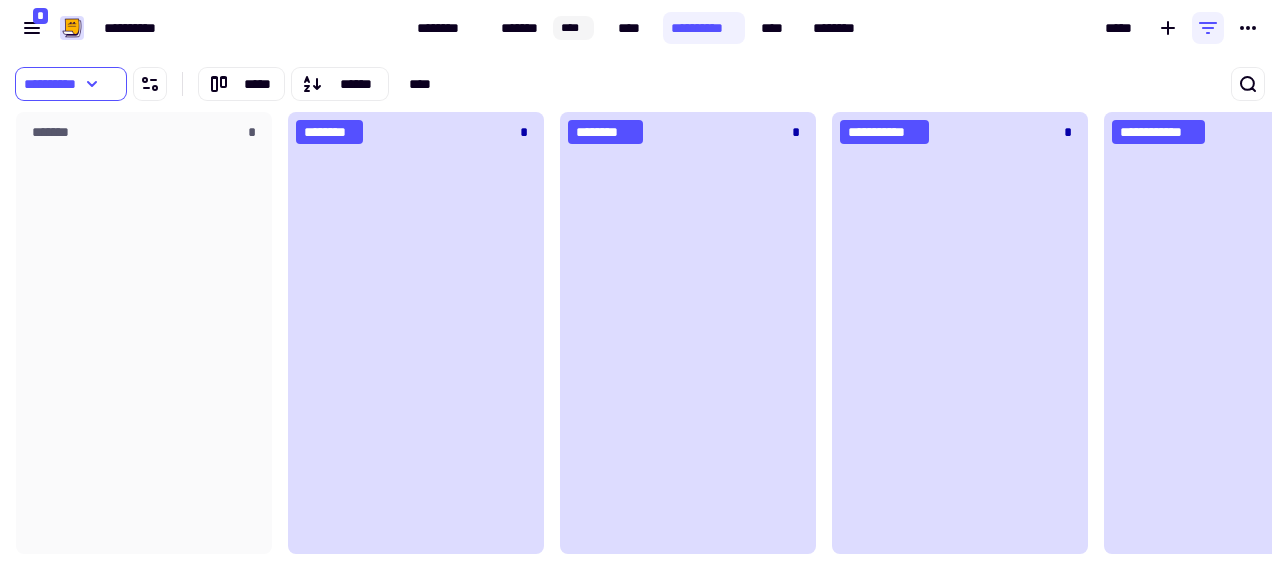 scroll, scrollTop: 16, scrollLeft: 16, axis: both 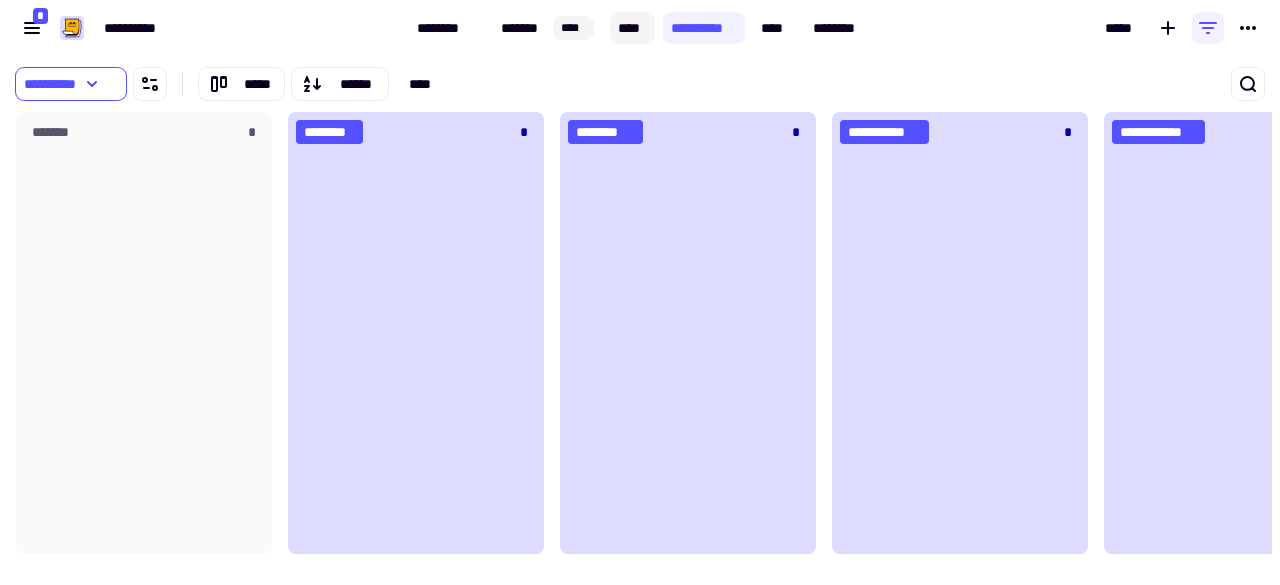 click on "****" 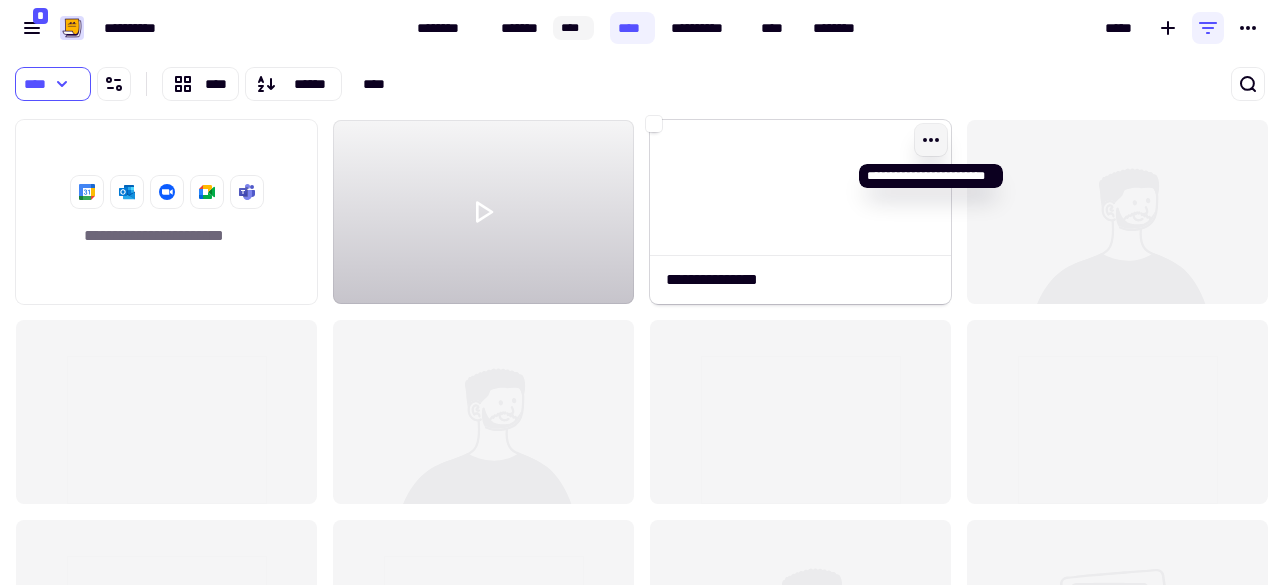 click 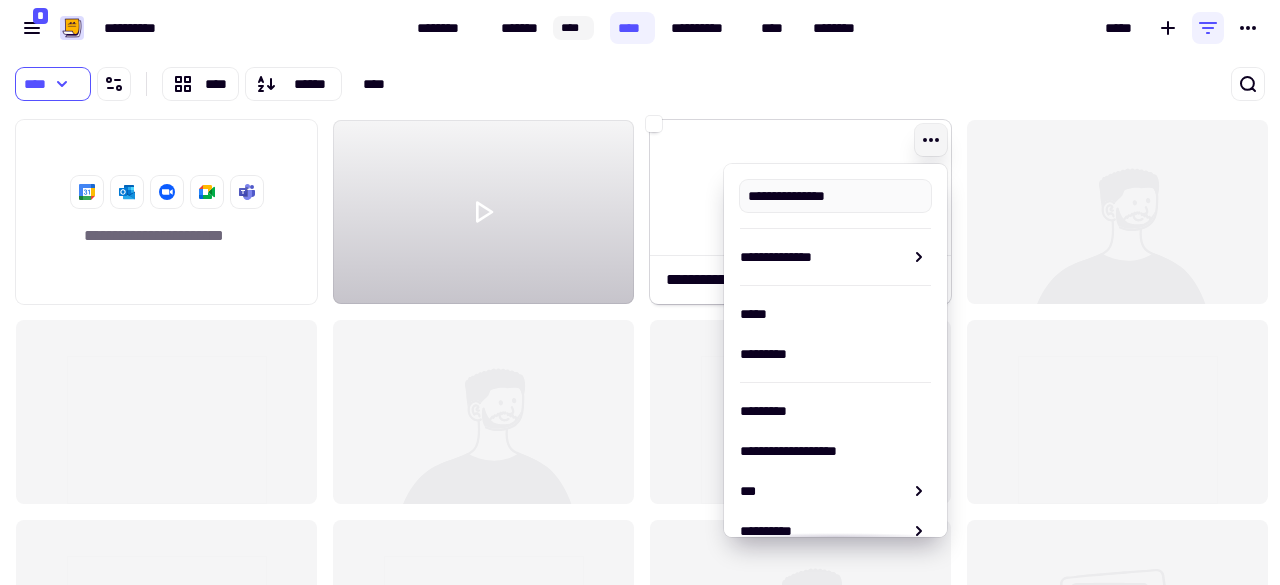 click 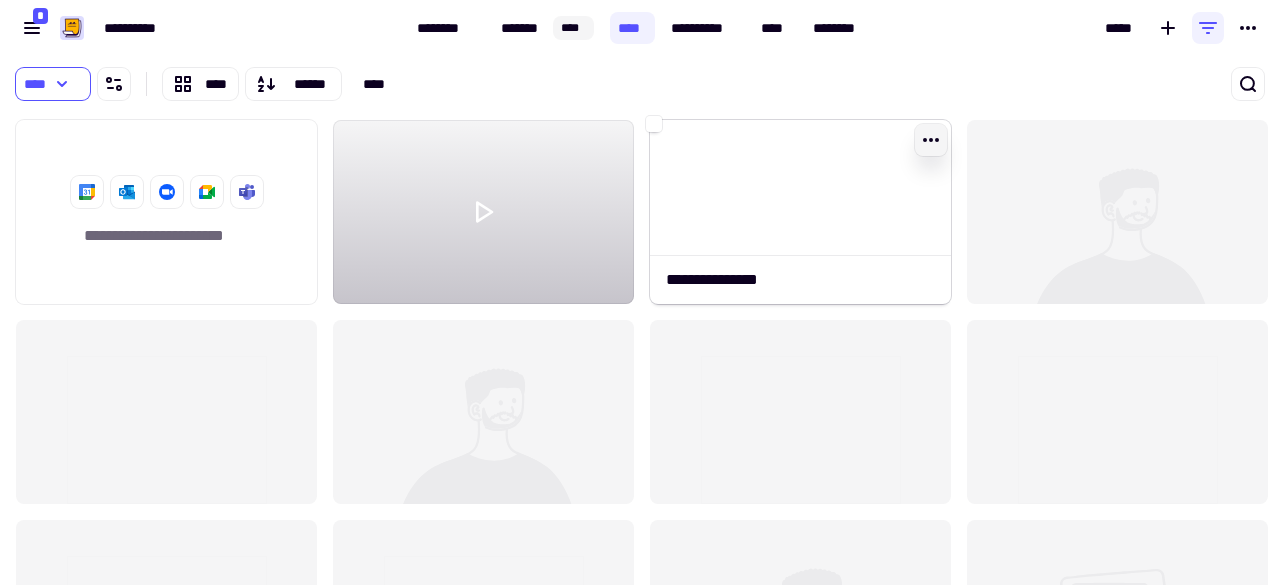 click 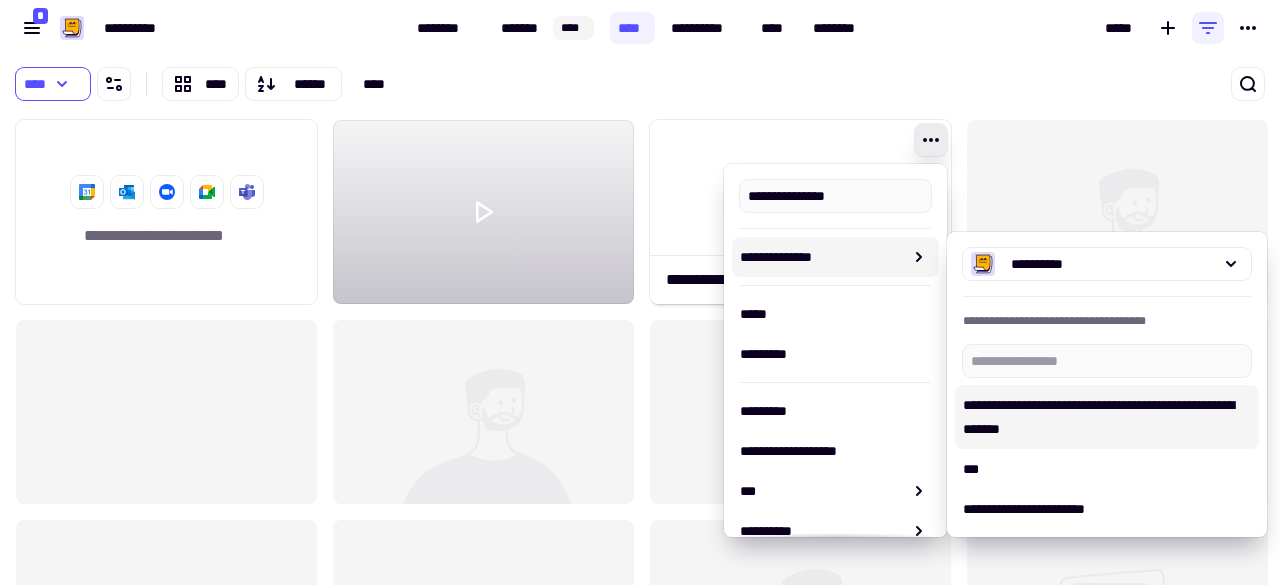click on "**********" at bounding box center (1107, 417) 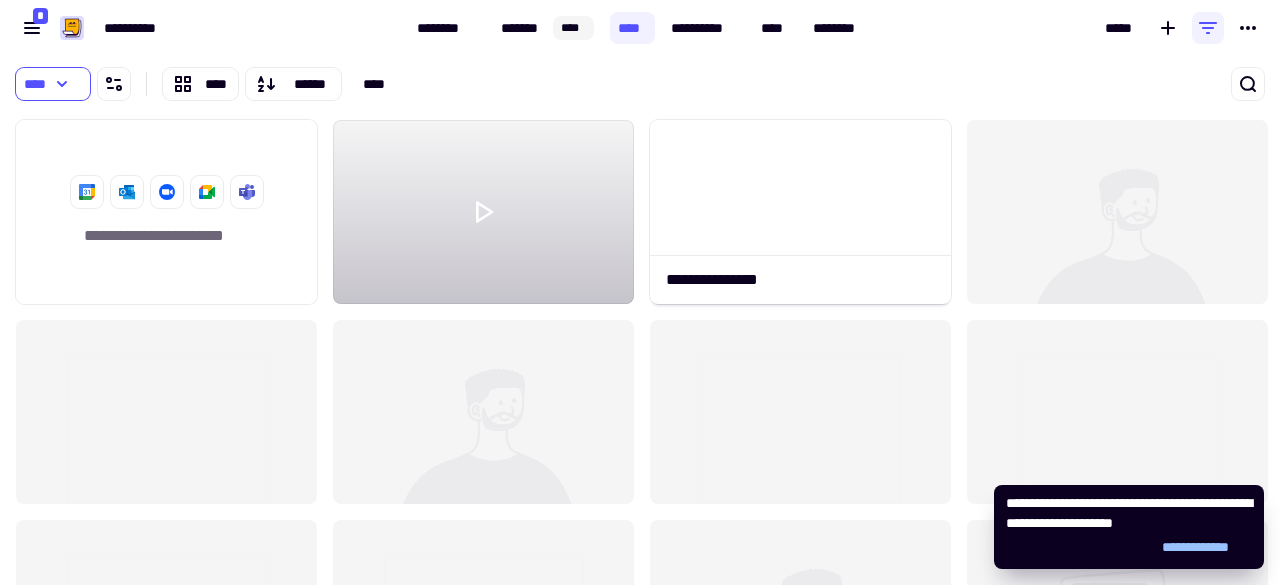 click on "**********" 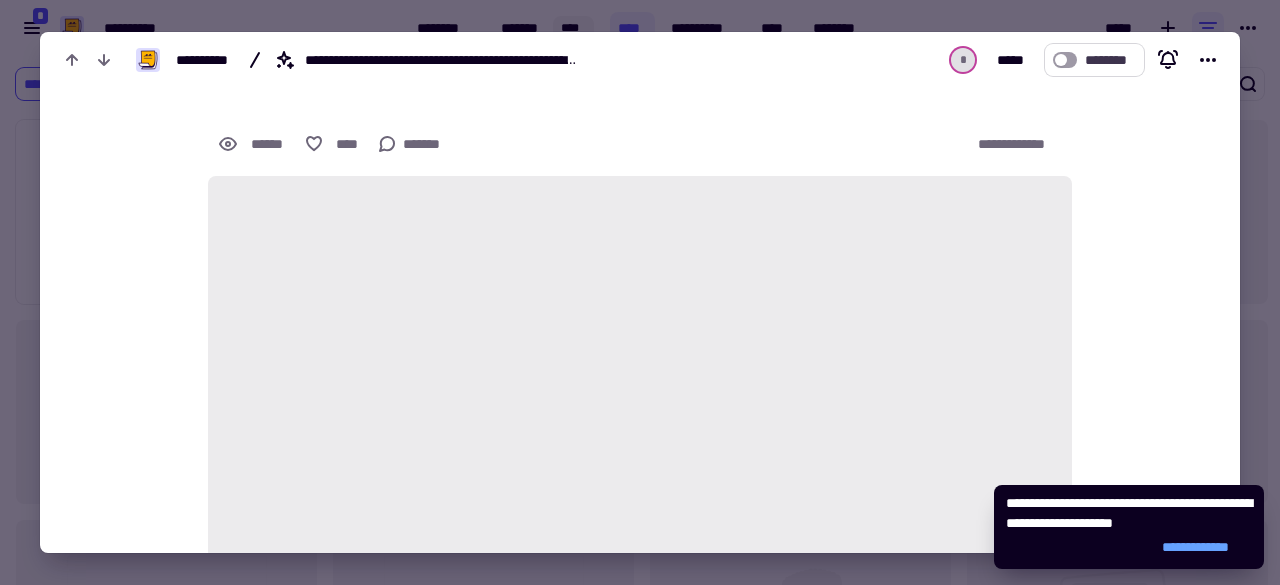 click 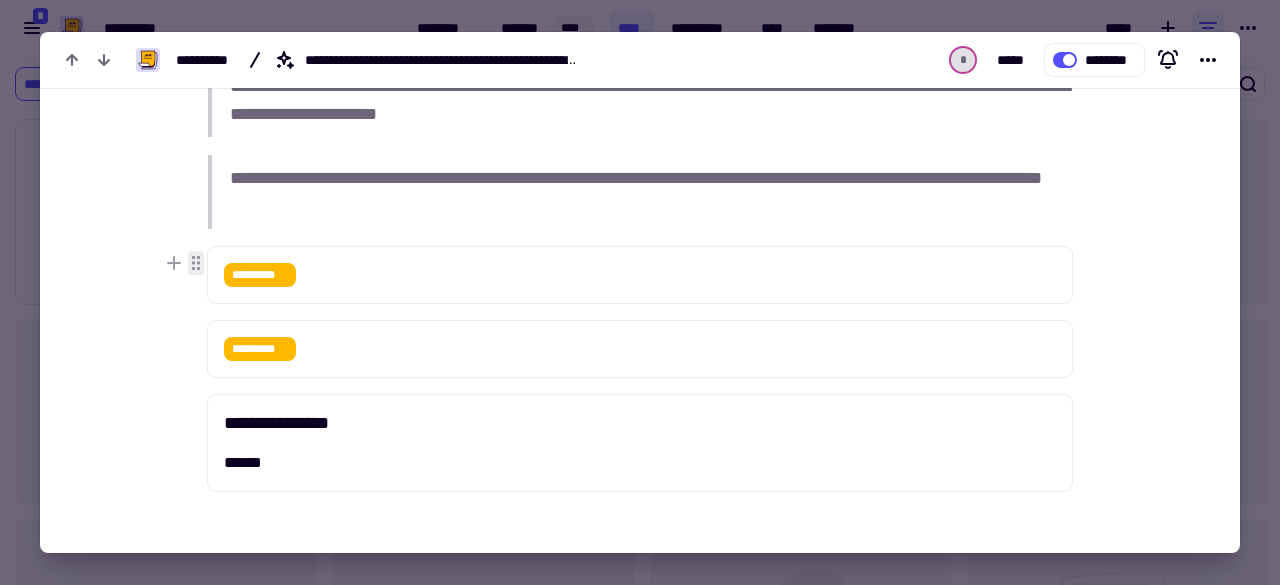 click 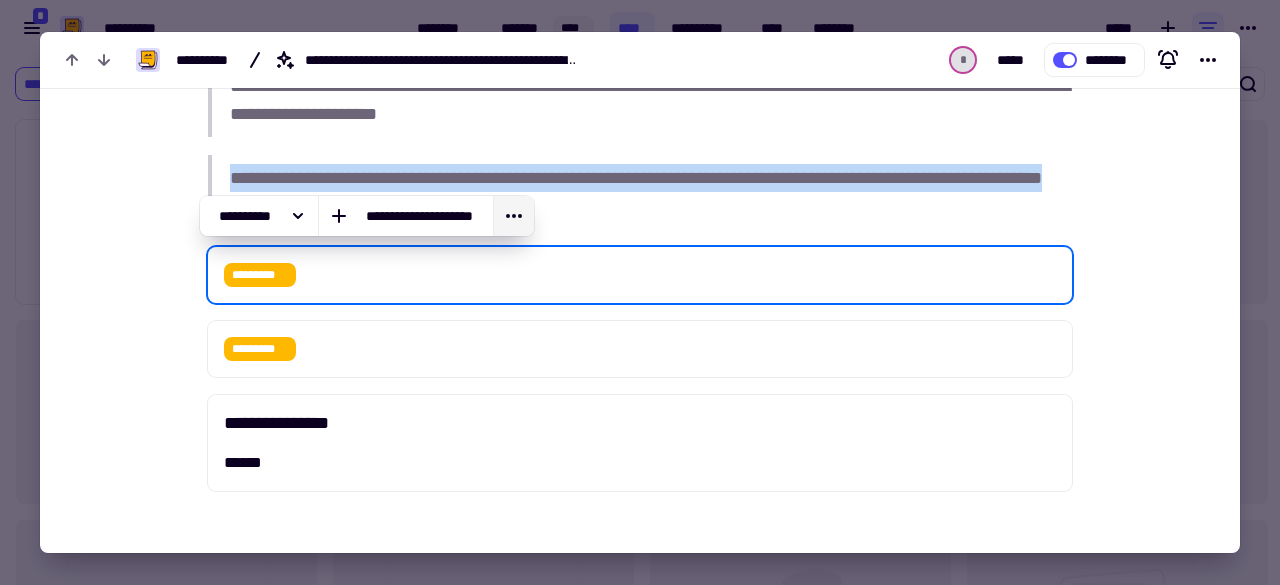 click 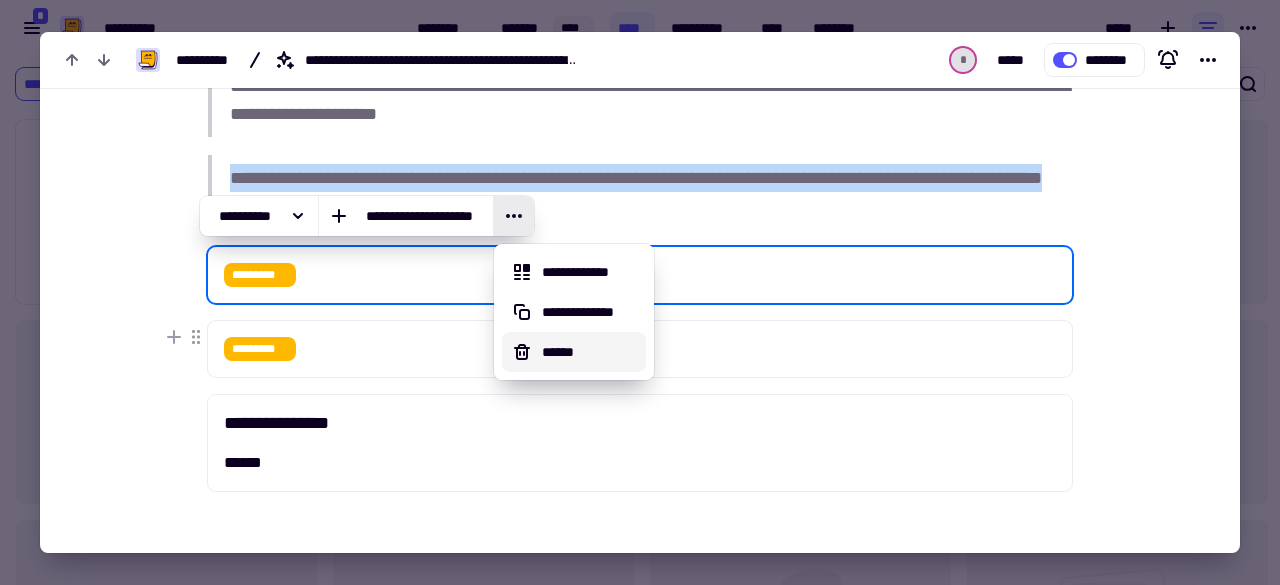 click on "******" at bounding box center [590, 352] 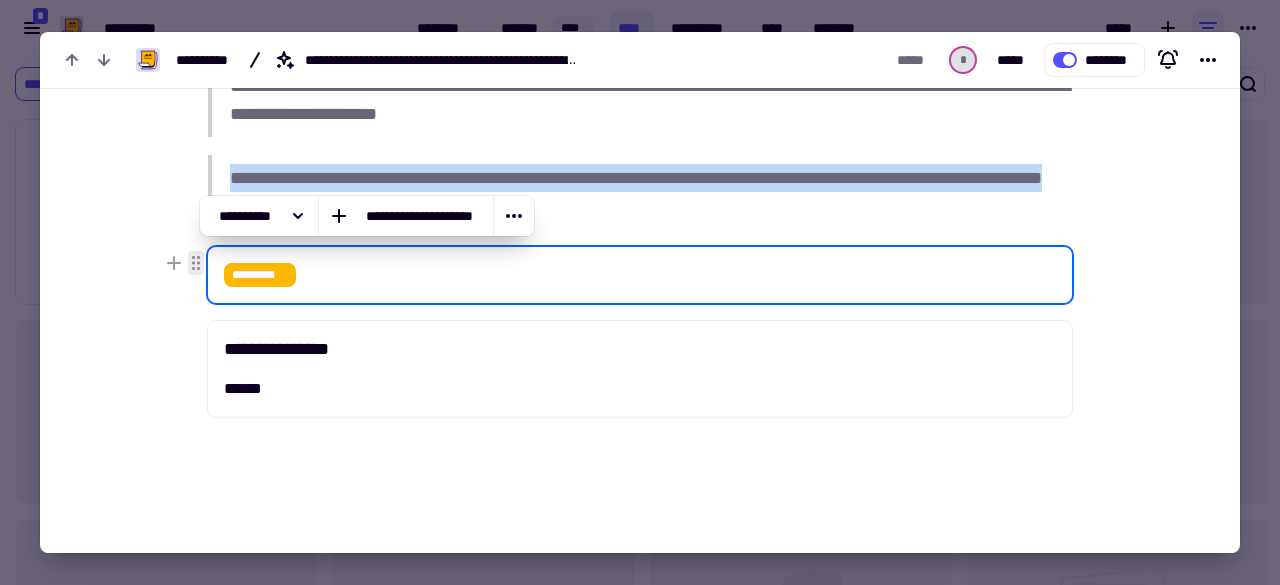click 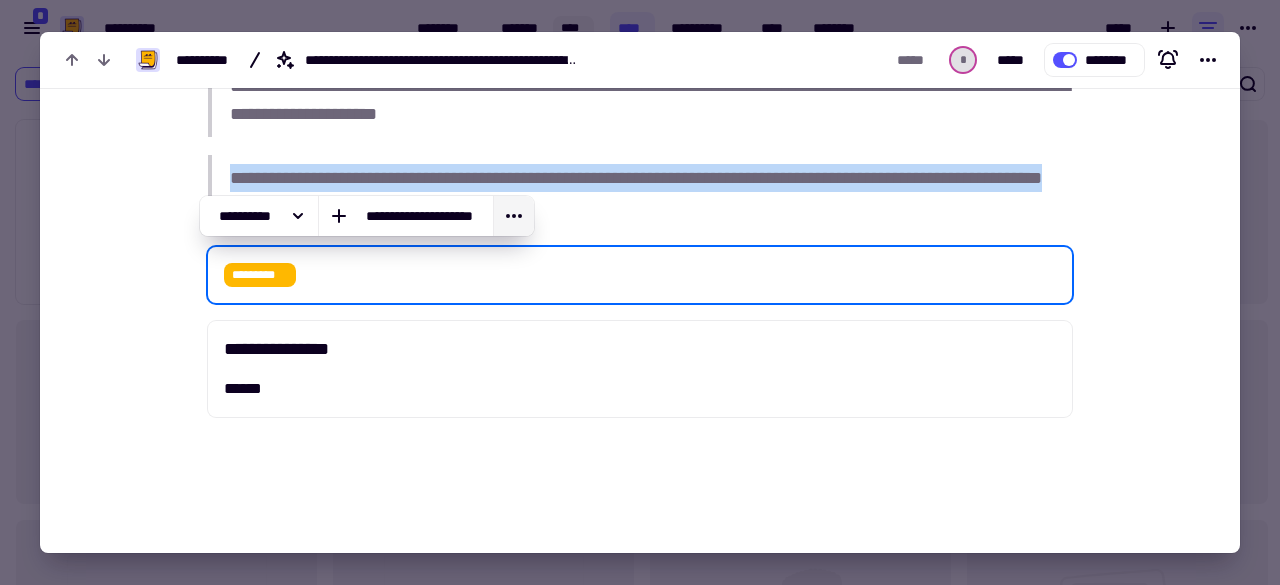 click 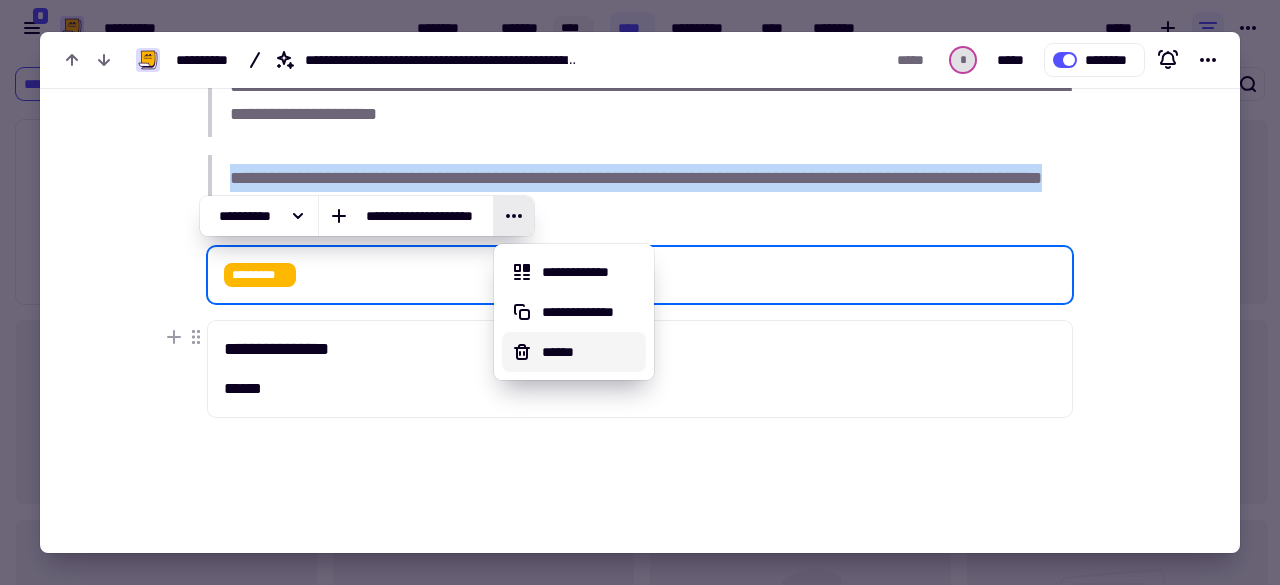 click on "******" at bounding box center [590, 352] 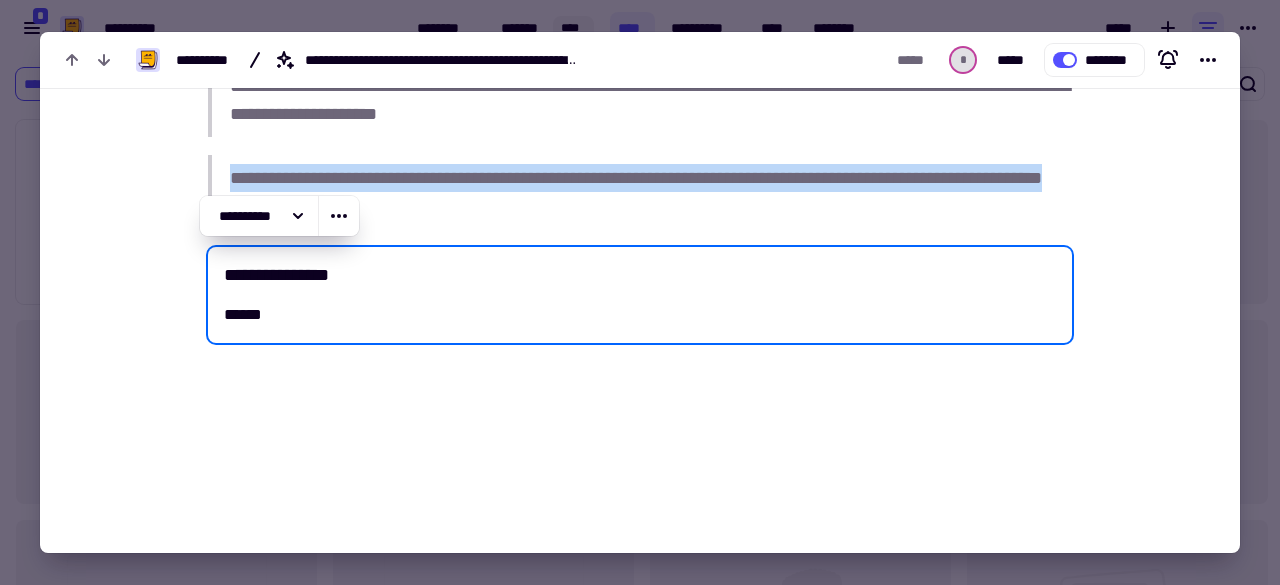 drag, startPoint x: 498, startPoint y: 400, endPoint x: 978, endPoint y: 286, distance: 493.3518 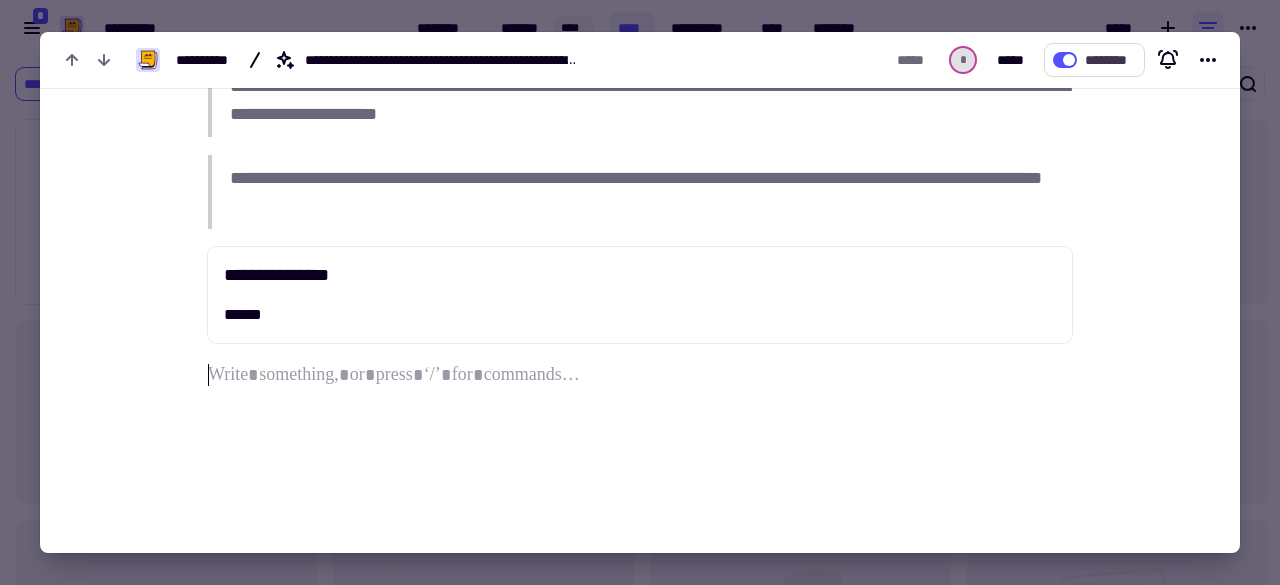 click on "********" 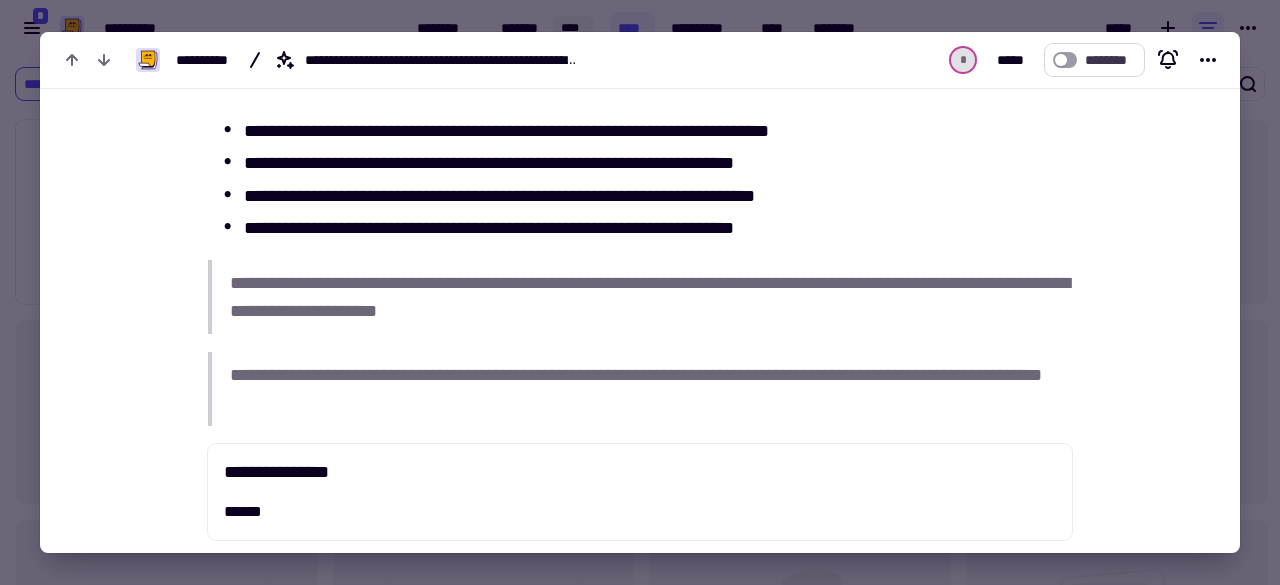 click on "********" 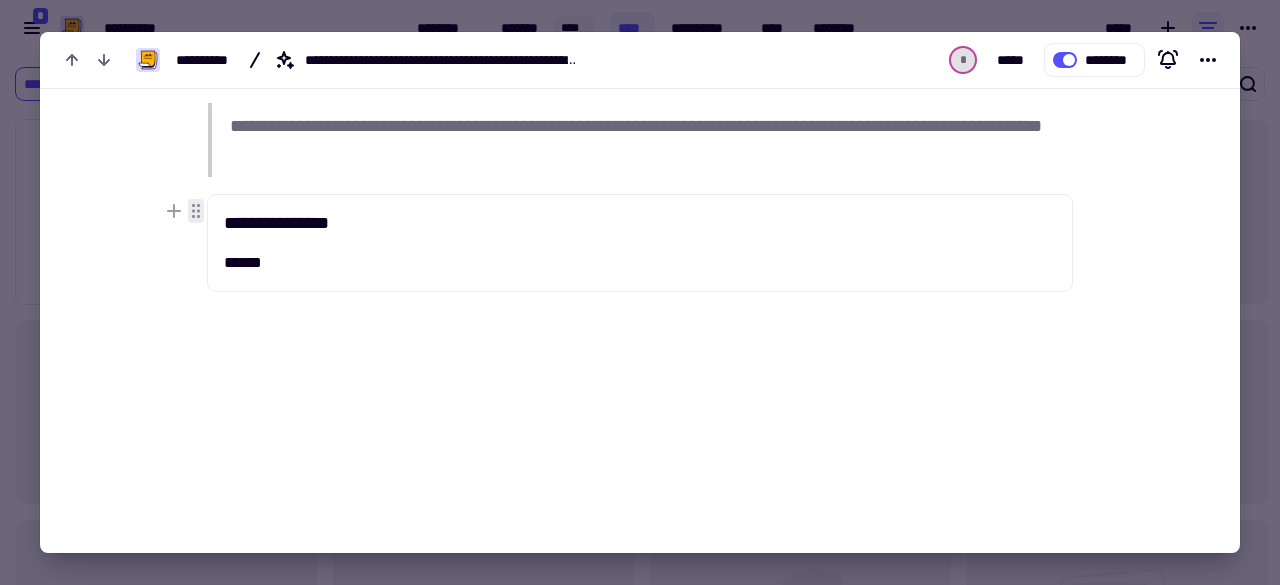 click 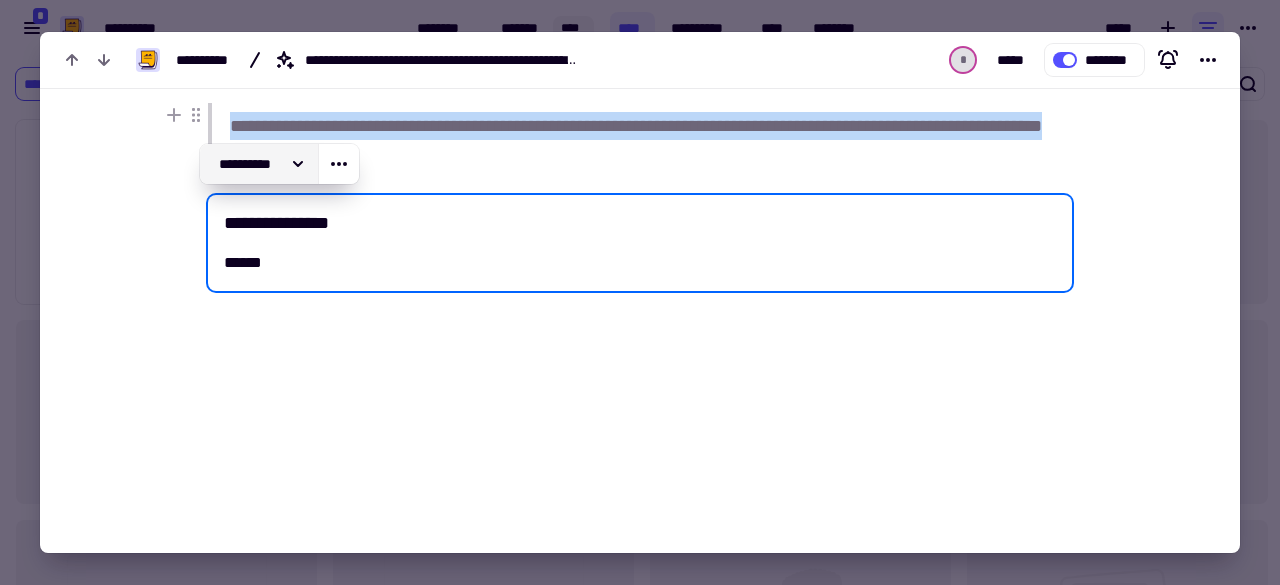 click 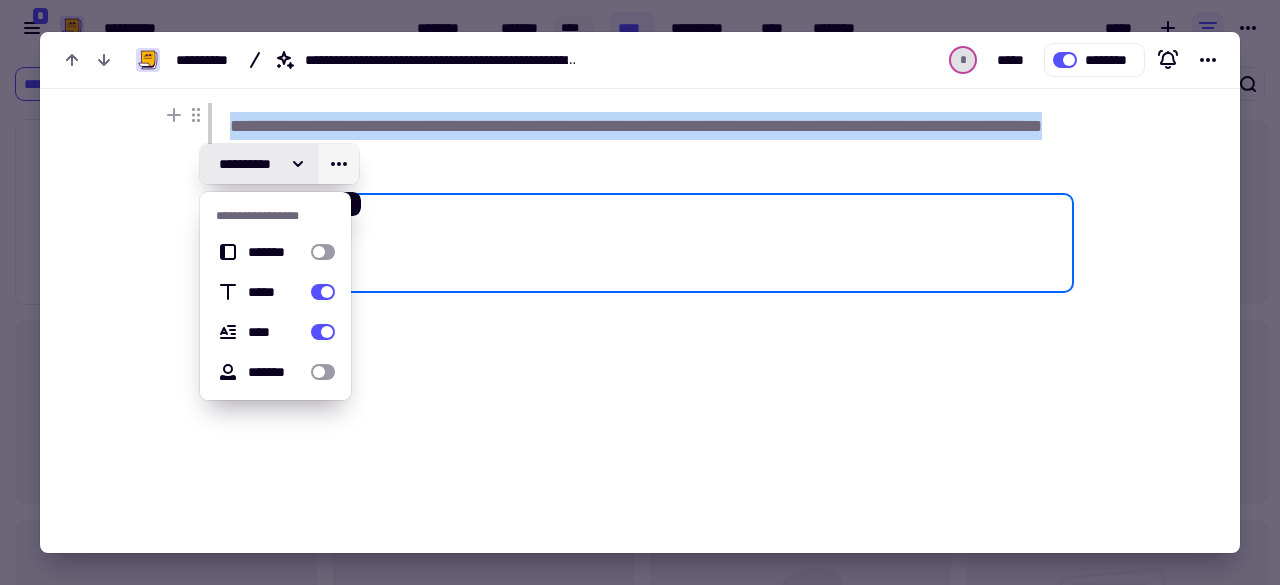 click 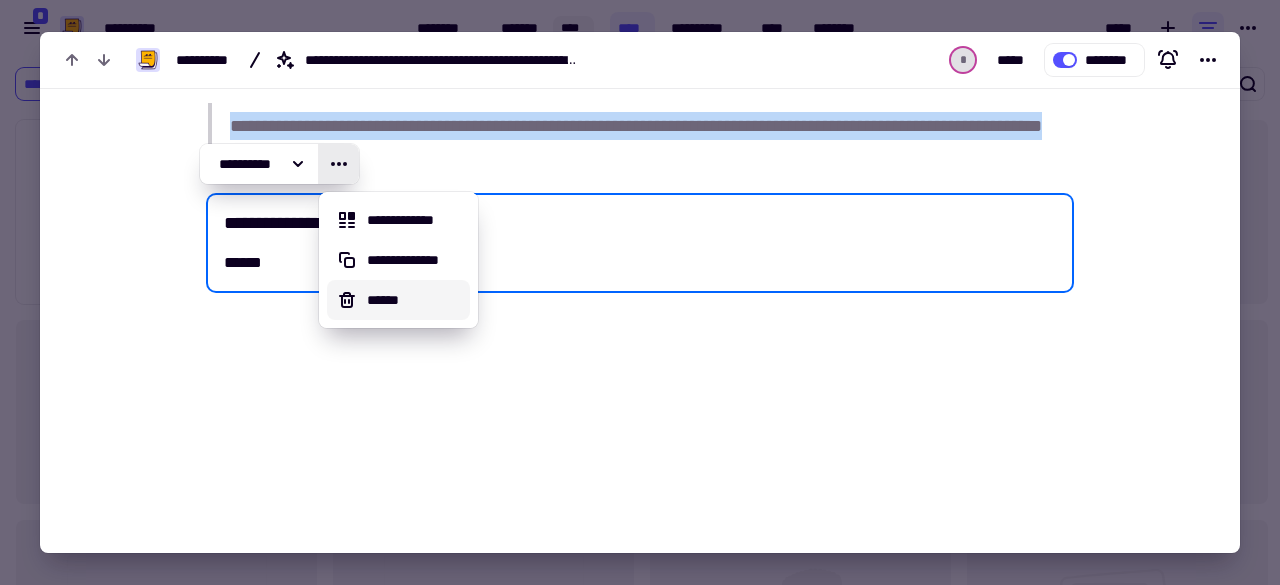 click on "******" at bounding box center (415, 300) 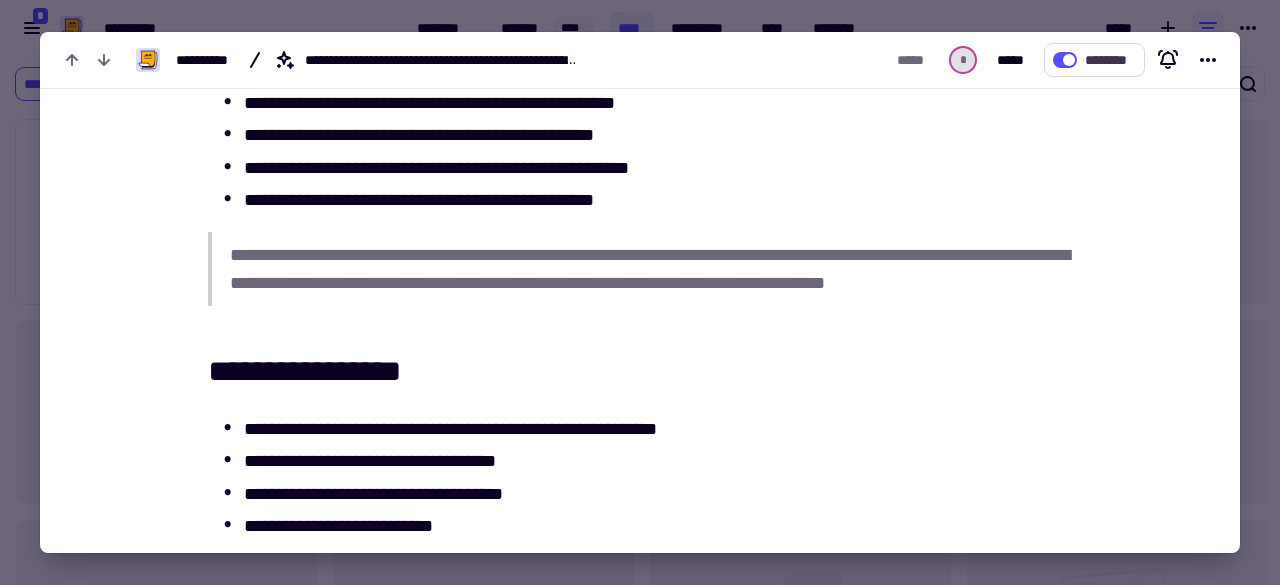 click on "********" 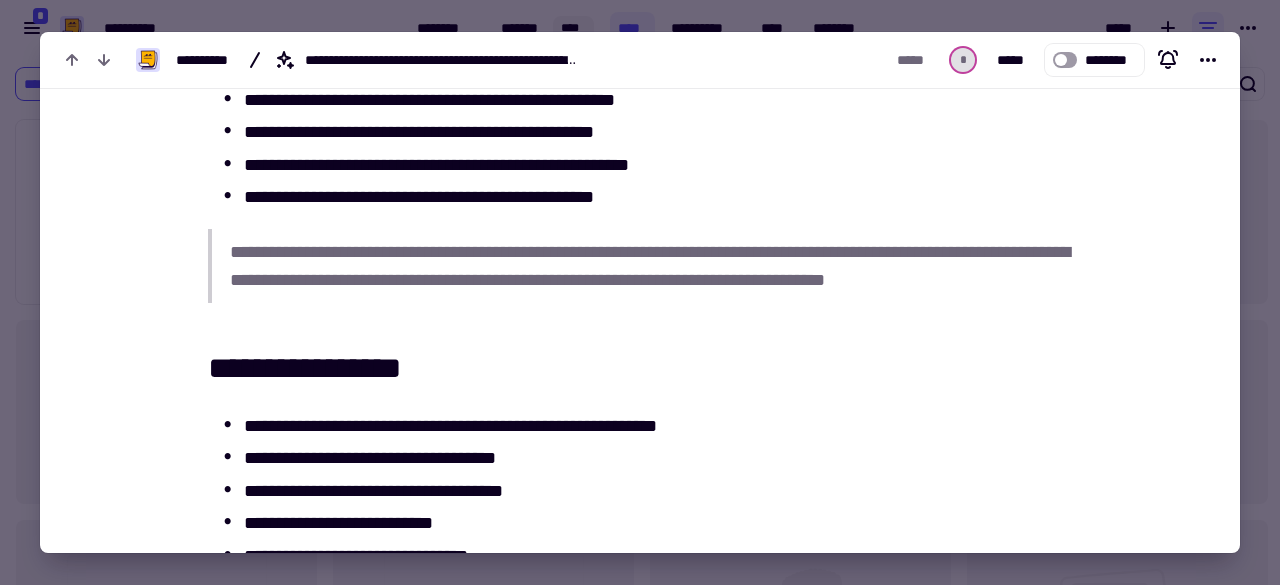 click at bounding box center [640, 292] 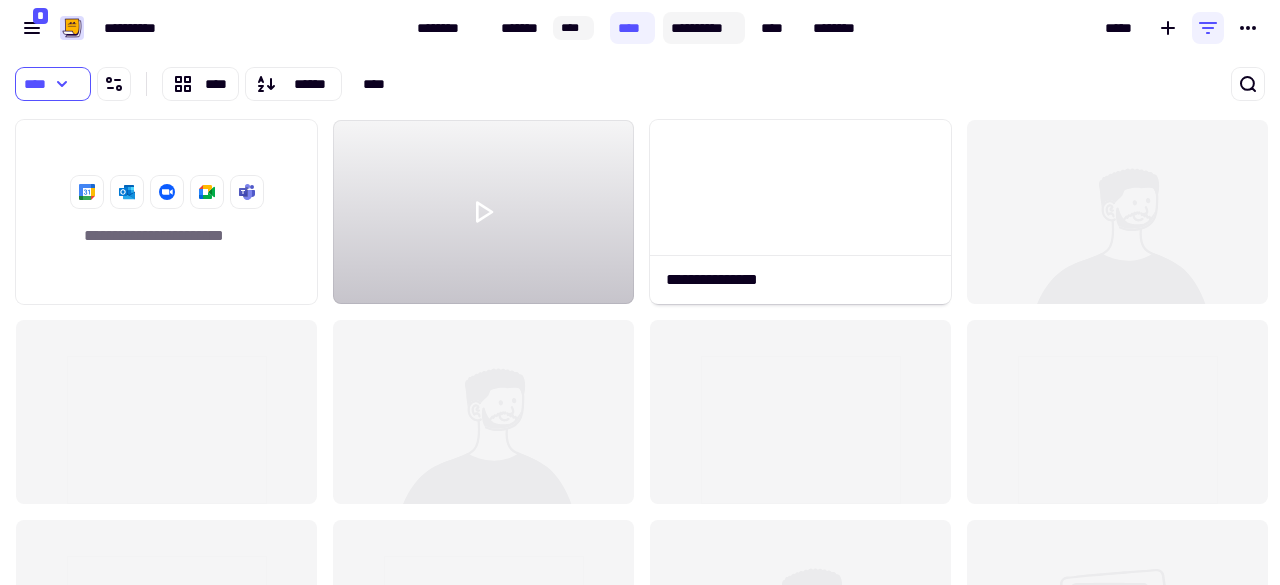 click on "**********" 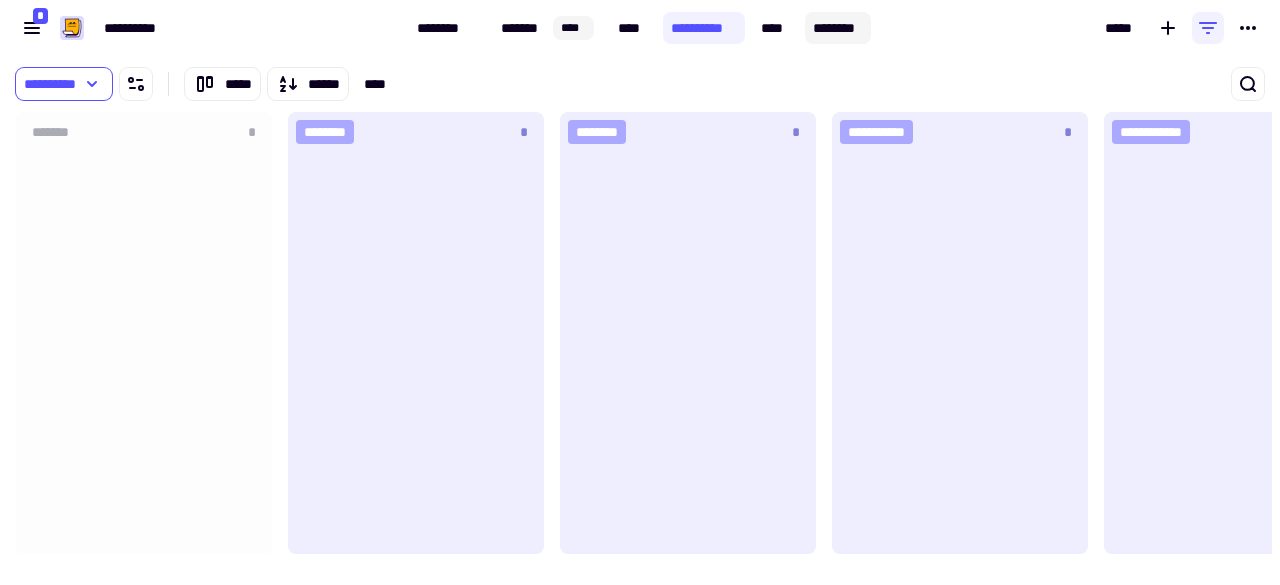 click on "********" 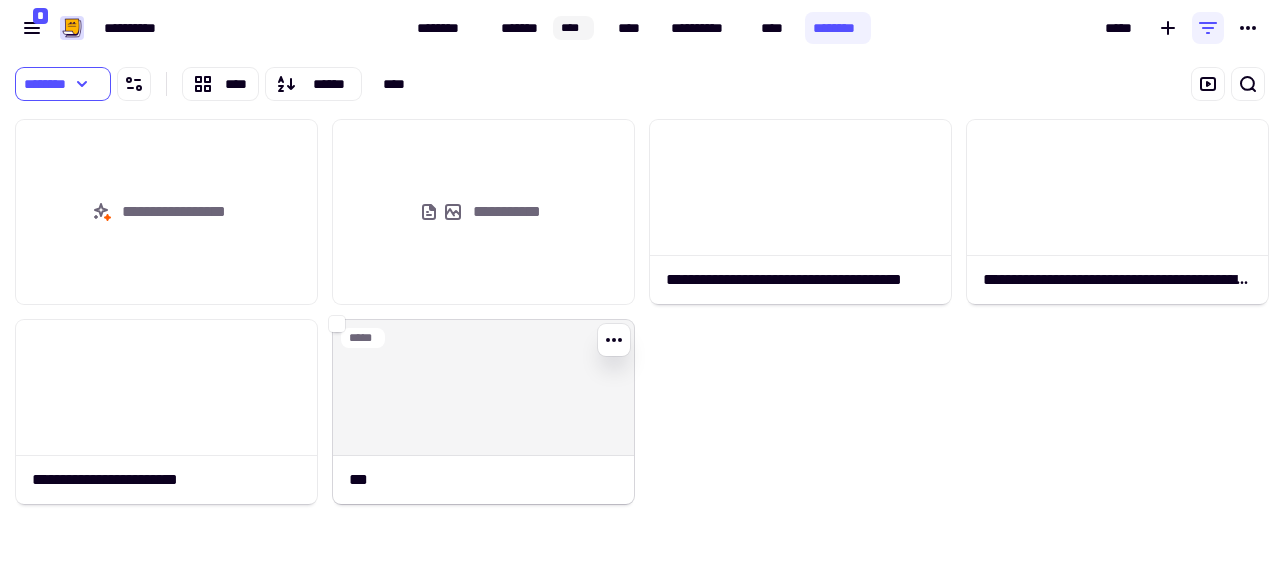scroll, scrollTop: 16, scrollLeft: 16, axis: both 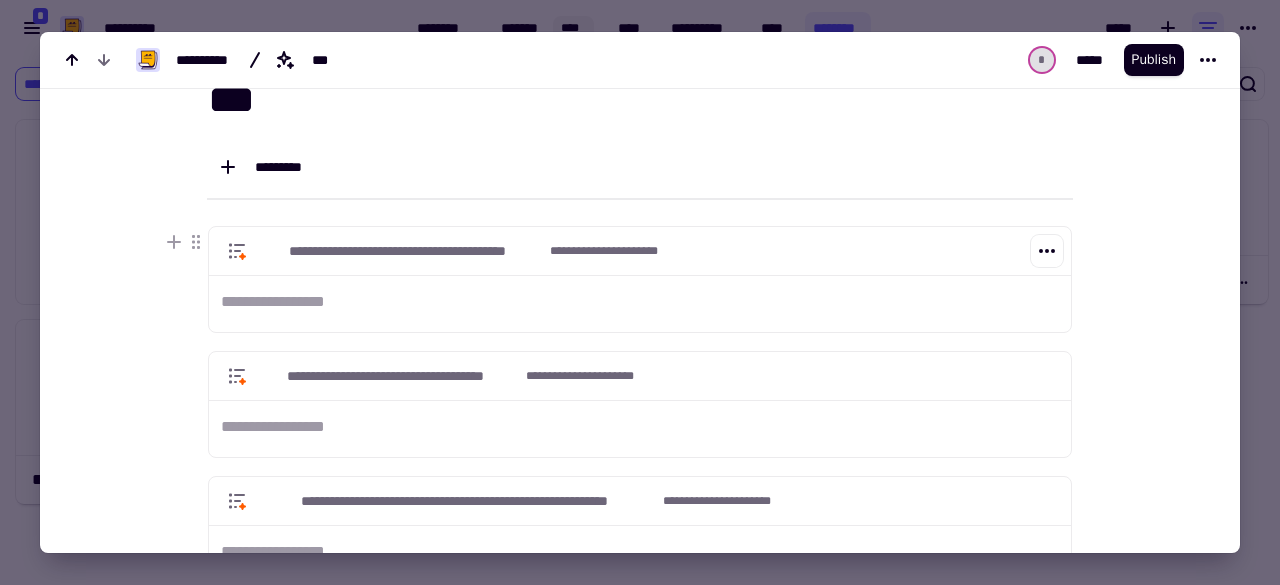 click on "**********" at bounding box center [640, 302] 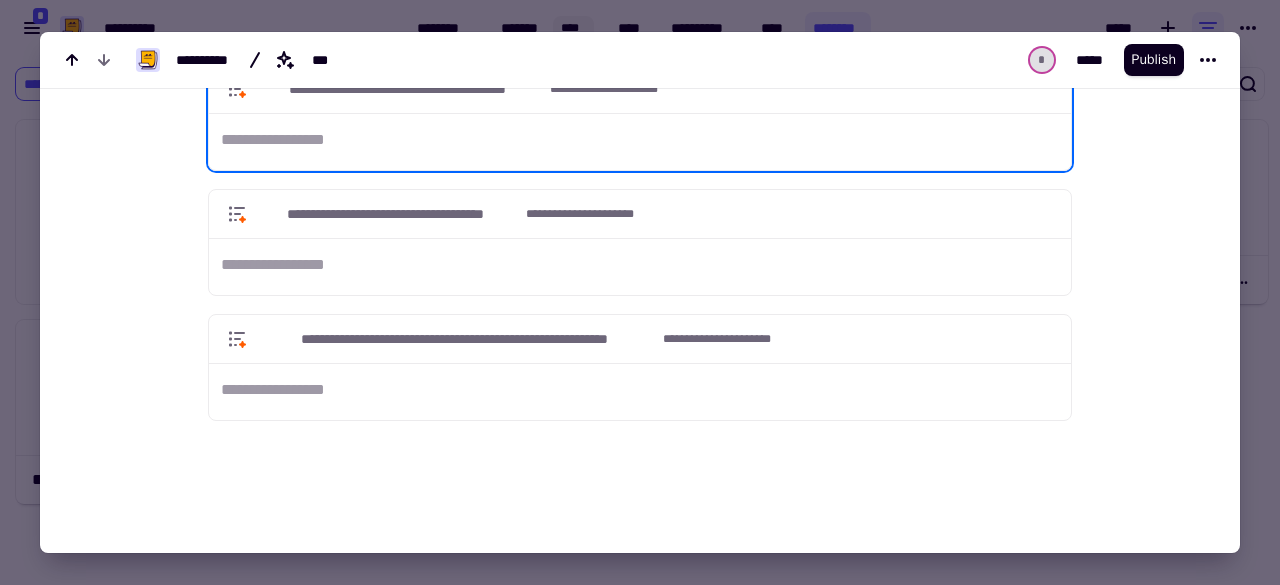 scroll, scrollTop: 392, scrollLeft: 0, axis: vertical 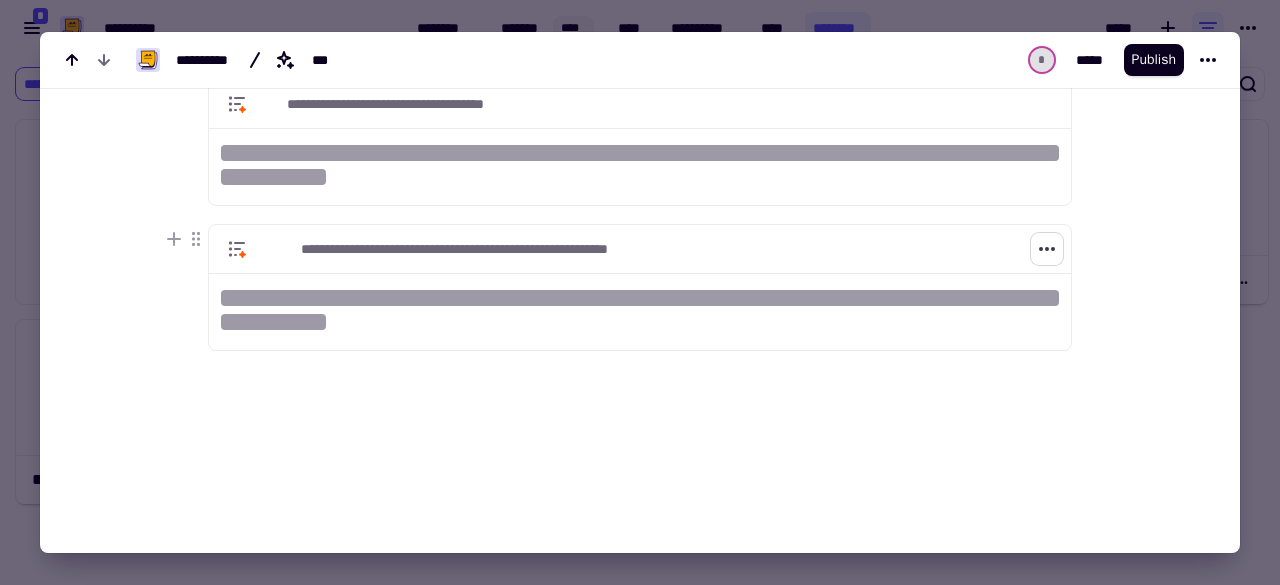 click 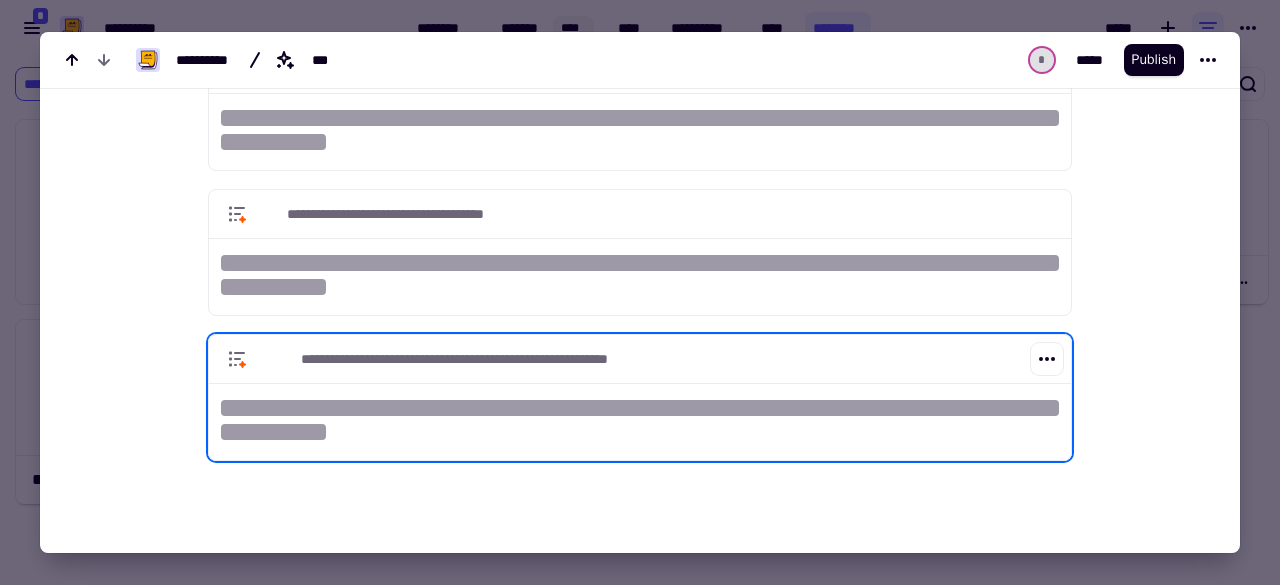 scroll, scrollTop: 452, scrollLeft: 0, axis: vertical 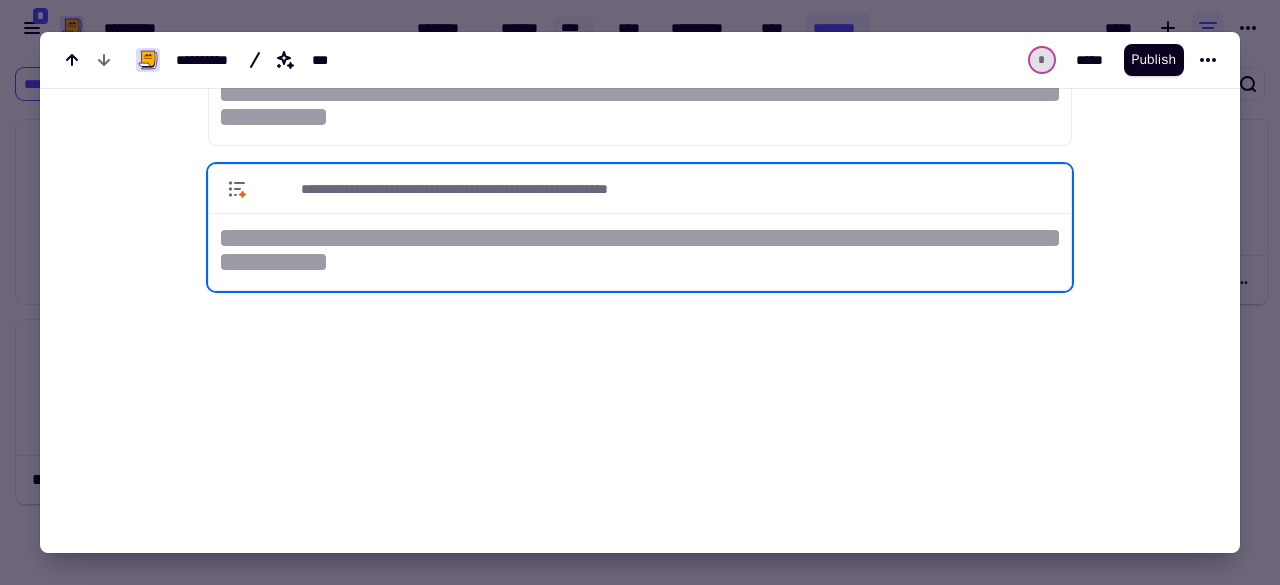 click on "[FIRST] [LAST]" at bounding box center [628, 177] 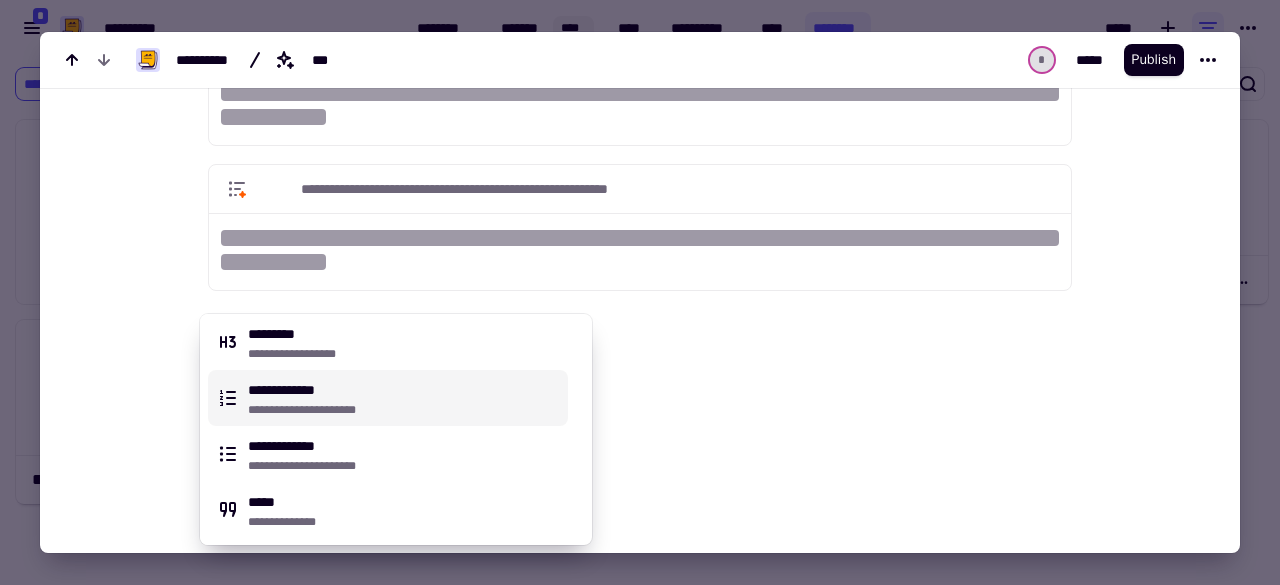 scroll, scrollTop: 1200, scrollLeft: 0, axis: vertical 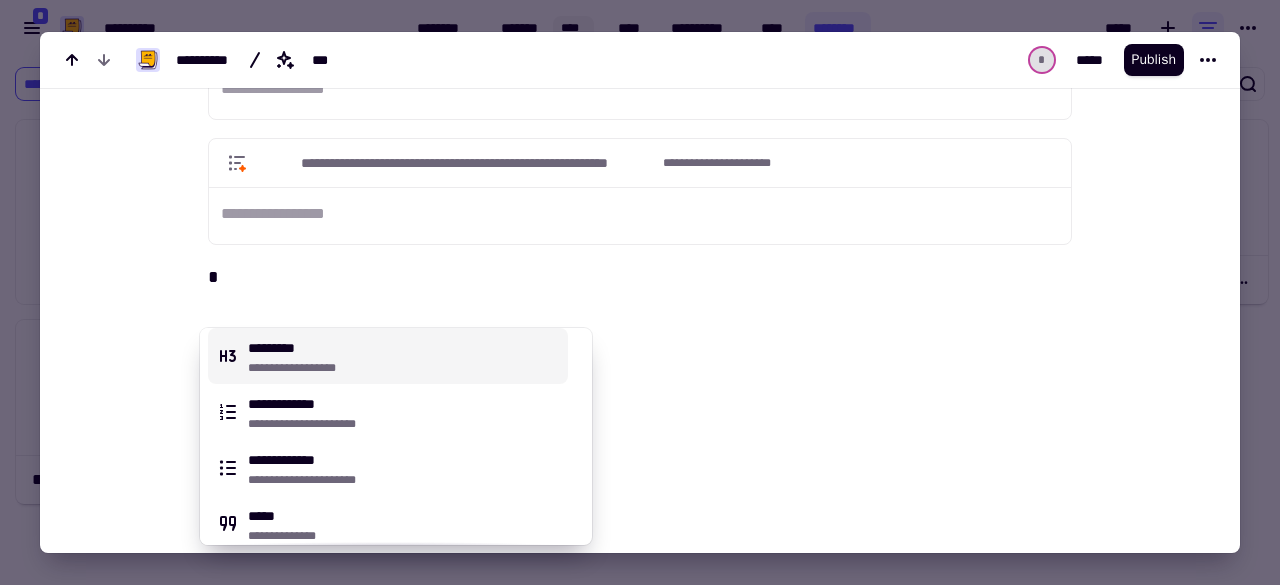 click at bounding box center [640, 397] 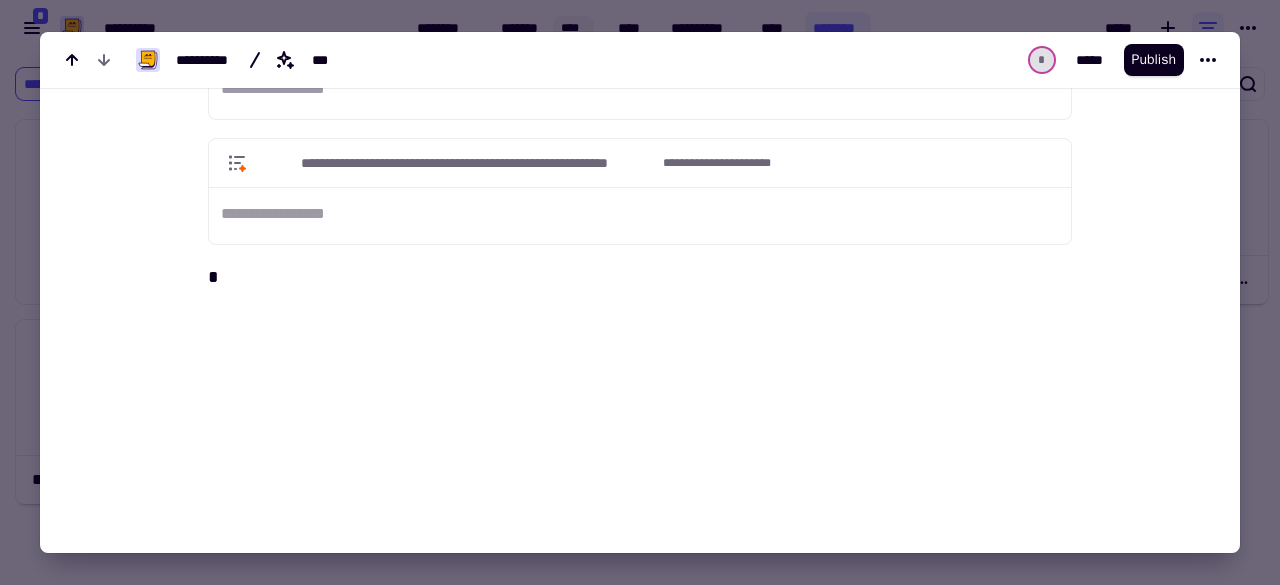 type 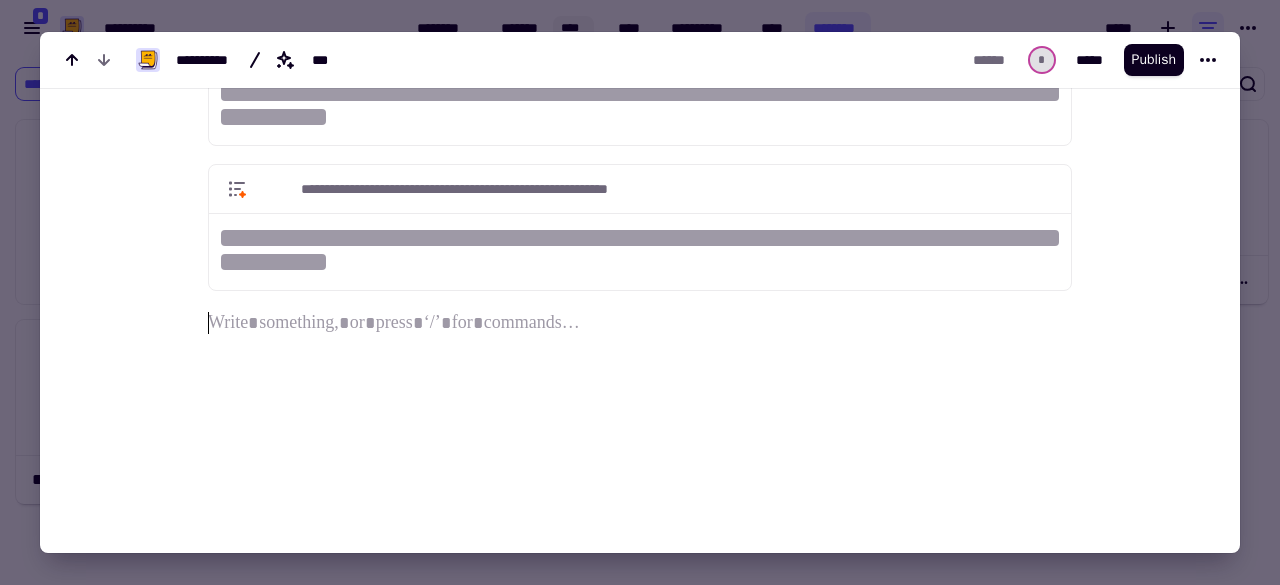 scroll, scrollTop: 152, scrollLeft: 0, axis: vertical 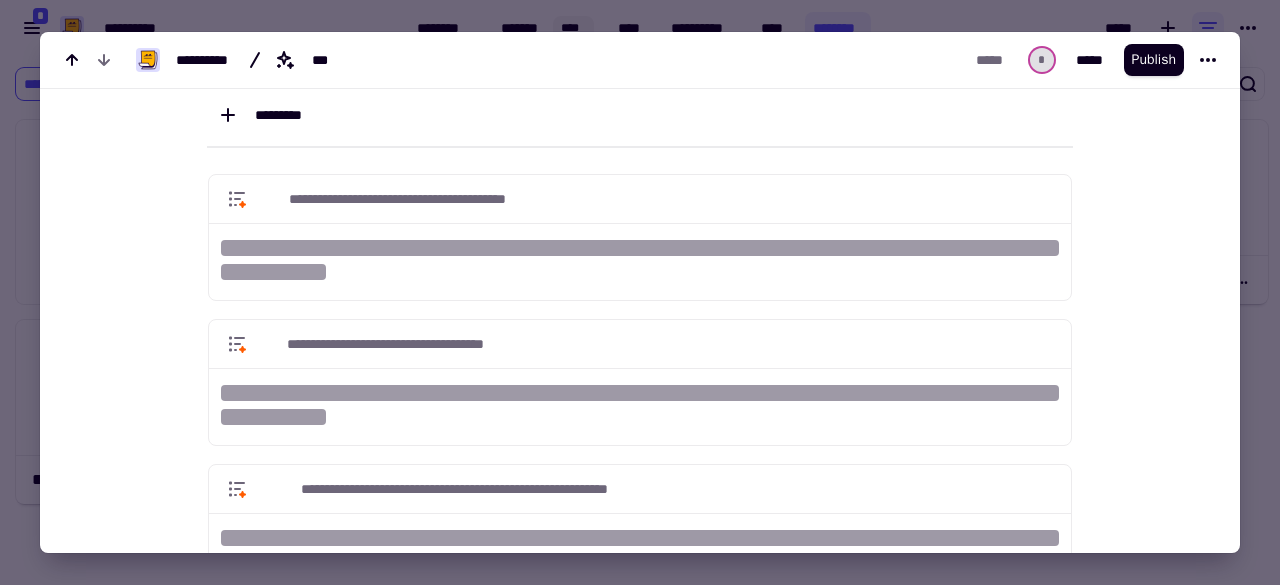 click at bounding box center [640, 292] 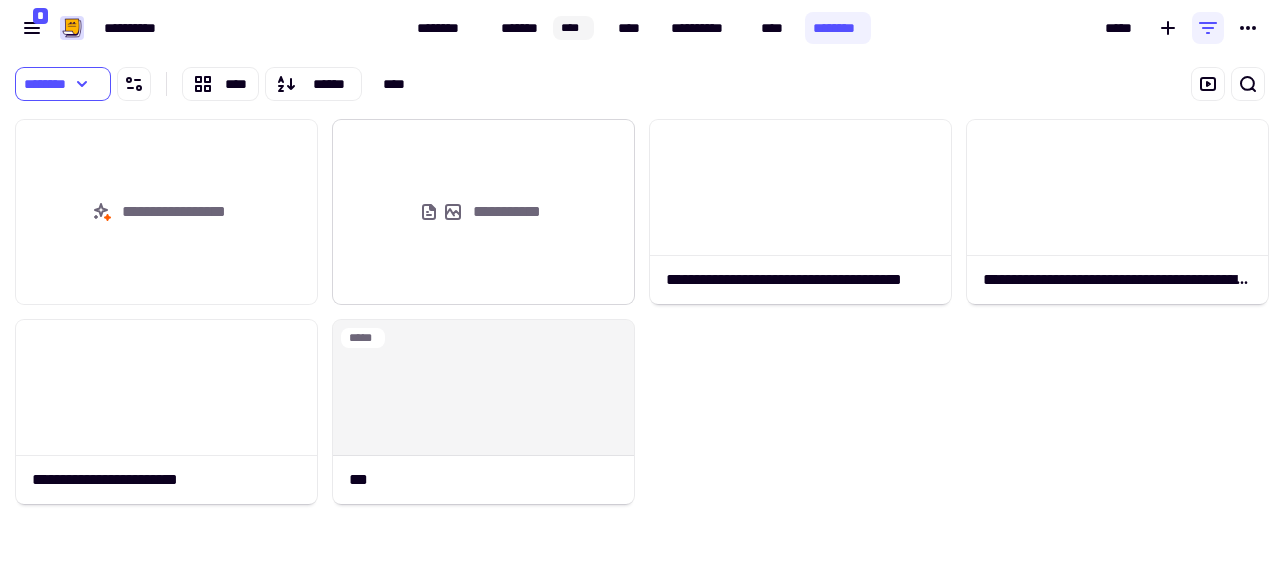 click on "**********" 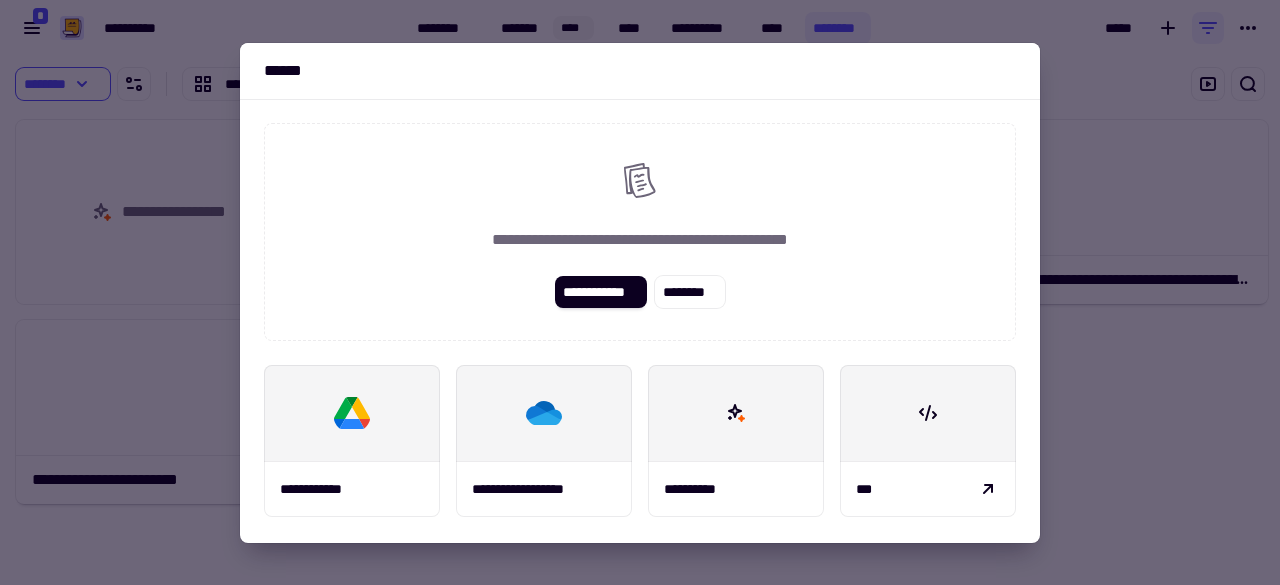 click at bounding box center [640, 292] 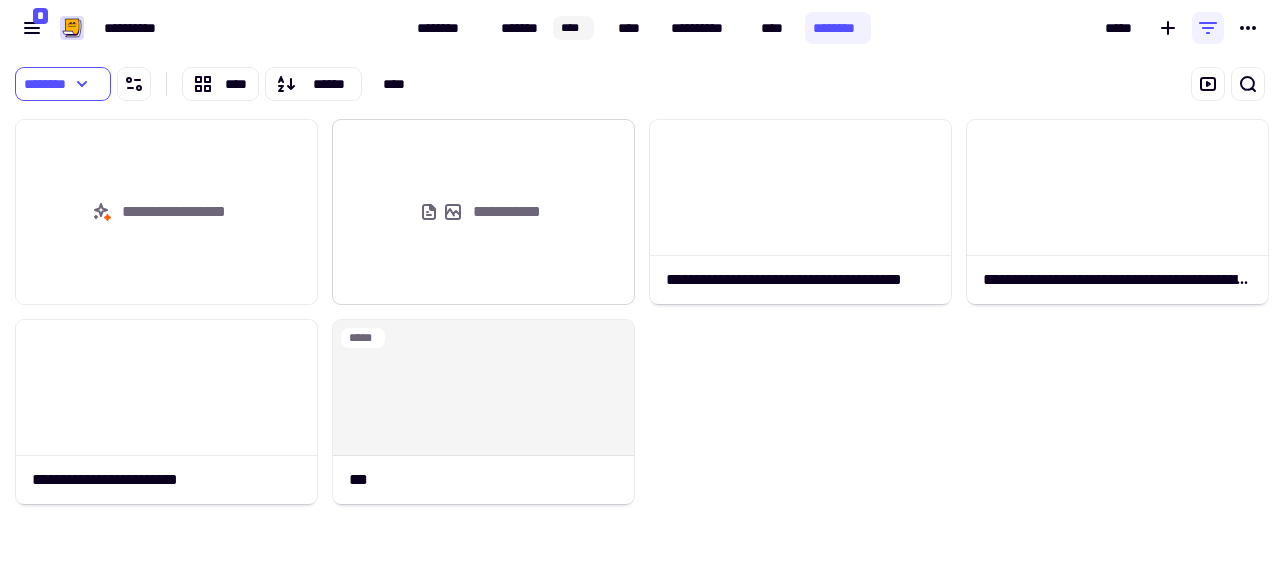 click 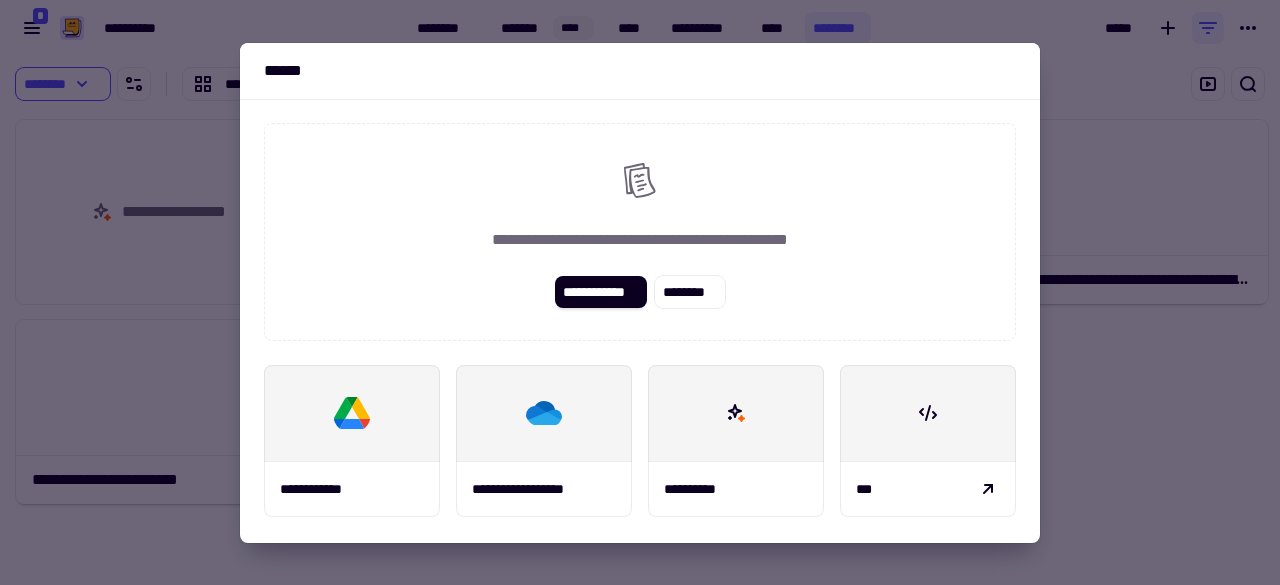 click at bounding box center [640, 292] 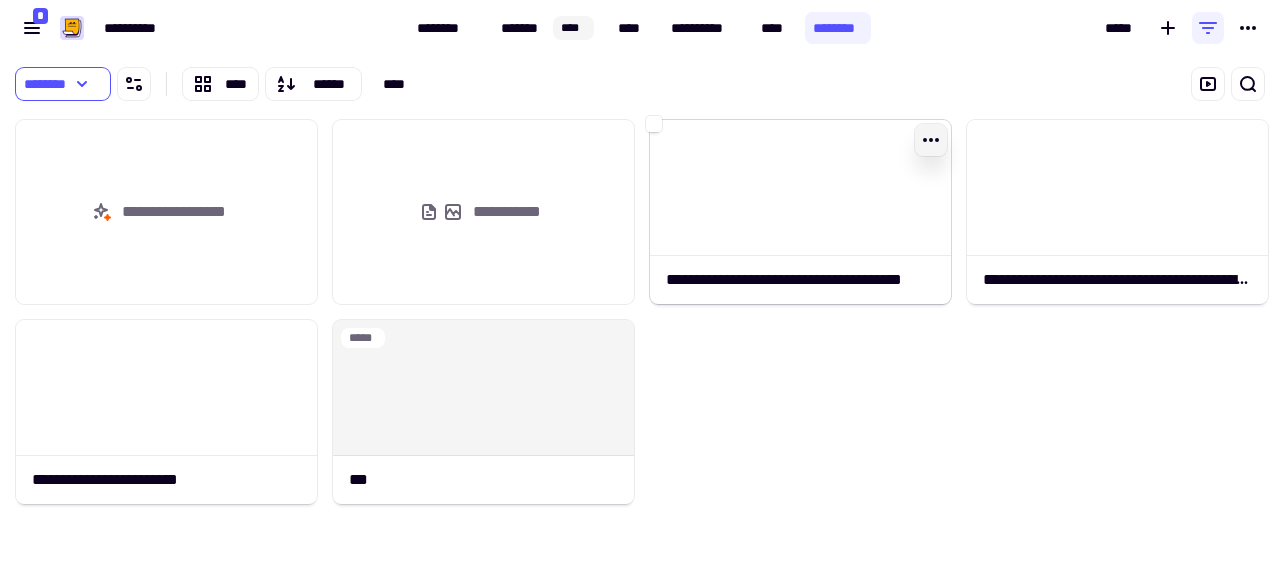 click 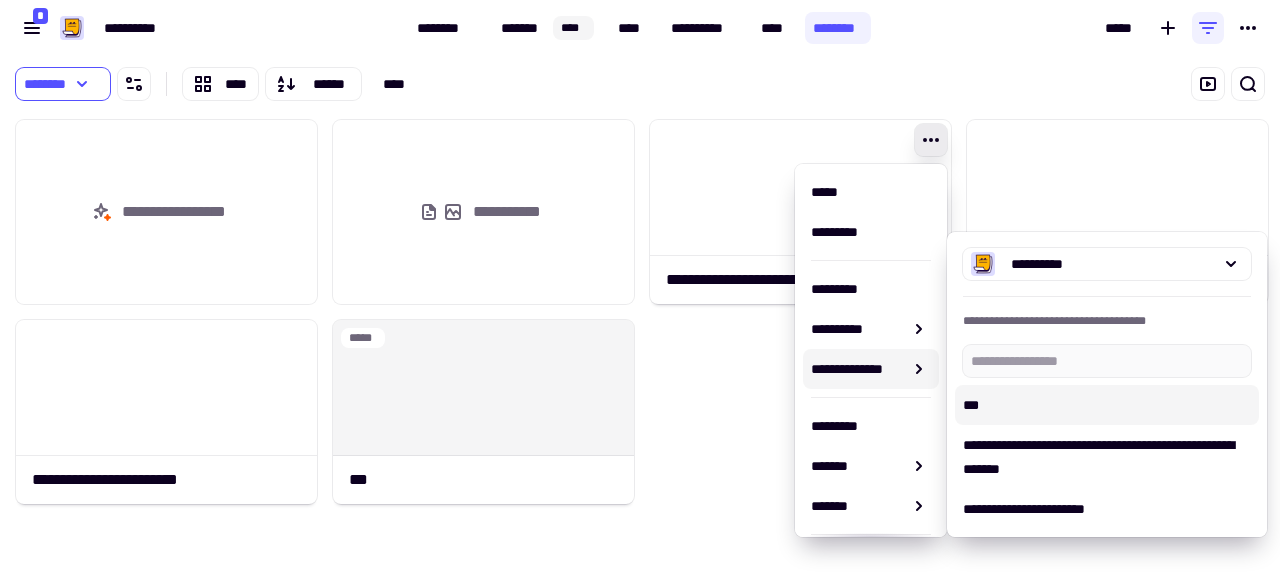click on "***" at bounding box center [1107, 405] 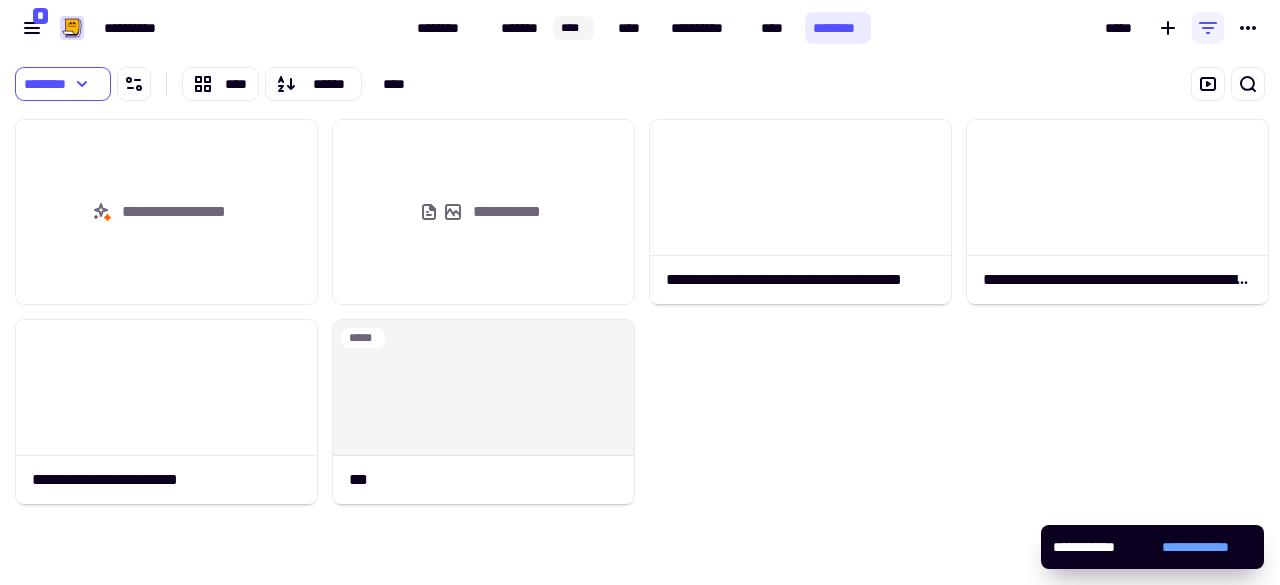 click on "********" 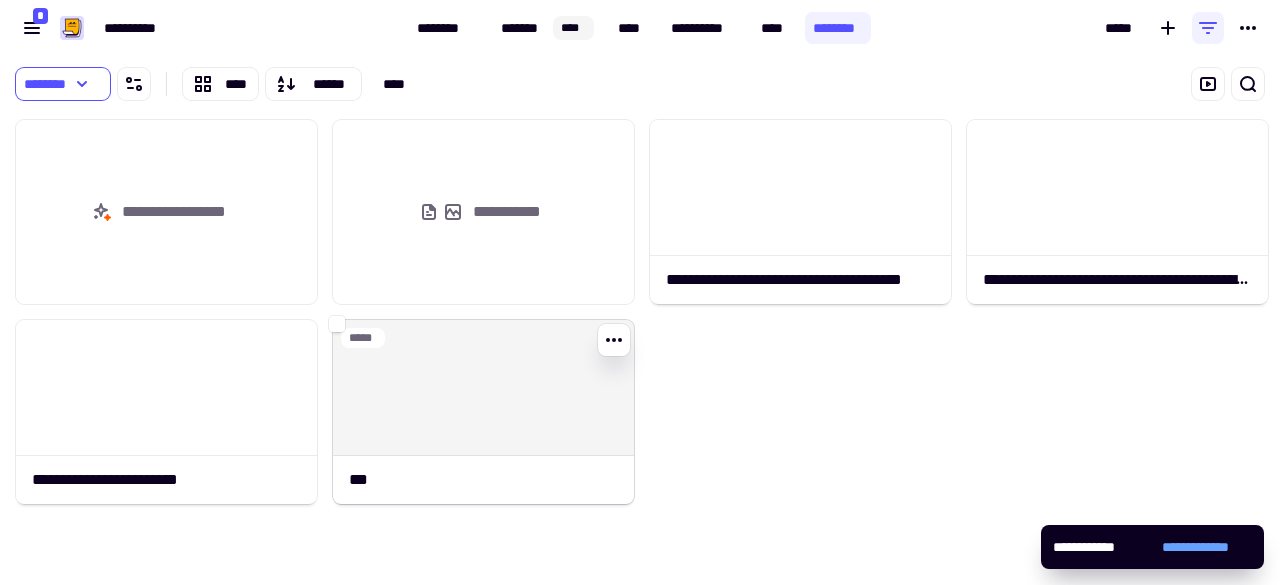 click 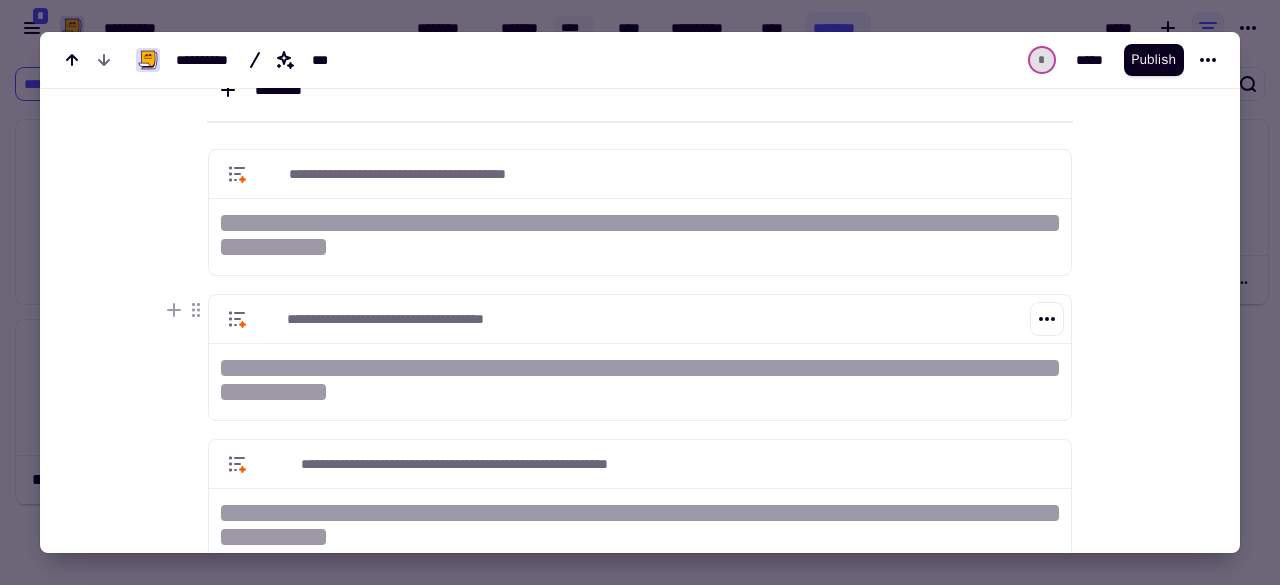 scroll, scrollTop: 175, scrollLeft: 0, axis: vertical 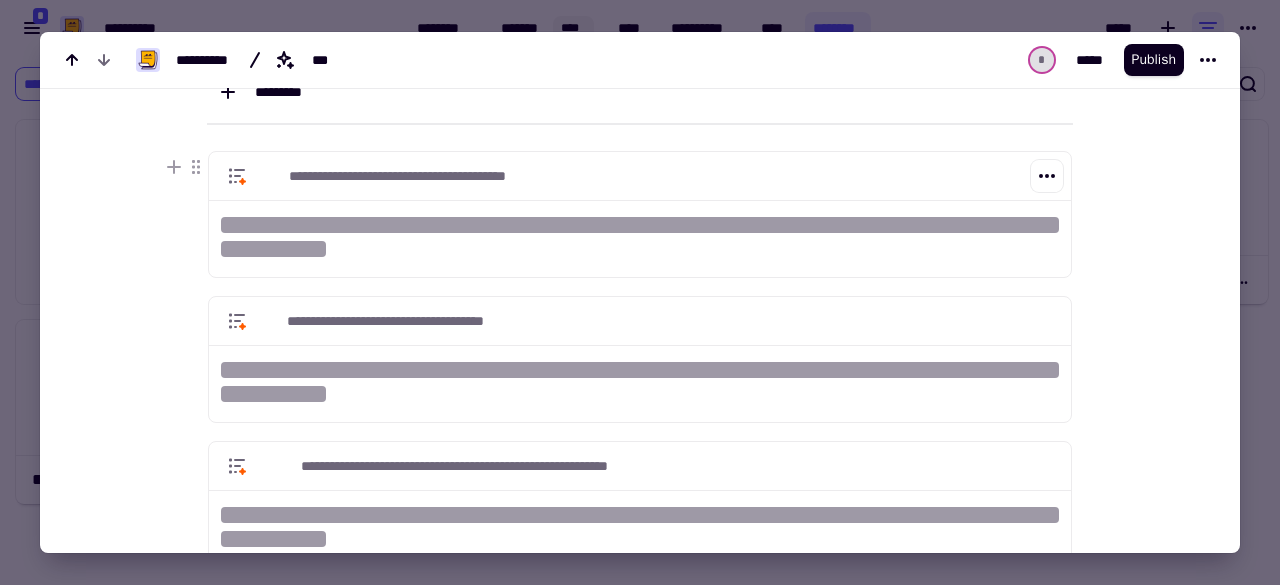 click at bounding box center [640, 225] 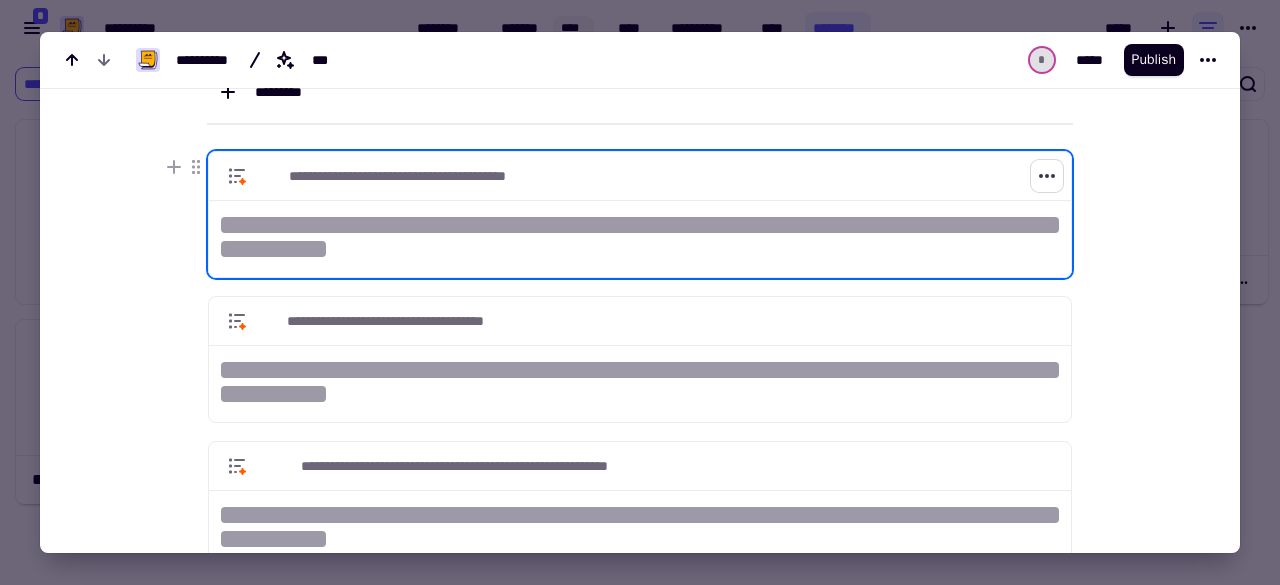 click 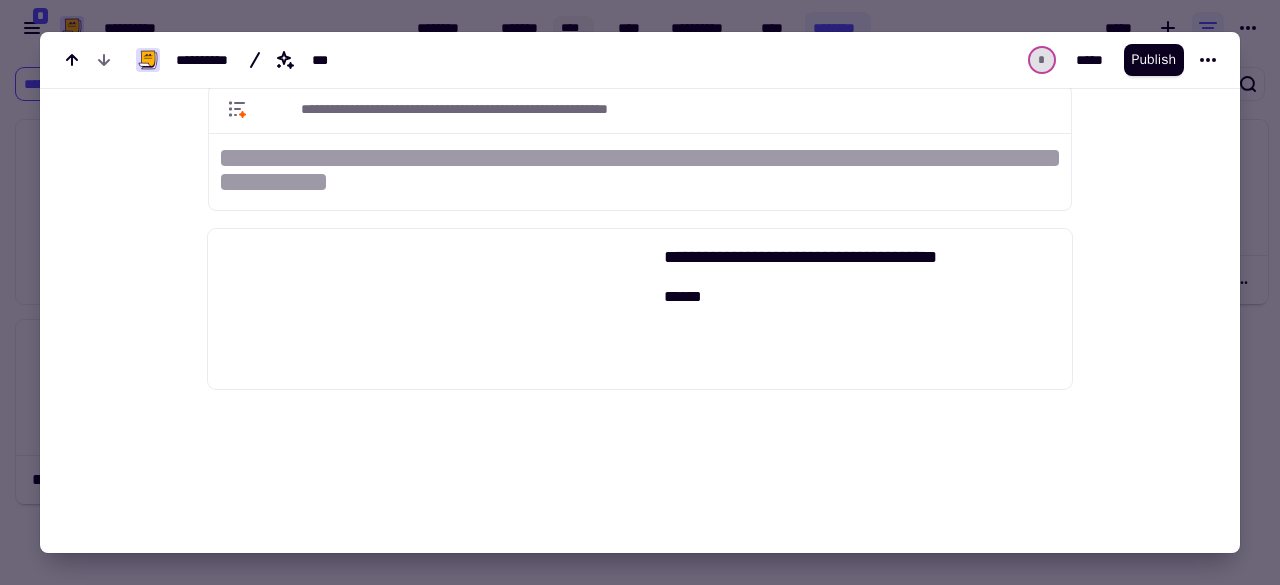 scroll, scrollTop: 630, scrollLeft: 0, axis: vertical 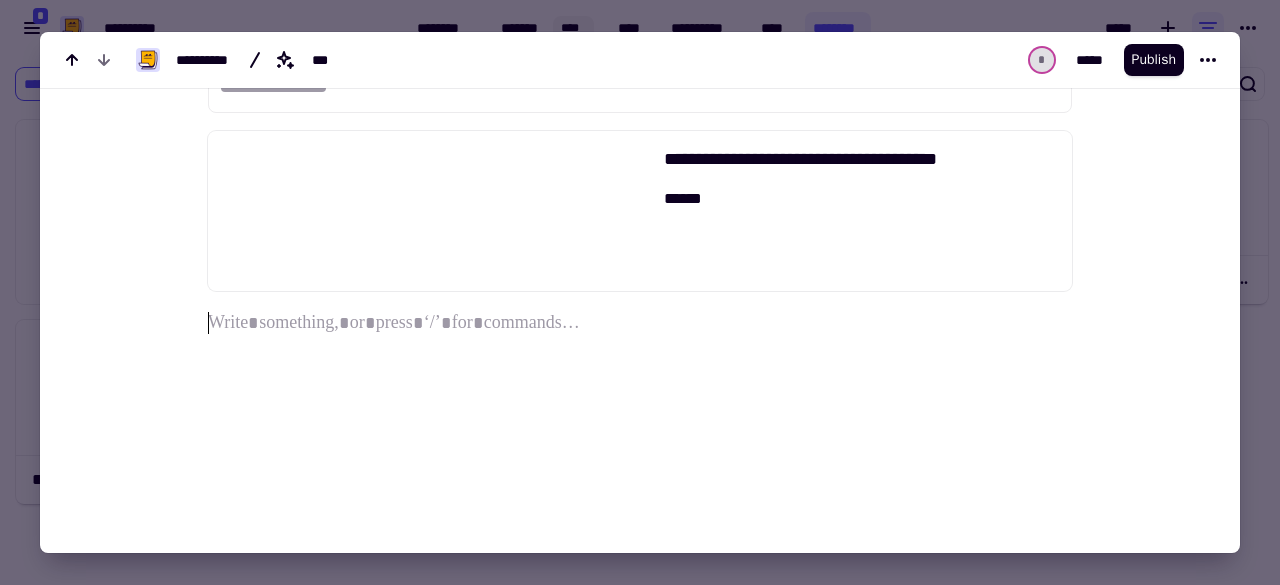 drag, startPoint x: 355, startPoint y: 305, endPoint x: 377, endPoint y: 315, distance: 24.166092 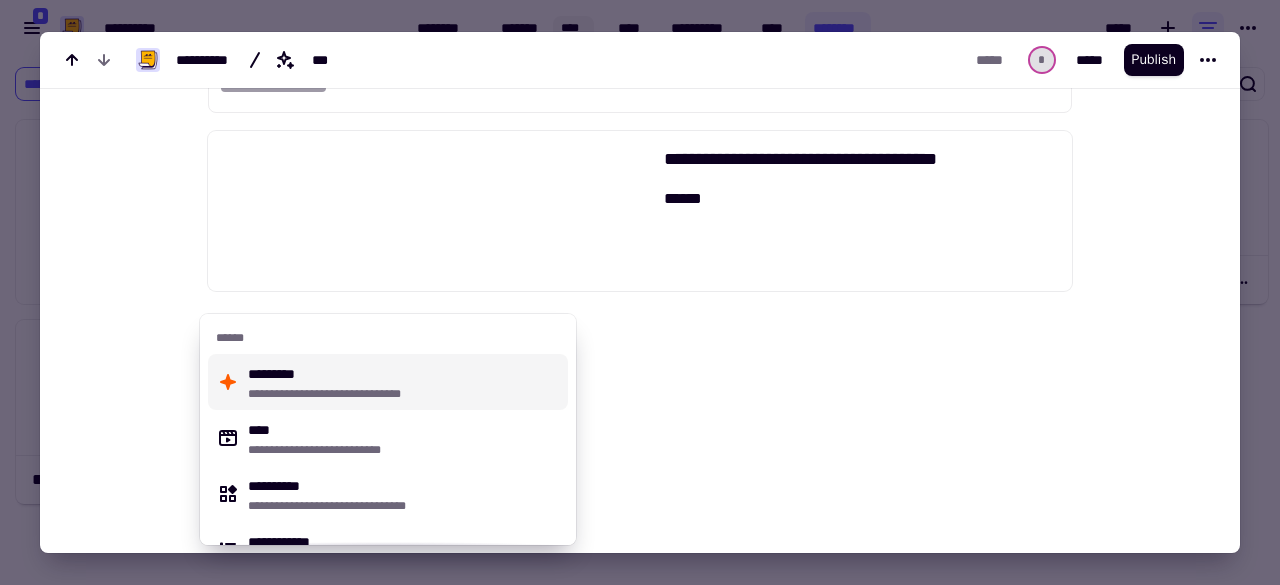 click at bounding box center [640, 292] 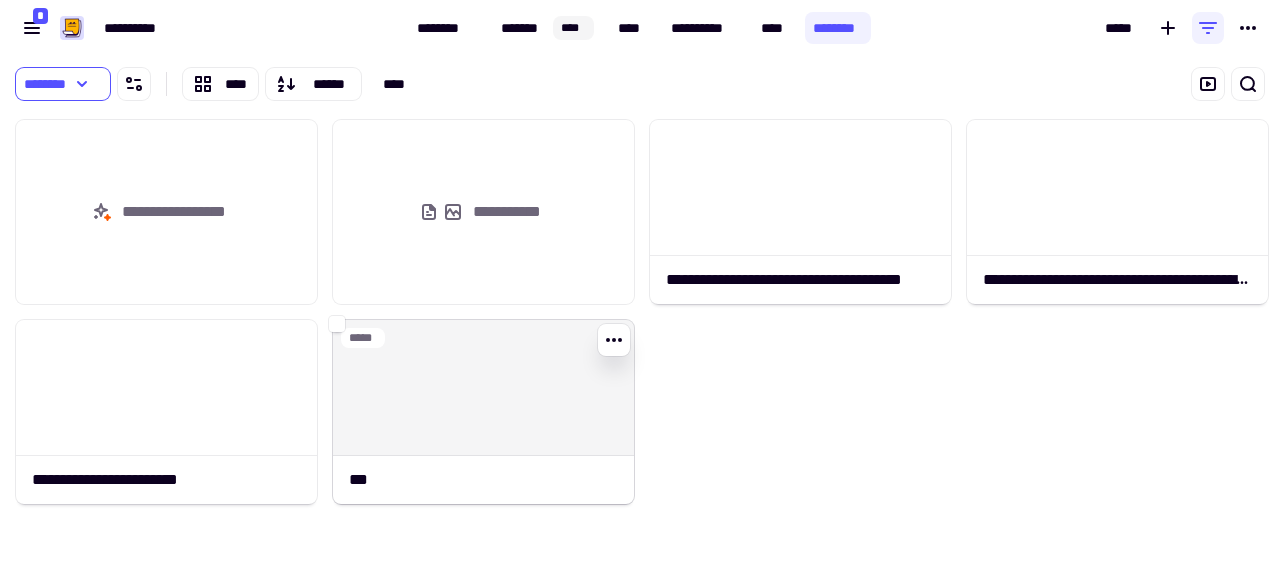 click on "*" 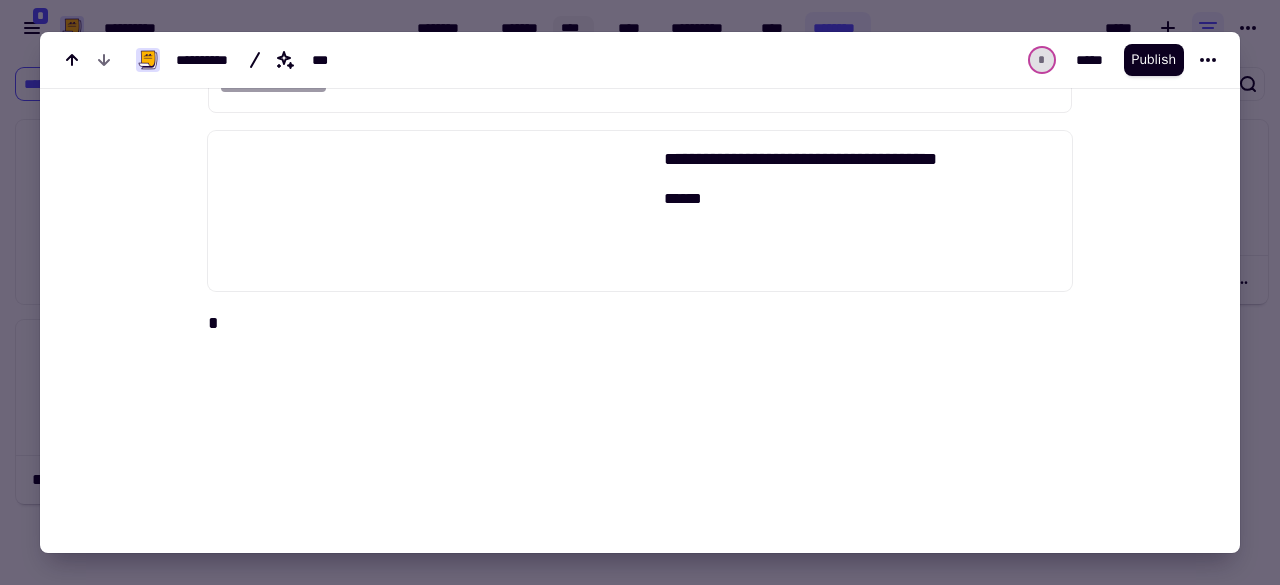 scroll, scrollTop: 676, scrollLeft: 0, axis: vertical 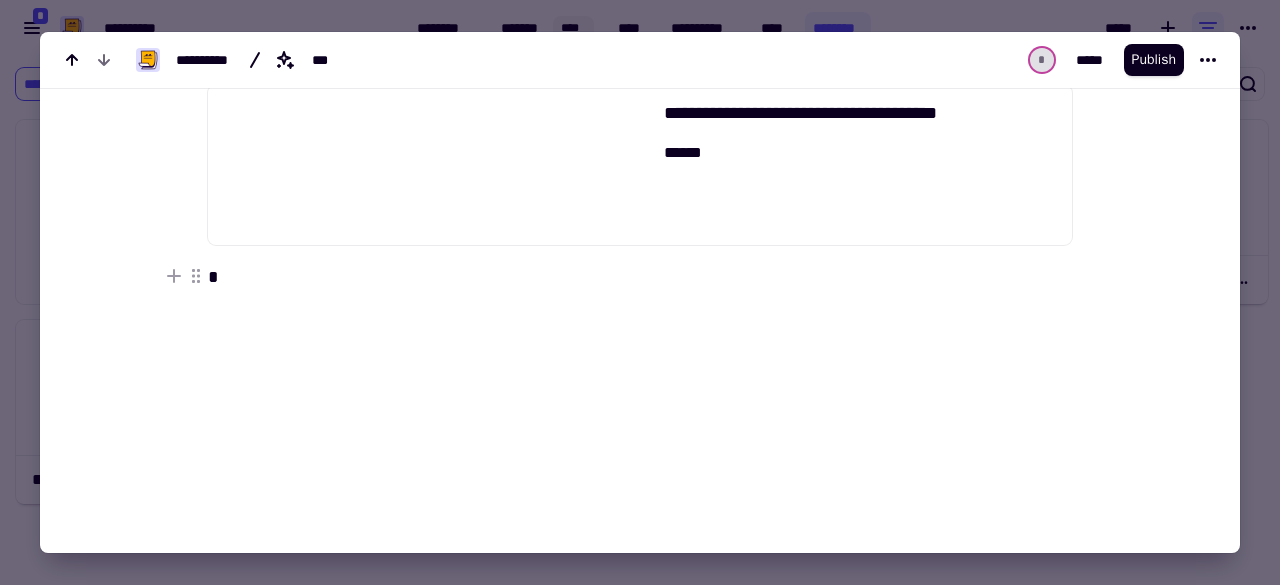 click on "*" at bounding box center [640, 277] 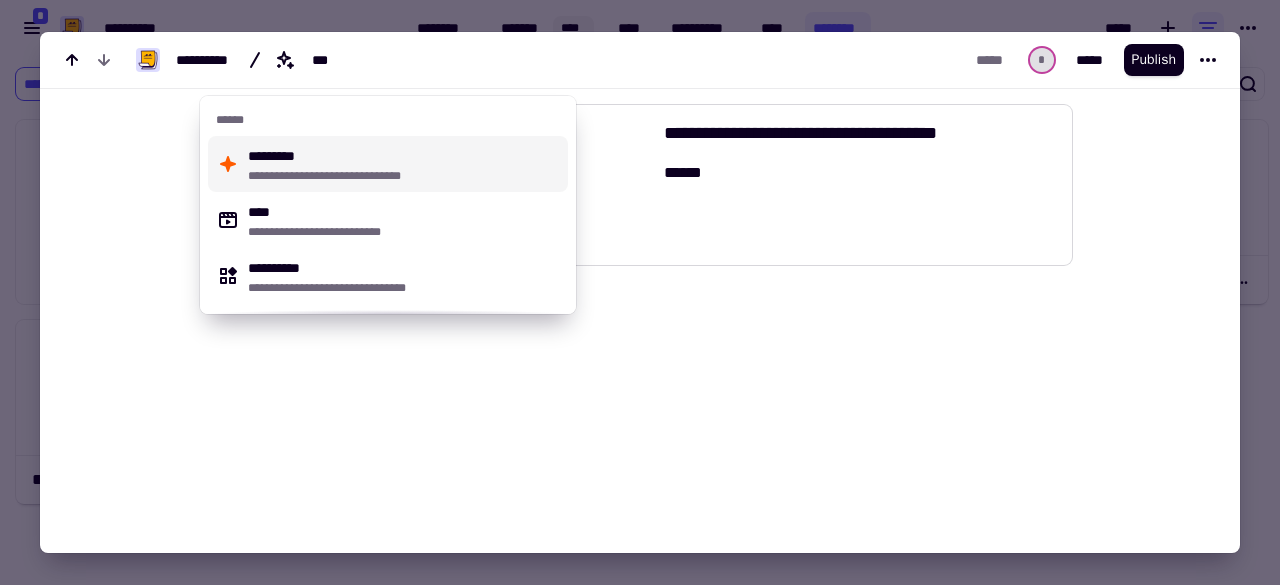 scroll, scrollTop: 676, scrollLeft: 0, axis: vertical 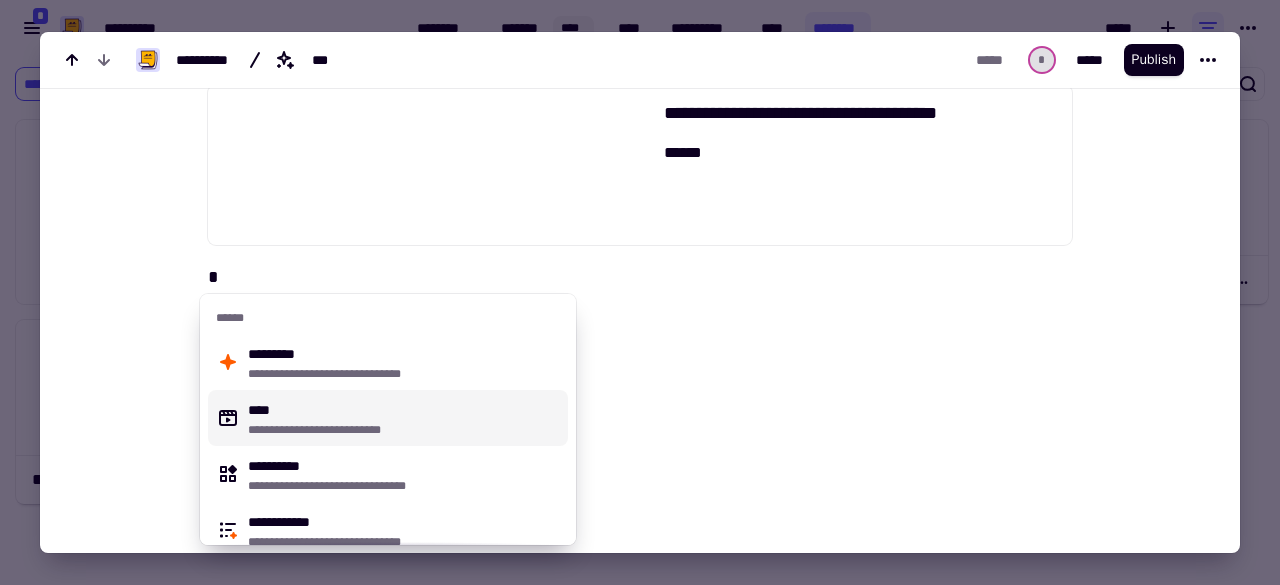 click on "**********" at bounding box center [404, 418] 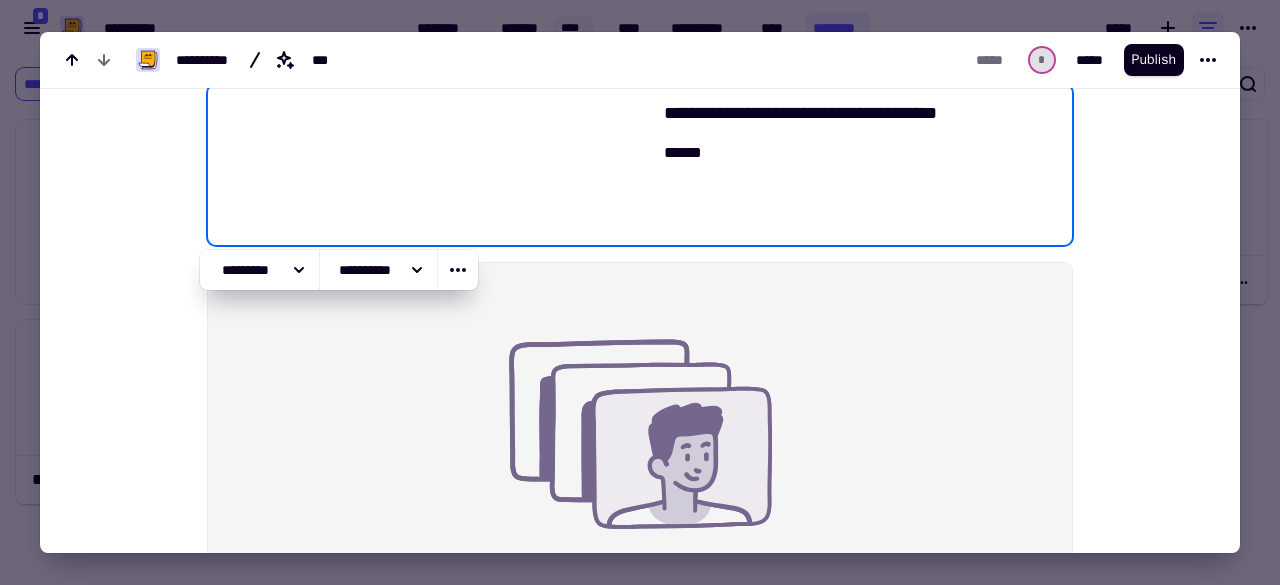 scroll, scrollTop: 776, scrollLeft: 0, axis: vertical 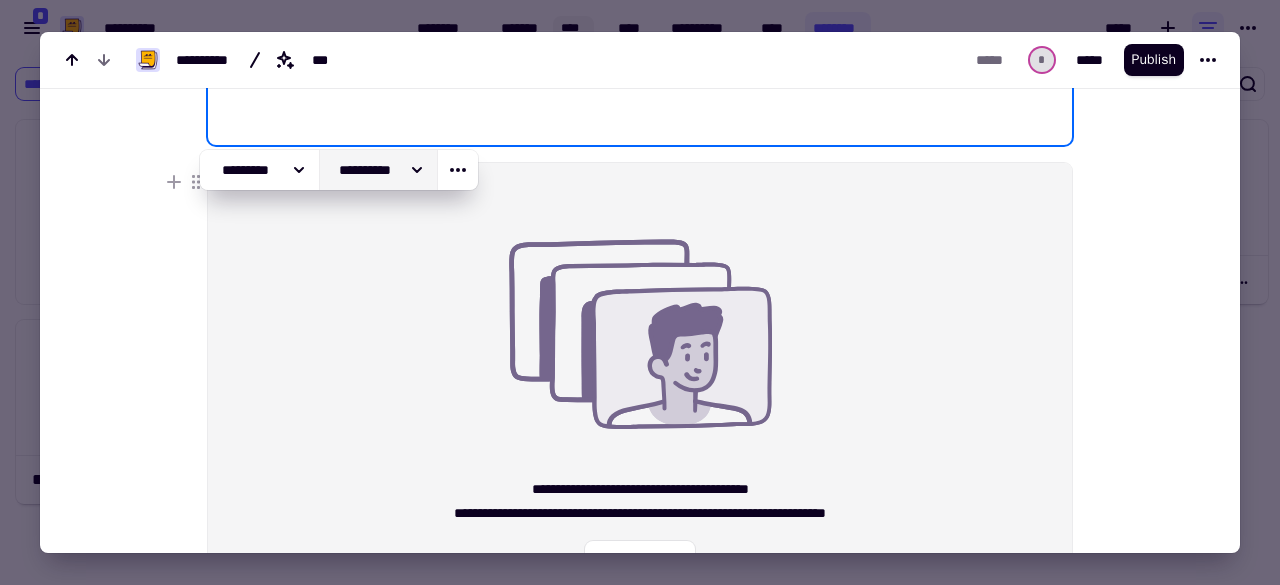 click on "**********" 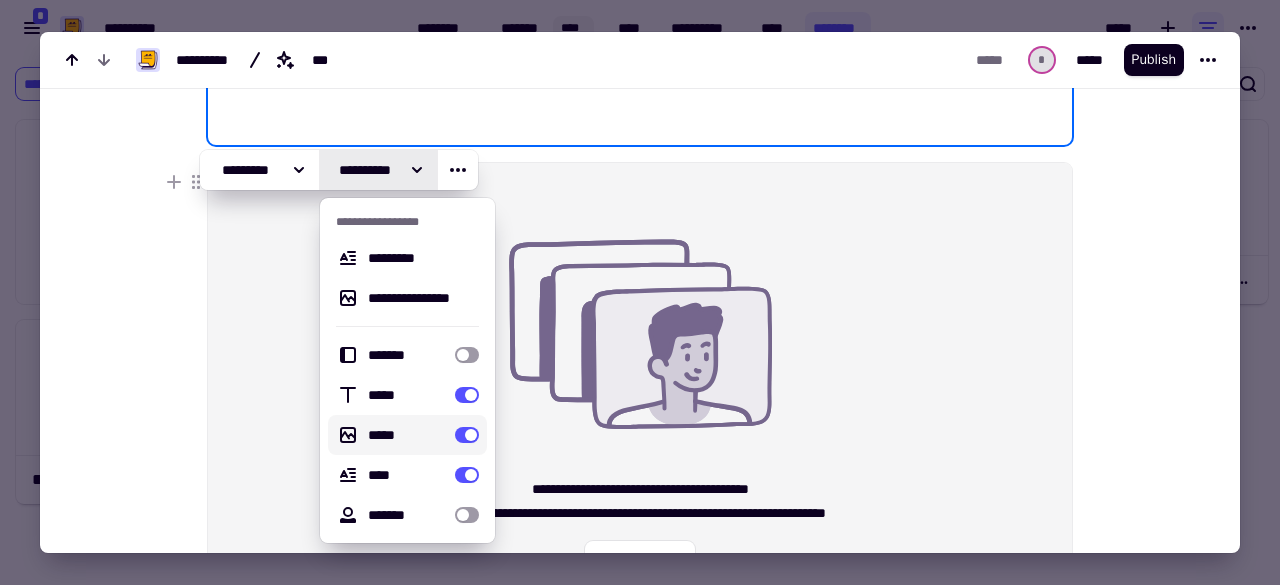 click on "[PRICE] [FREQUENCY] [PRODUCT]" at bounding box center (640, 406) 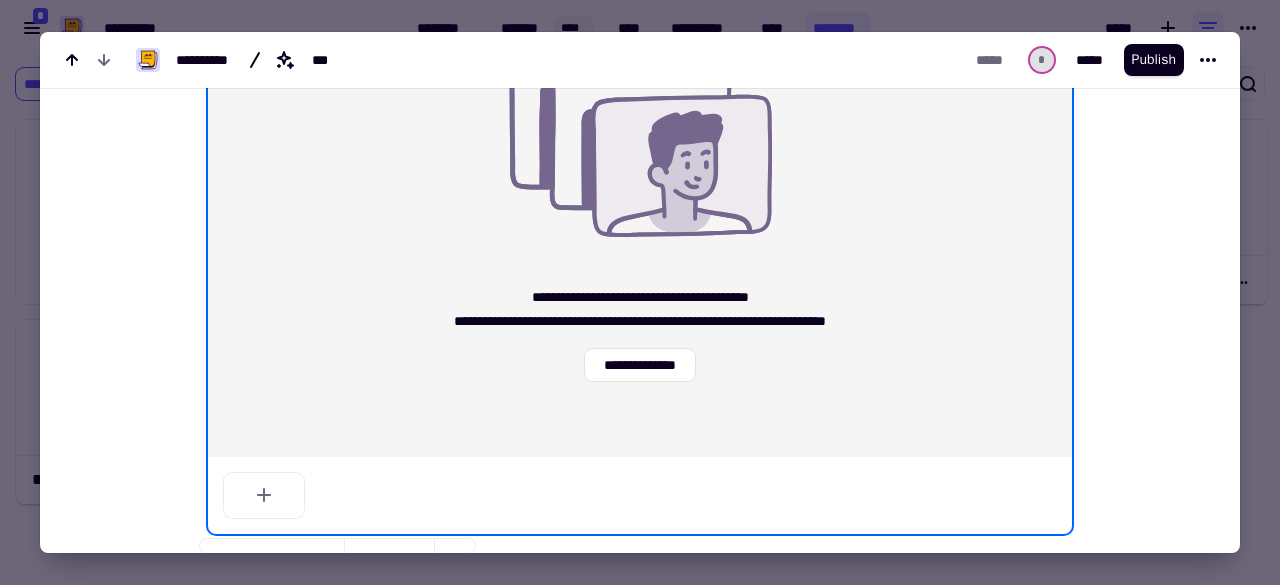 scroll, scrollTop: 976, scrollLeft: 0, axis: vertical 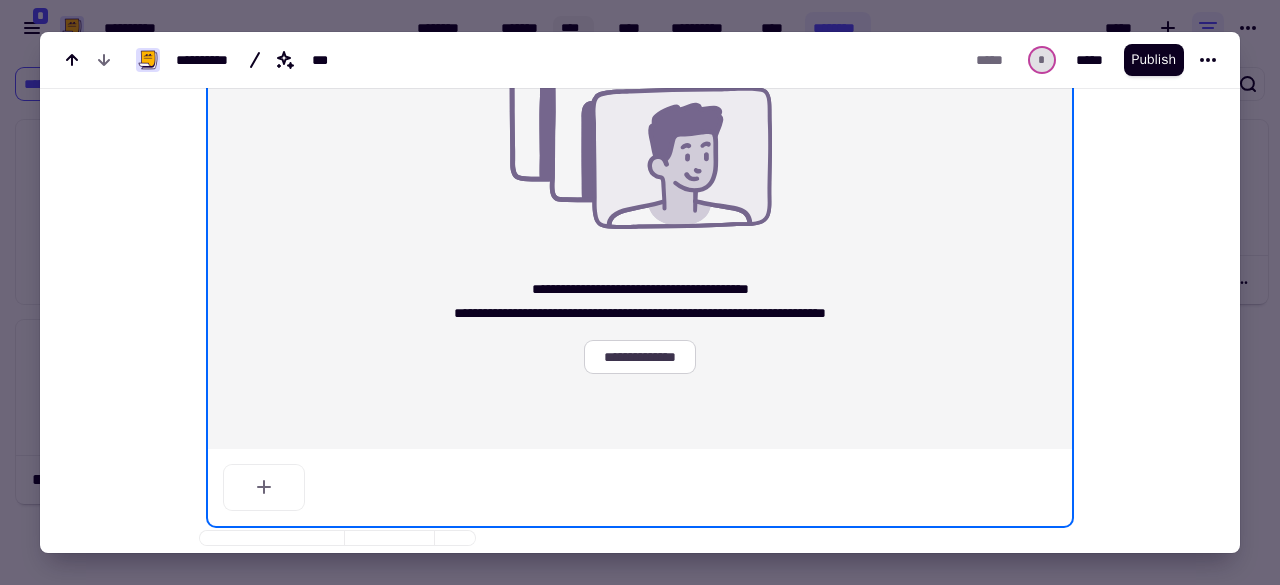 click on "**********" 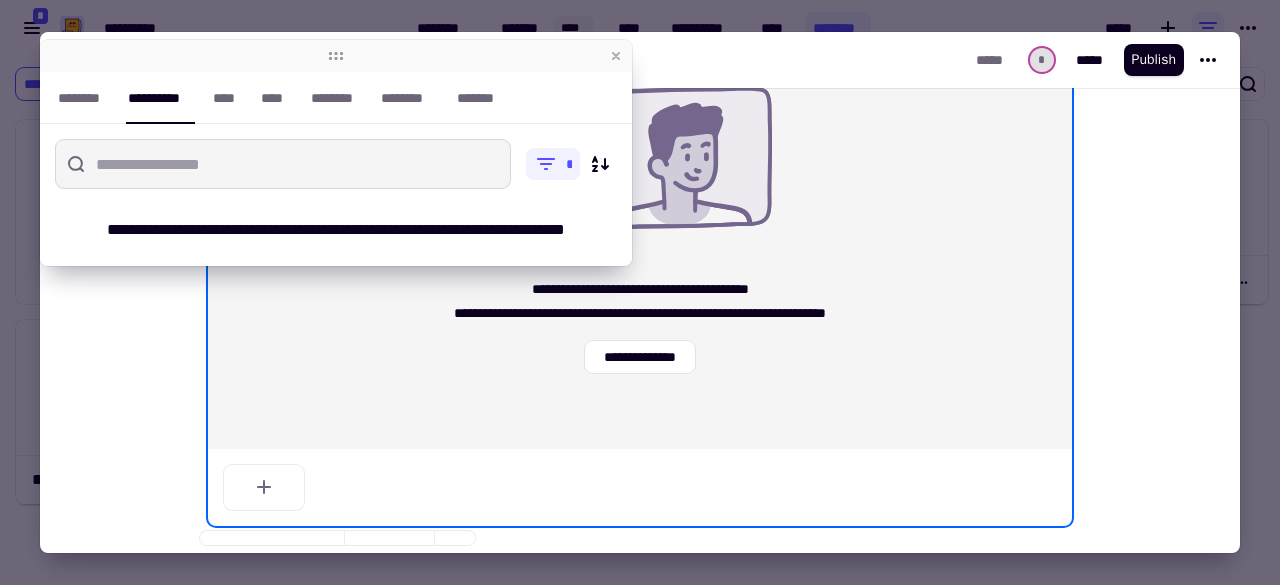 click at bounding box center (283, 164) 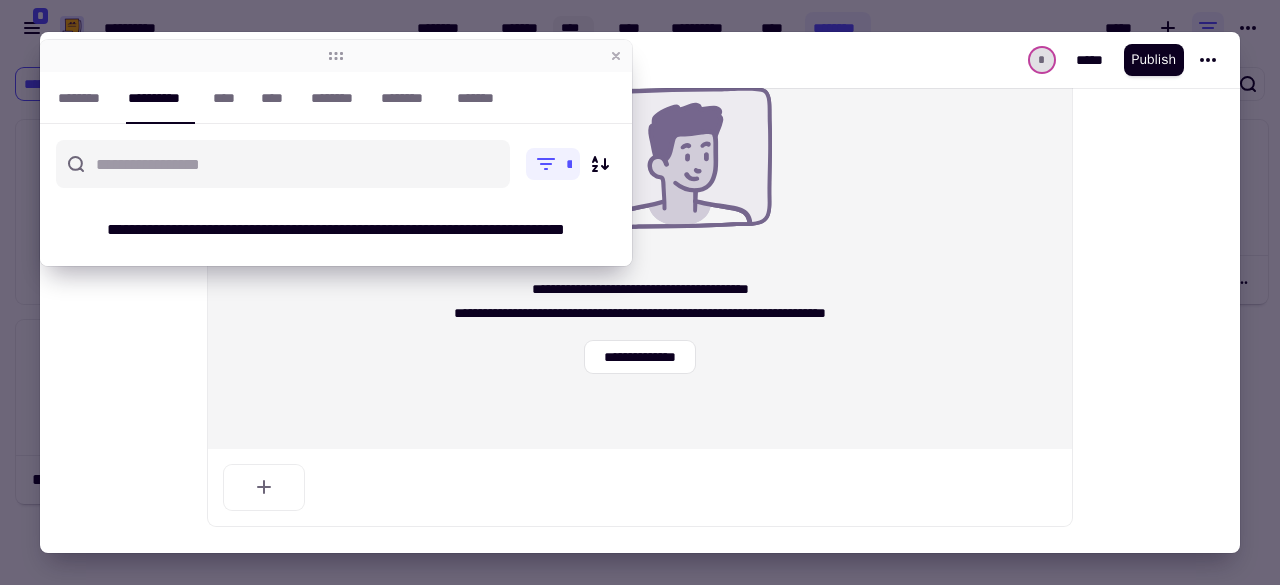 click at bounding box center [1138, 17] 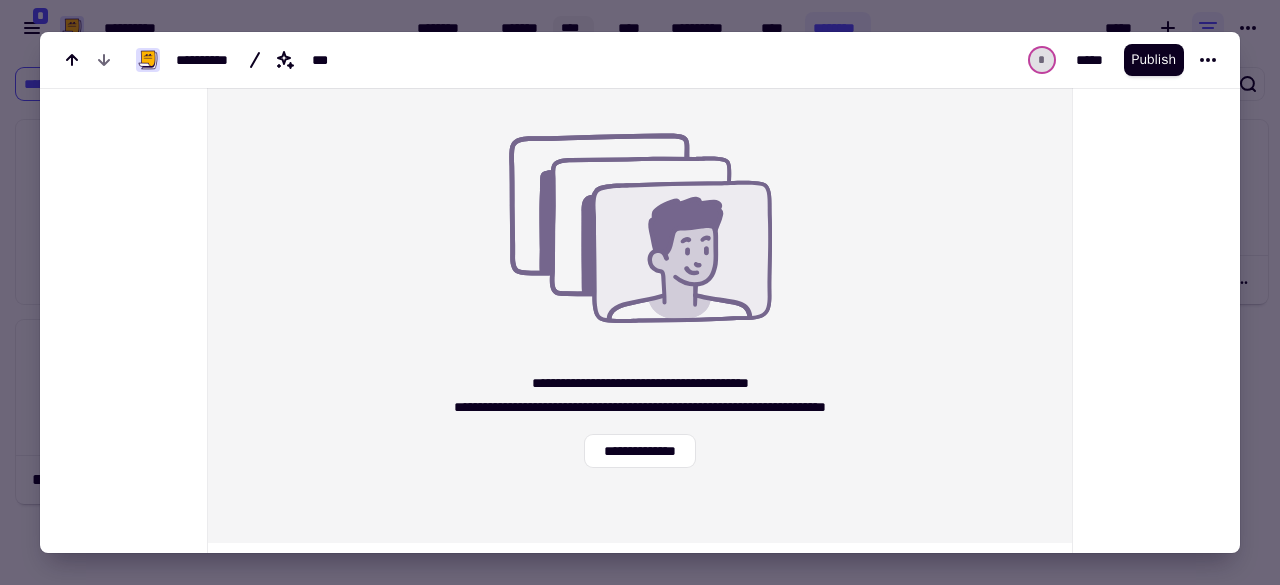 scroll, scrollTop: 776, scrollLeft: 0, axis: vertical 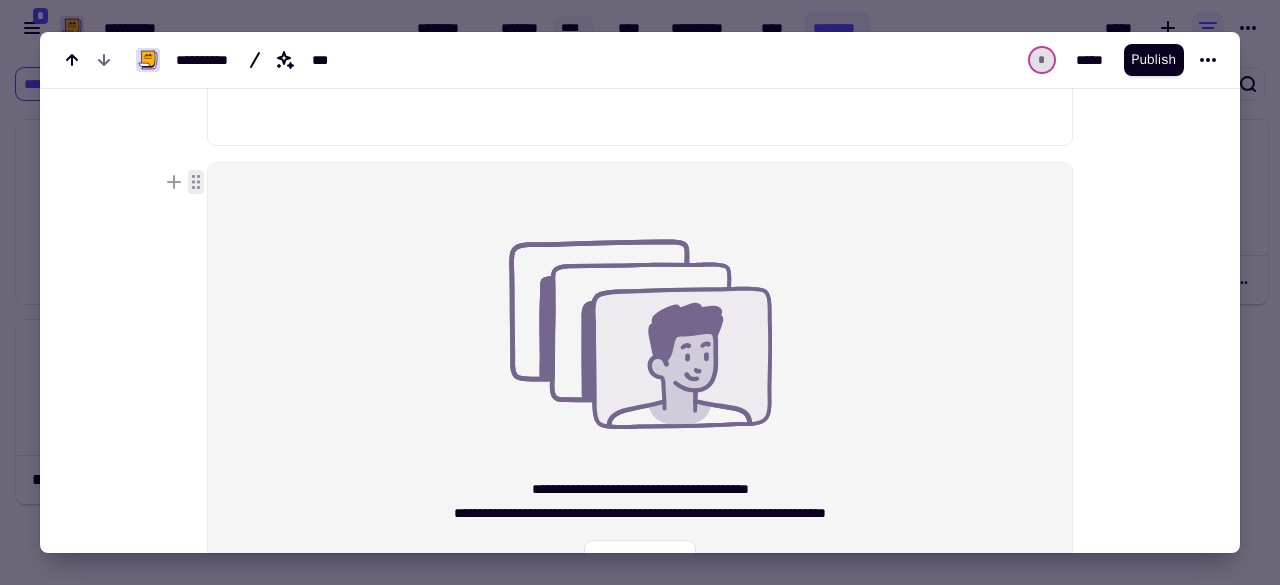 click 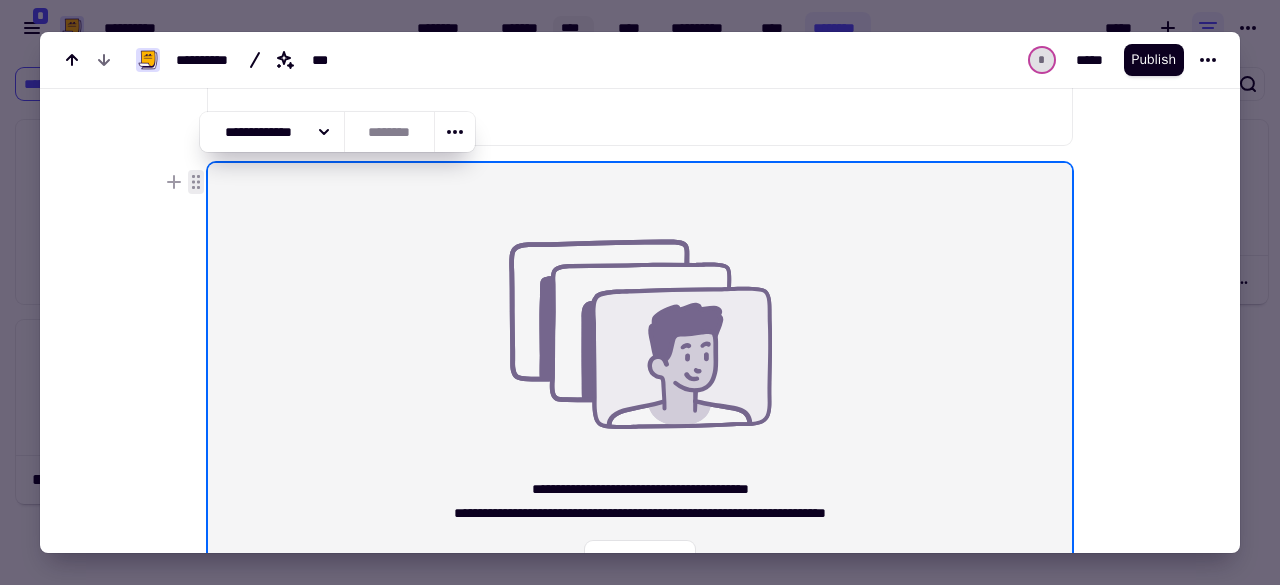 click 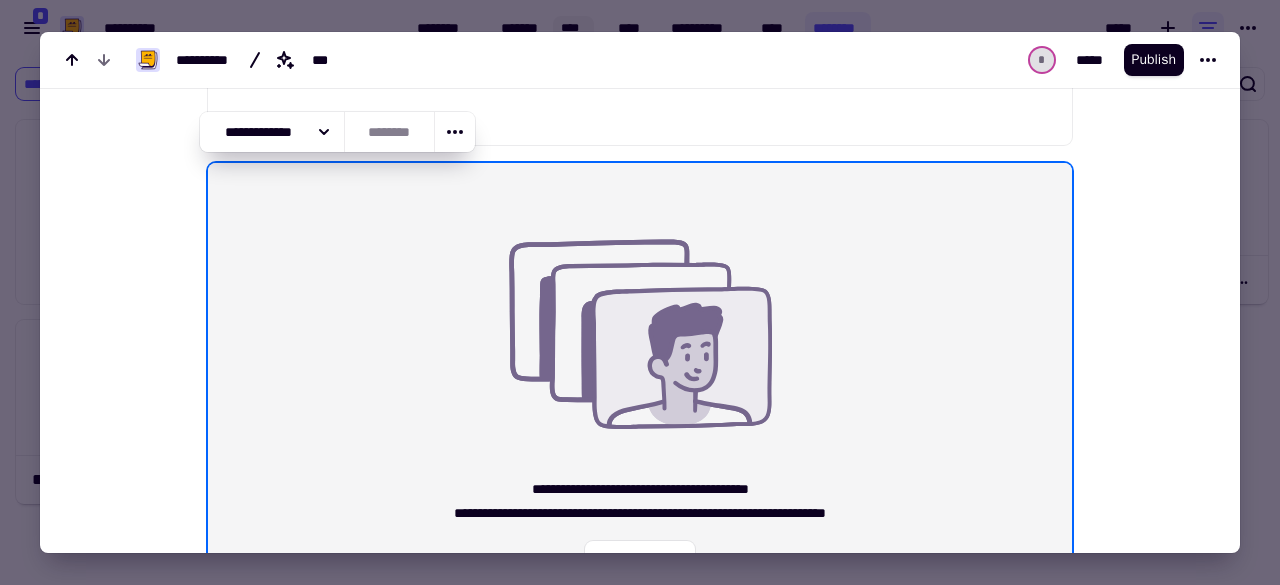 click at bounding box center [640, 292] 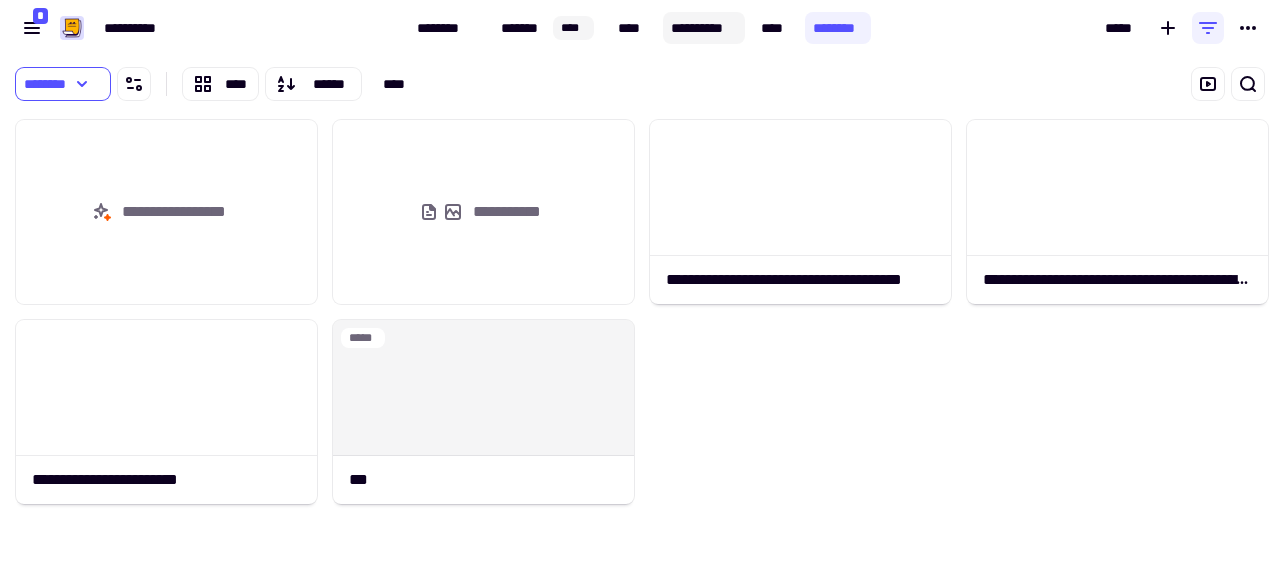 click on "**********" 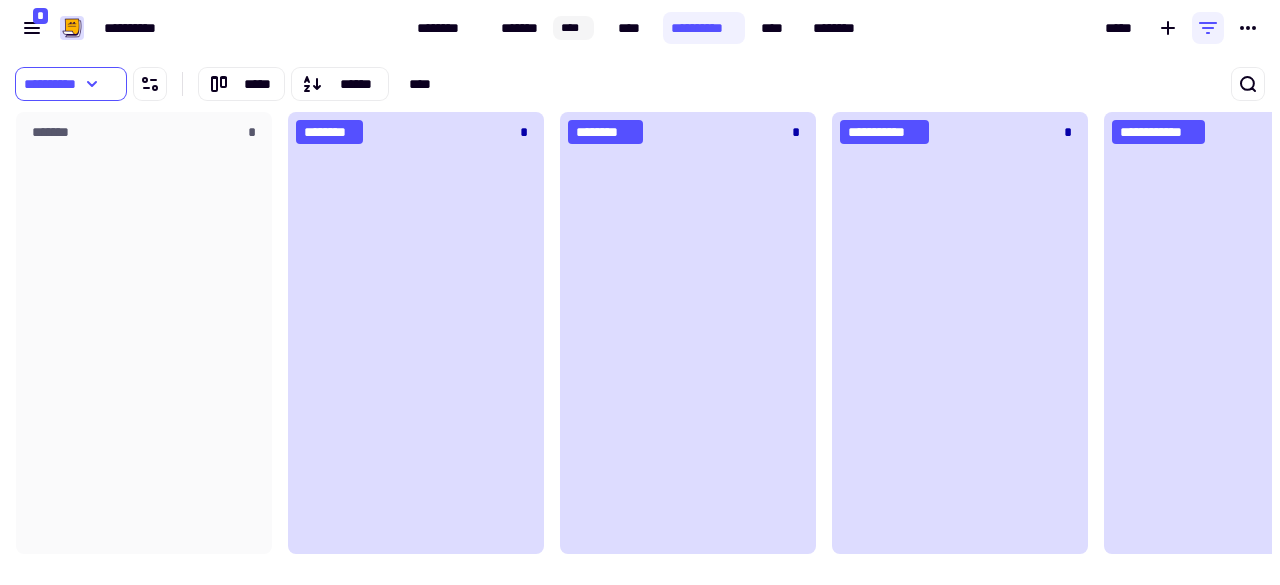 scroll, scrollTop: 16, scrollLeft: 16, axis: both 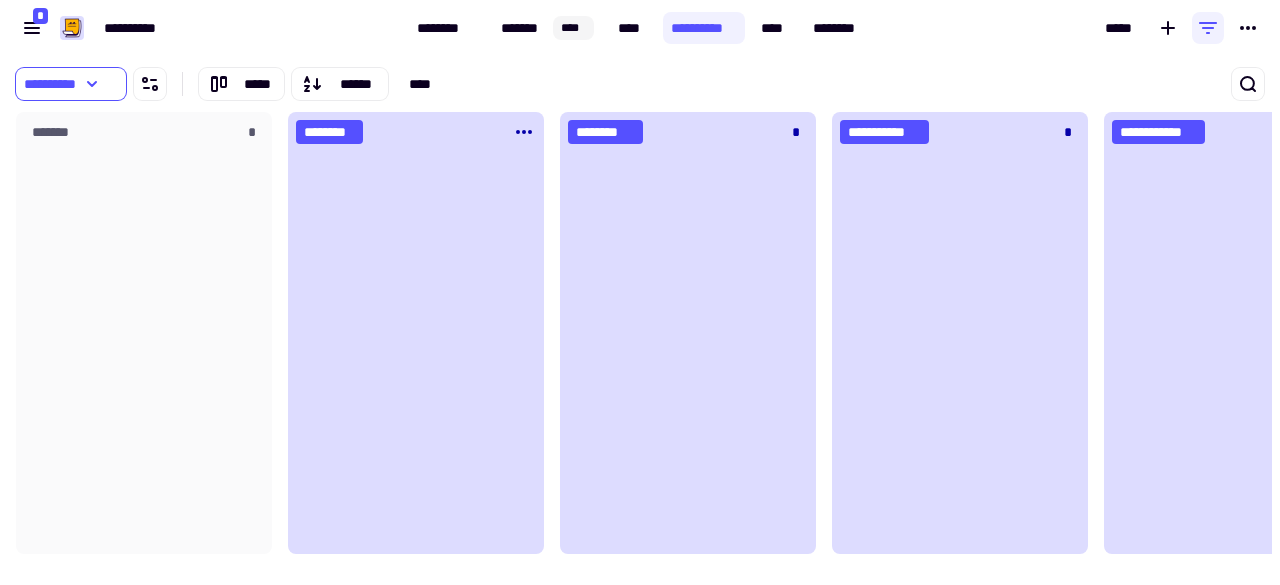 click 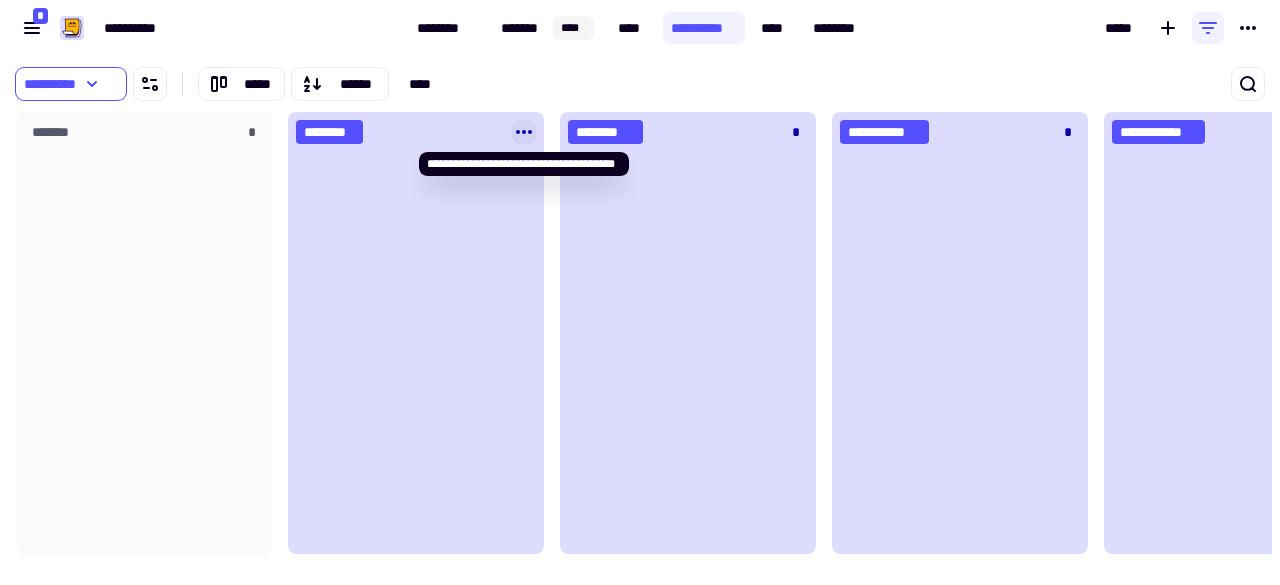 click 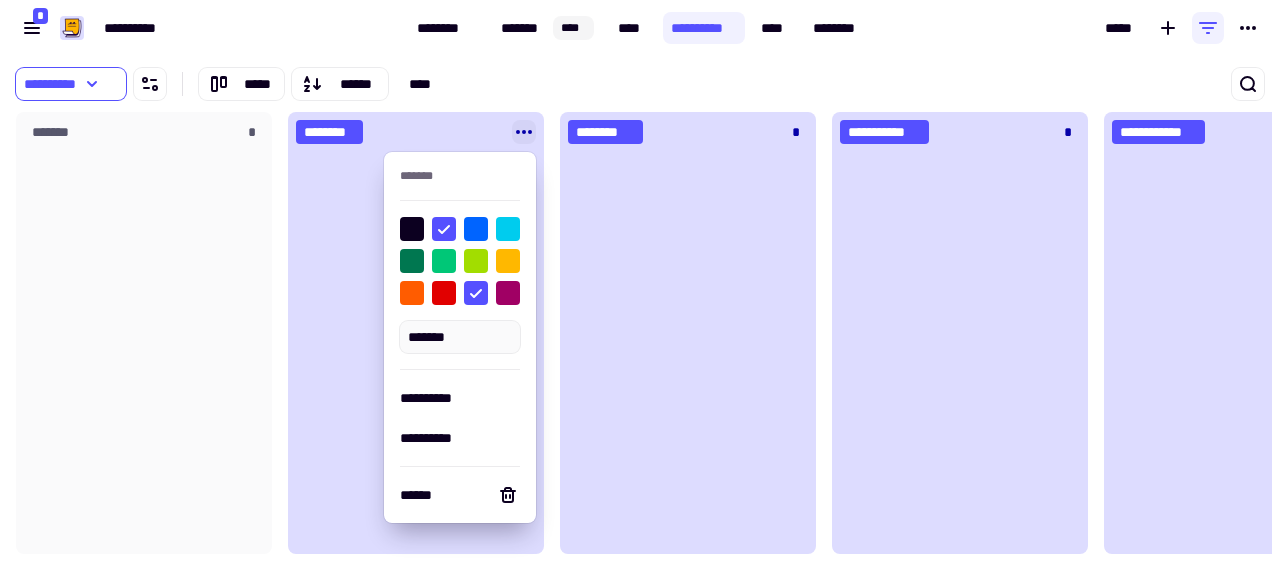 click 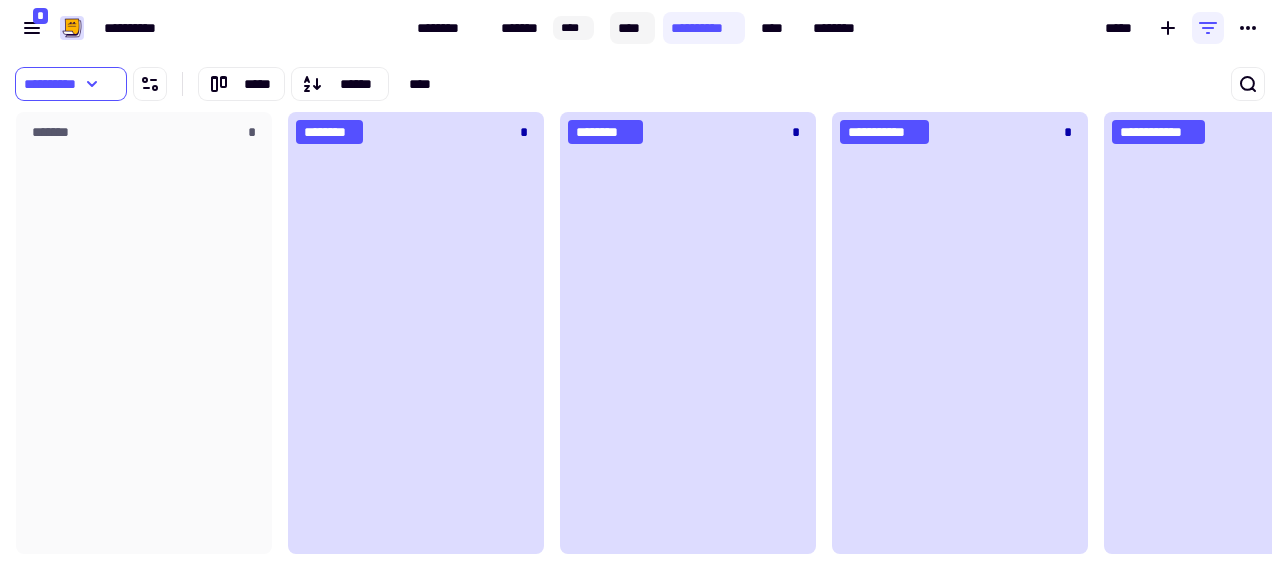 click on "****" 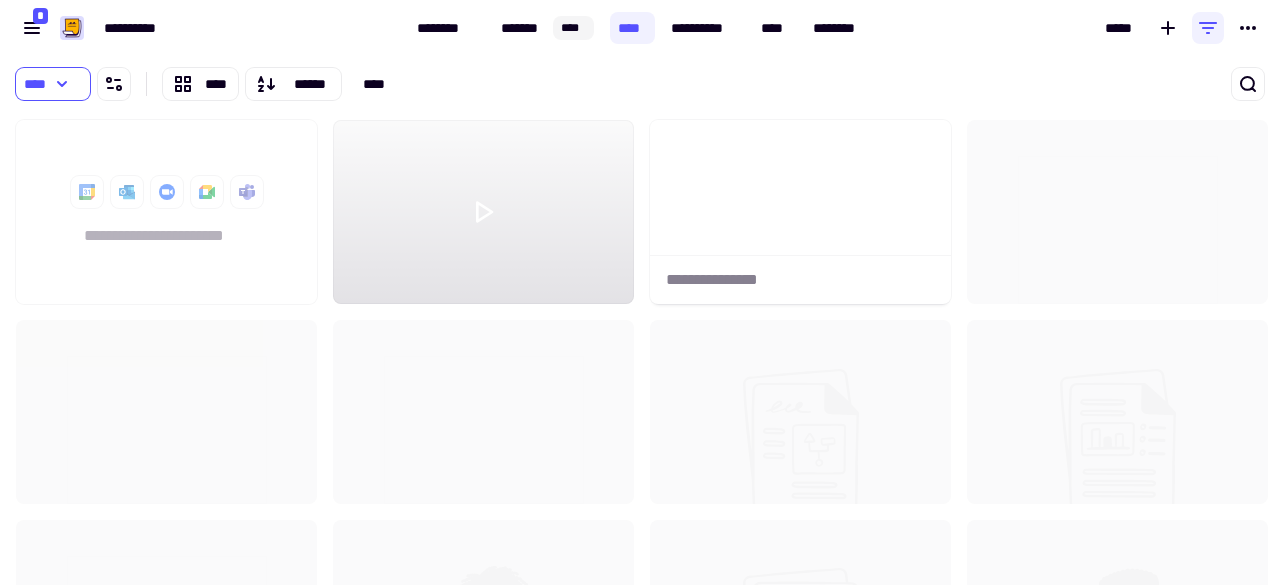 scroll, scrollTop: 16, scrollLeft: 16, axis: both 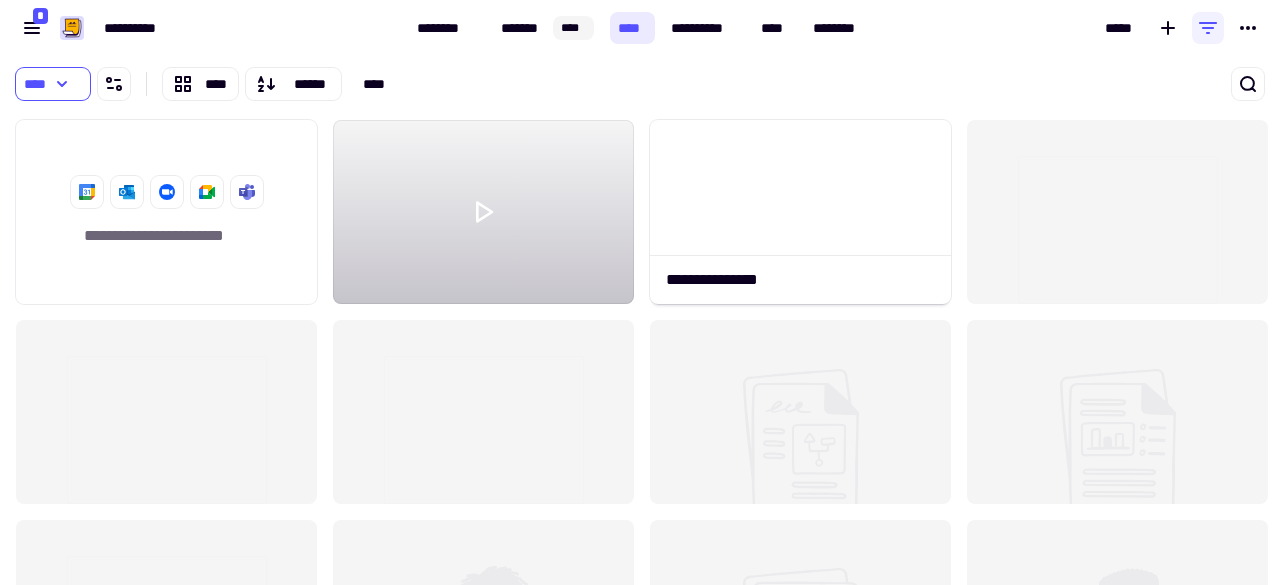 click on "****" 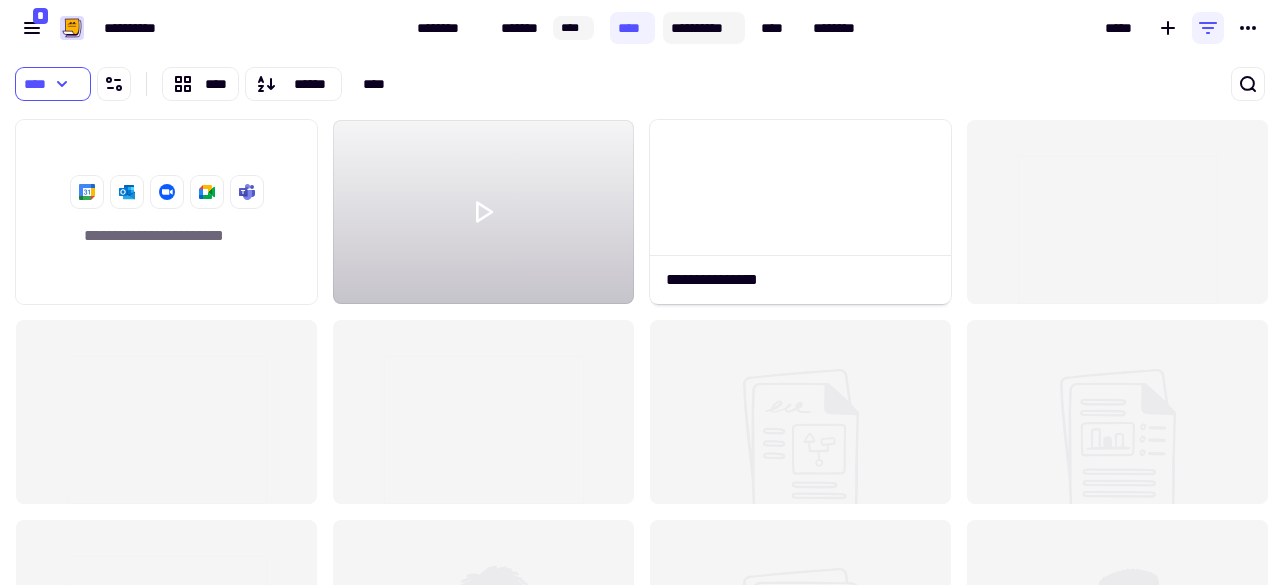 click on "**********" 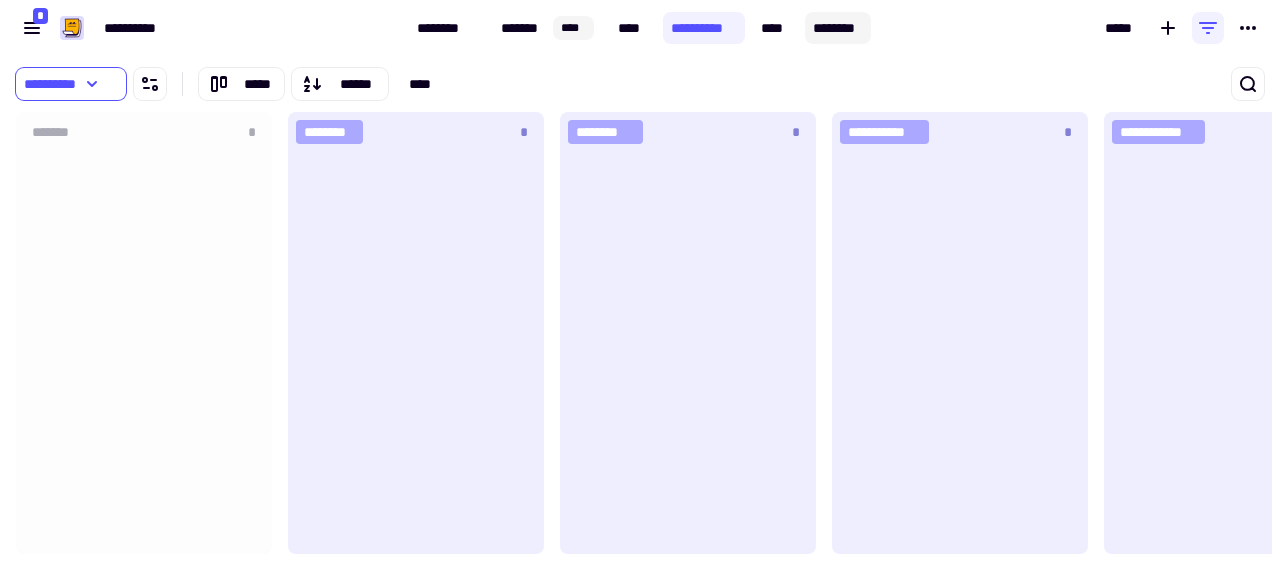 click on "****" 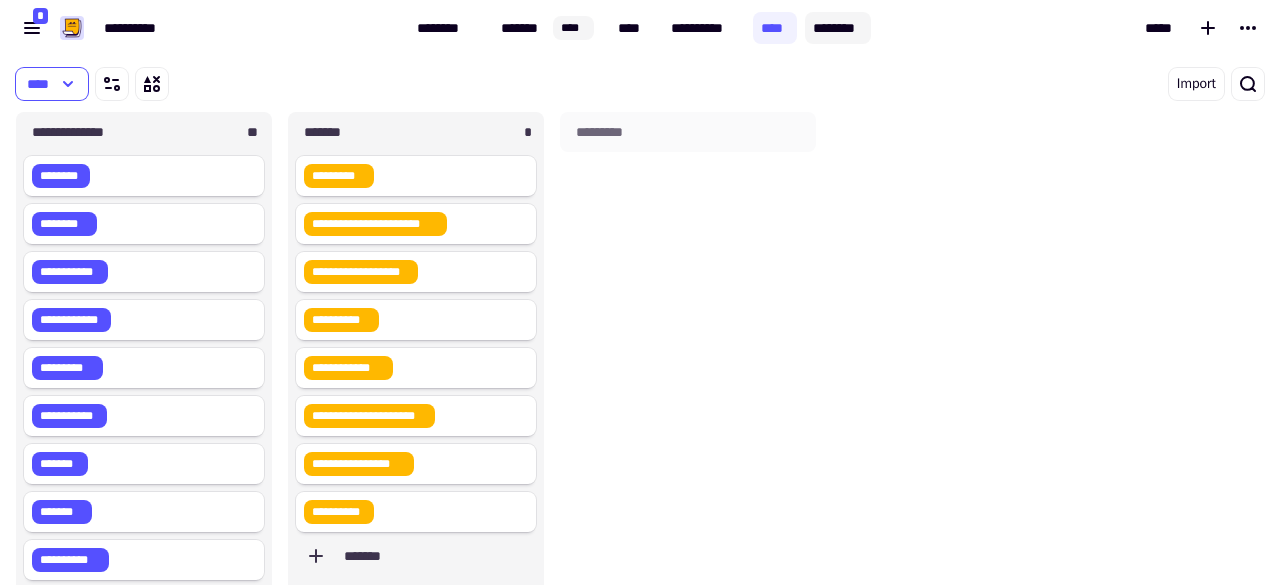 click on "********" 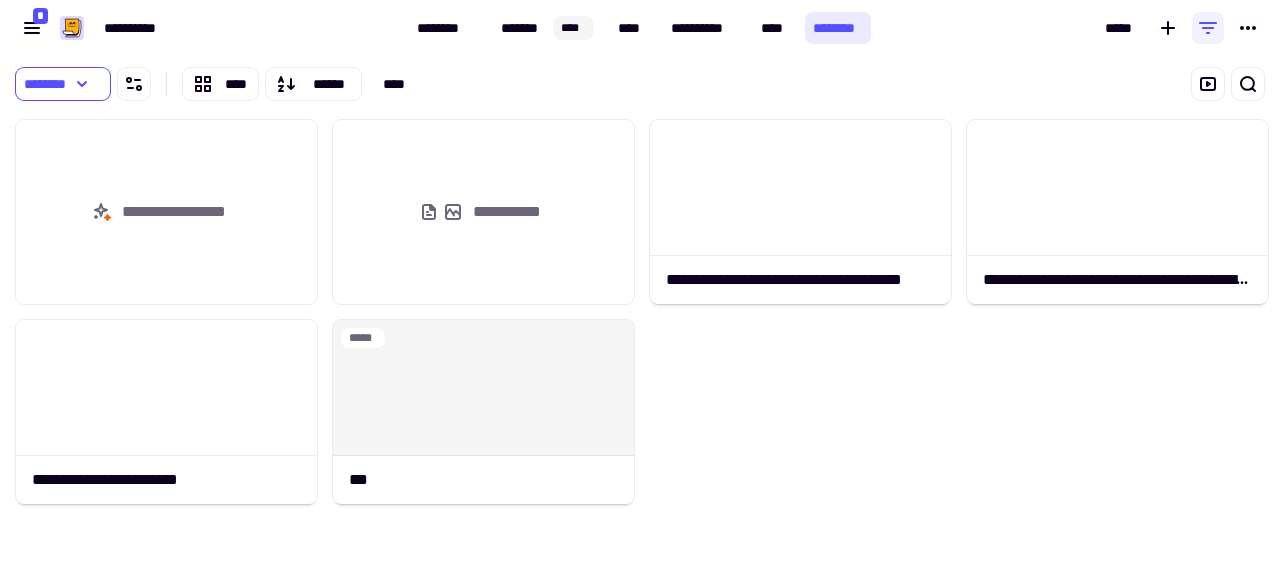 scroll, scrollTop: 16, scrollLeft: 16, axis: both 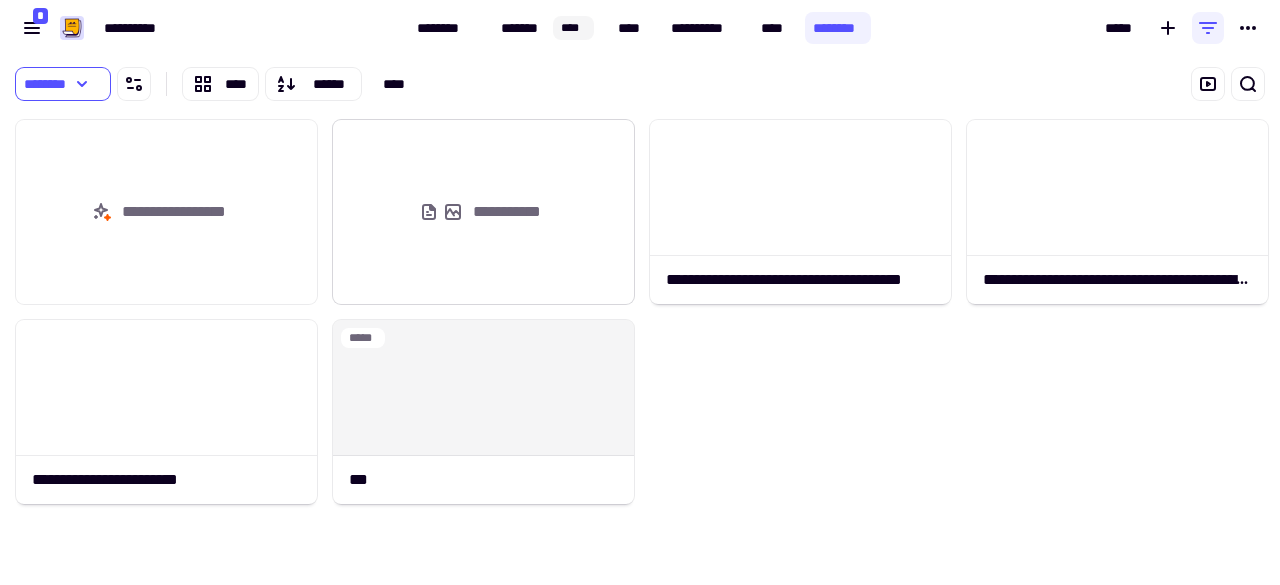 click on "**********" 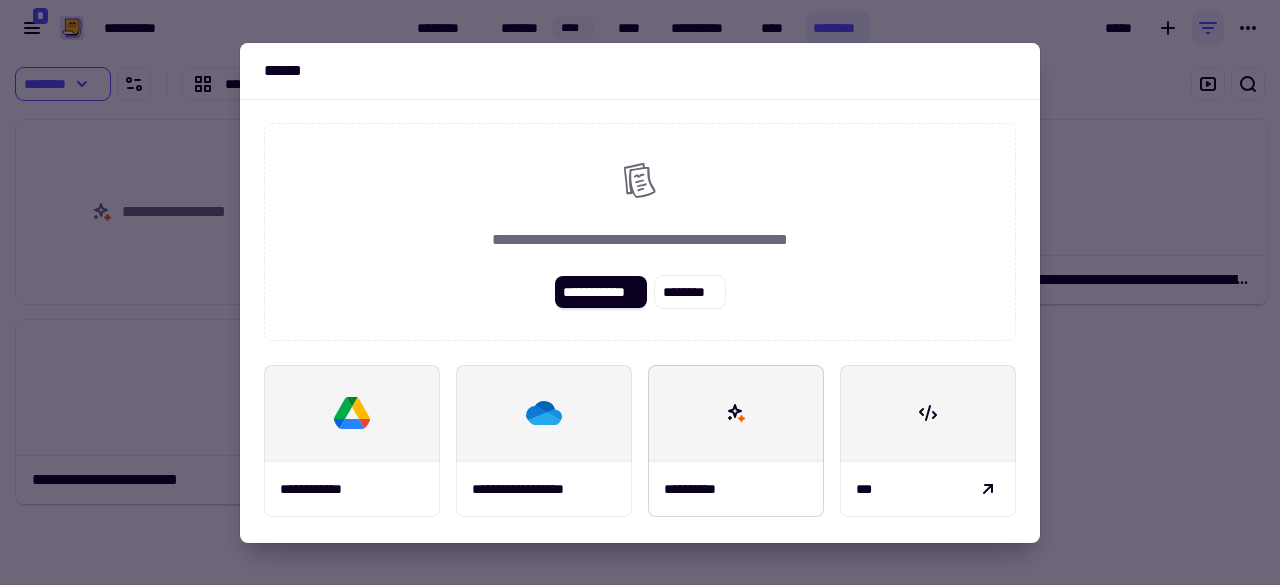 click at bounding box center [736, 413] 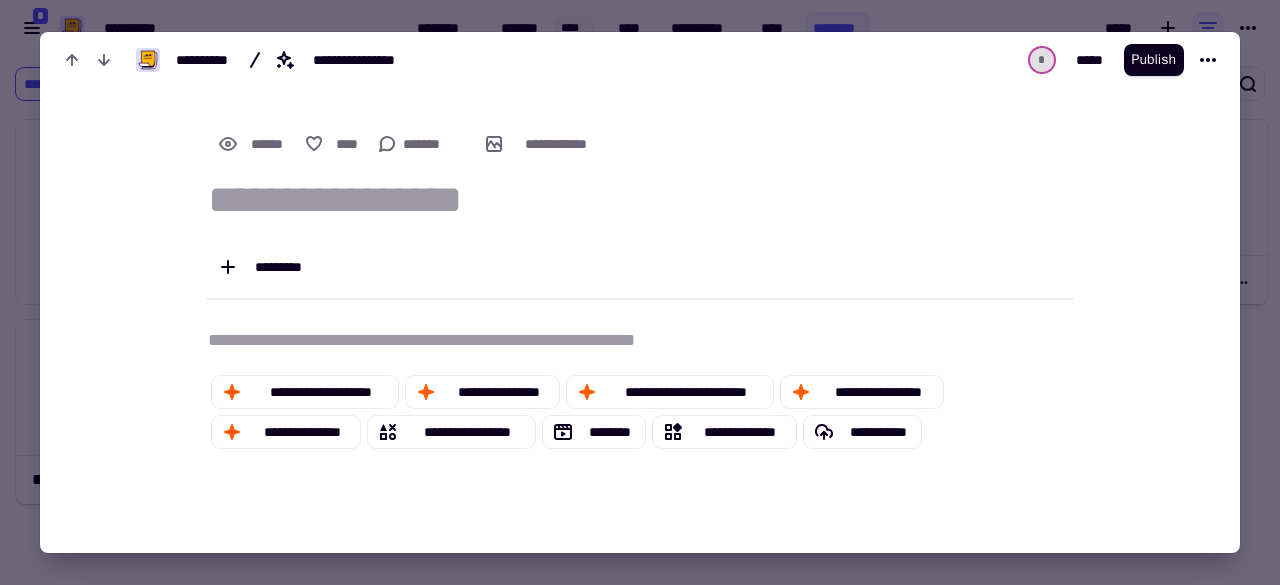 click at bounding box center (640, 292) 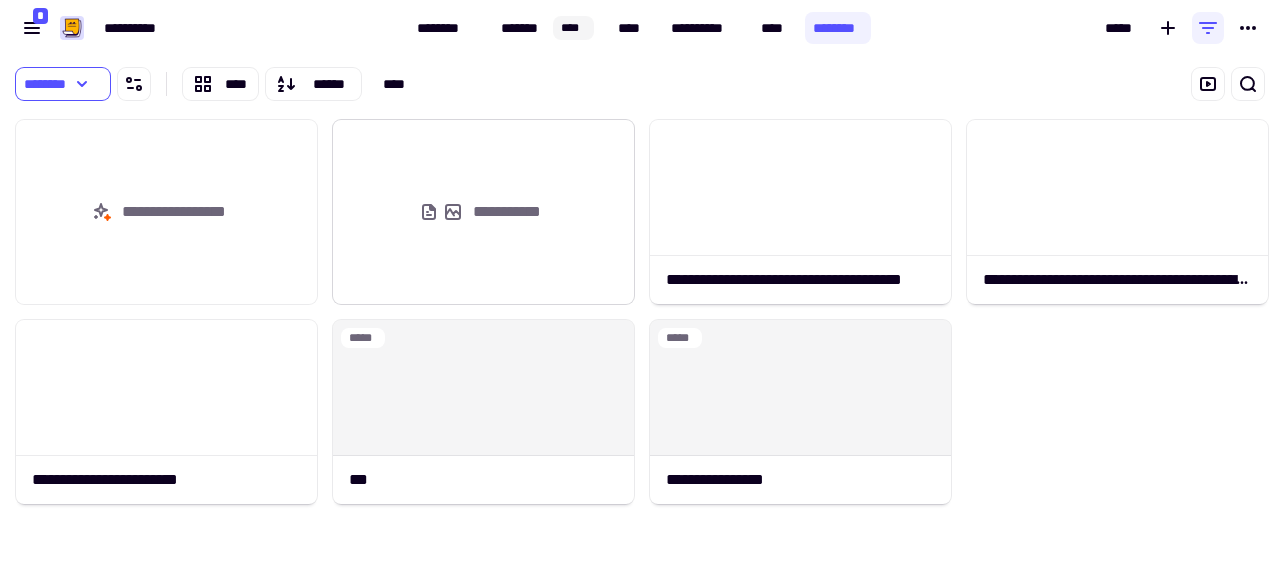 click on "**********" 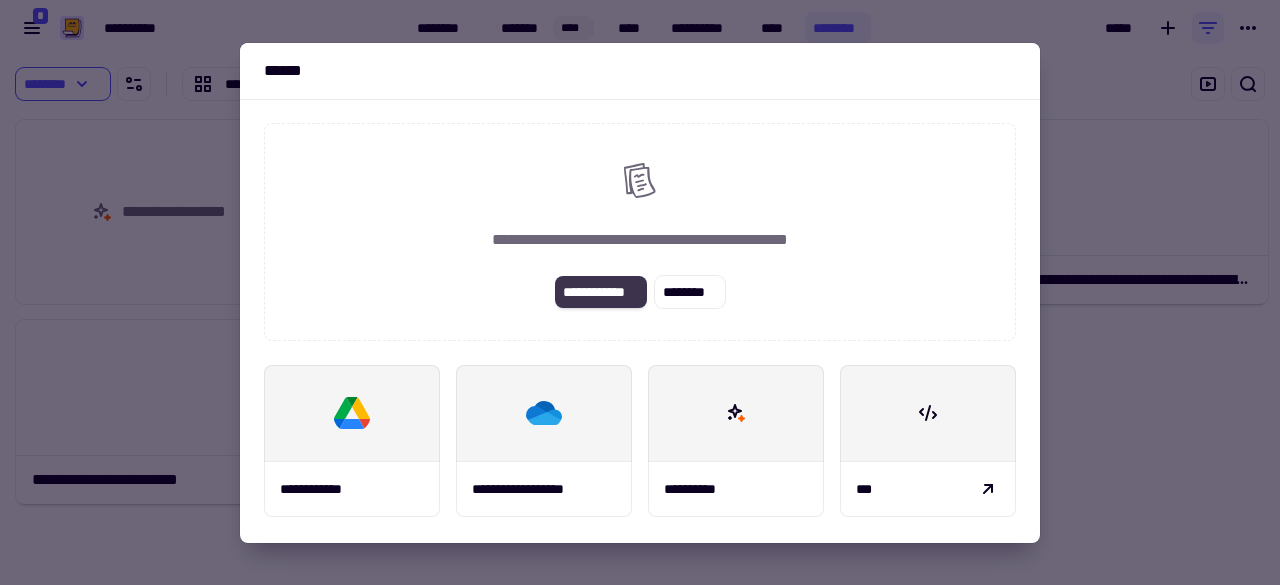 click on "**********" 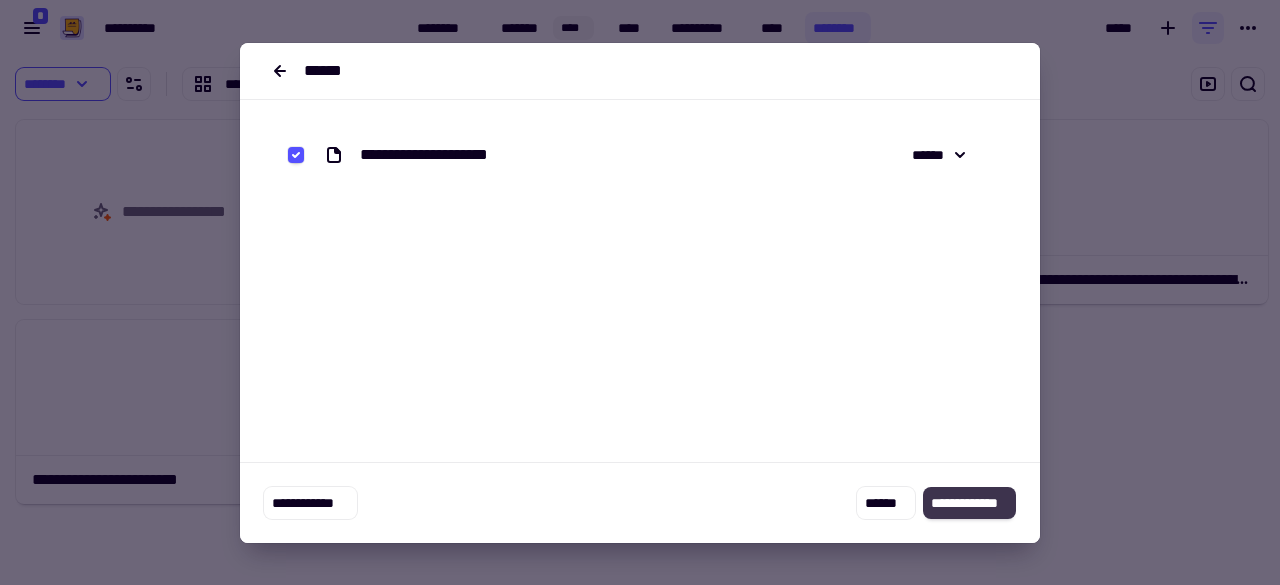 click on "**********" 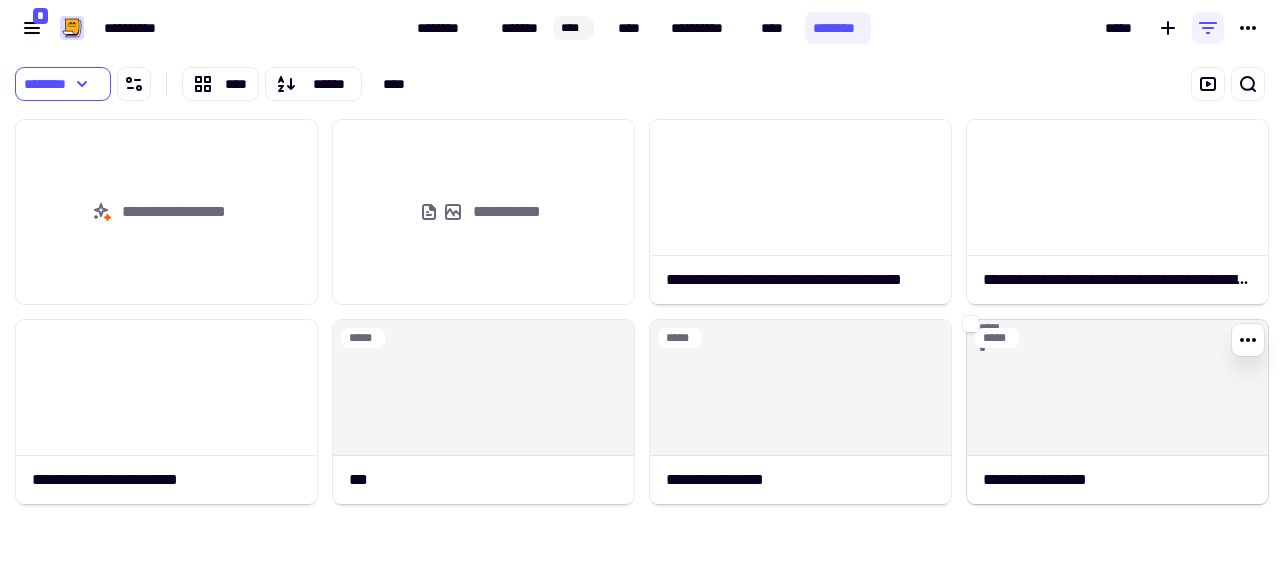 click on "******" 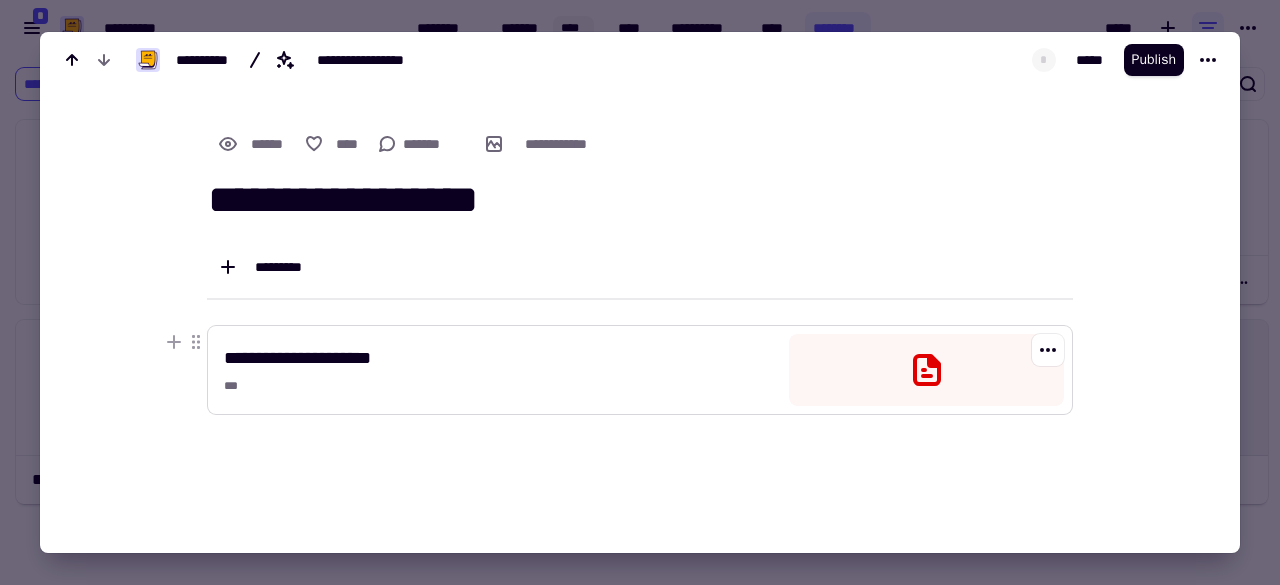 click at bounding box center (926, 370) 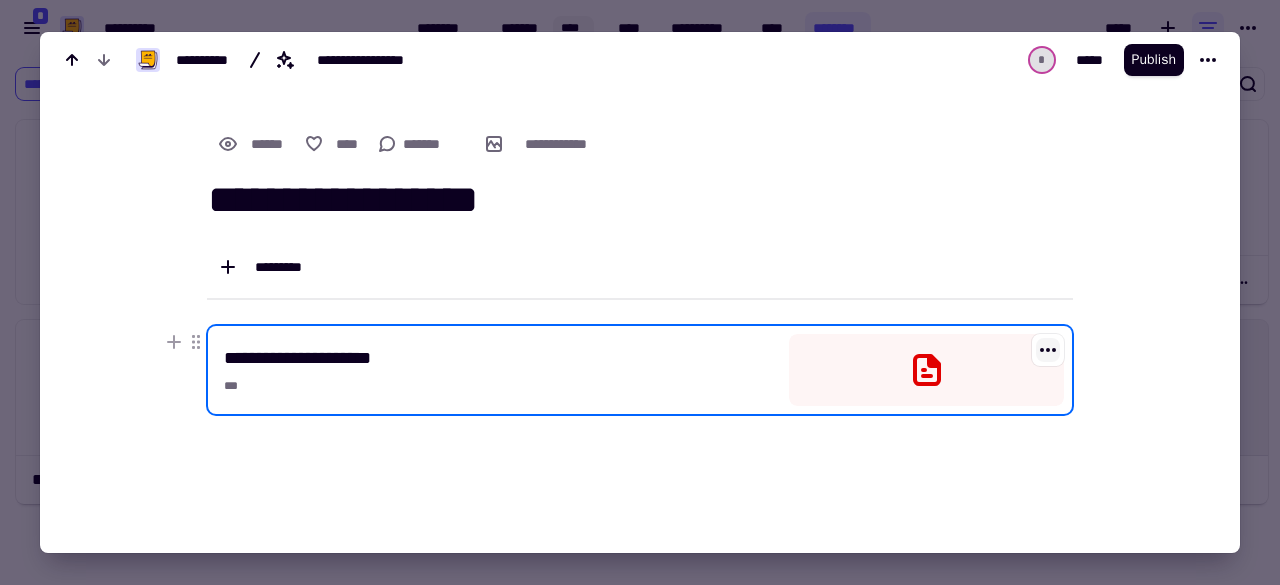 click 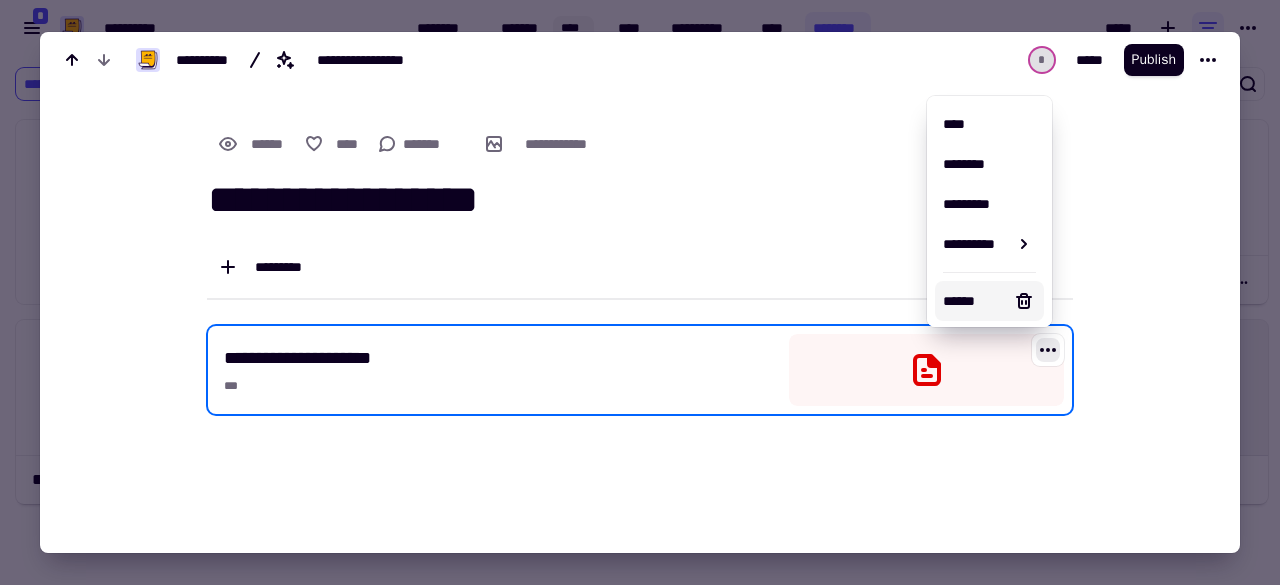 click on "******" at bounding box center (989, 301) 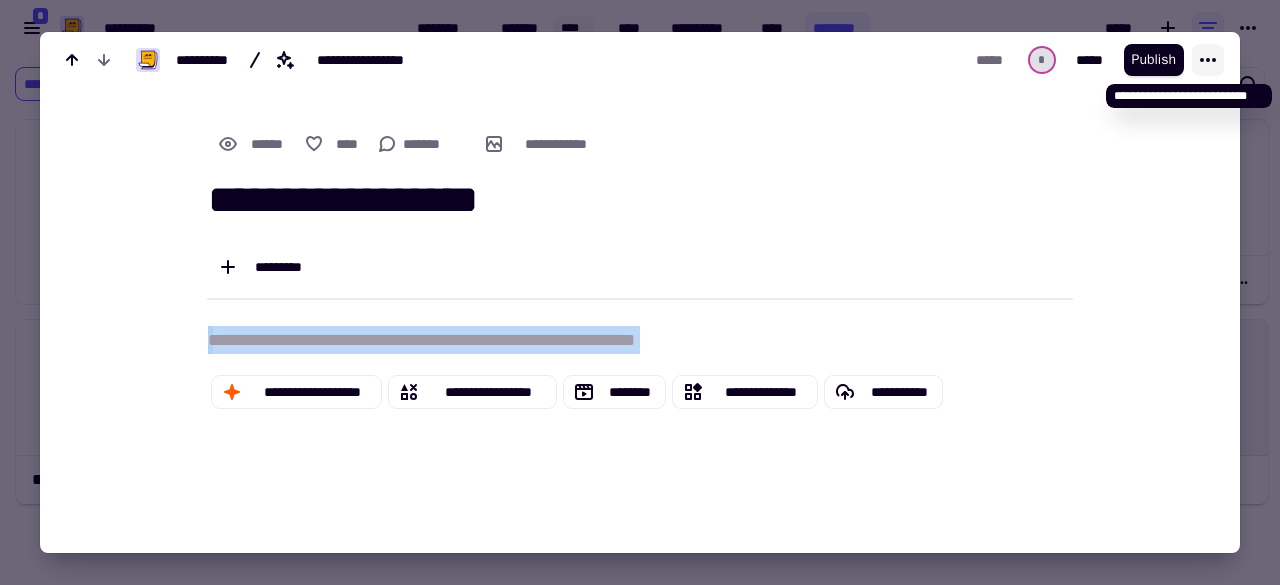 click 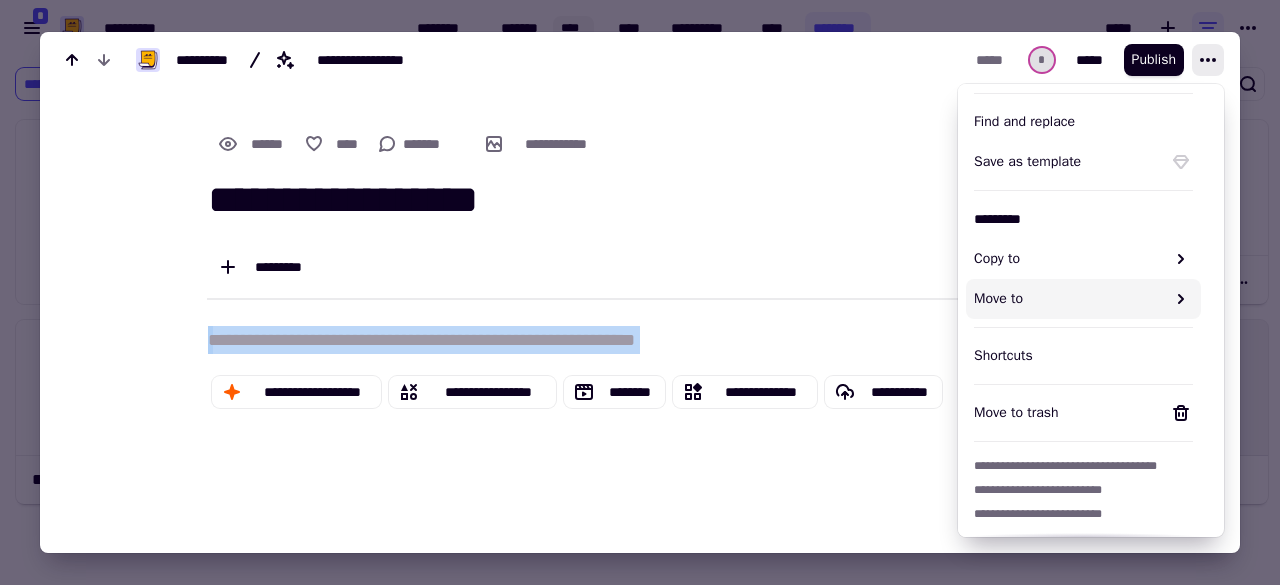scroll, scrollTop: 306, scrollLeft: 0, axis: vertical 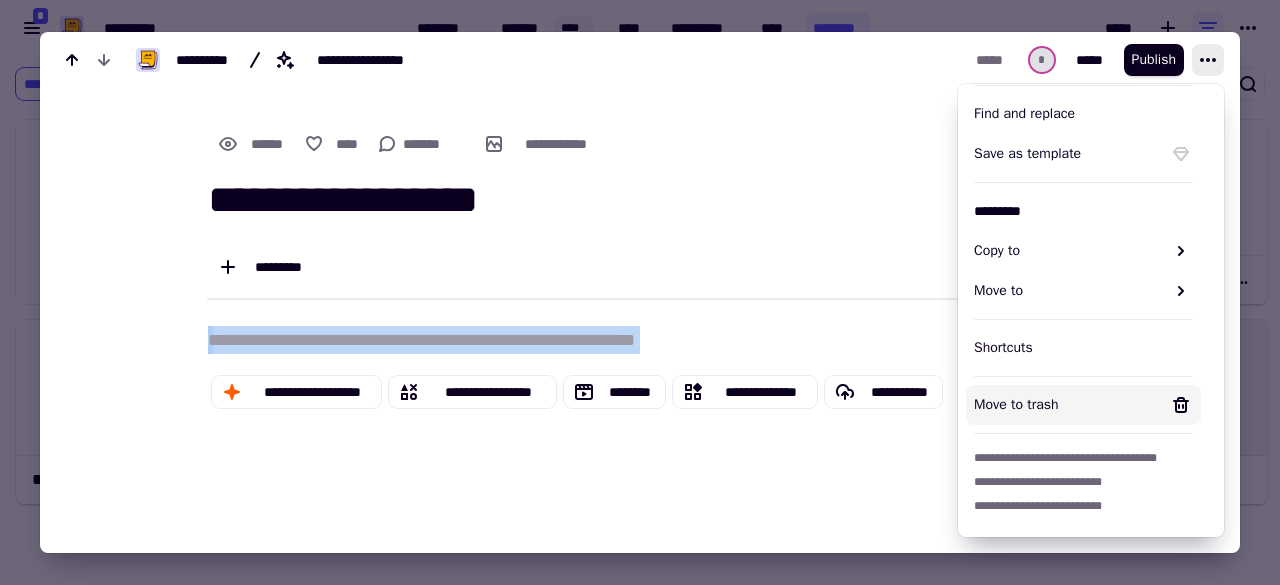 click on "Move to trash" at bounding box center [1067, 405] 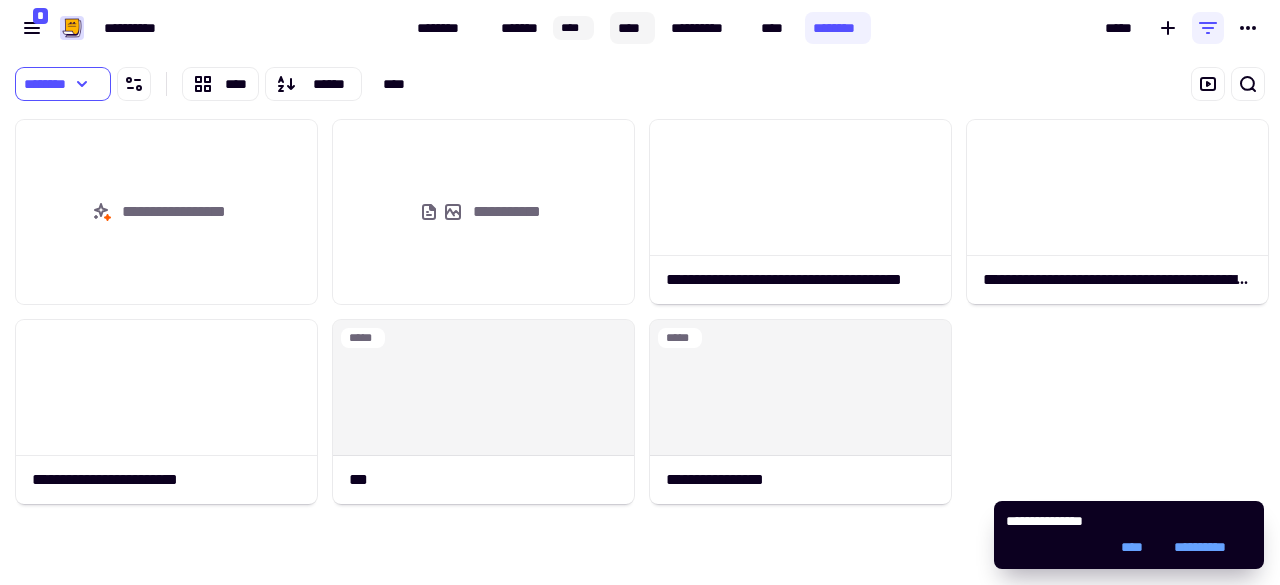 click on "****" 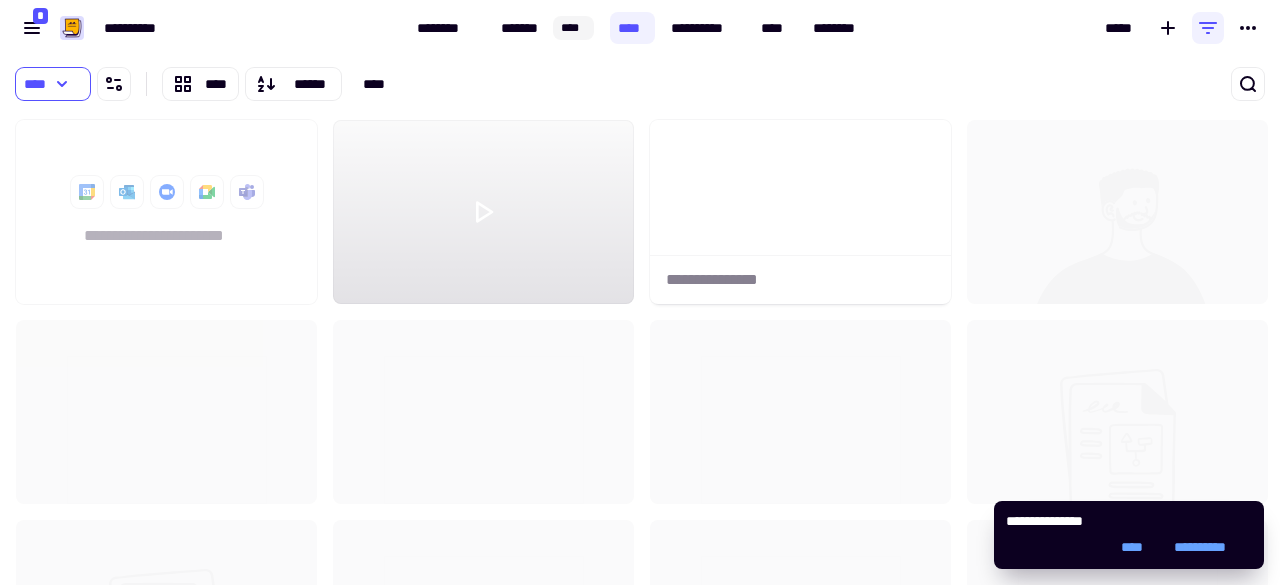 scroll, scrollTop: 16, scrollLeft: 16, axis: both 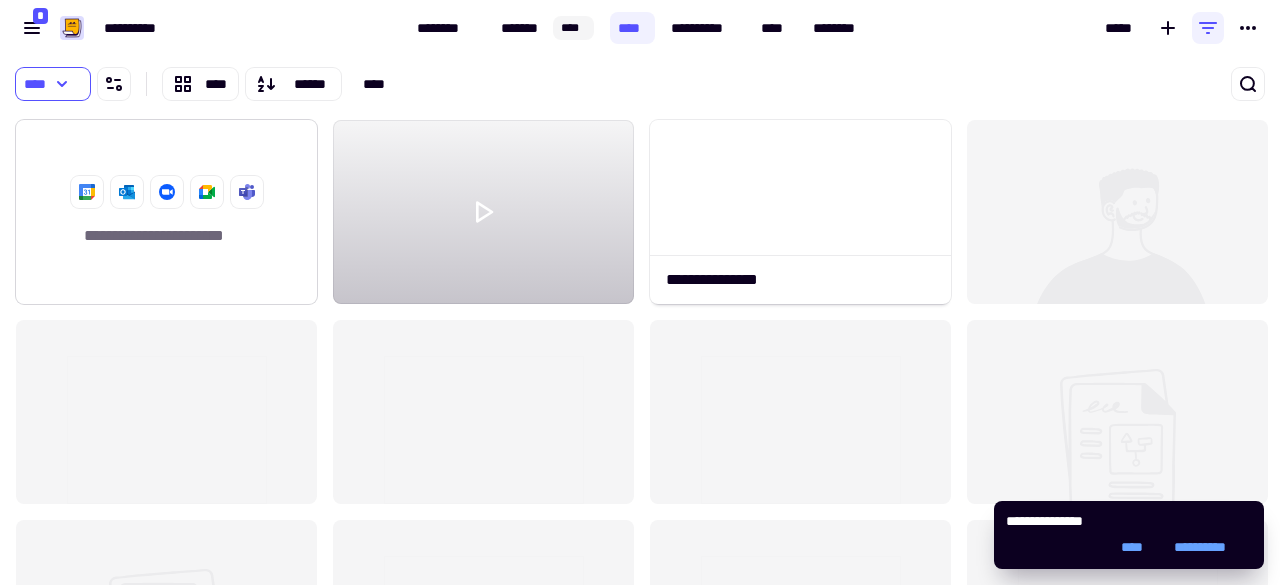 click on "**********" 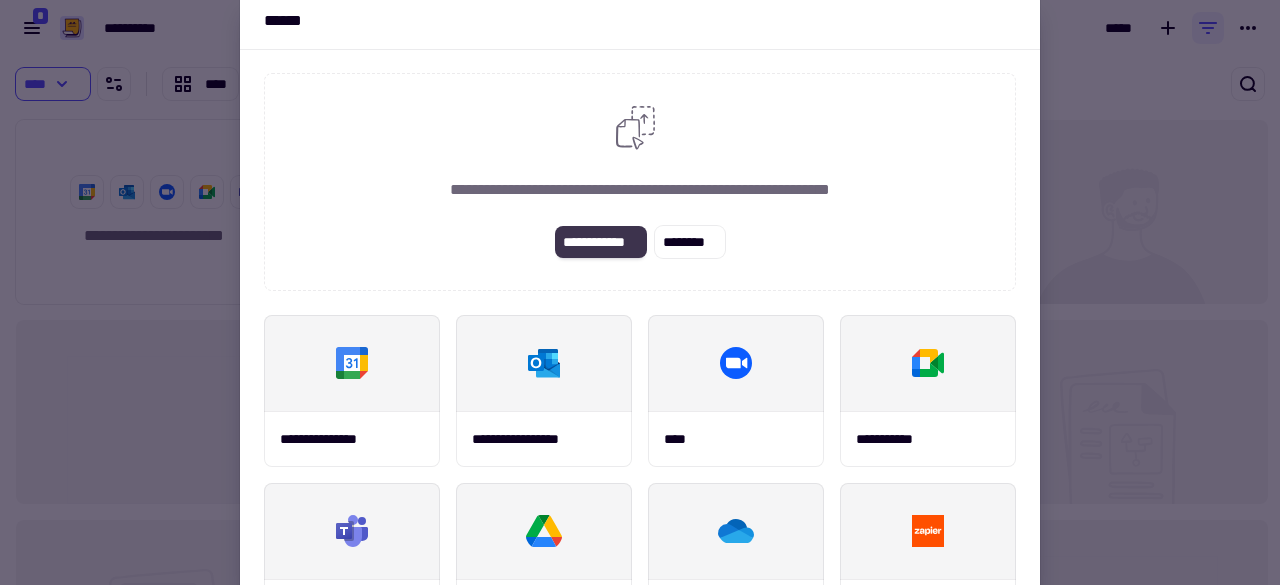 click on "**********" 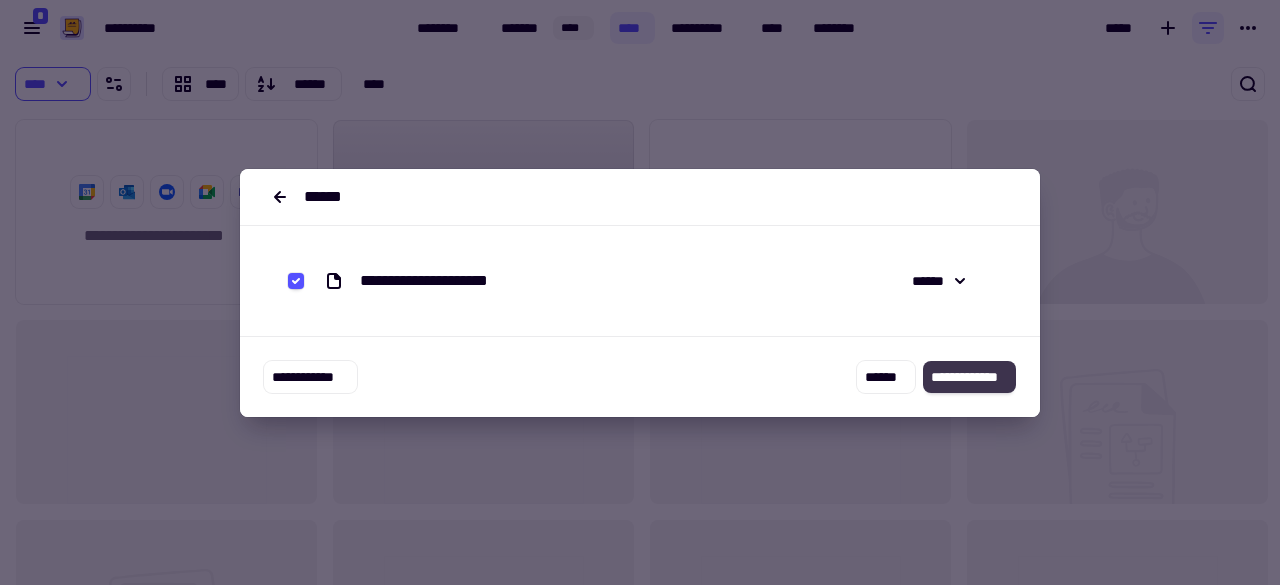 click on "**********" 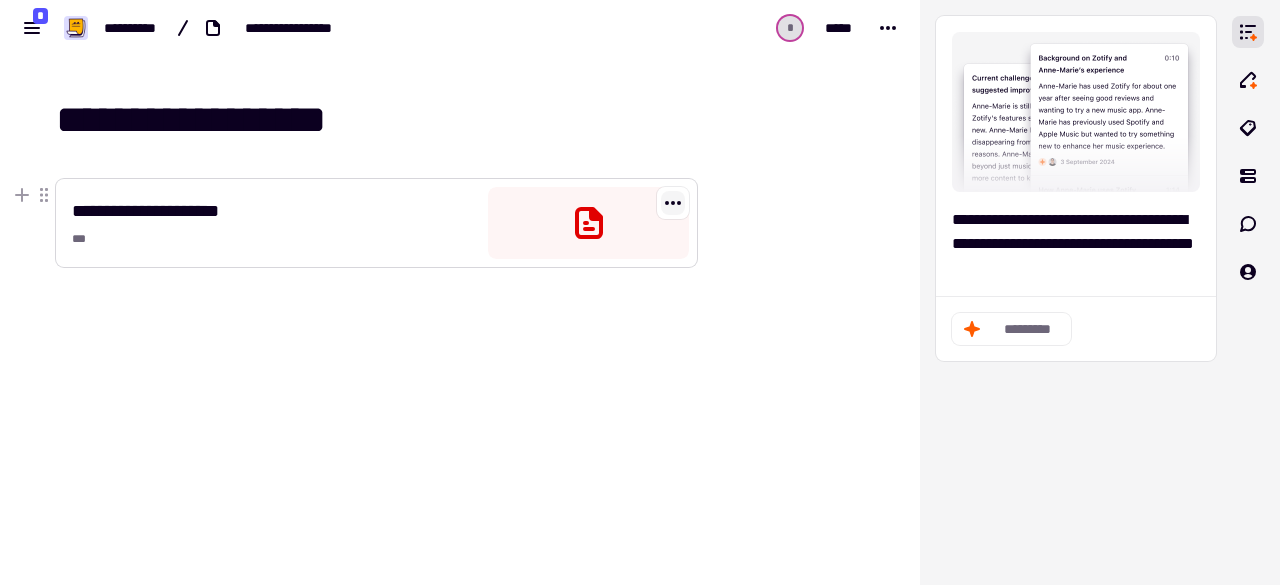 click 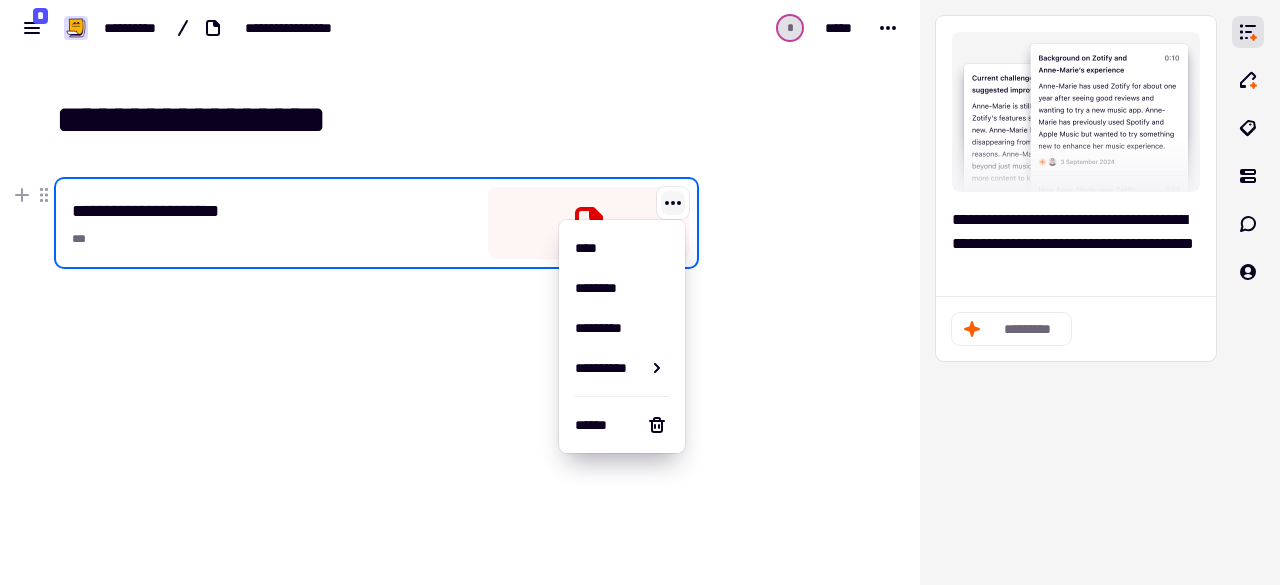 click 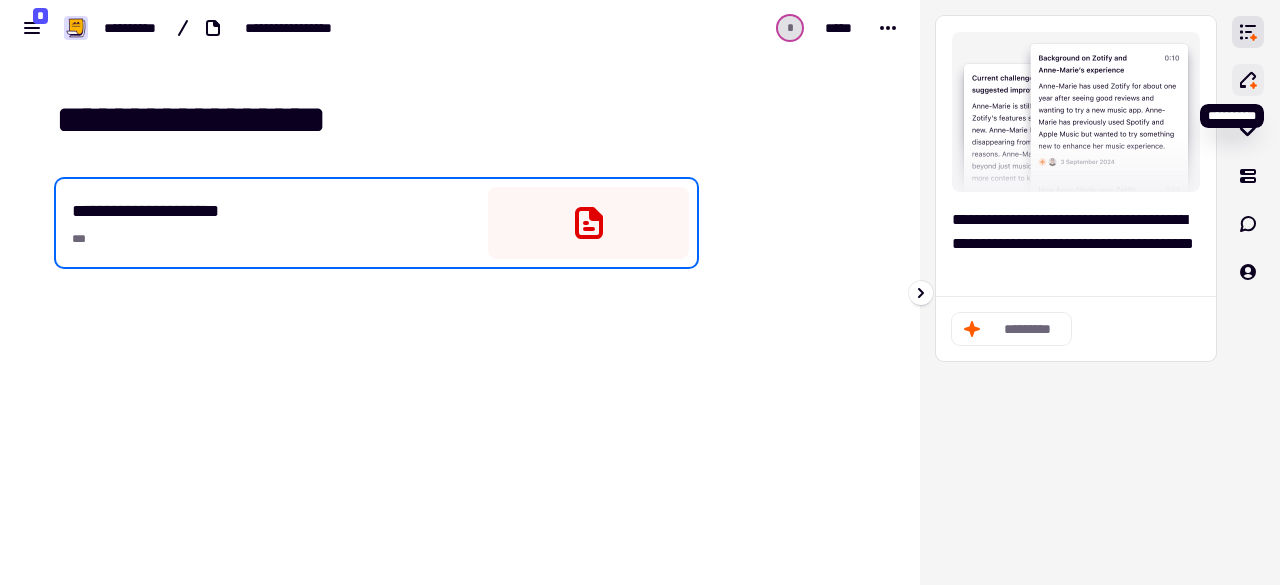 click 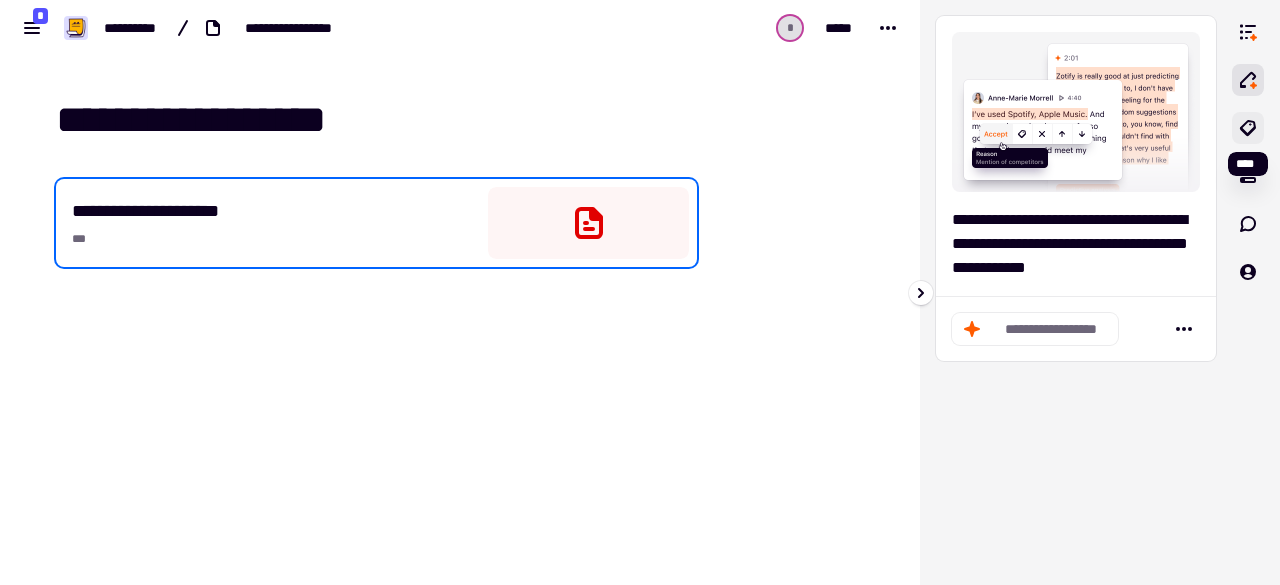click 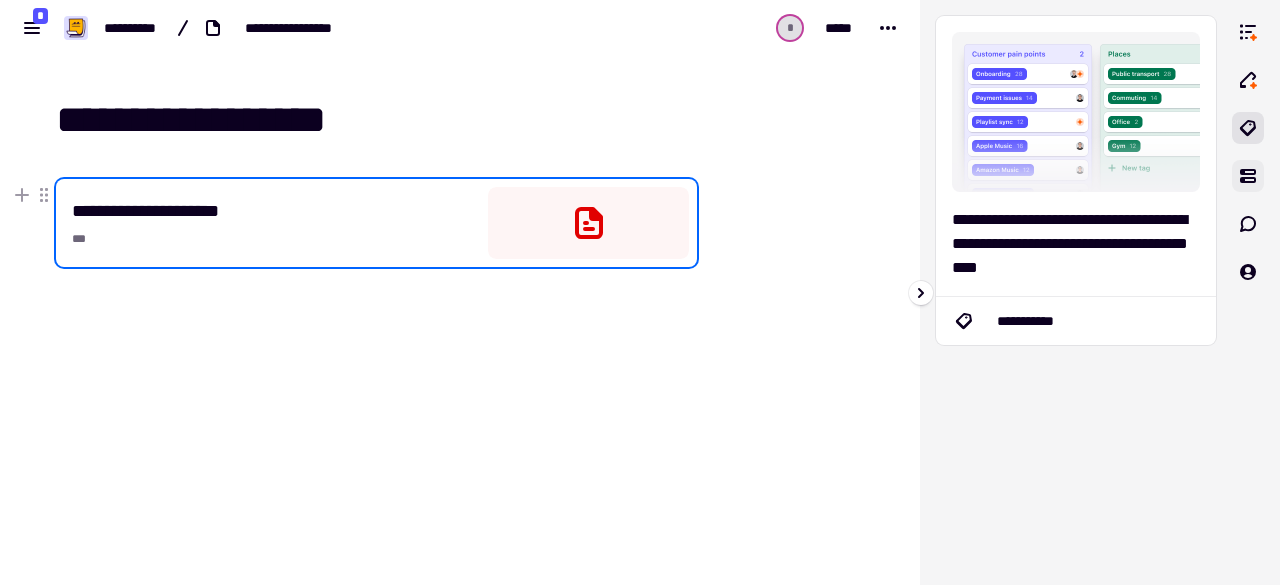 click 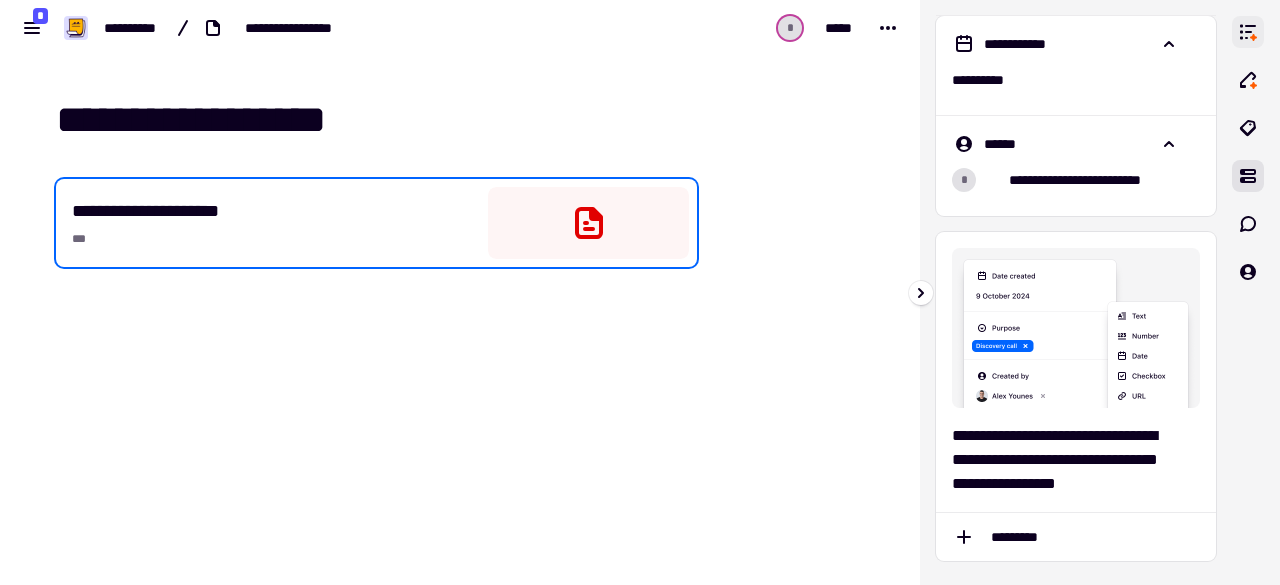 click 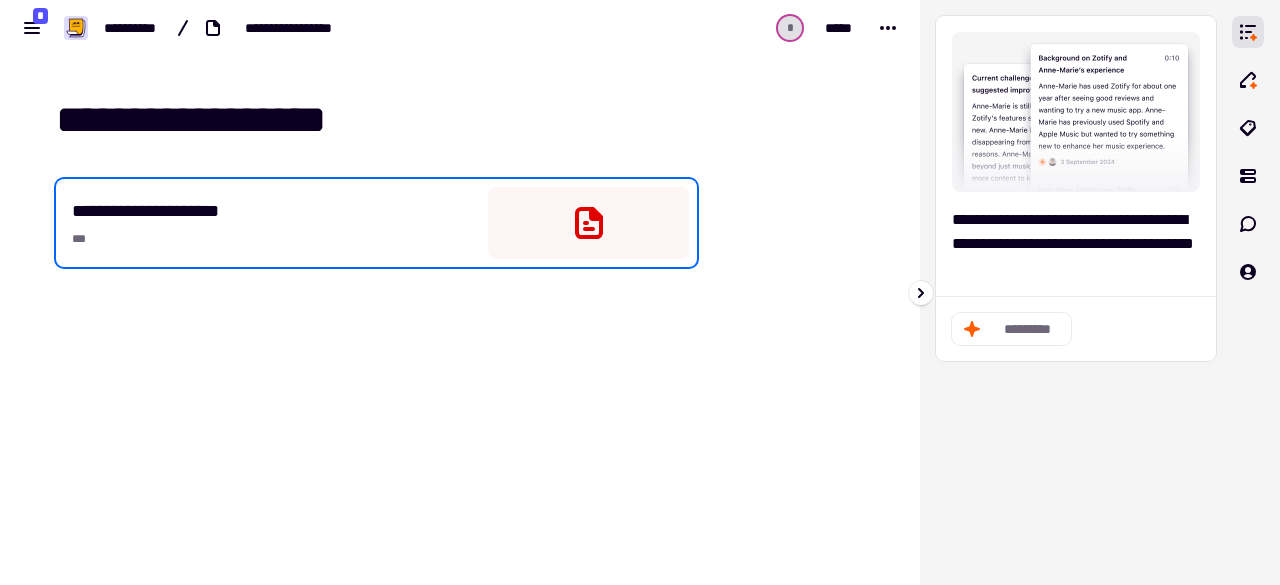 click on "**********" at bounding box center [1076, 292] 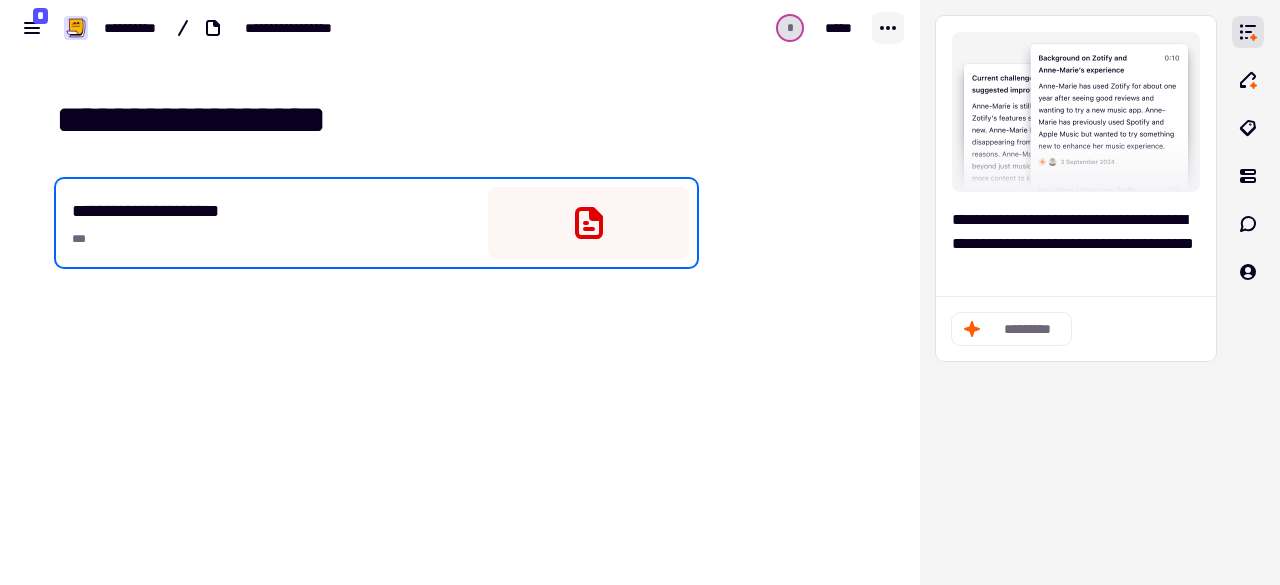 click 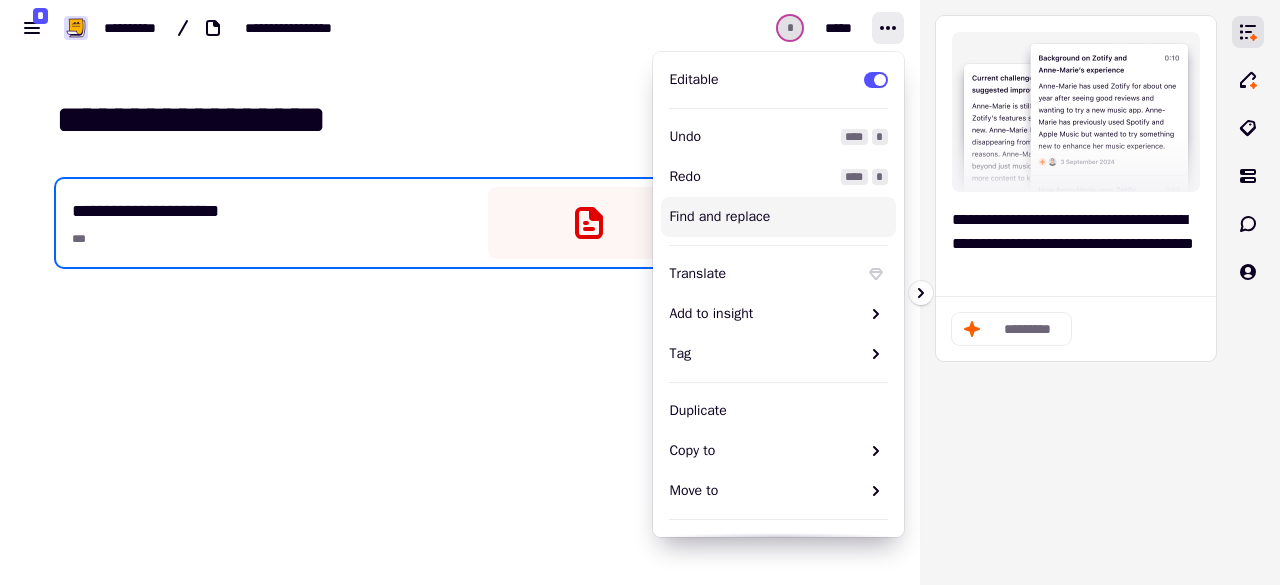click on "**********" at bounding box center (1076, 292) 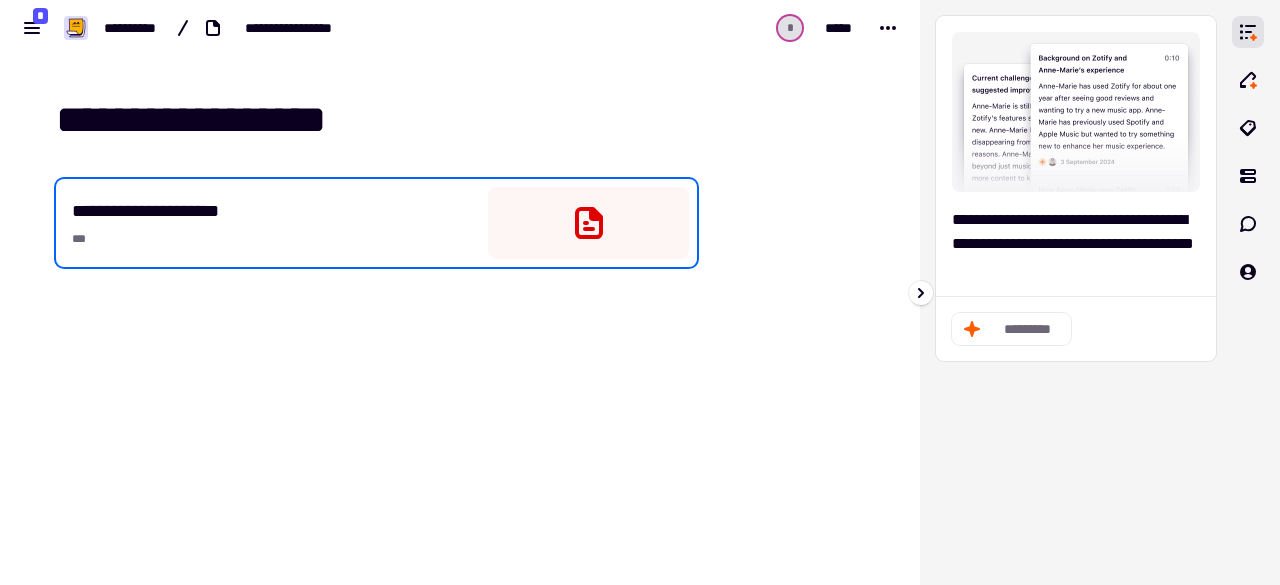 click on "*********" 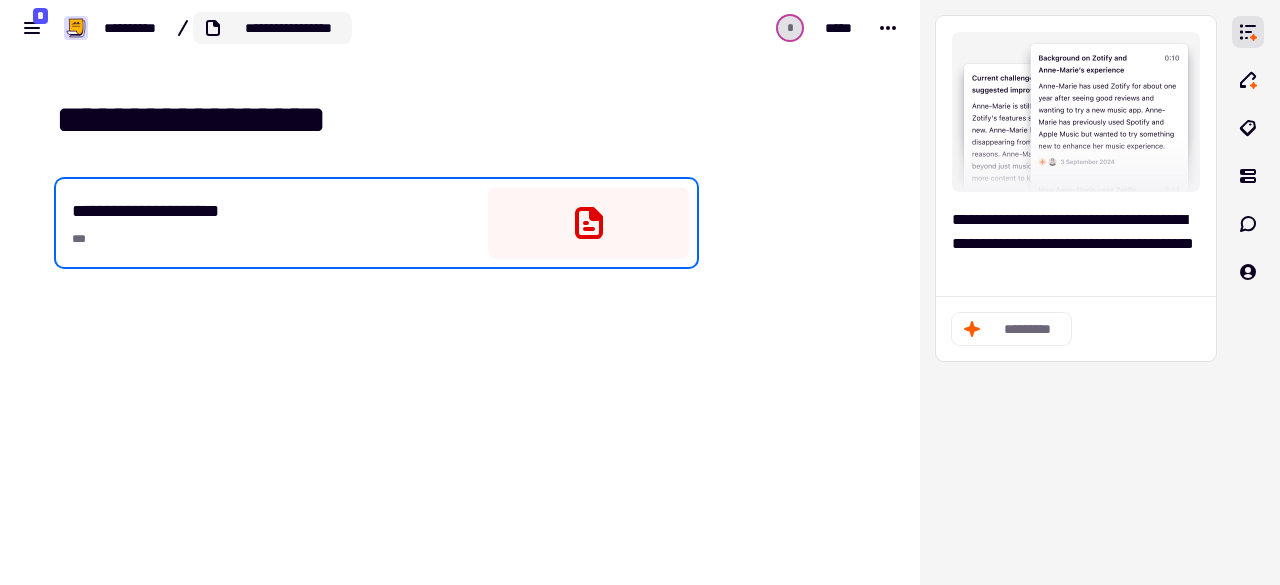 click on "**********" 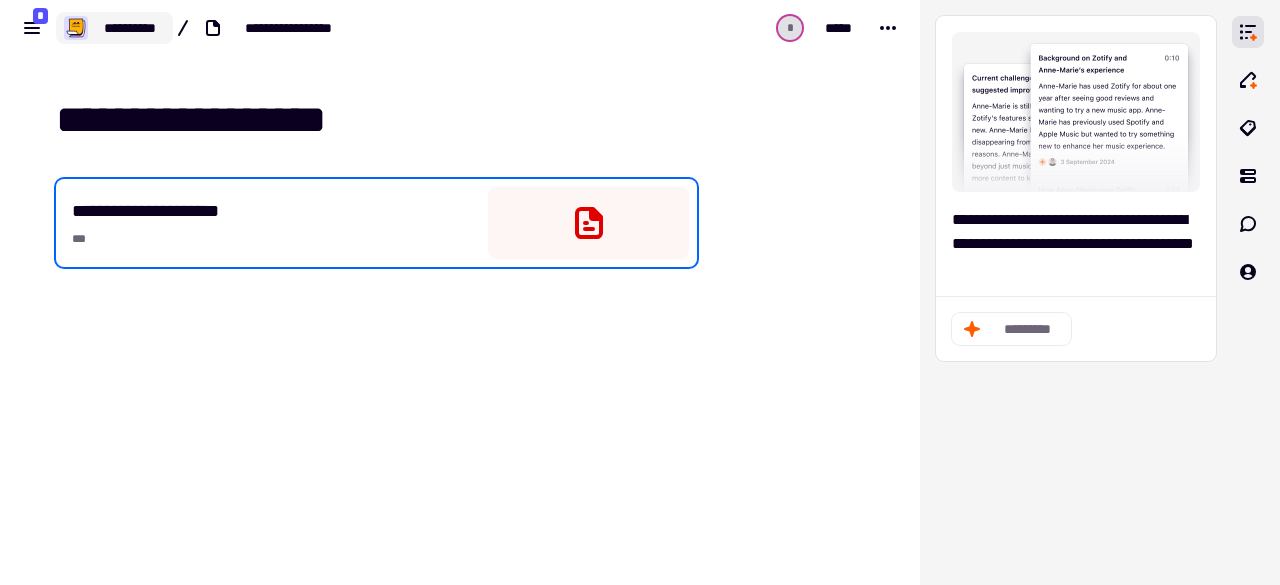 click on "**********" 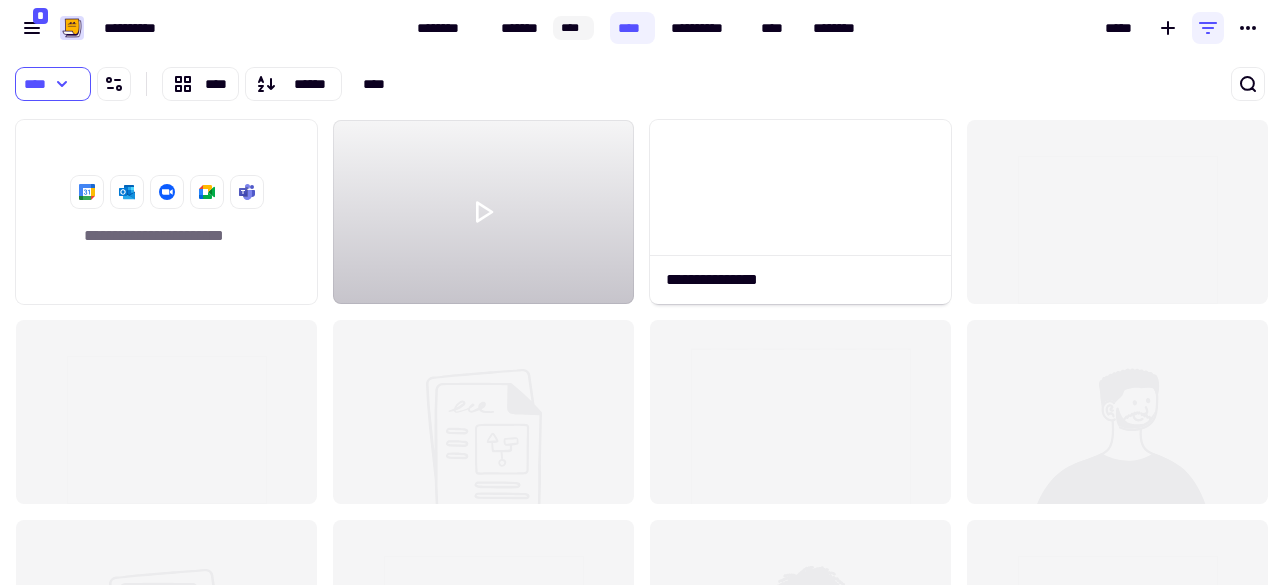 scroll, scrollTop: 16, scrollLeft: 16, axis: both 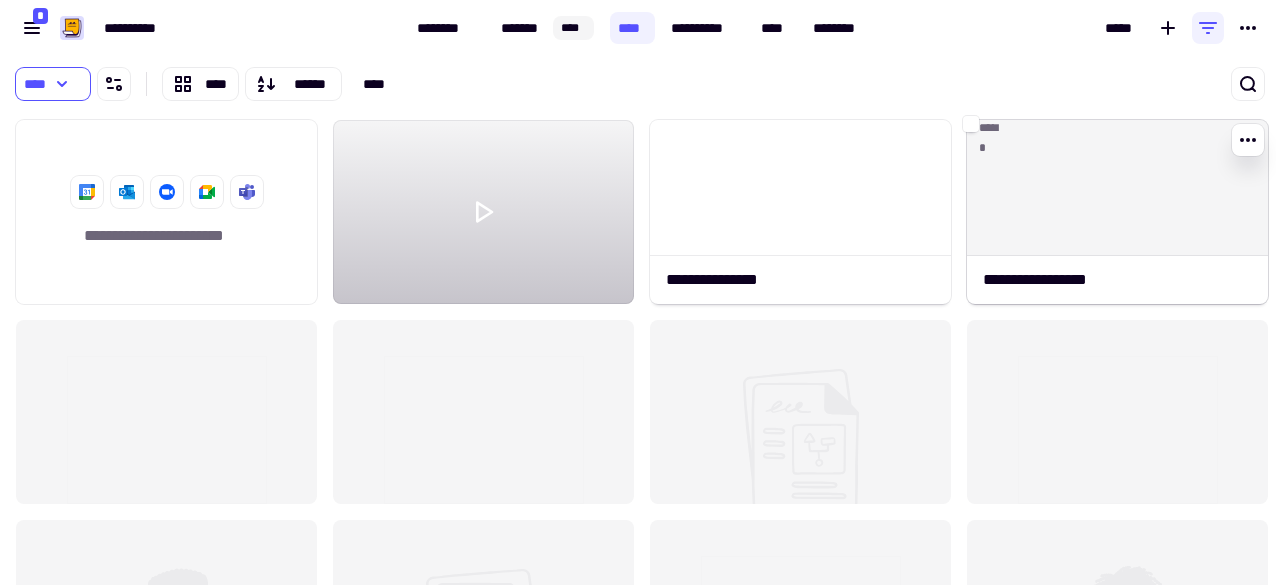 click on "******" 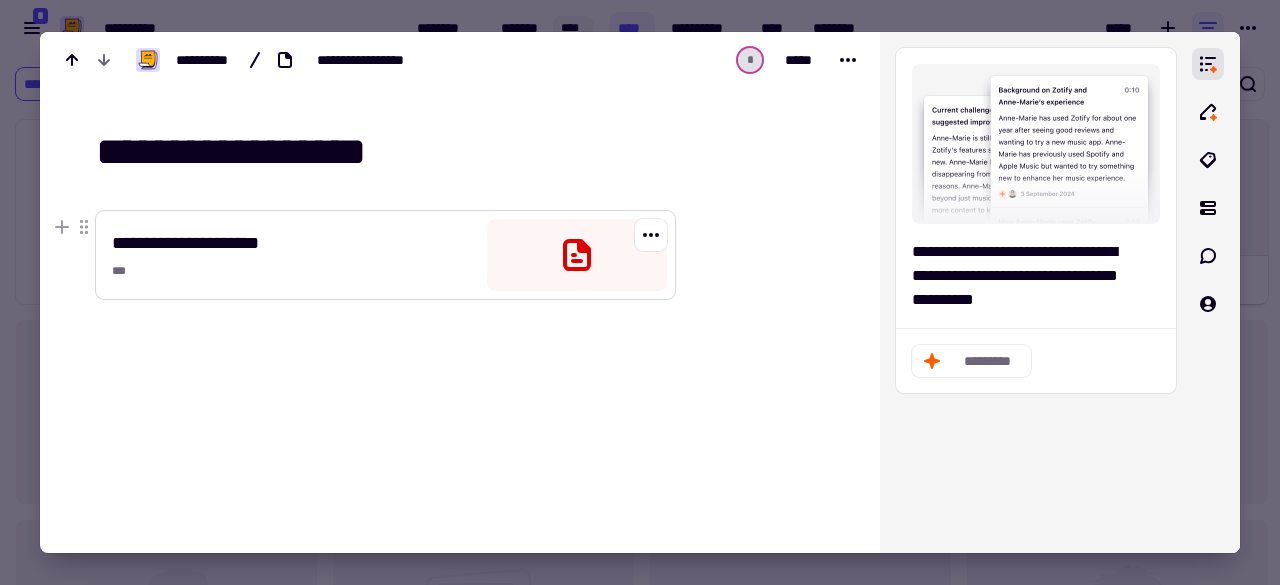click 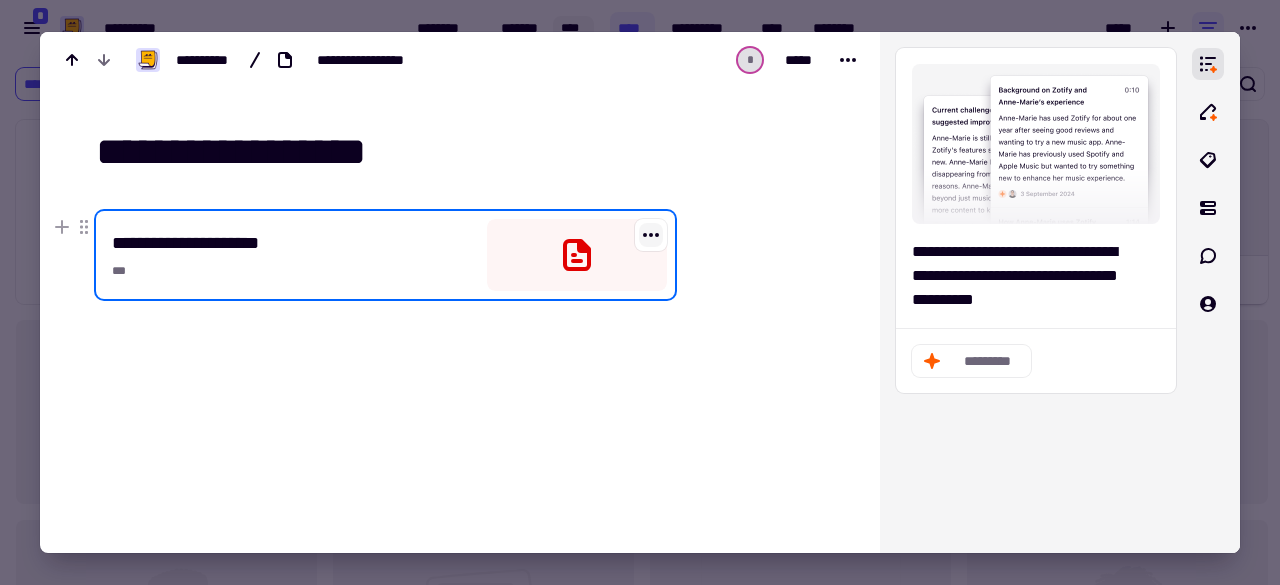 click 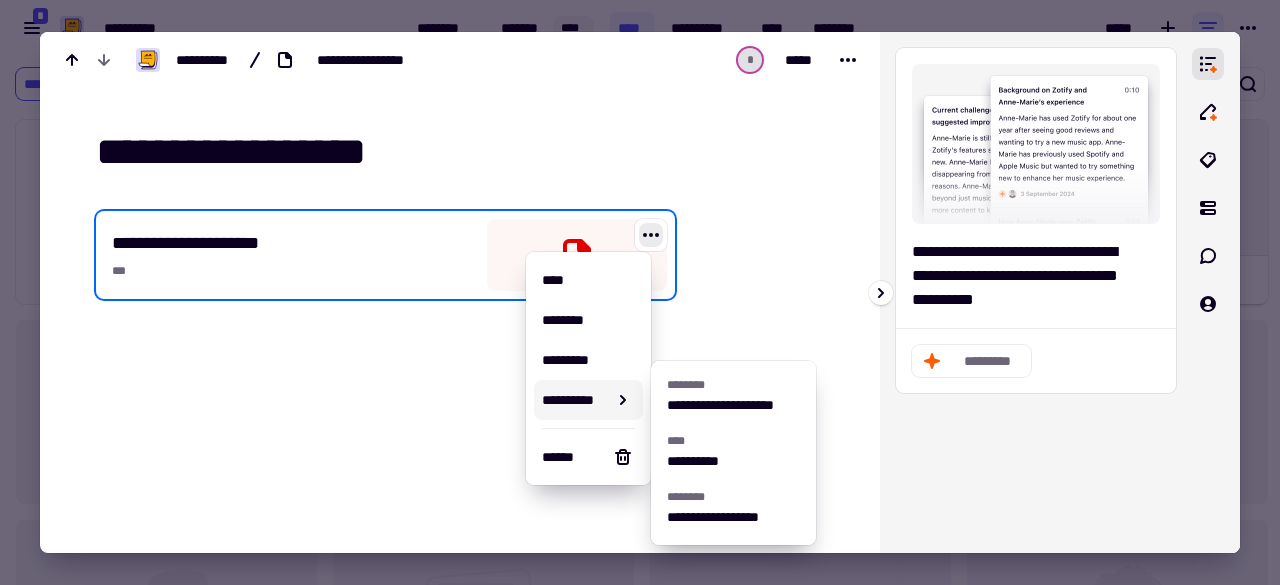 drag, startPoint x: 1090, startPoint y: 329, endPoint x: 1049, endPoint y: 347, distance: 44.777225 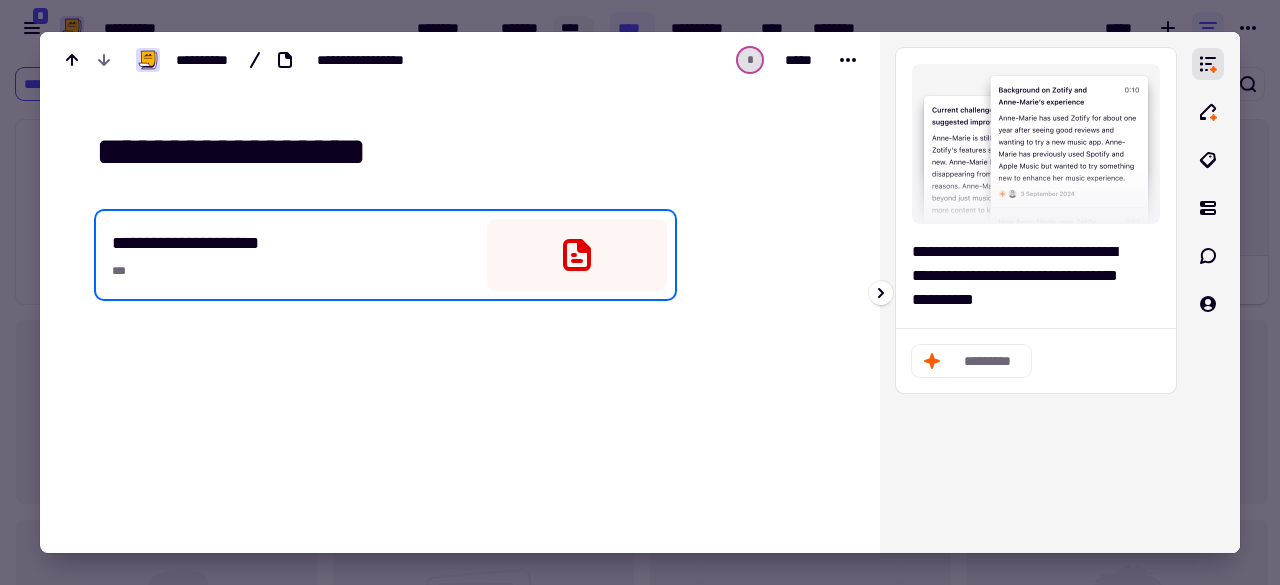 click on "*********" 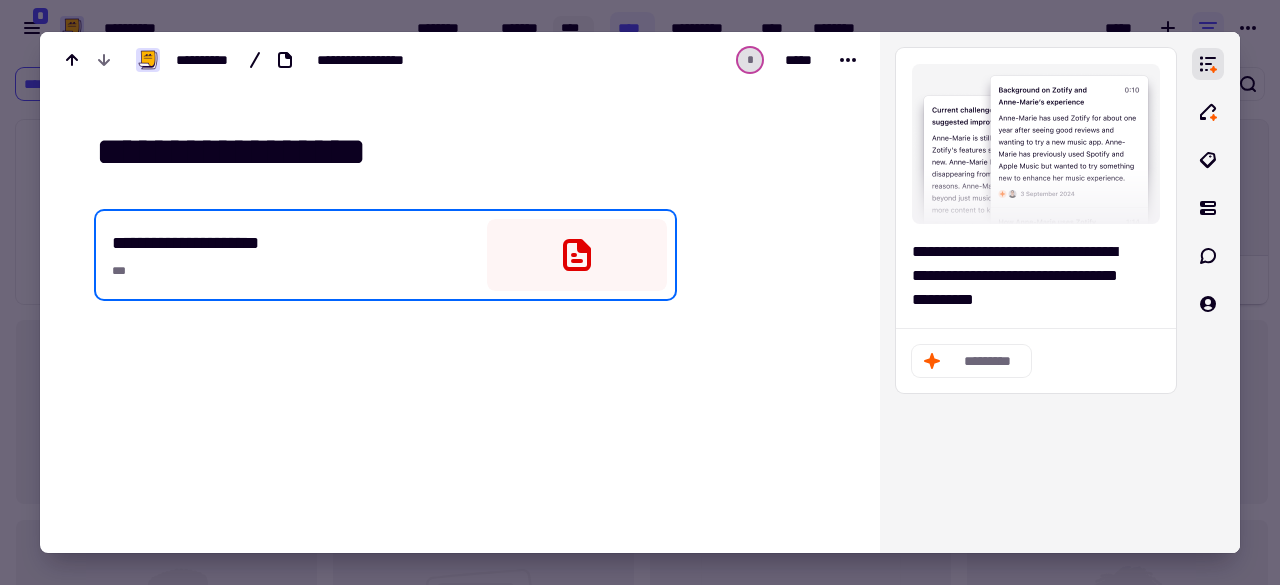 click at bounding box center (640, 292) 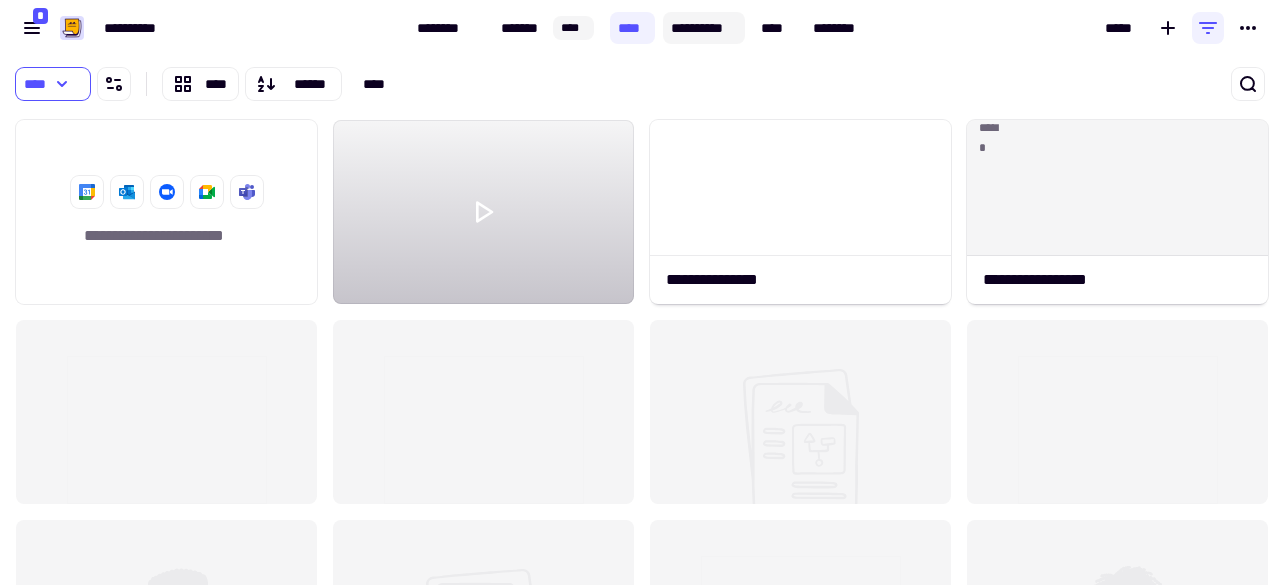 click on "**********" 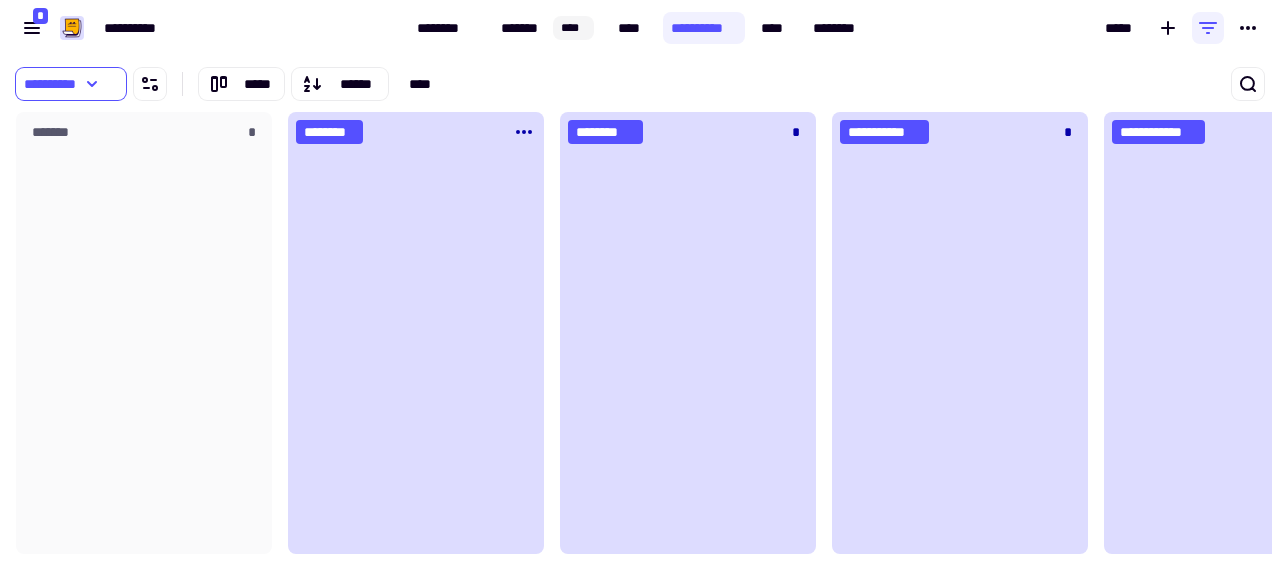 scroll, scrollTop: 16, scrollLeft: 16, axis: both 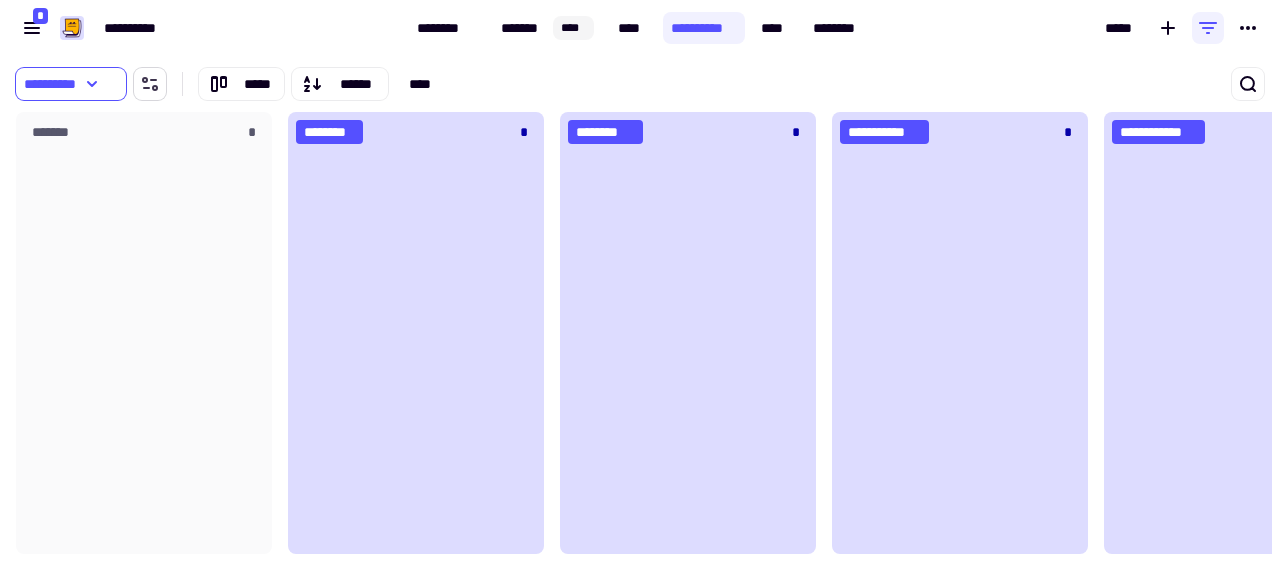 click 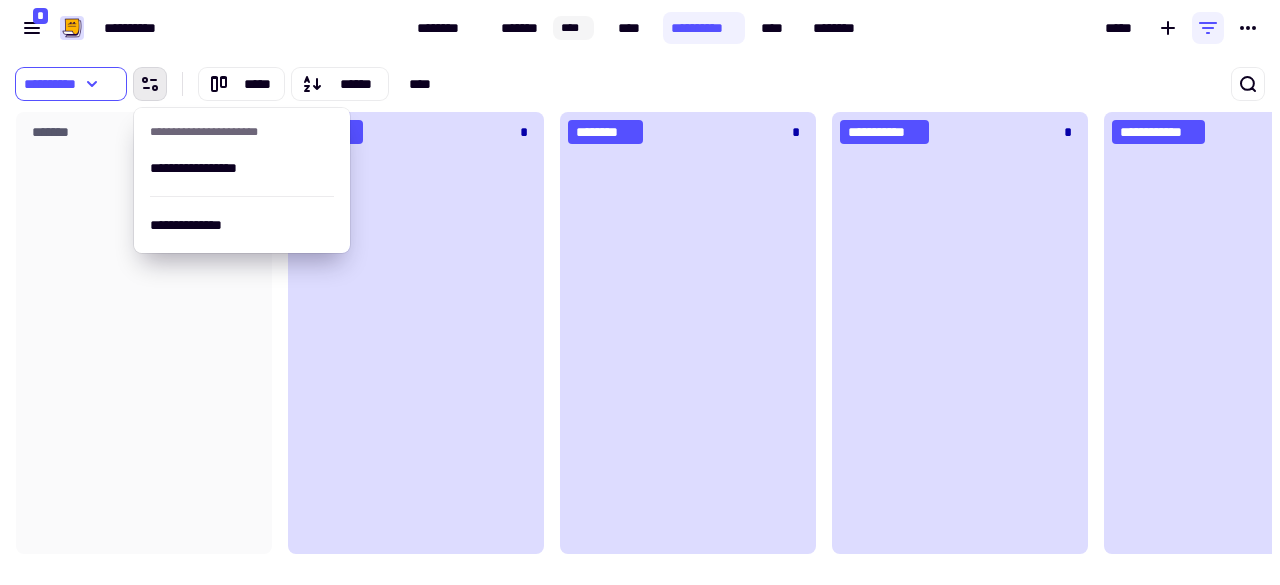 click on "**********" at bounding box center (423, 84) 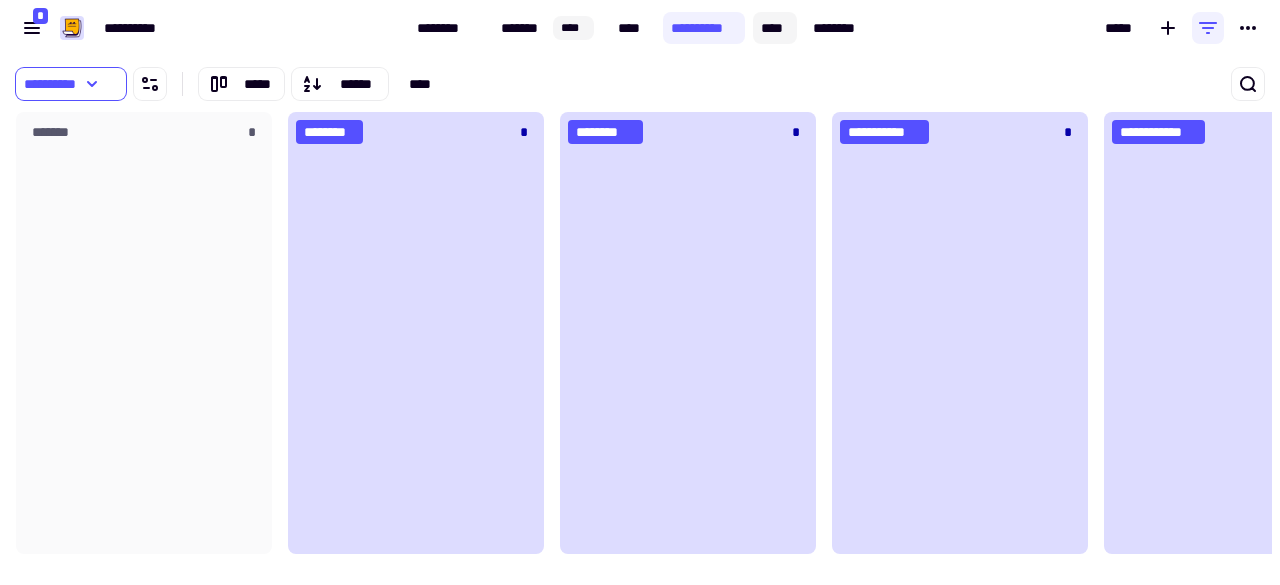click on "****" 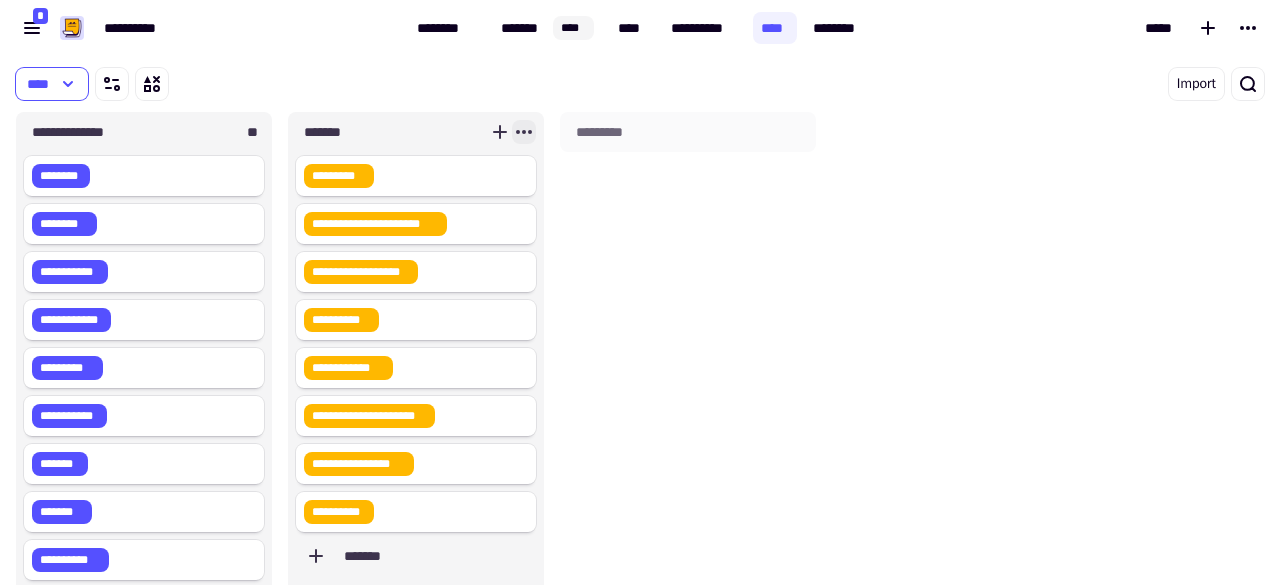 click 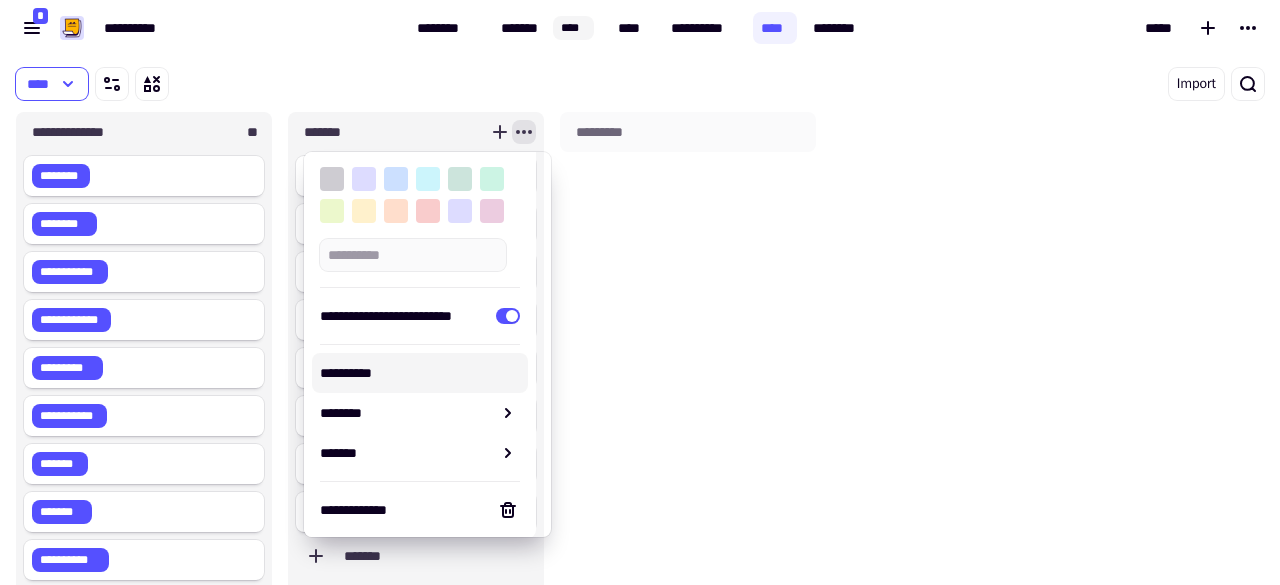click on "**********" at bounding box center (420, 373) 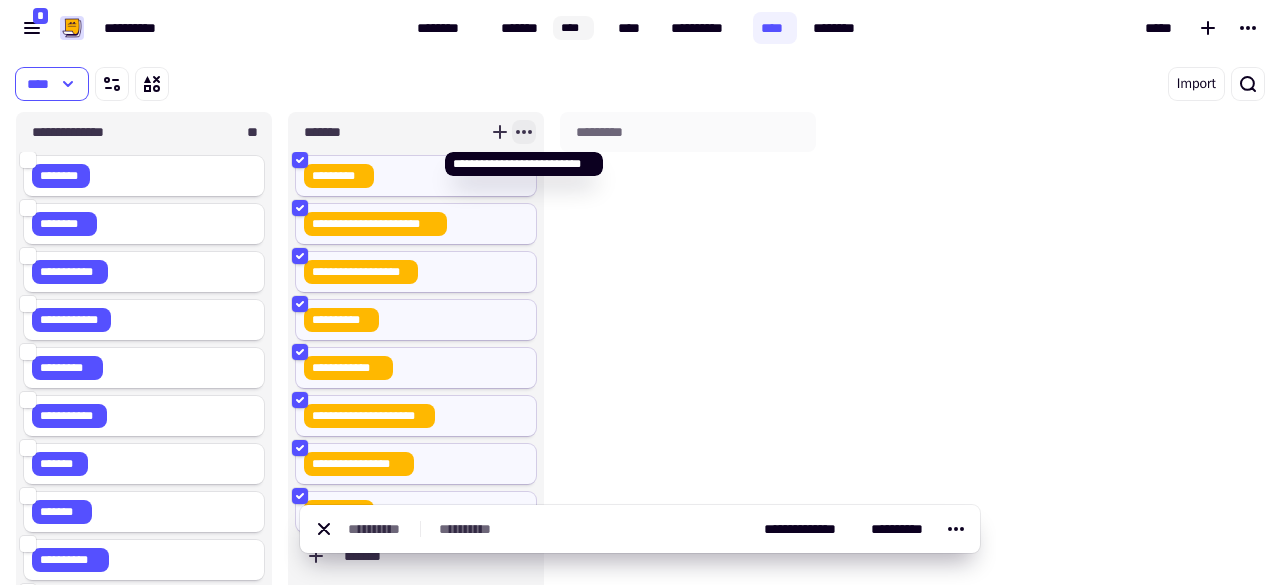 click 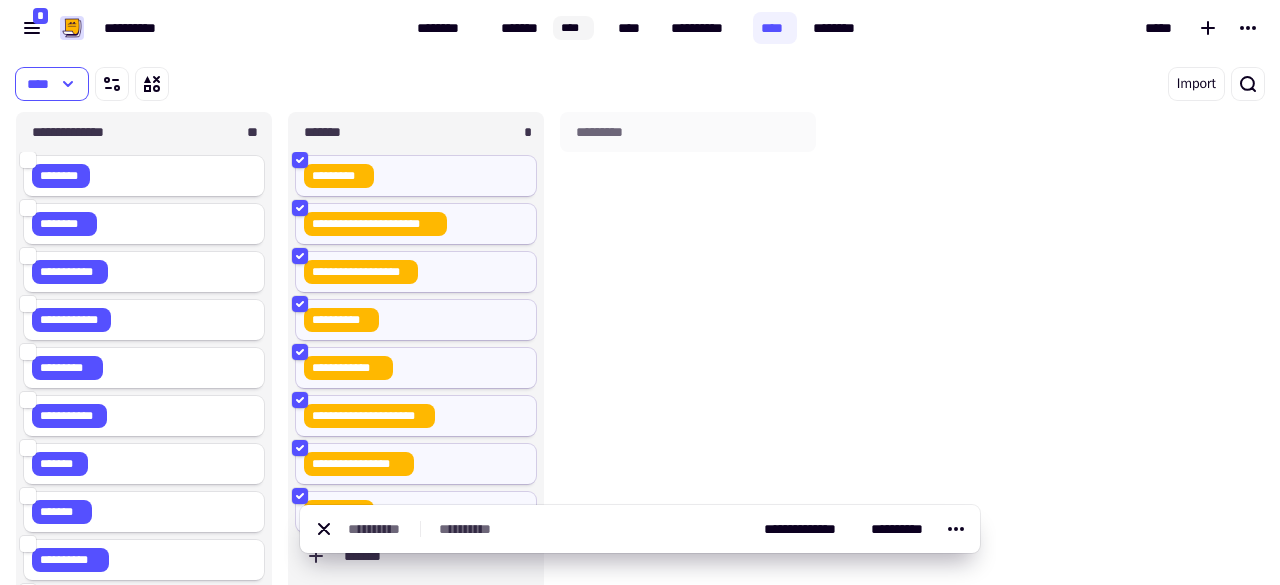 drag, startPoint x: 884, startPoint y: 193, endPoint x: 842, endPoint y: 95, distance: 106.62083 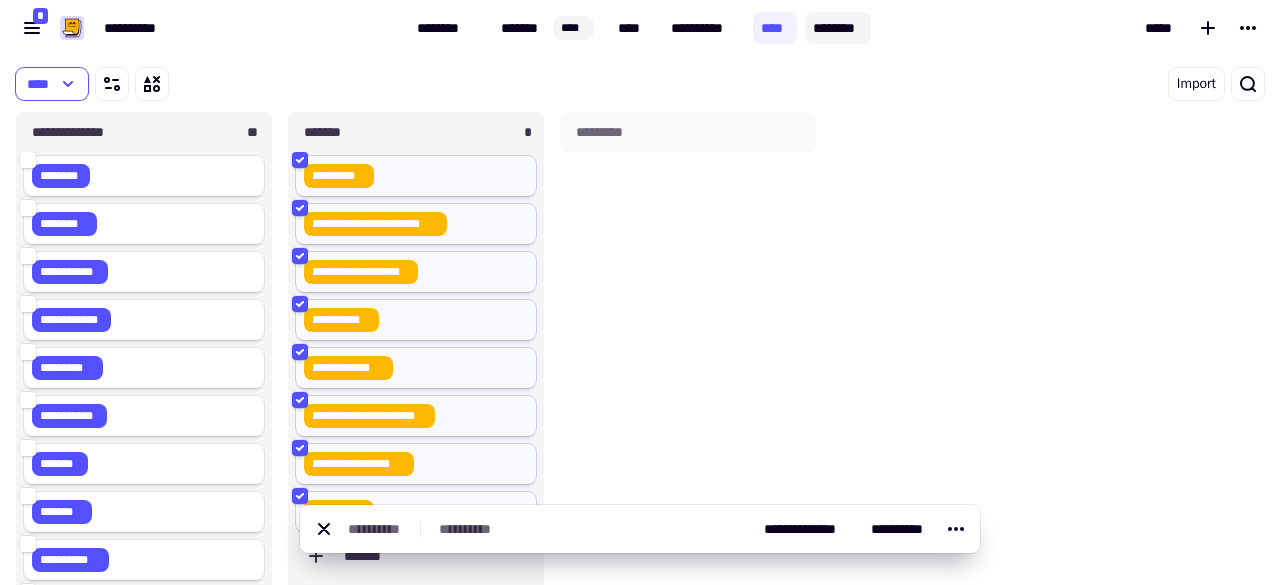 click on "********" 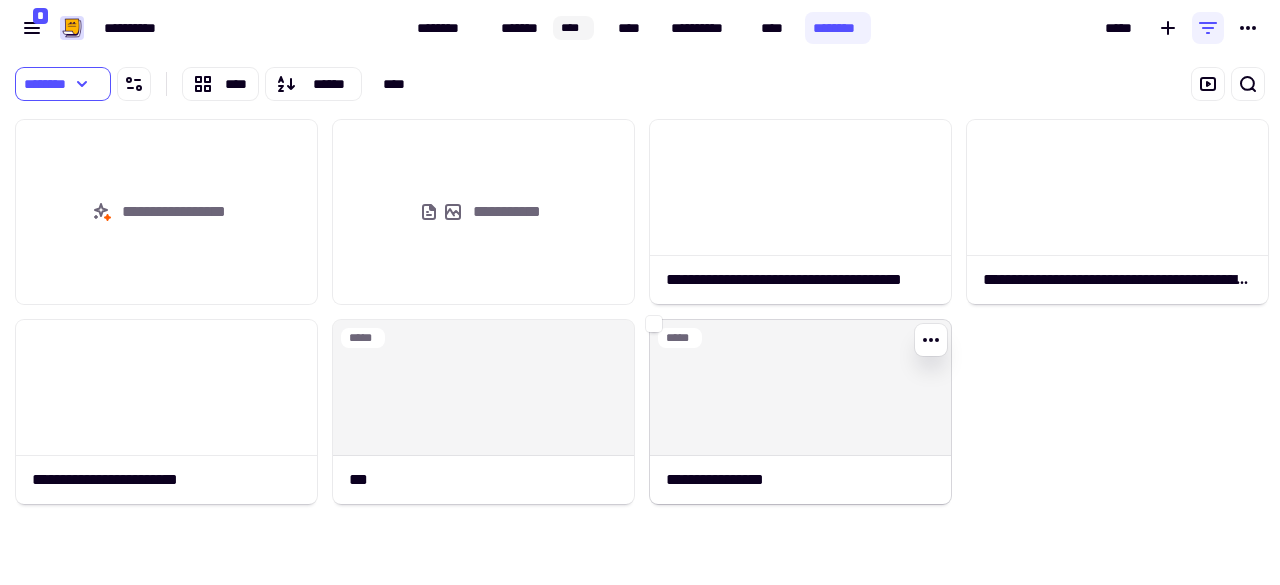 click 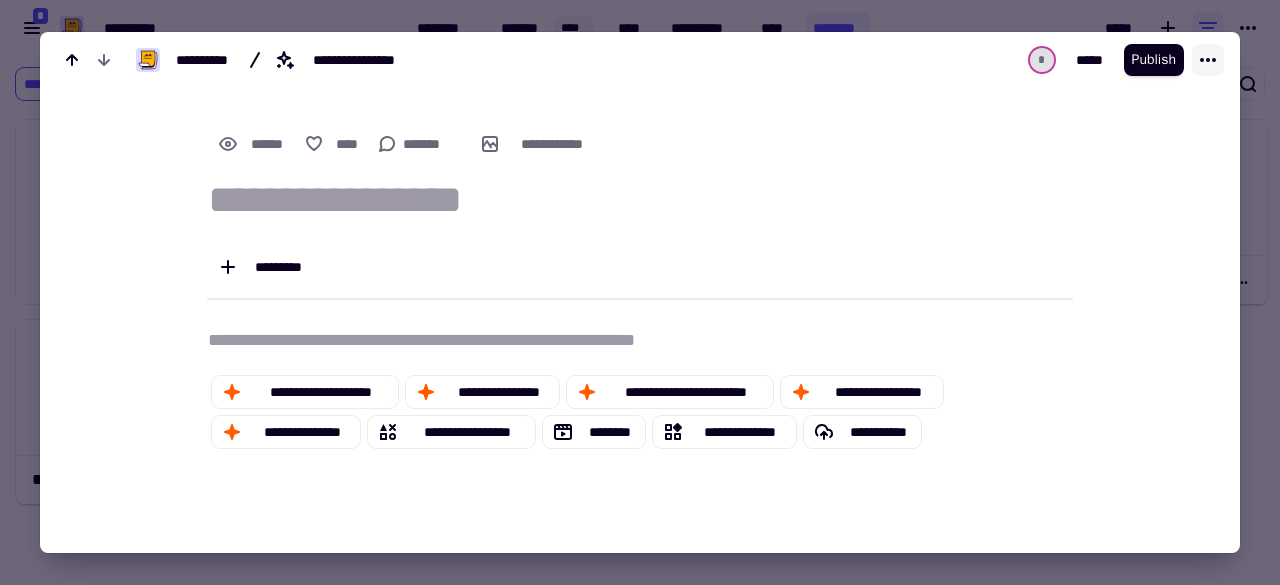 click 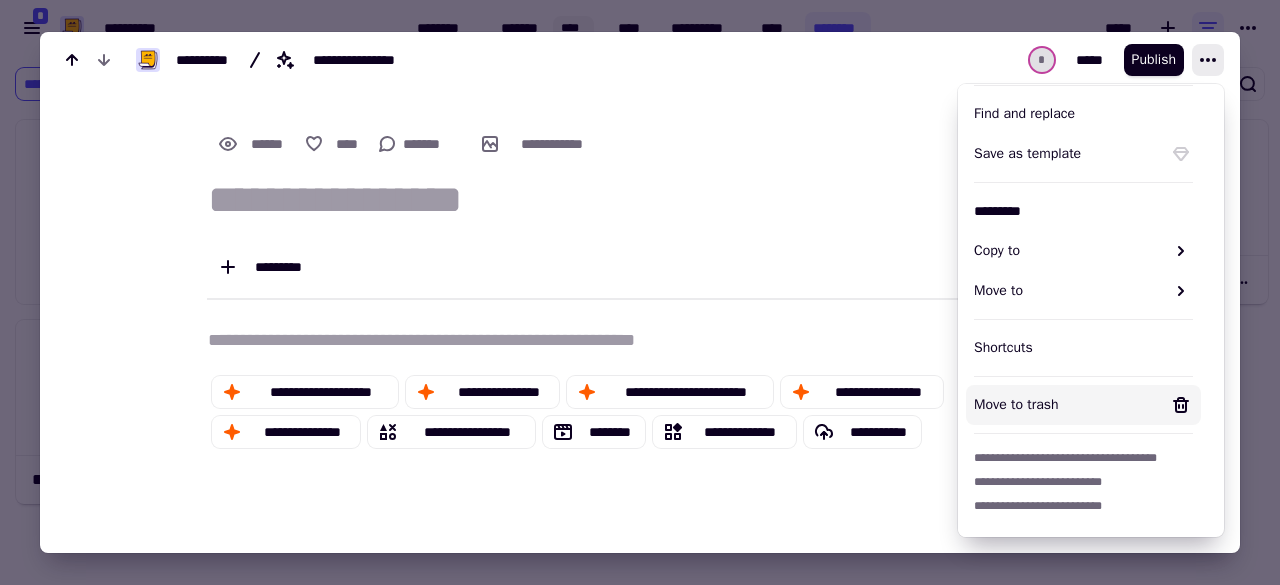 click on "Move to trash" at bounding box center [1067, 405] 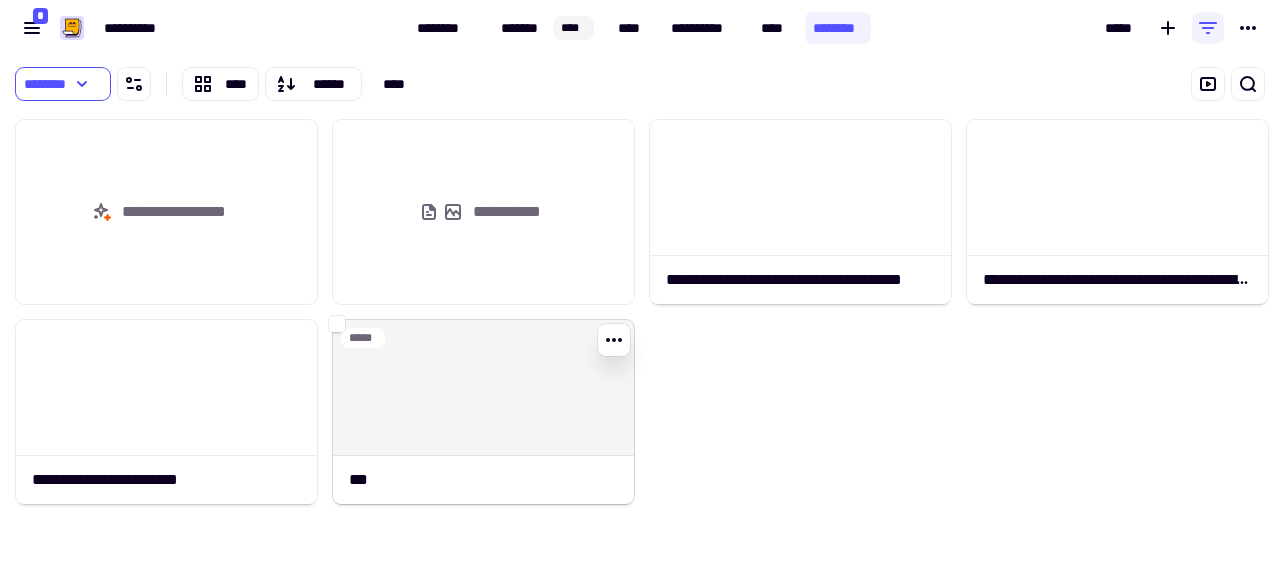 click 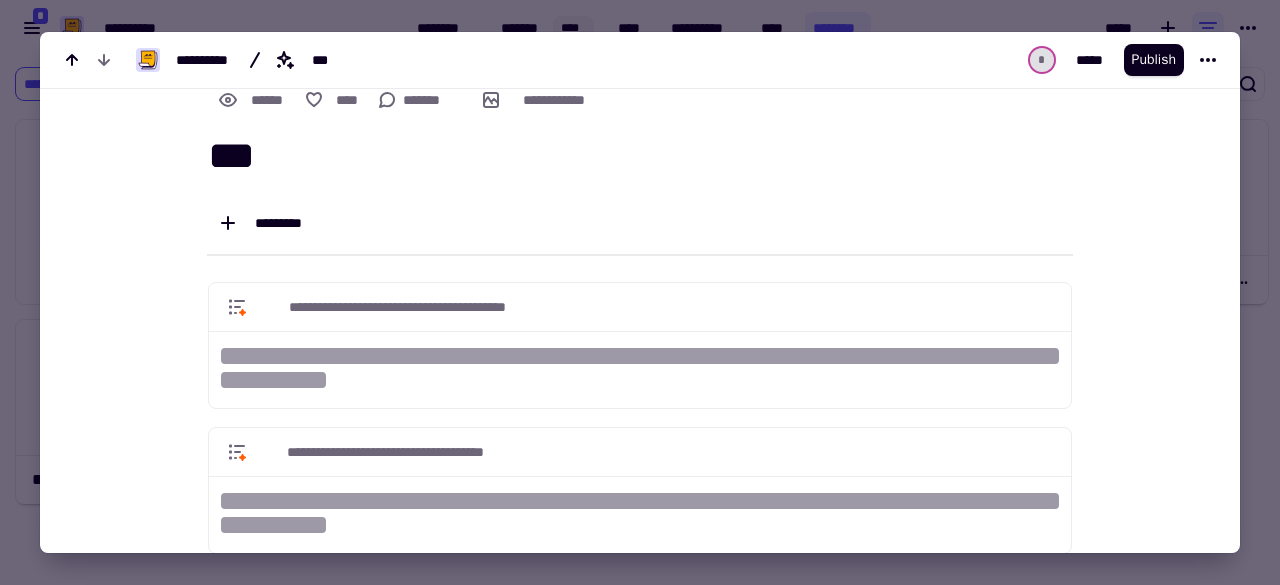 scroll, scrollTop: 0, scrollLeft: 0, axis: both 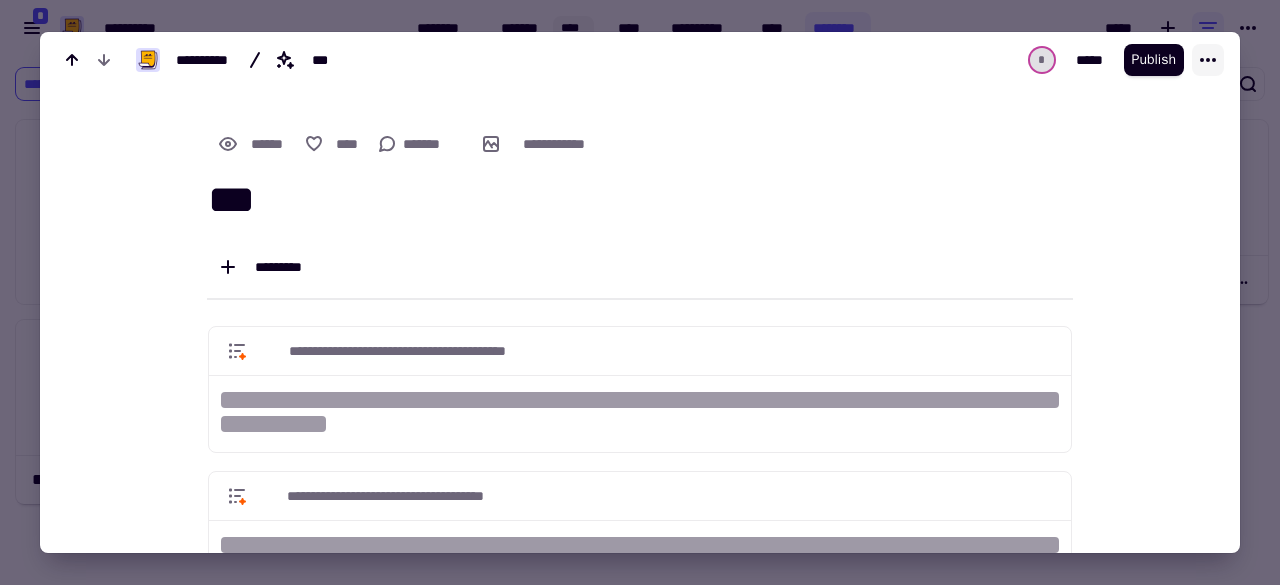 click 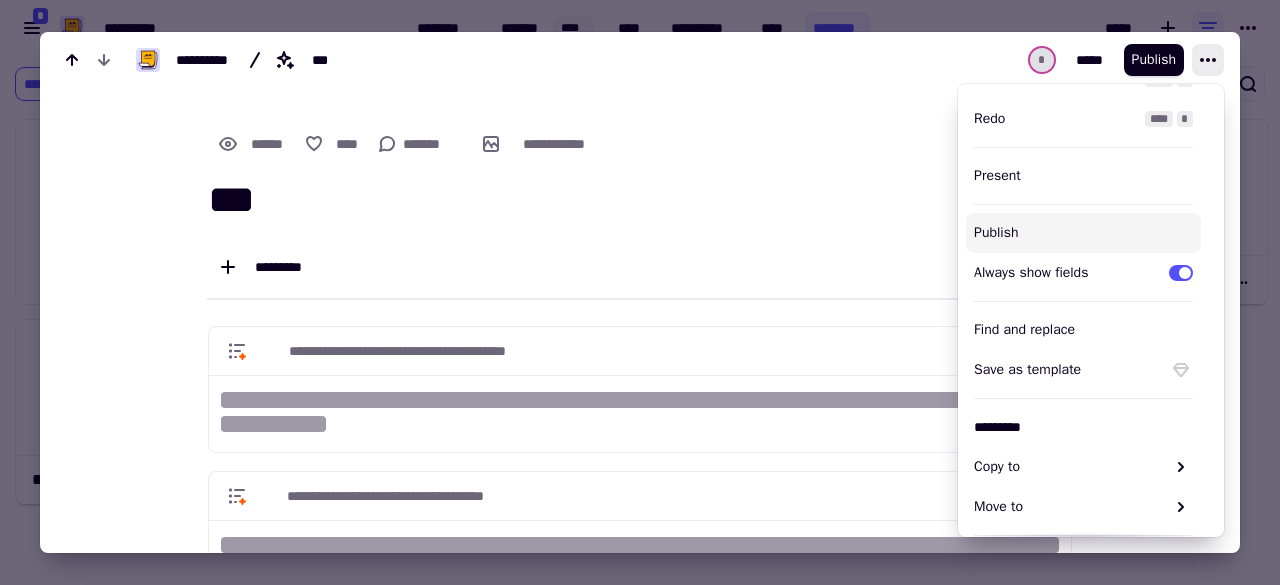 scroll, scrollTop: 306, scrollLeft: 0, axis: vertical 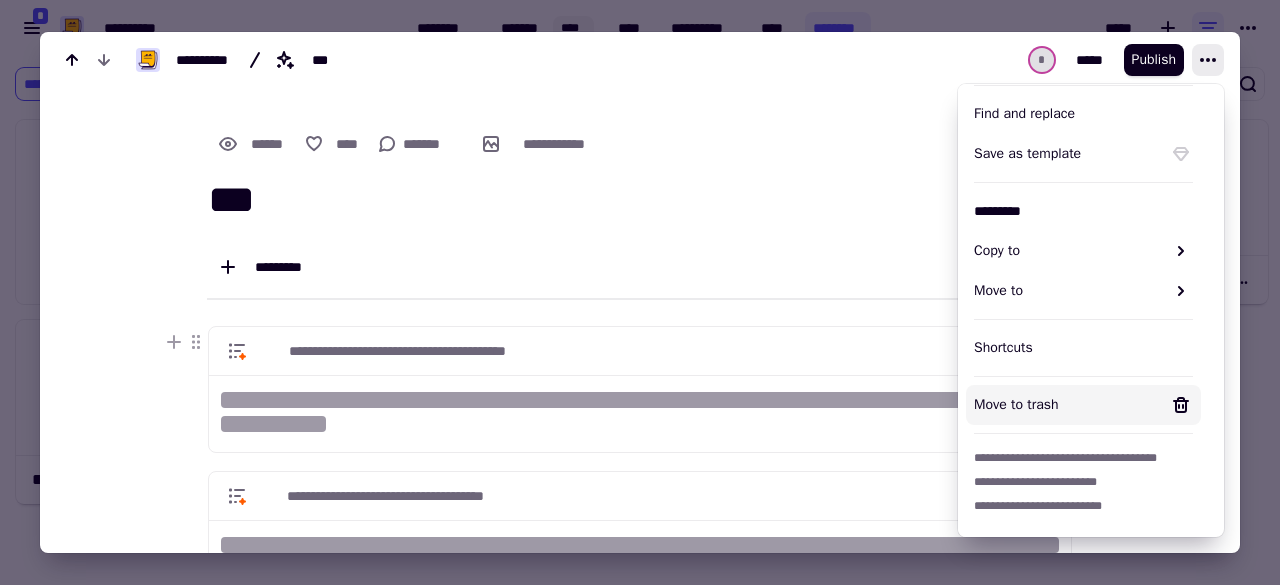 click on "Move to trash" at bounding box center [1067, 405] 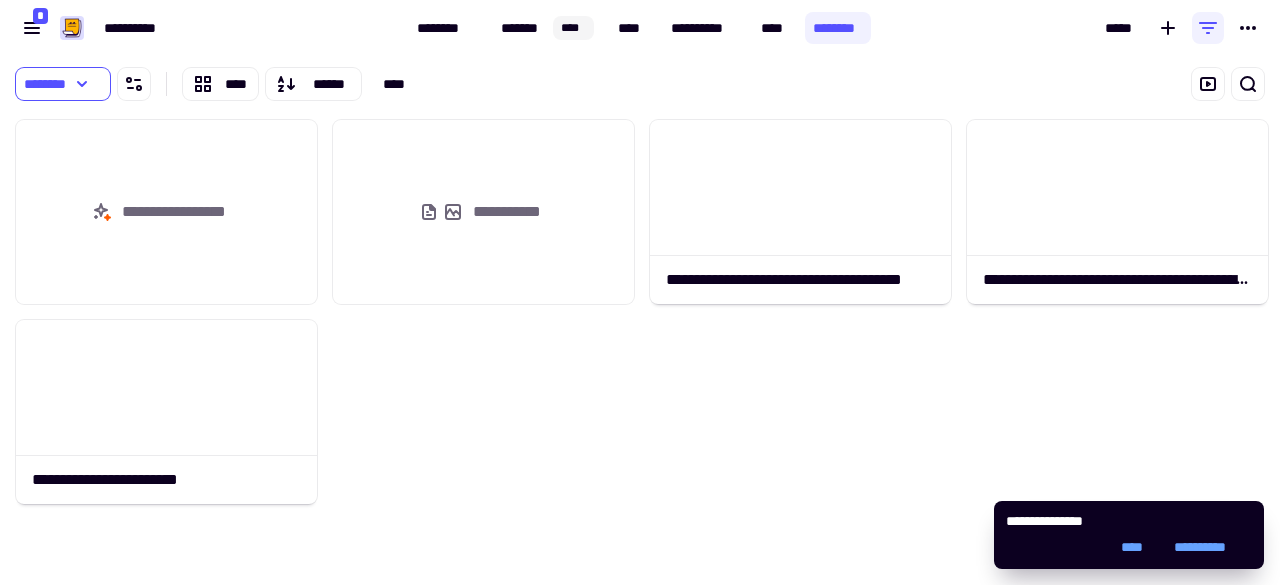 click on "[FIRST] [LAST]" 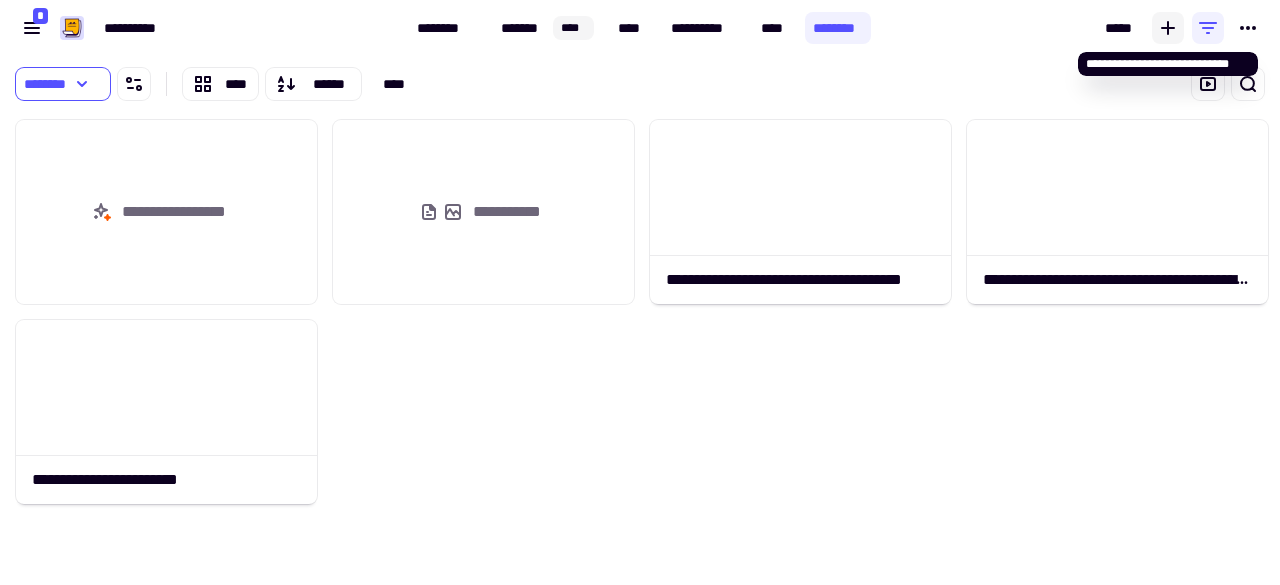 click 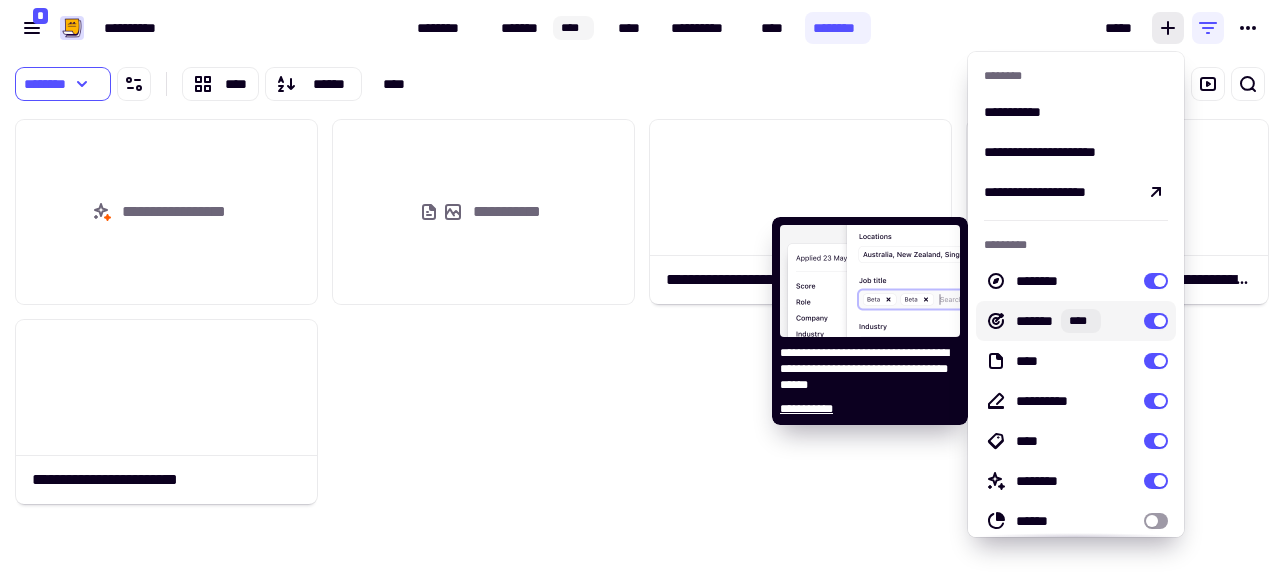 click at bounding box center [1156, 321] 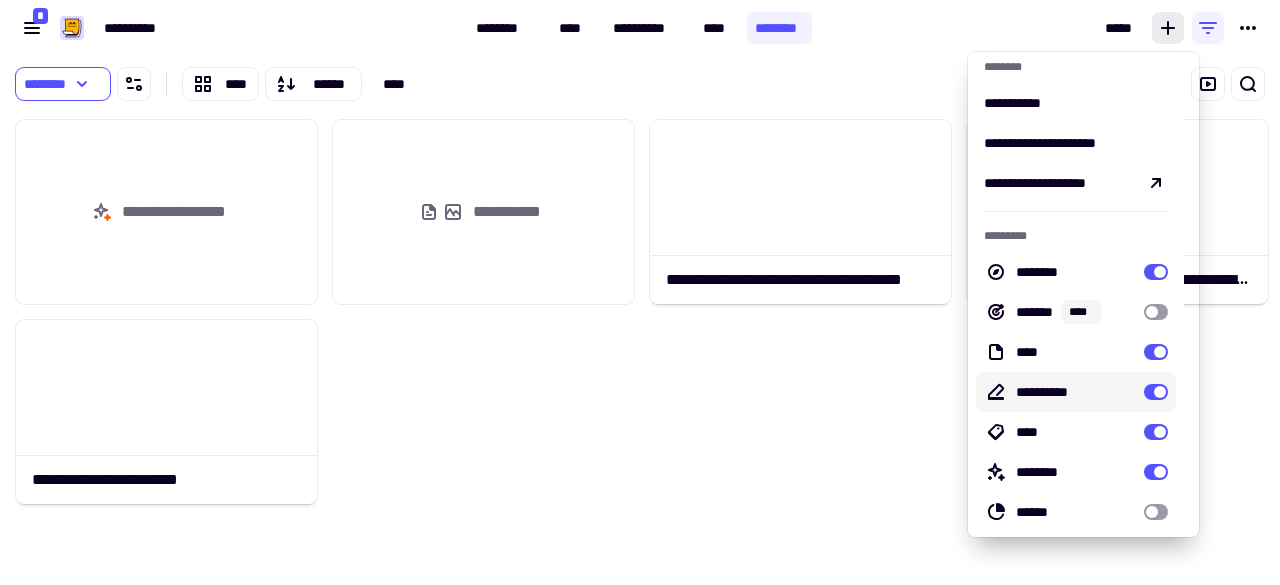 scroll, scrollTop: 12, scrollLeft: 0, axis: vertical 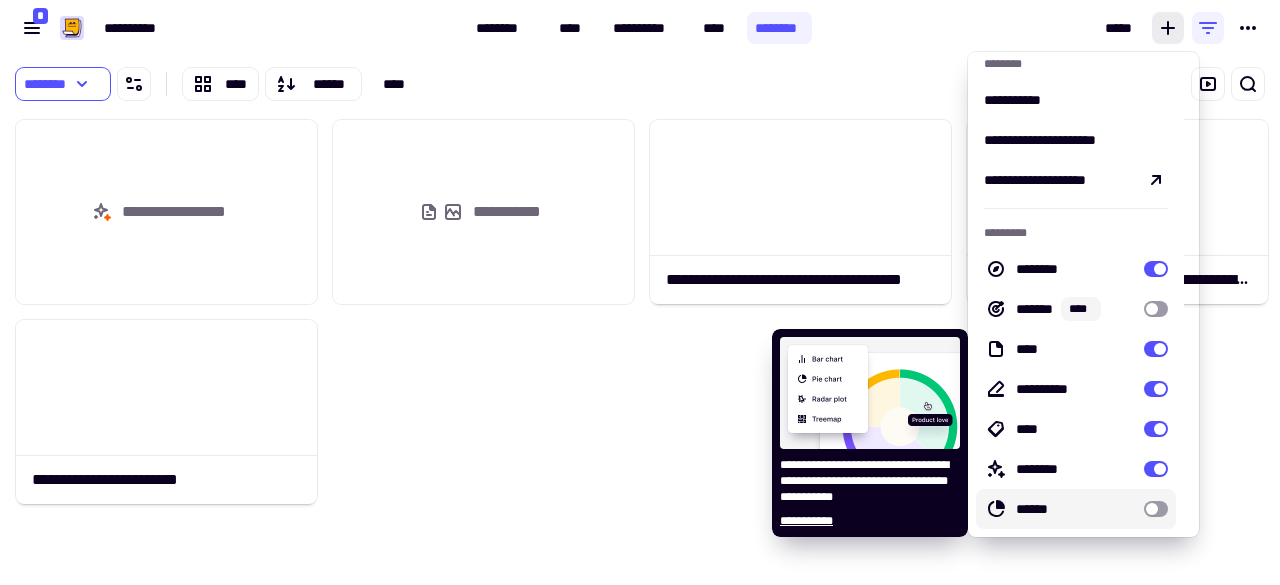 click at bounding box center [1156, 509] 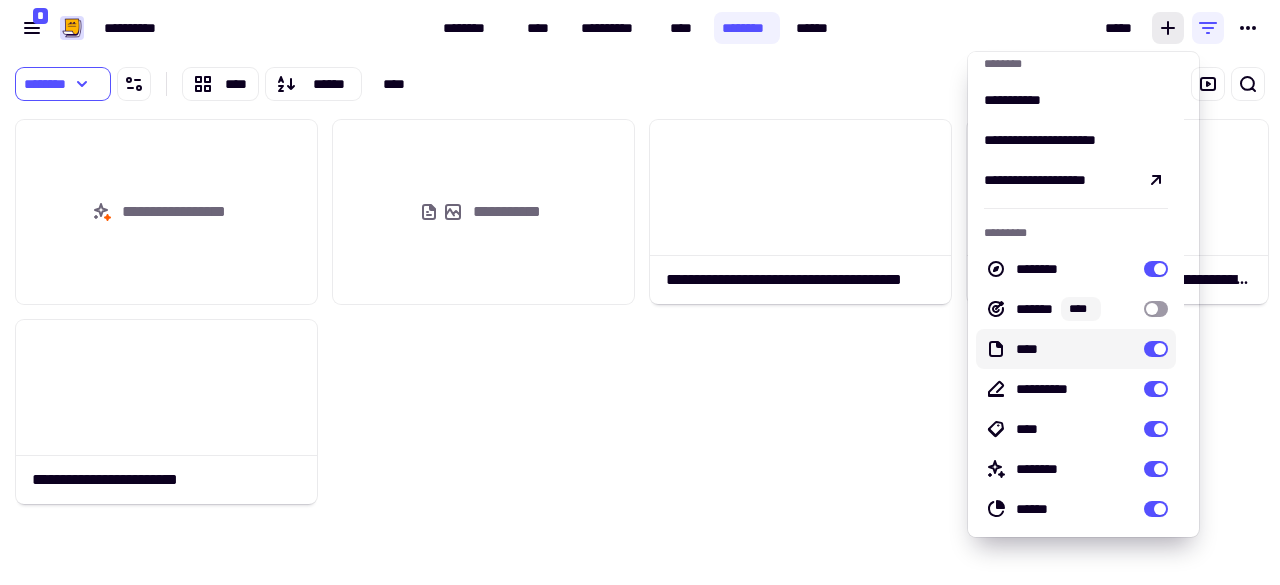 drag, startPoint x: 787, startPoint y: 403, endPoint x: 787, endPoint y: 385, distance: 18 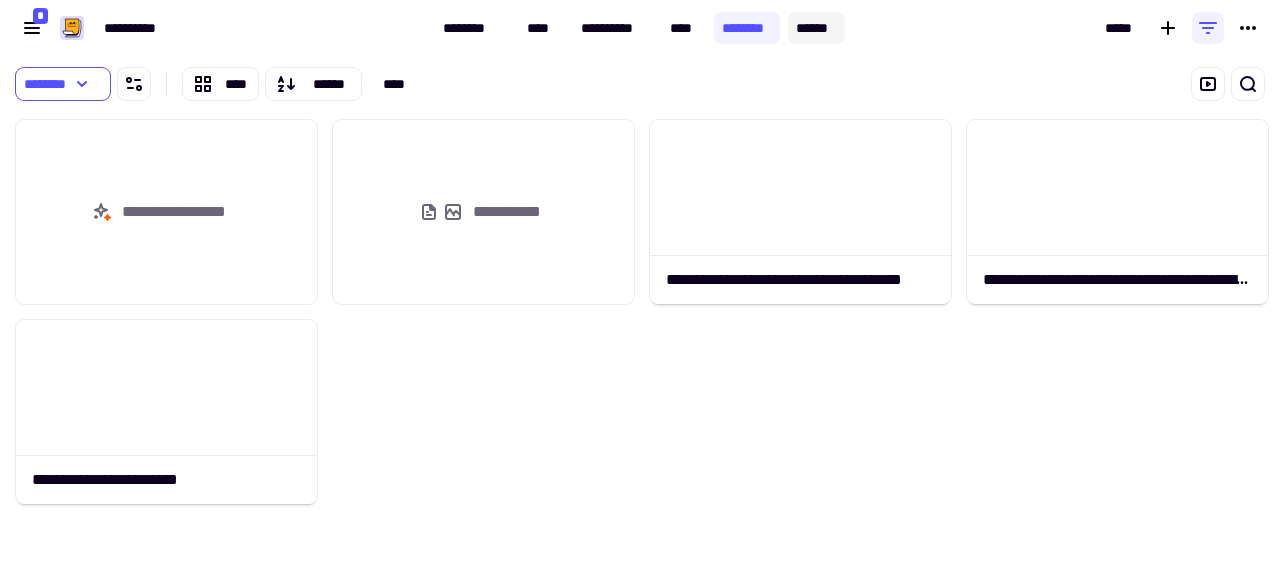 click on "******" 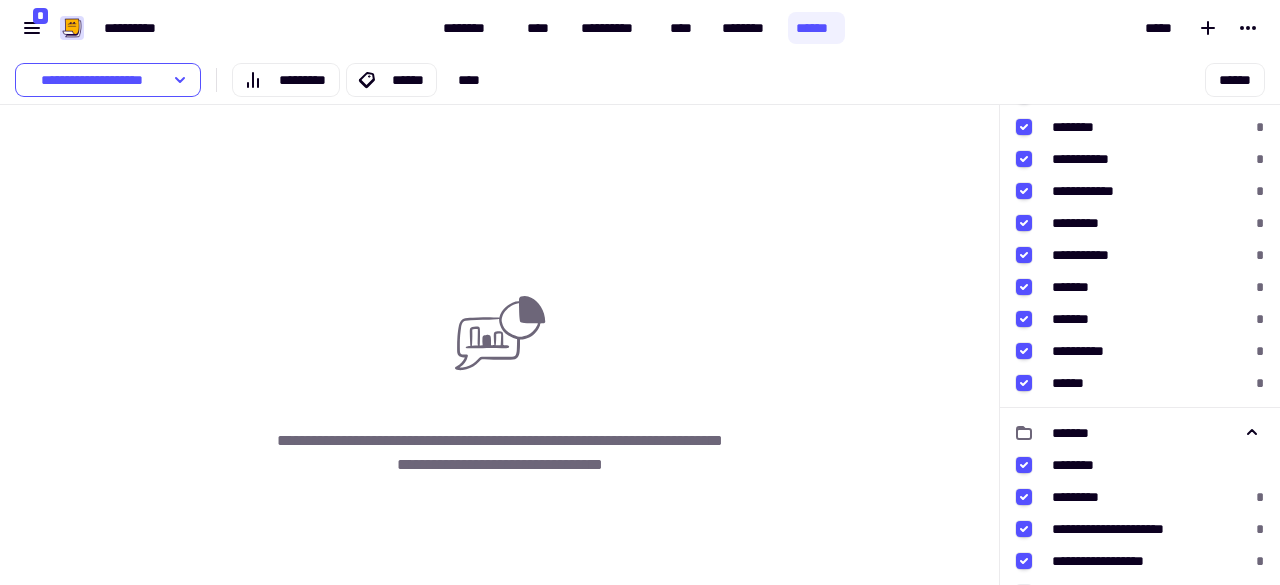scroll, scrollTop: 303, scrollLeft: 0, axis: vertical 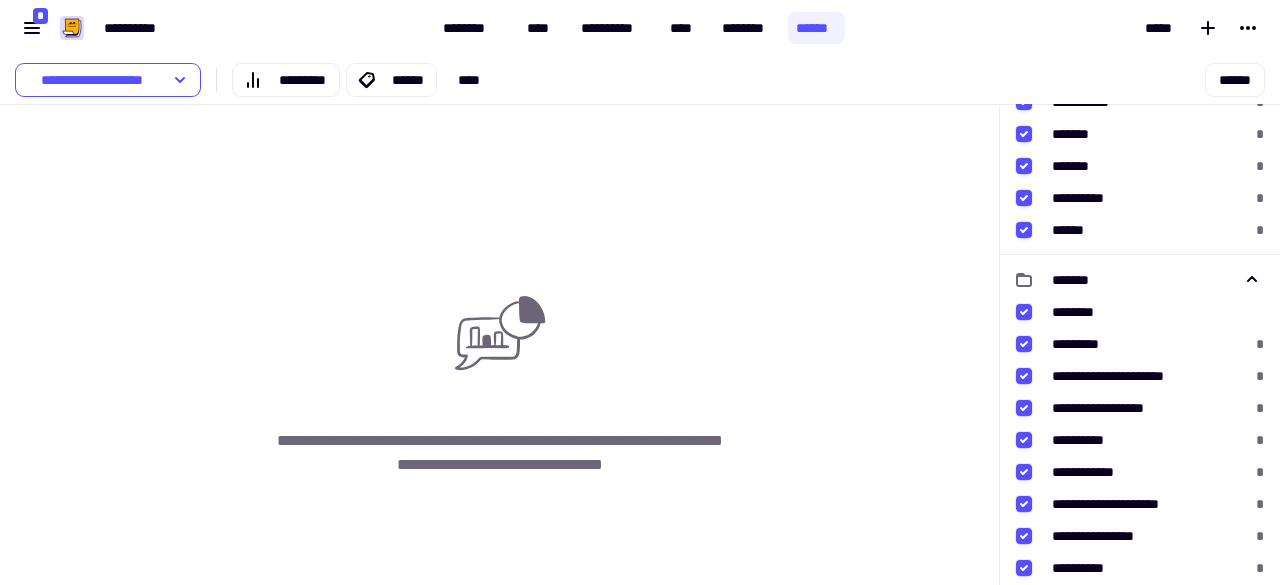 drag, startPoint x: 973, startPoint y: 40, endPoint x: 955, endPoint y: 38, distance: 18.110771 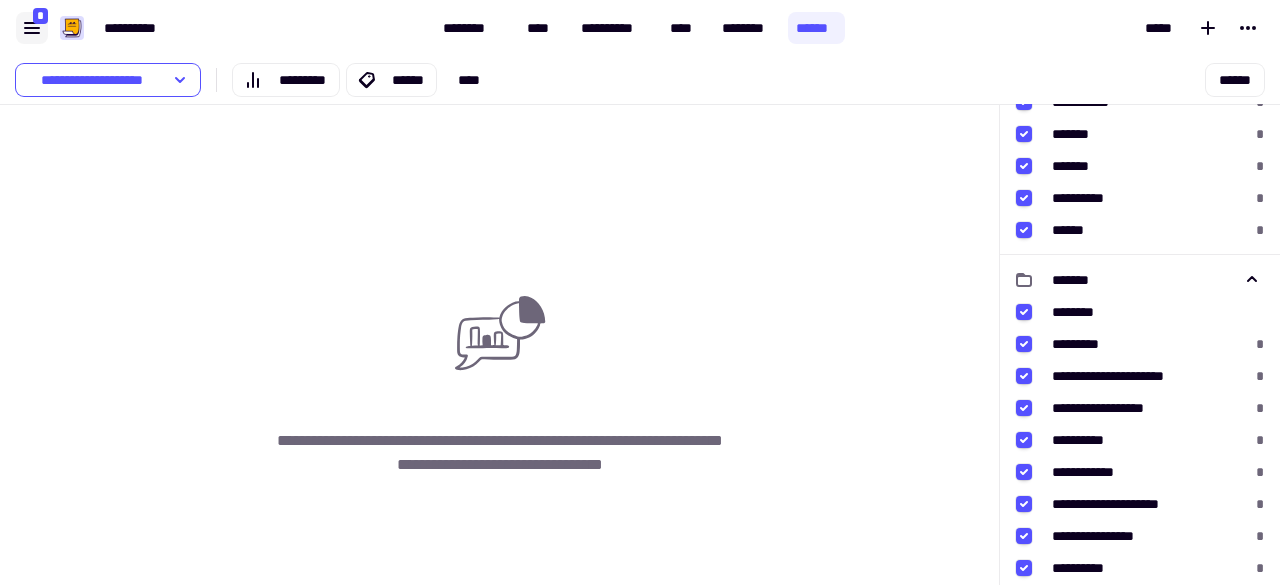 click 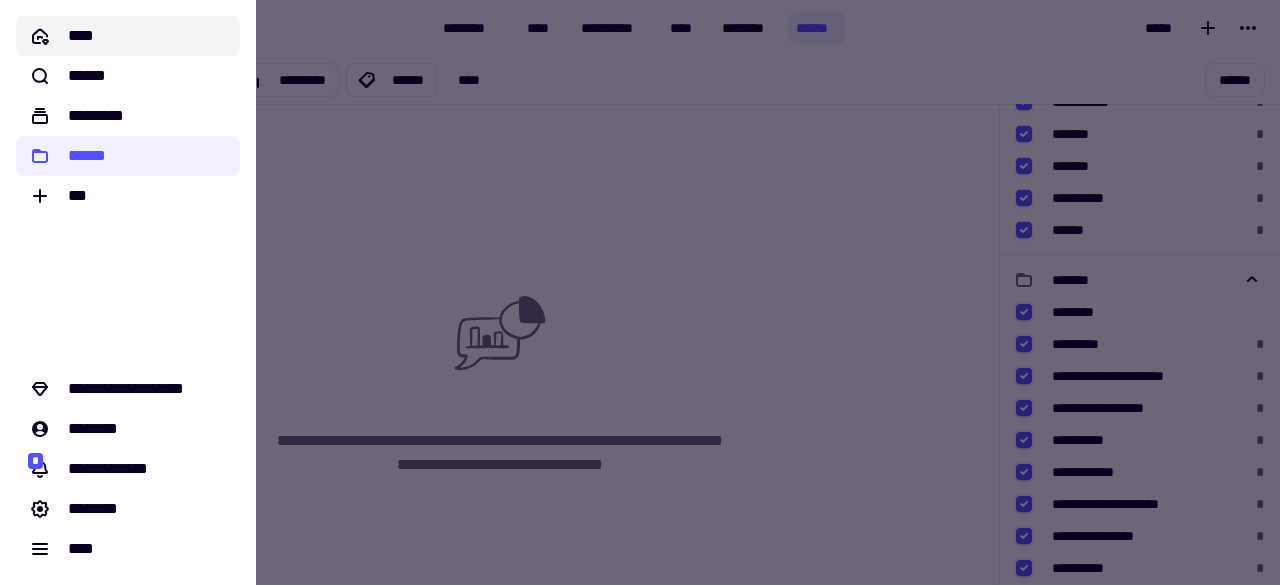 click on "****" 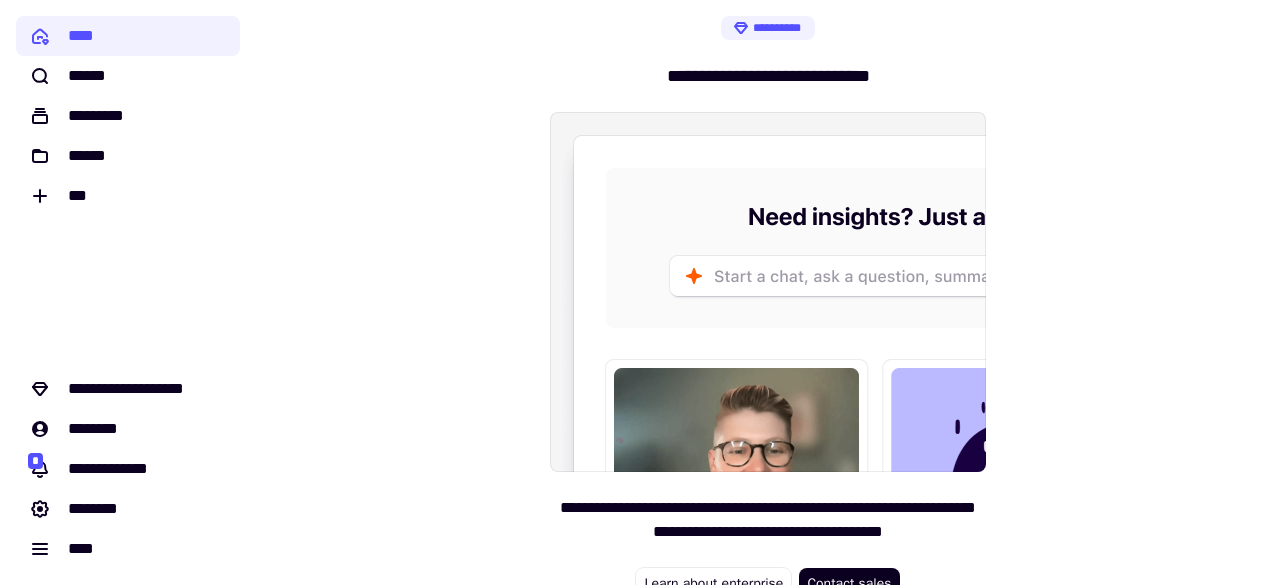 click on "**********" at bounding box center (768, 308) 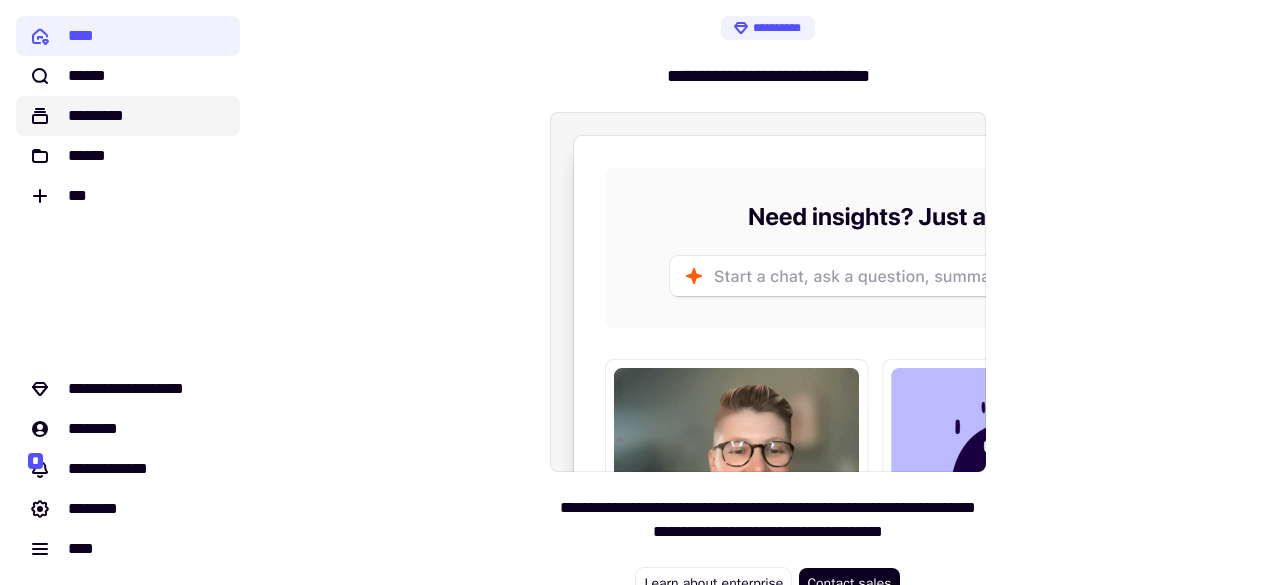 click on "*********" 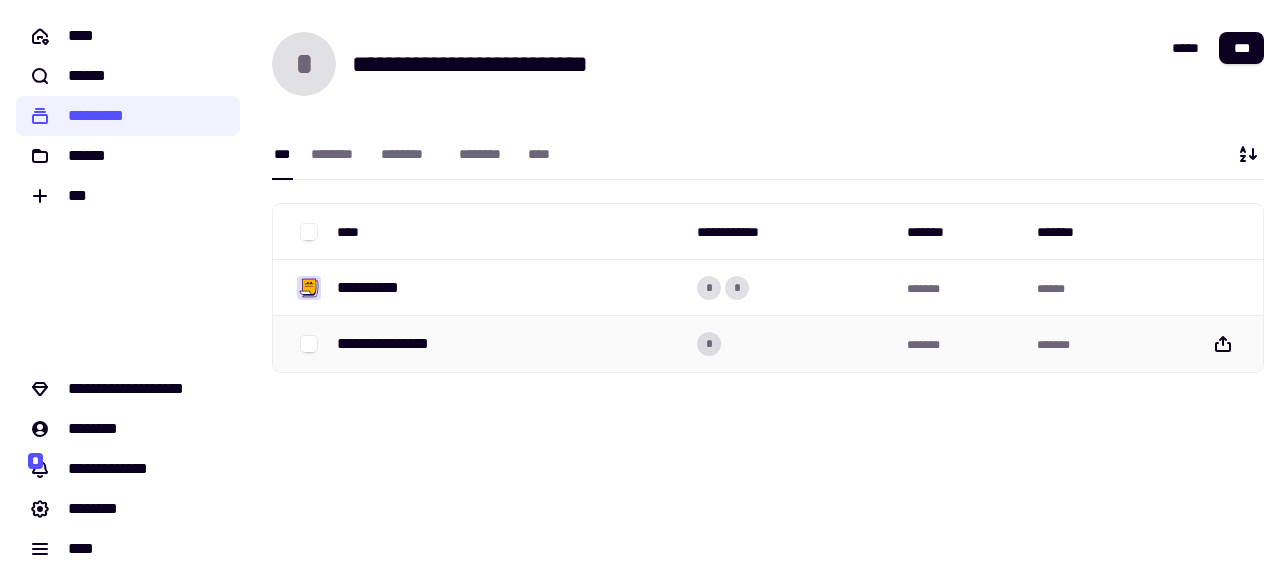 click on "**********" at bounding box center [394, 344] 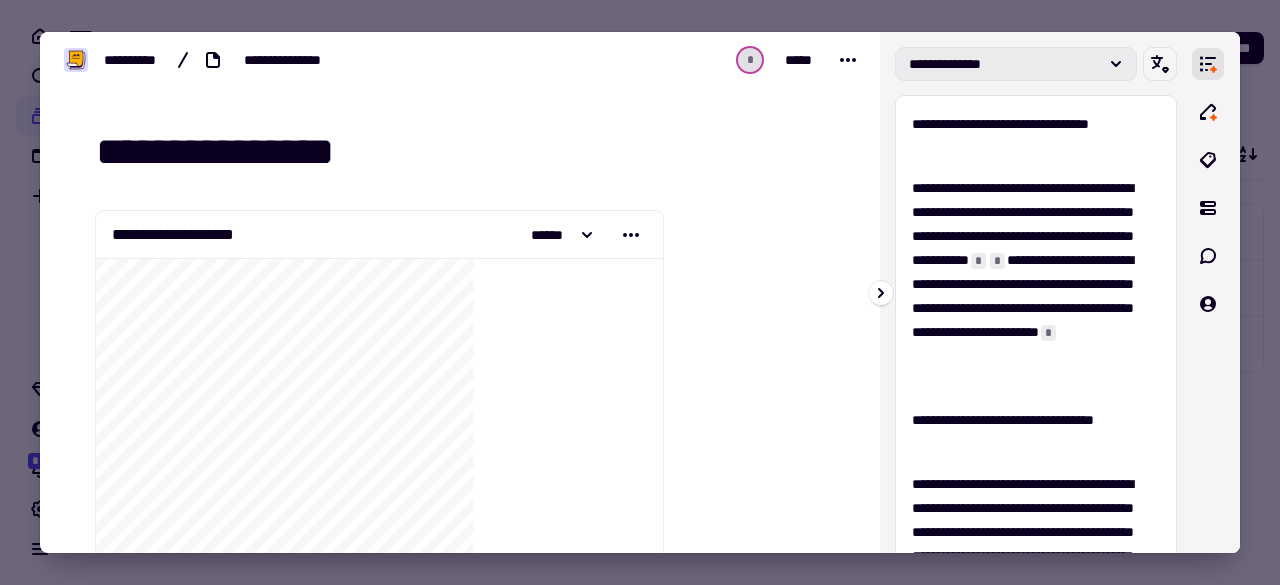 click on "**********" 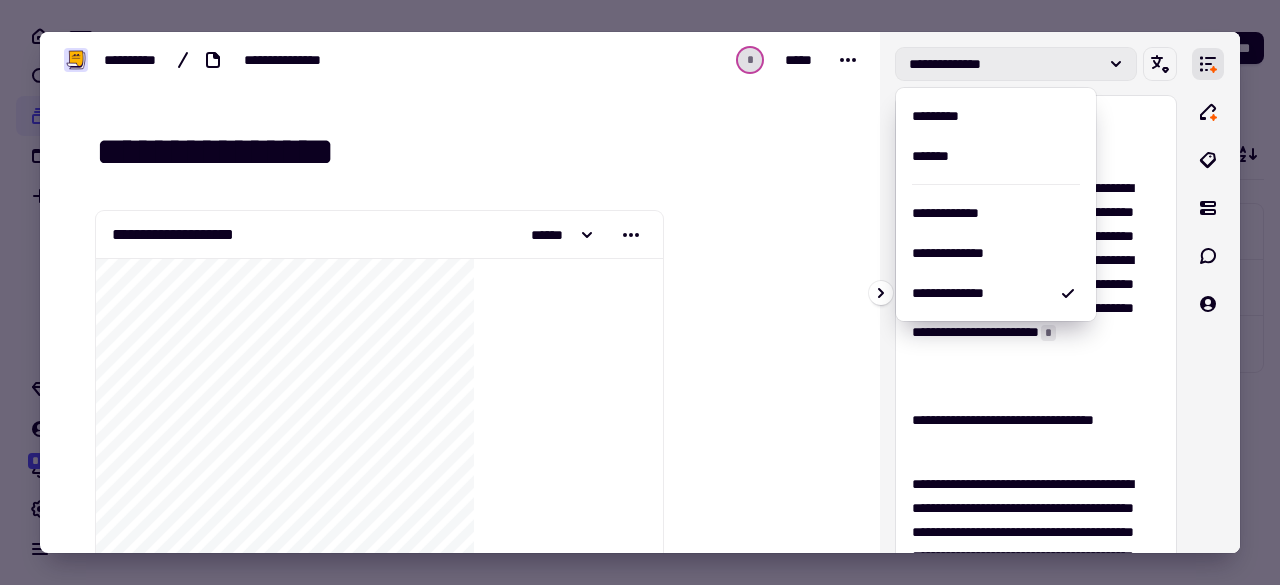click on "**********" 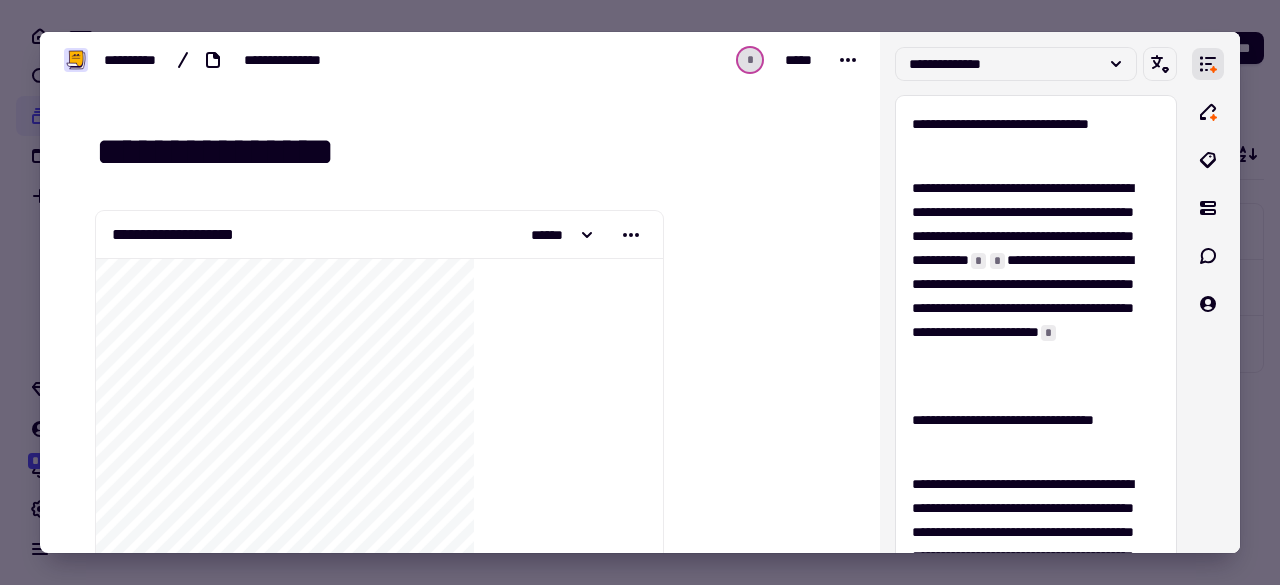 click at bounding box center (640, 292) 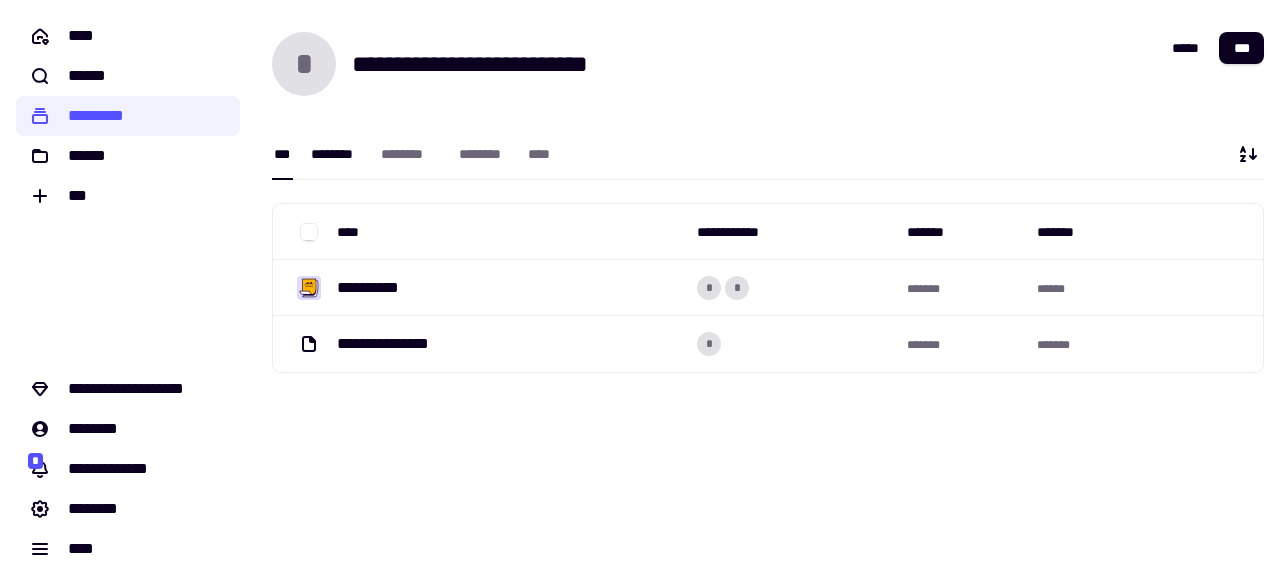 click on "********" at bounding box center [336, 154] 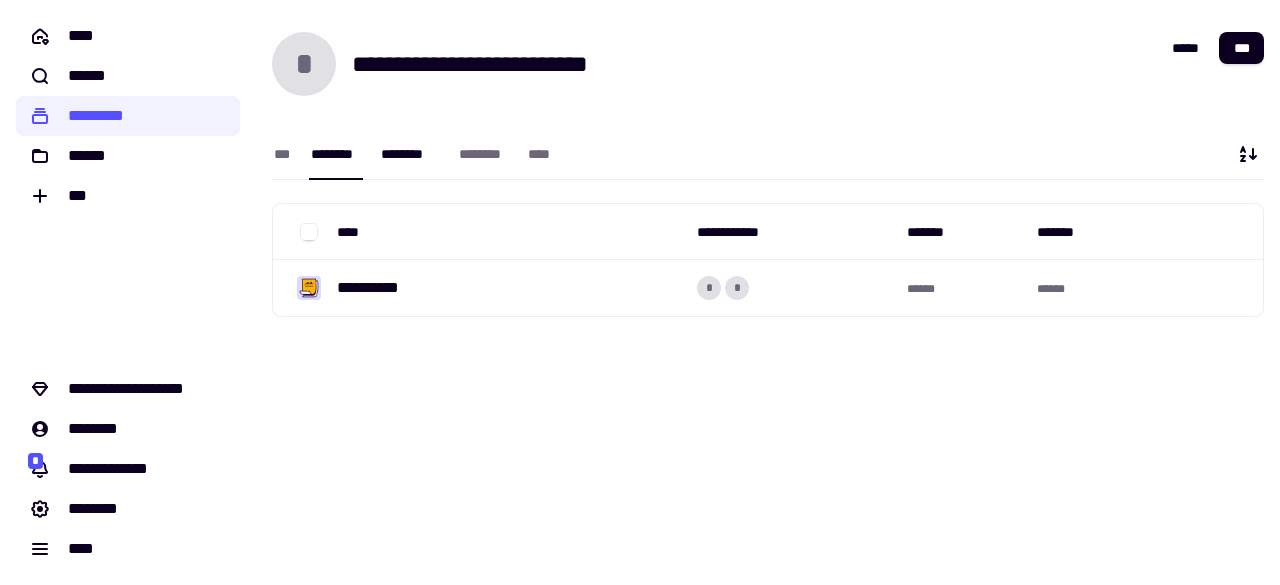 click on "********" at bounding box center [410, 154] 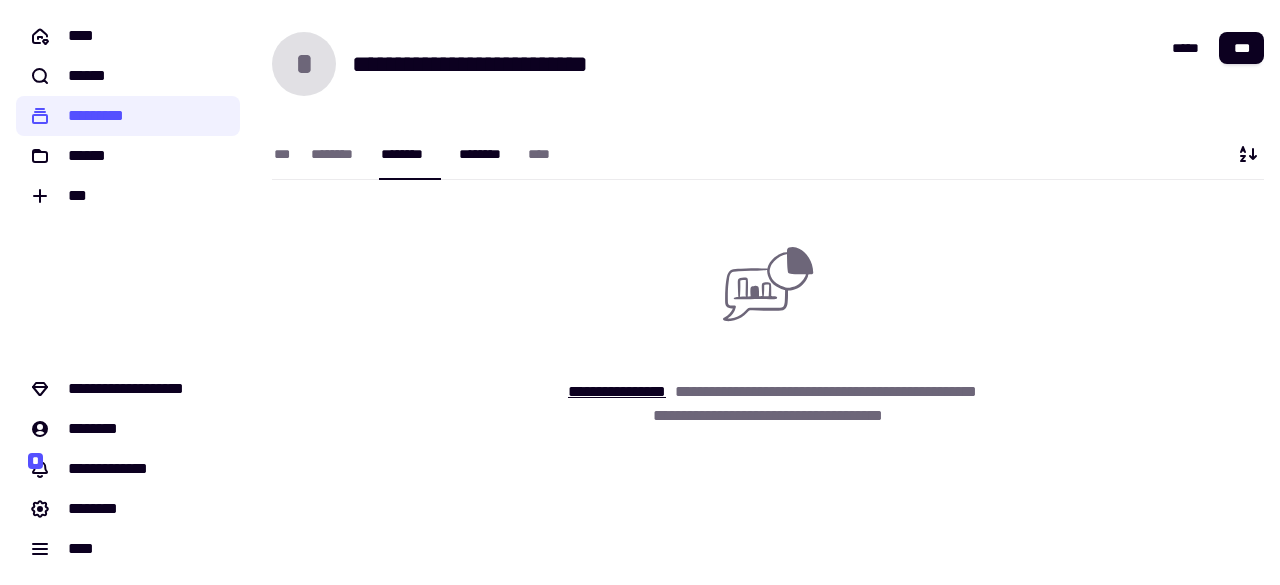 click on "********" at bounding box center [484, 154] 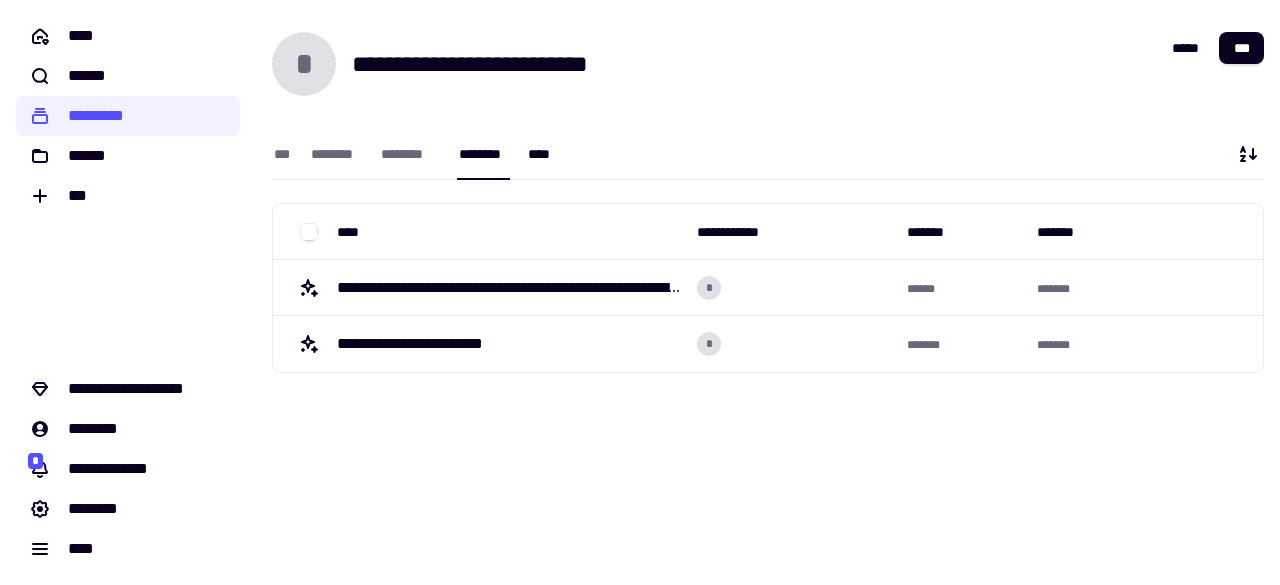 click on "****" at bounding box center [543, 154] 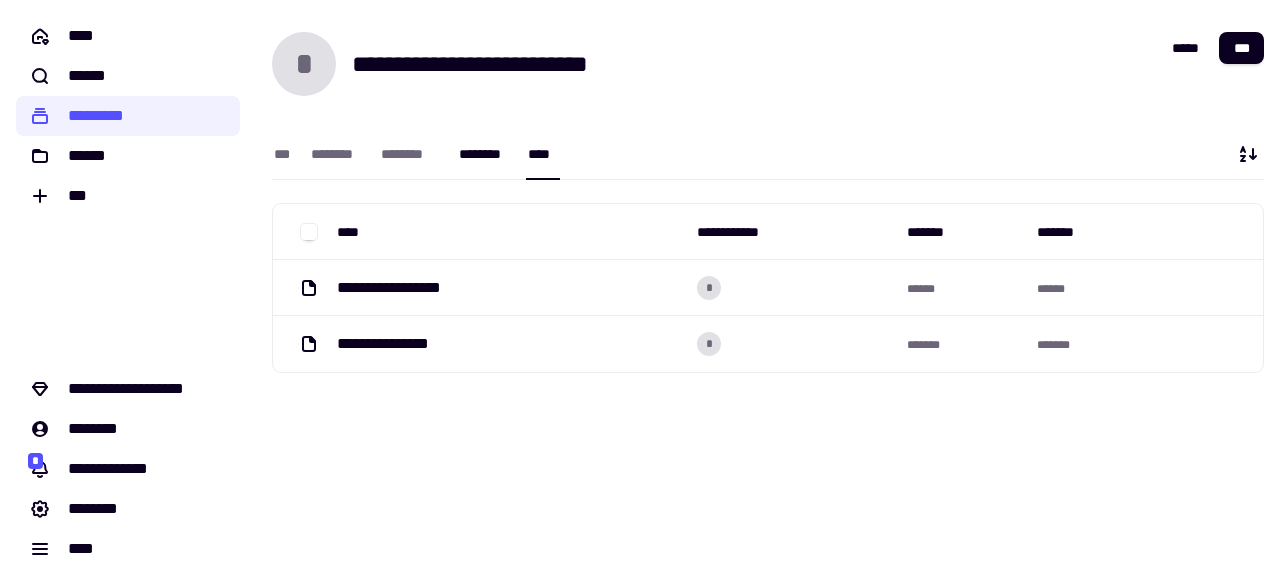 click on "********" at bounding box center (484, 154) 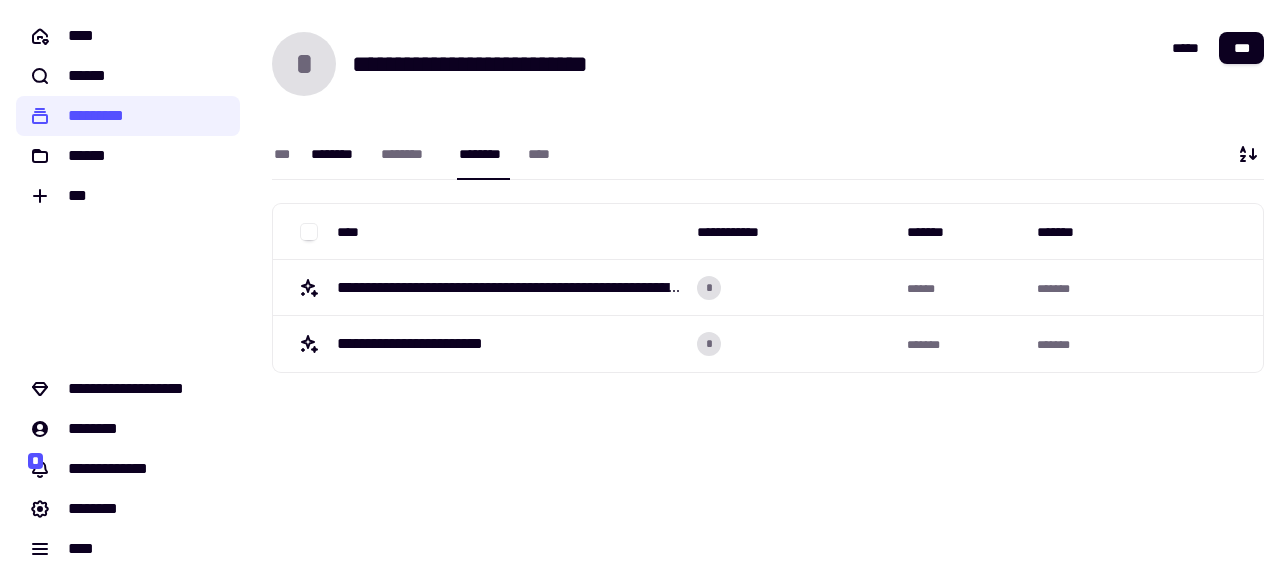 click on "********" at bounding box center [336, 154] 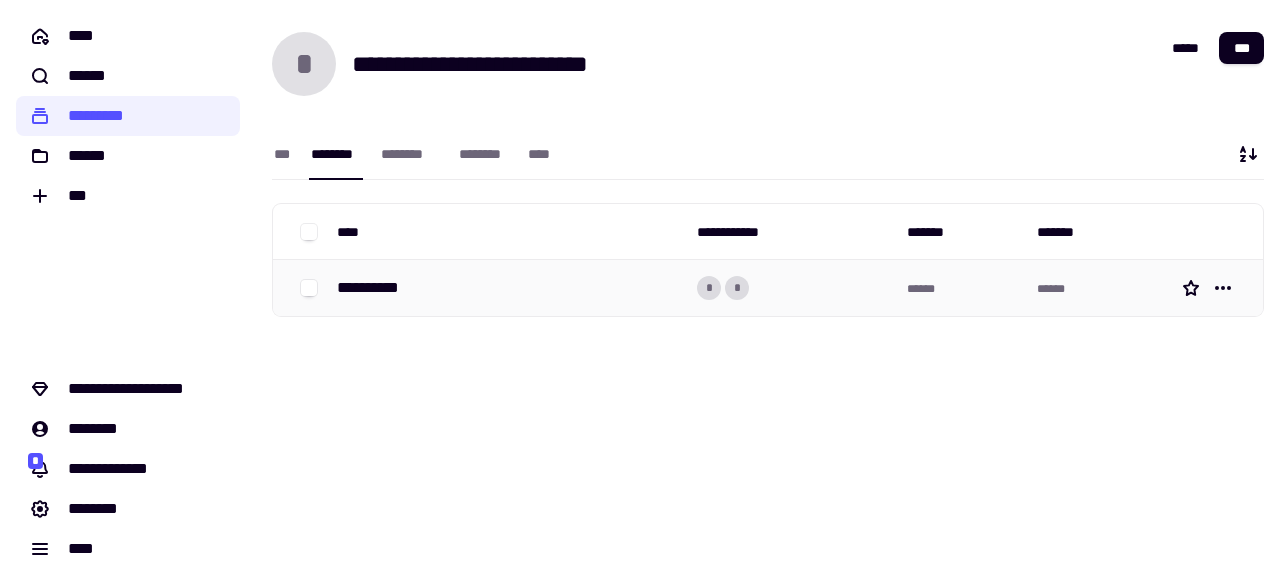 click on "**********" at bounding box center (376, 288) 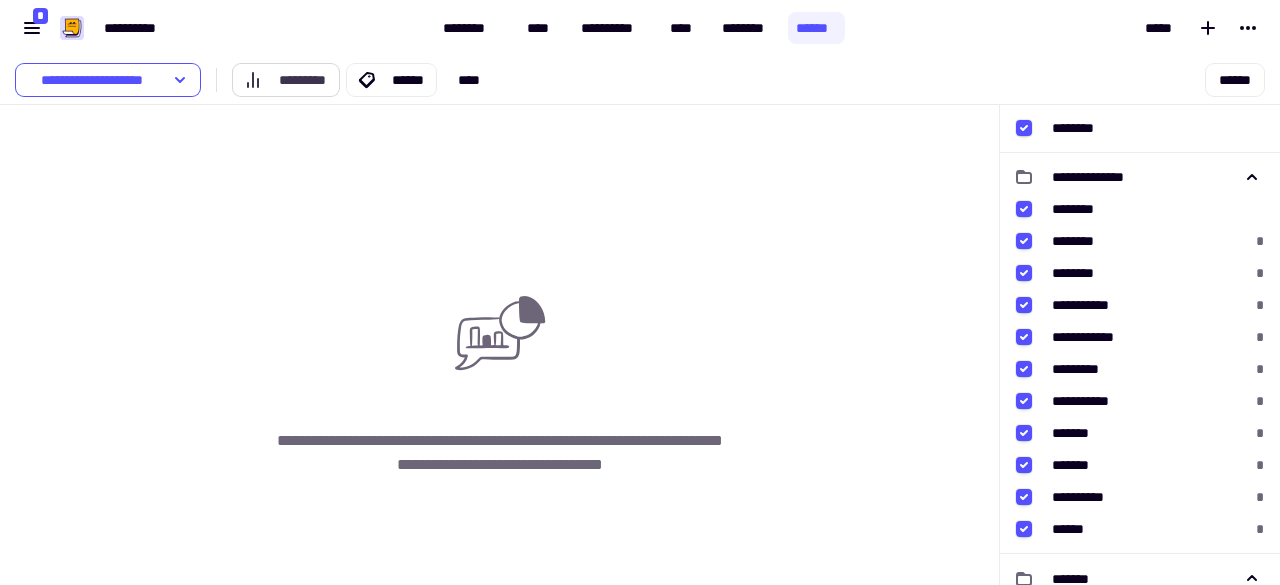 click on "*********" 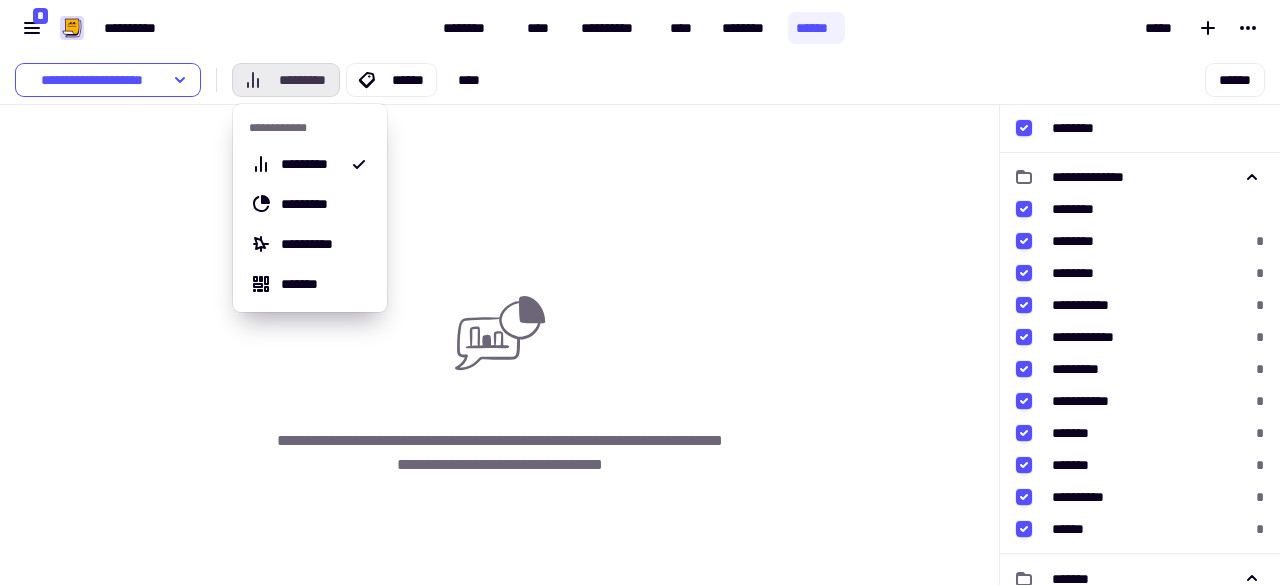 click on "*********" 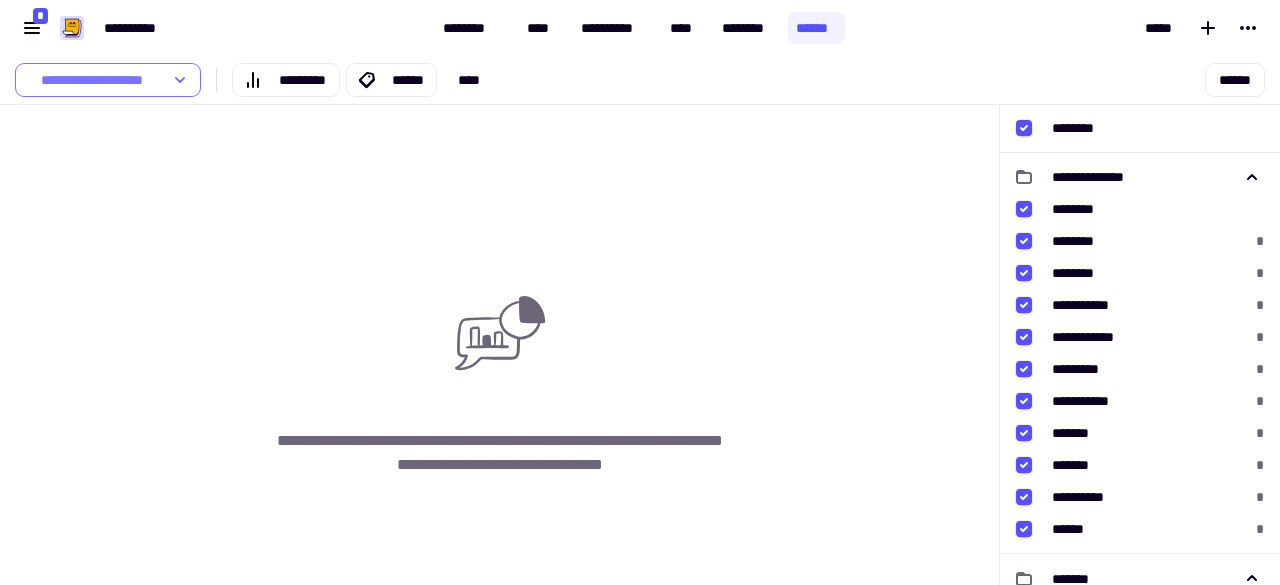 click on "**********" 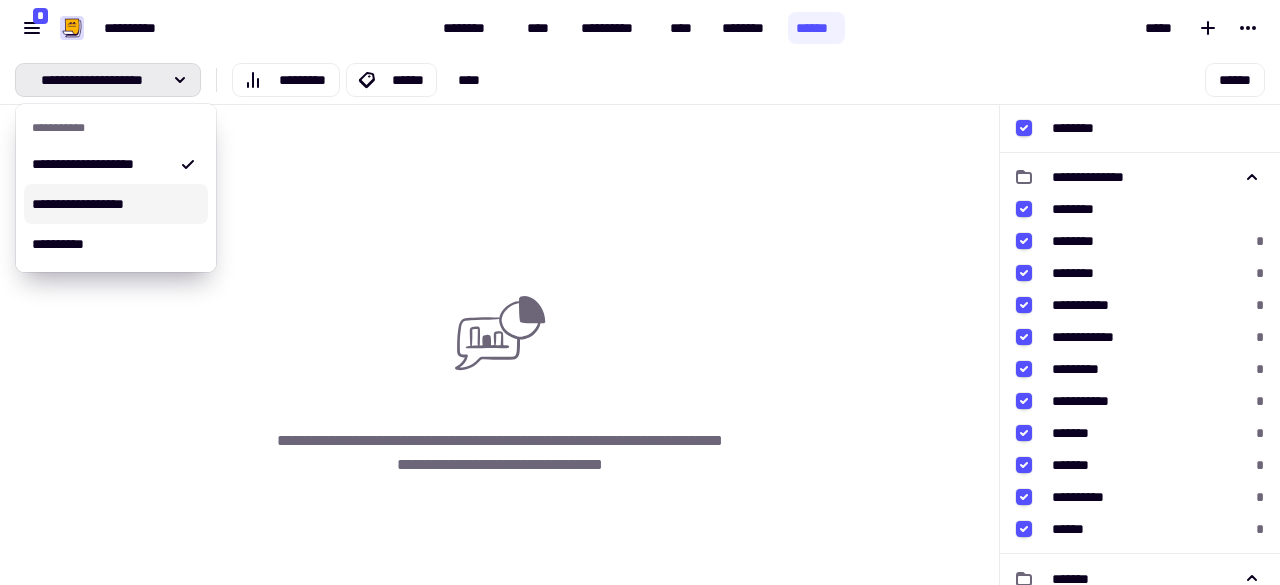 click on "**********" at bounding box center (116, 204) 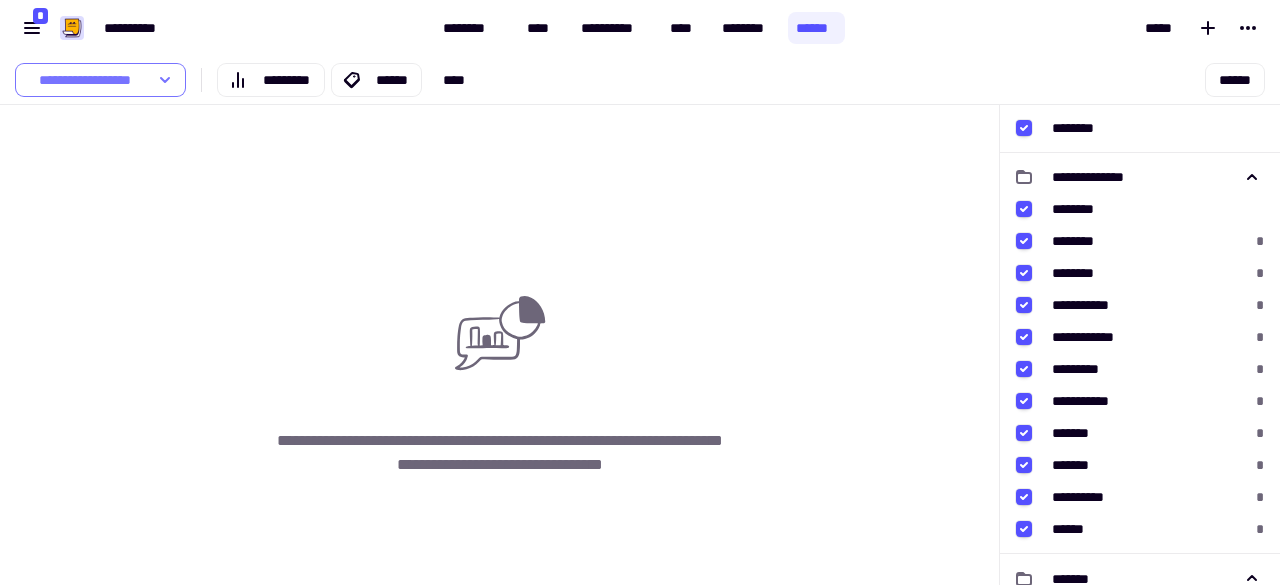 click on "**********" 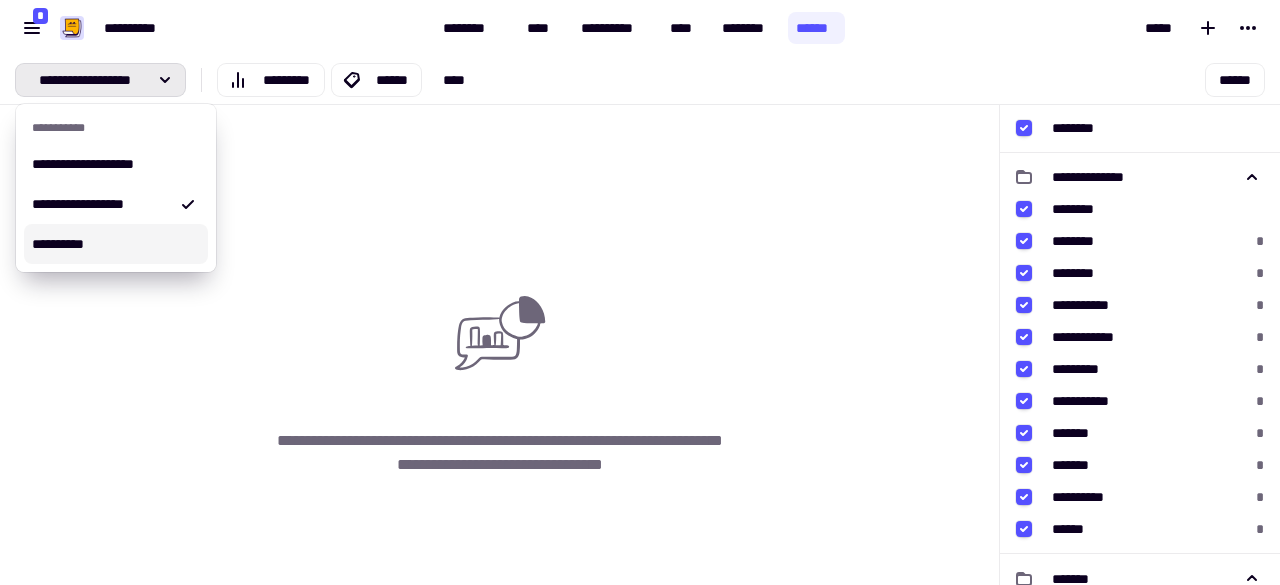click on "**********" at bounding box center (116, 244) 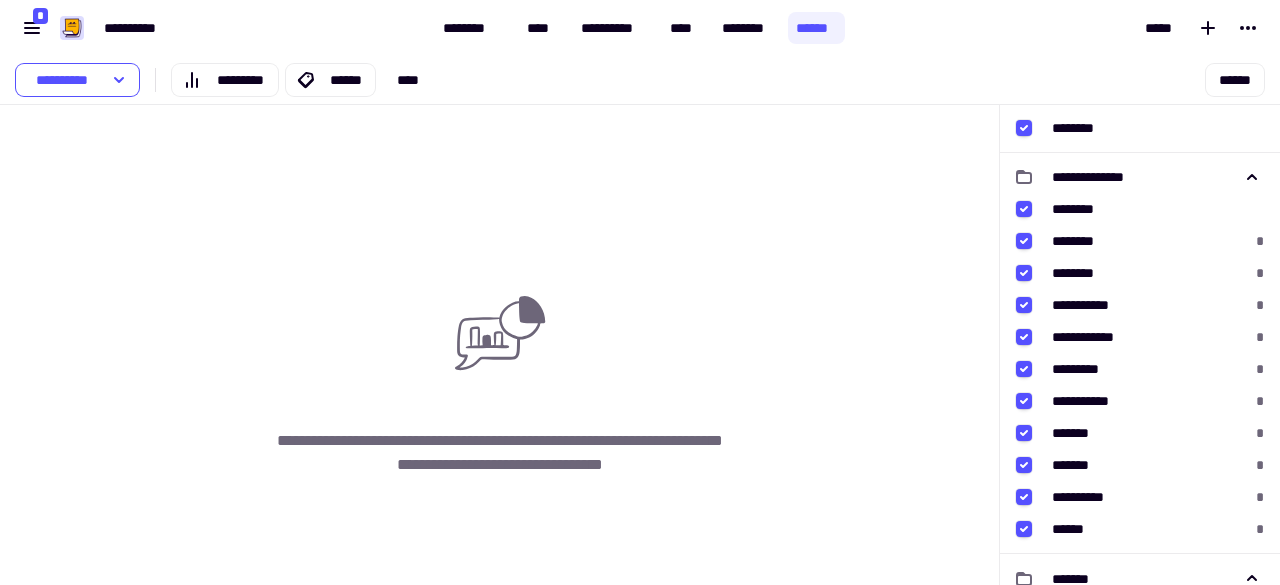 click on "**********" at bounding box center [500, 372] 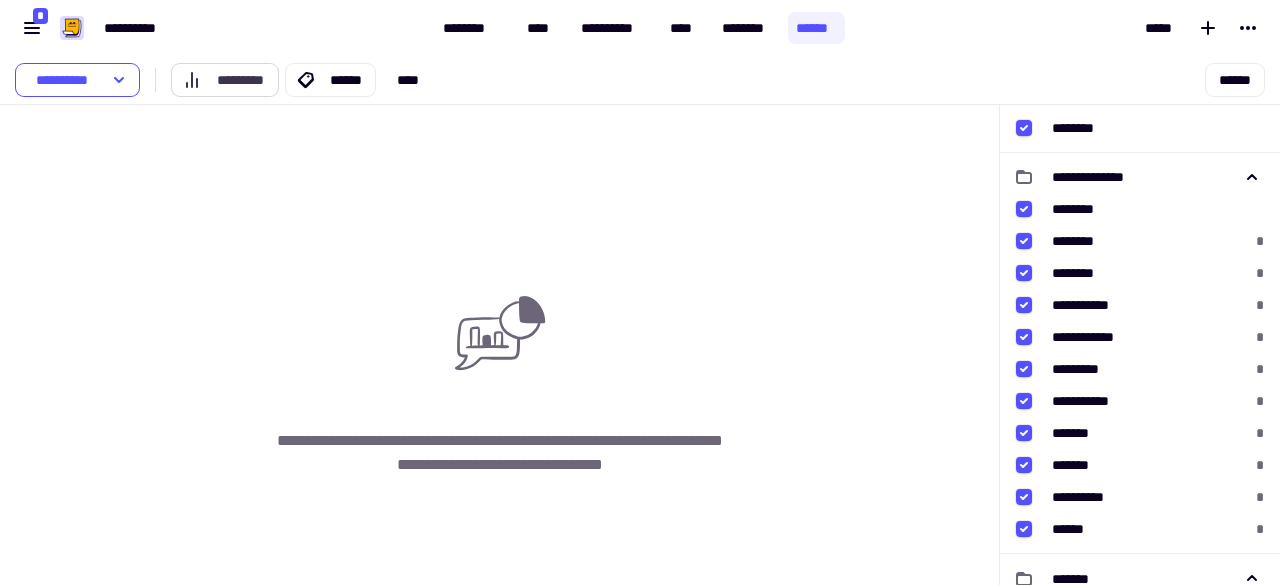 click on "*********" 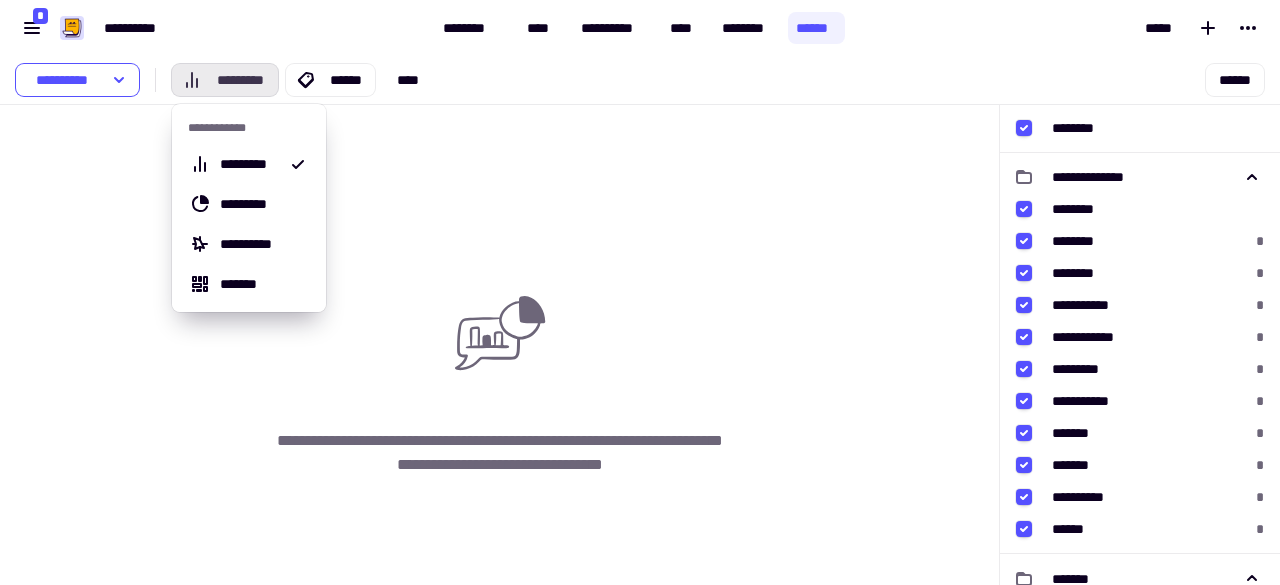 click on "*********" 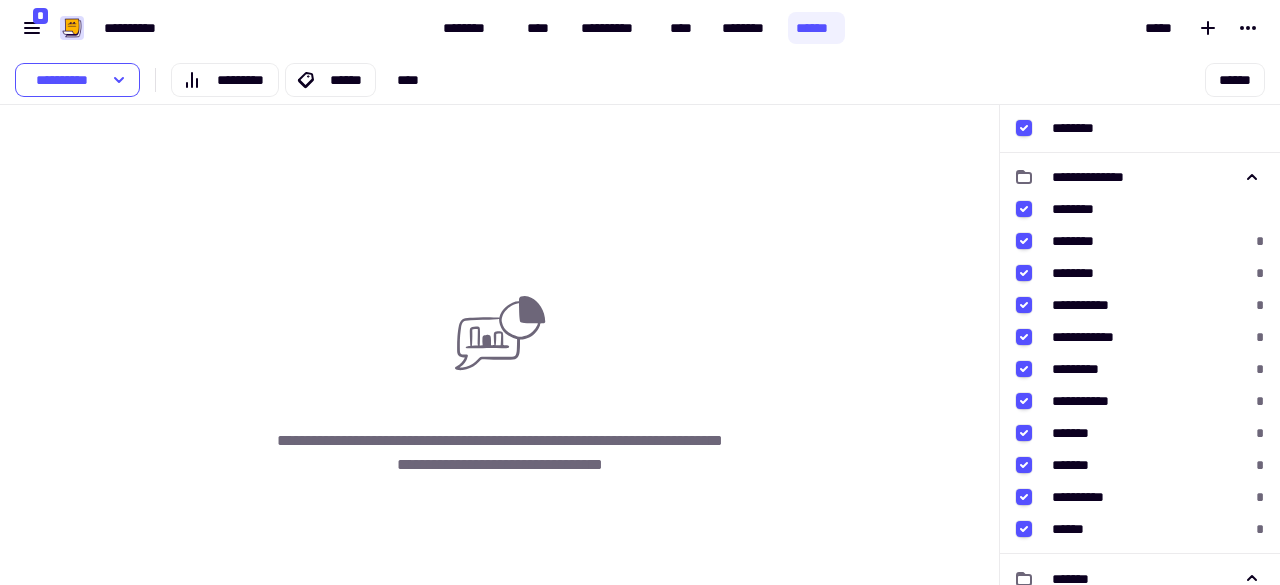 click on "**********" at bounding box center (500, 372) 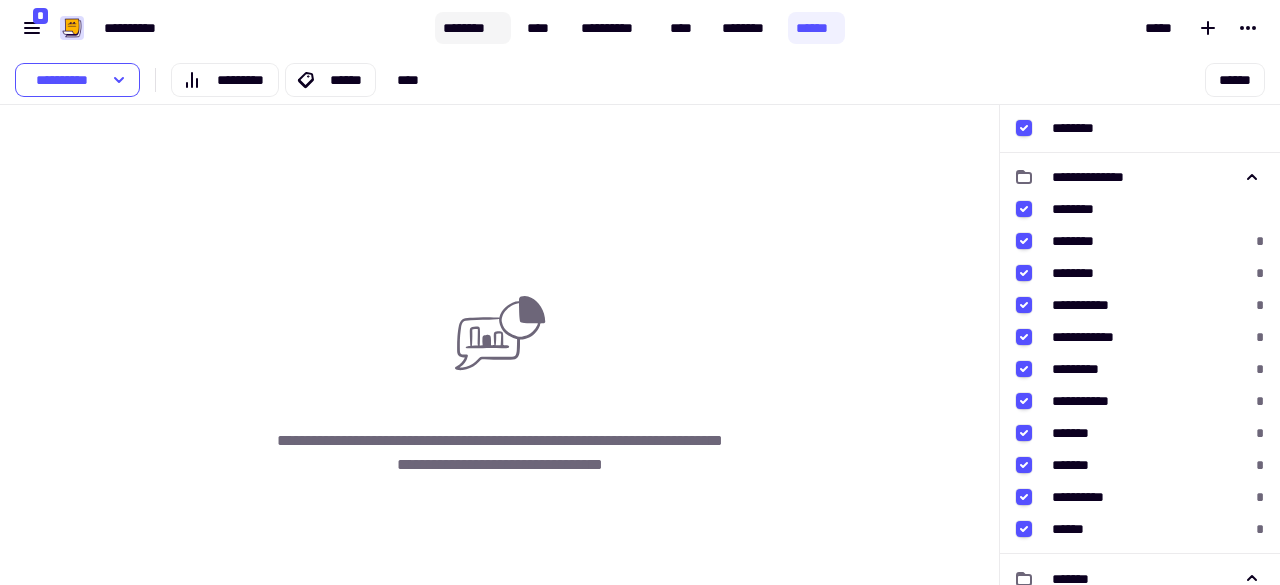click on "********" 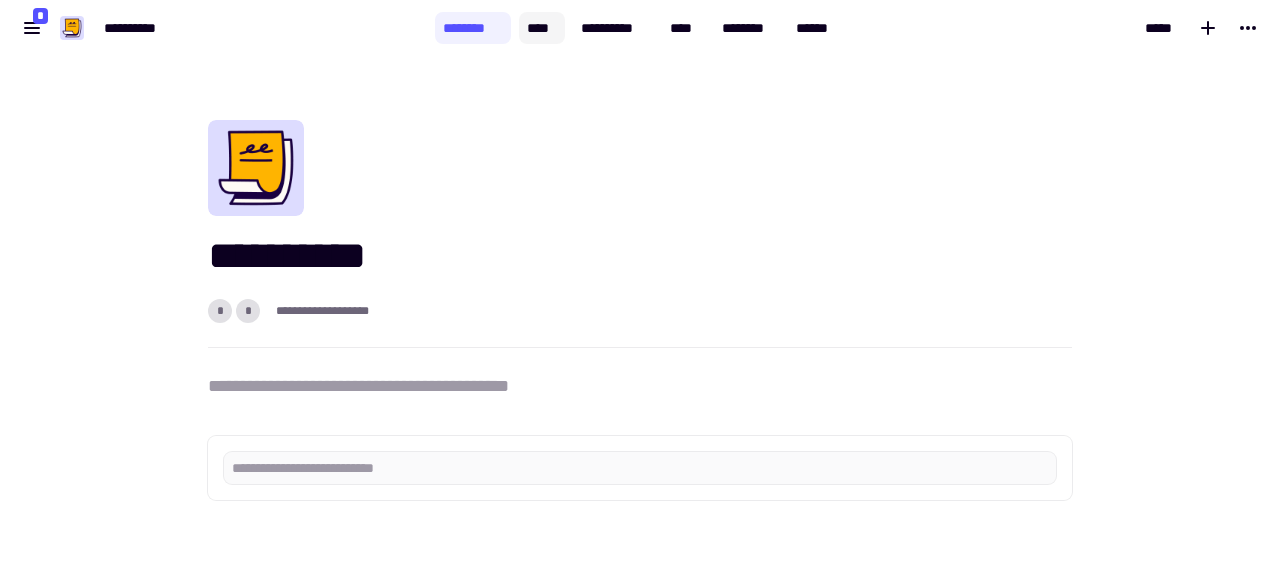 click on "****" 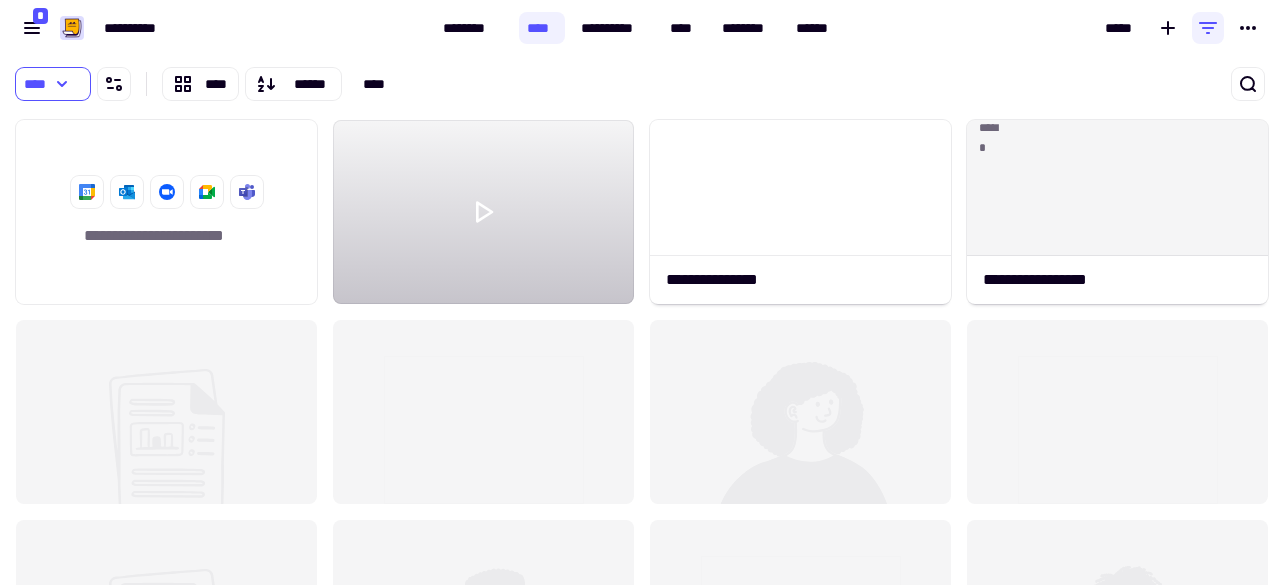 scroll, scrollTop: 16, scrollLeft: 16, axis: both 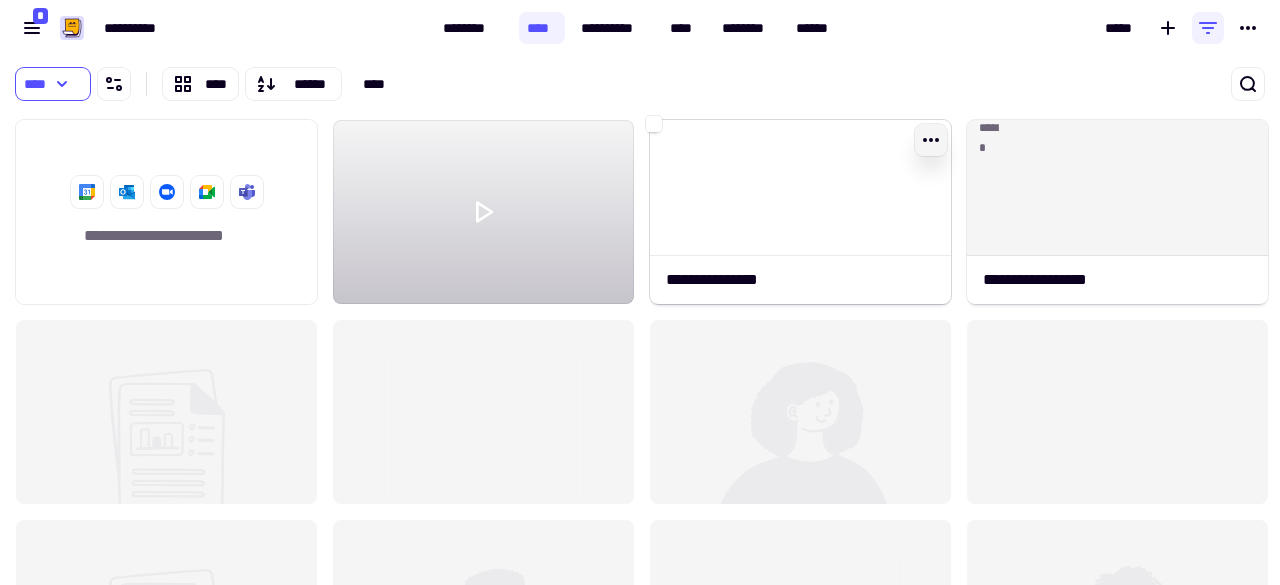click 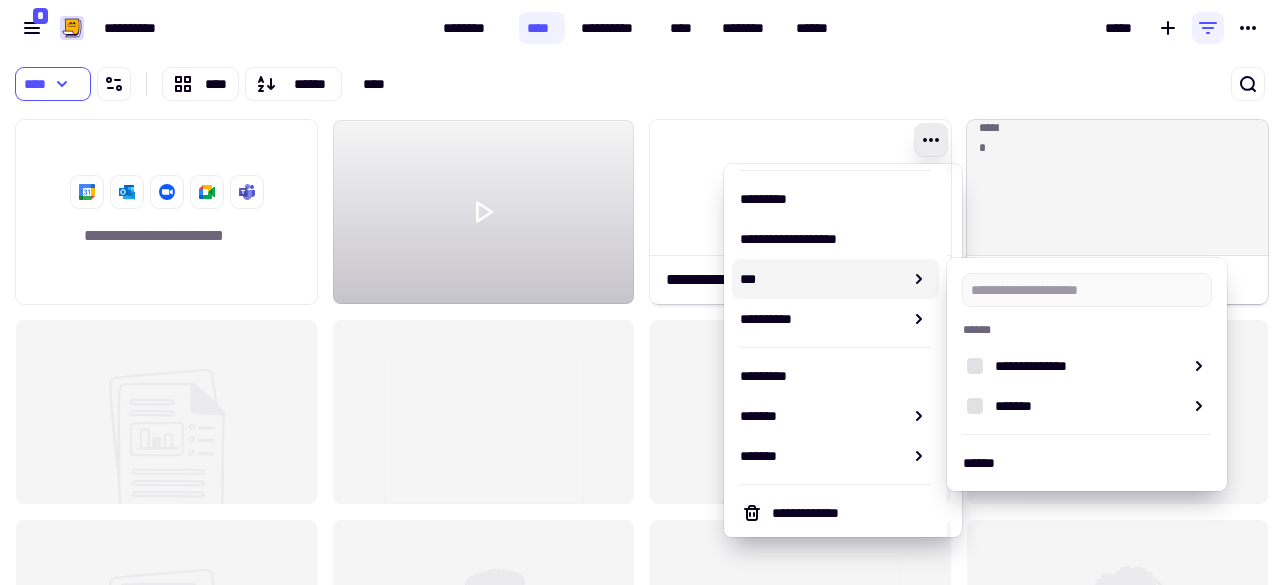 scroll, scrollTop: 216, scrollLeft: 0, axis: vertical 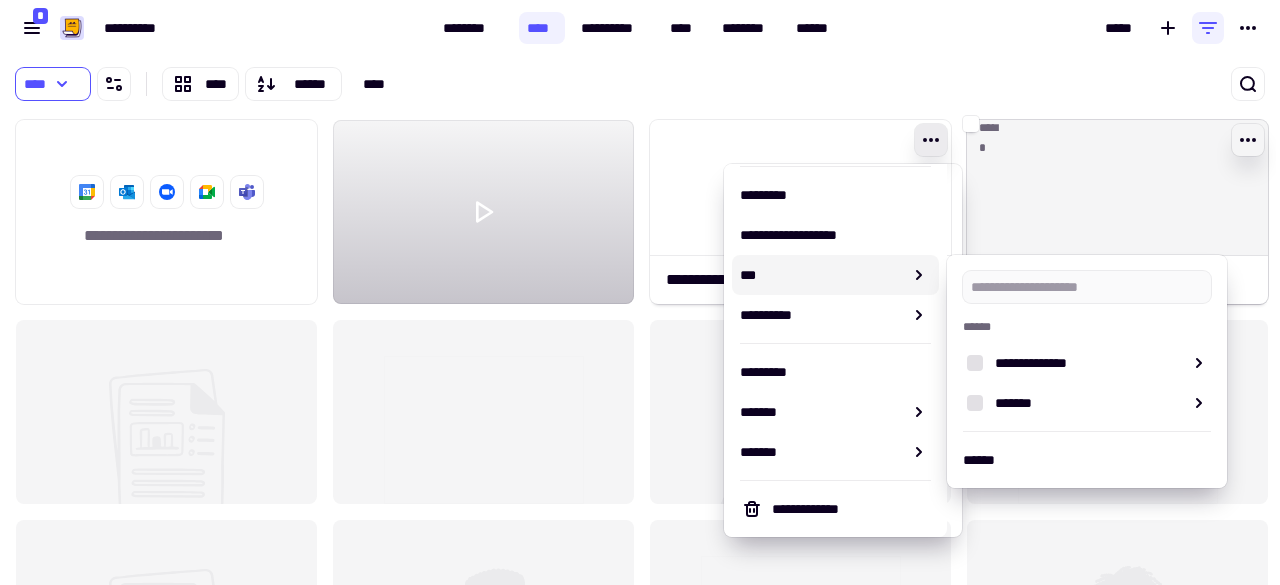 click 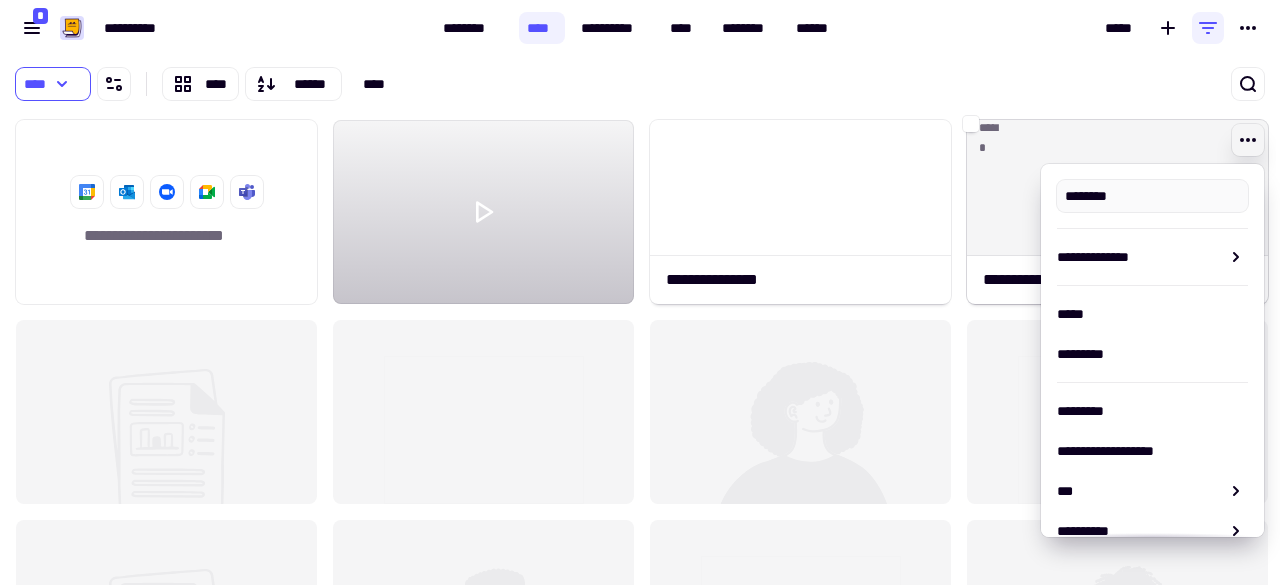 type on "**********" 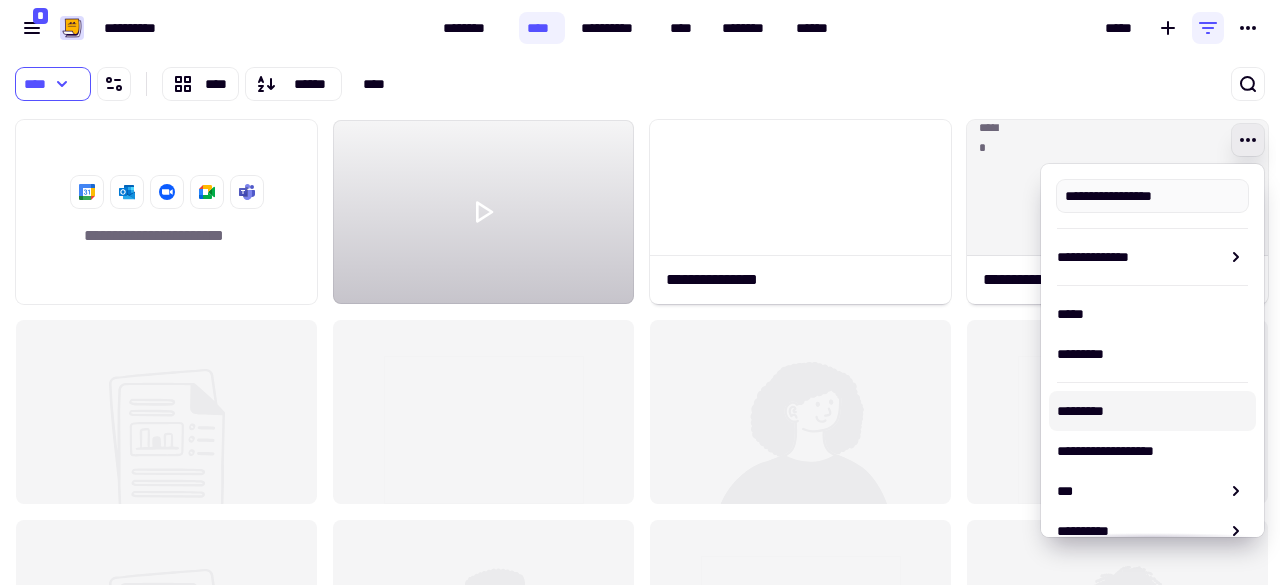 click on "*********" at bounding box center (1152, 411) 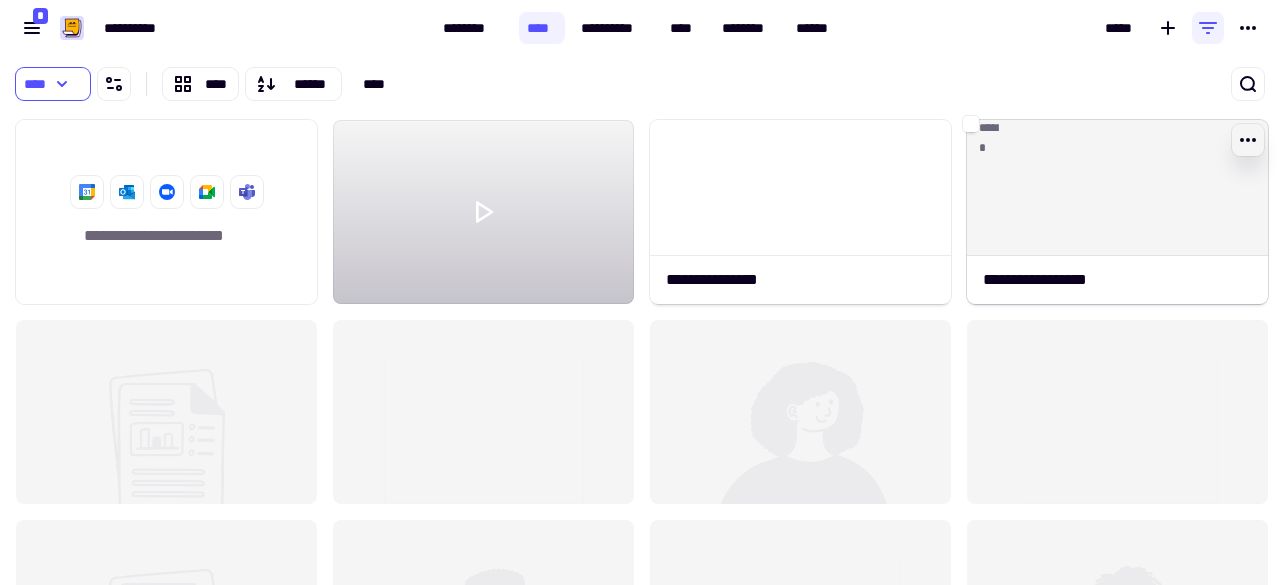 click 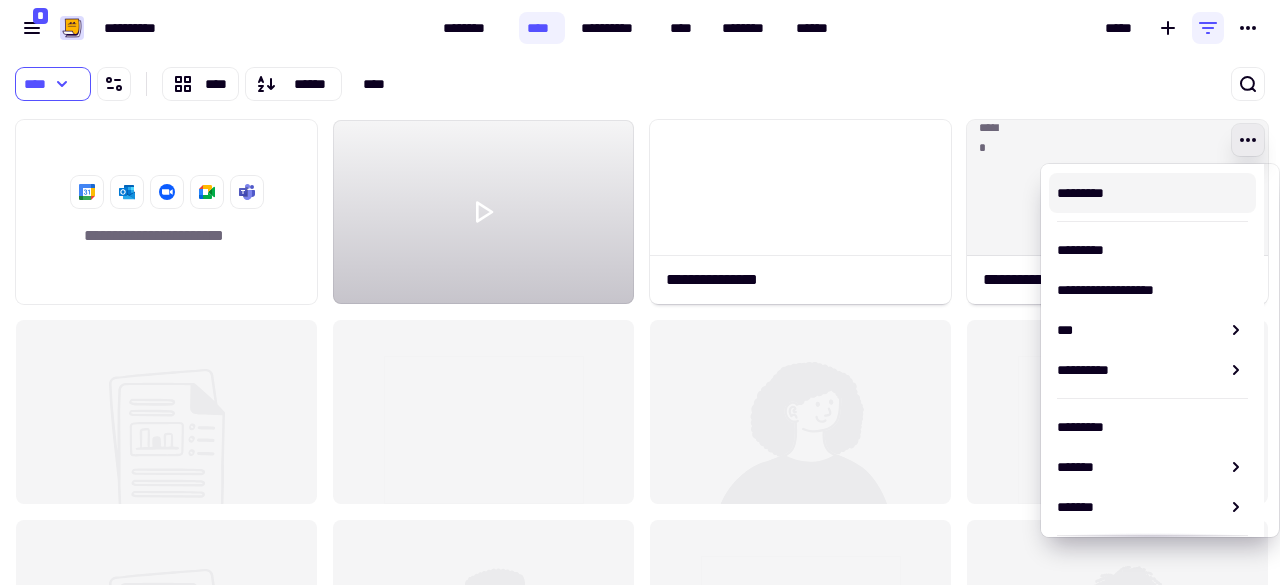 scroll, scrollTop: 200, scrollLeft: 0, axis: vertical 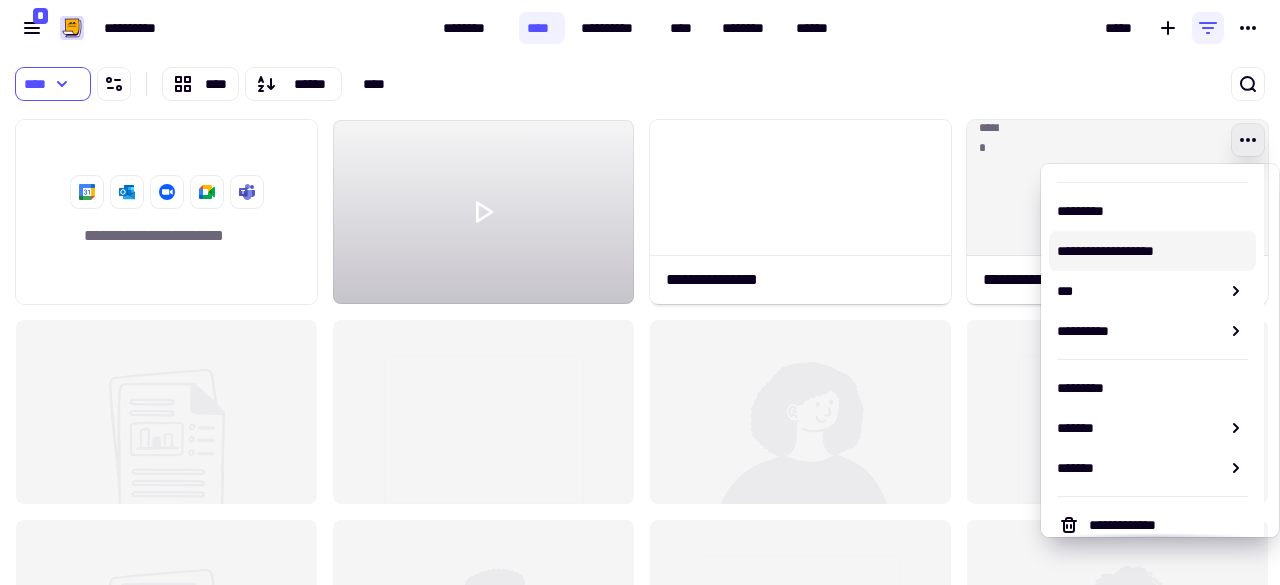 click on "**********" at bounding box center [1152, 251] 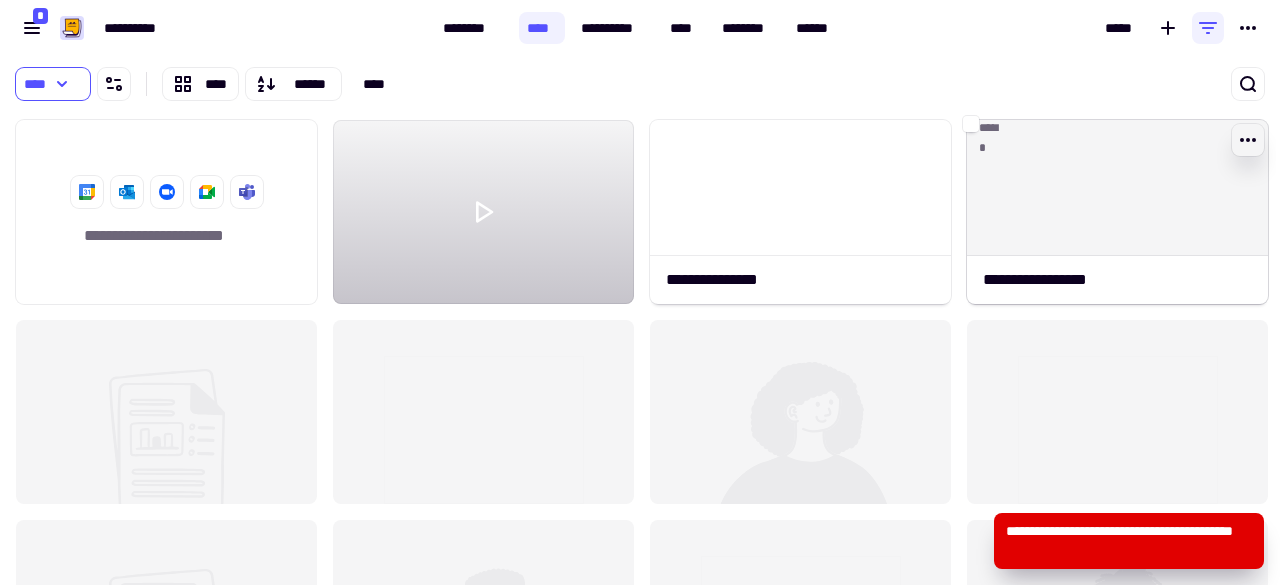click 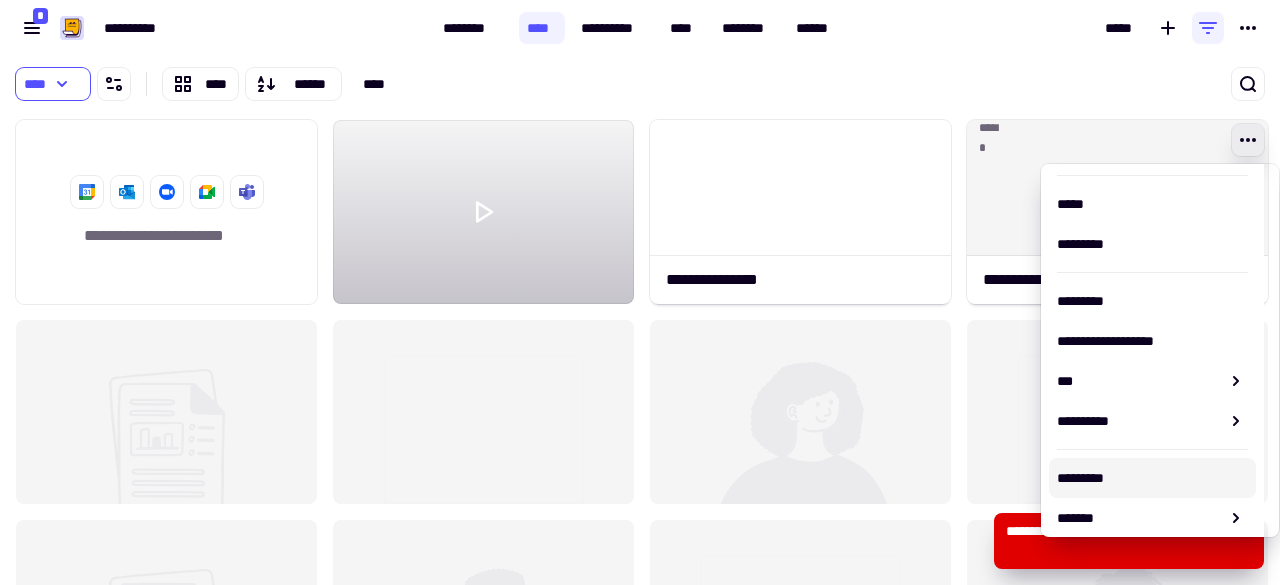 scroll, scrollTop: 0, scrollLeft: 0, axis: both 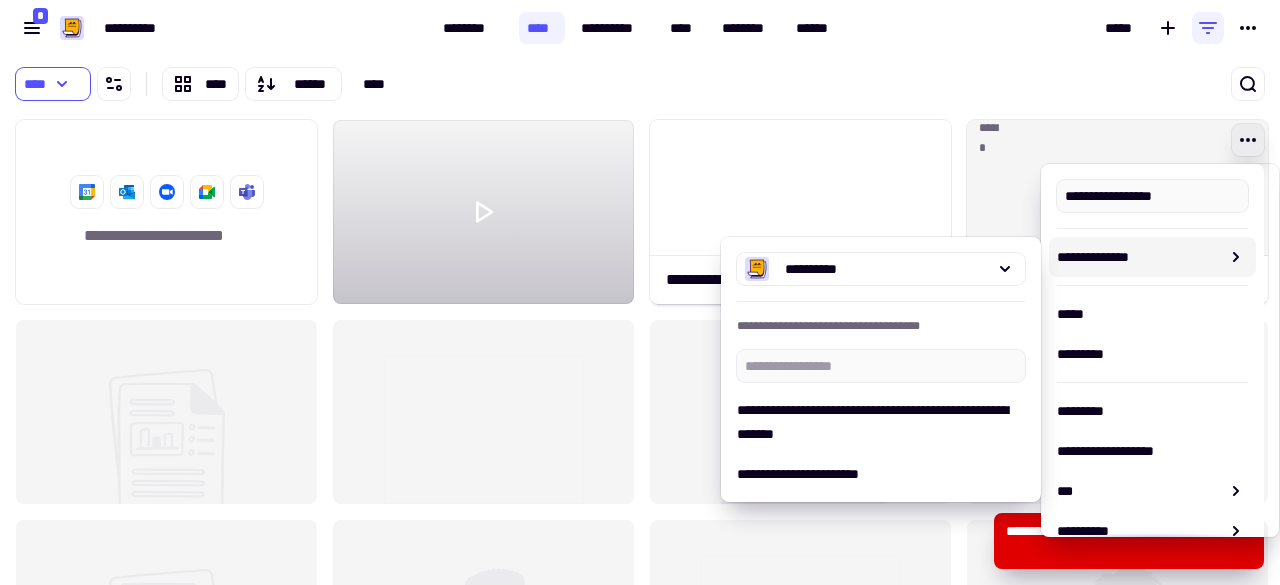 click at bounding box center (1044, 84) 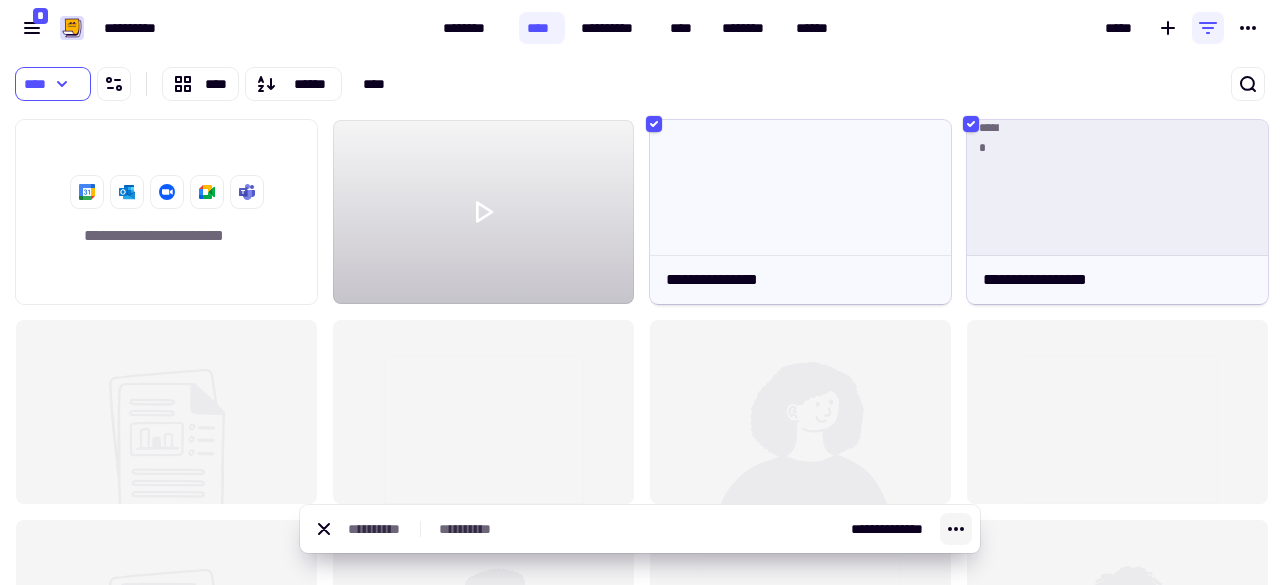 click 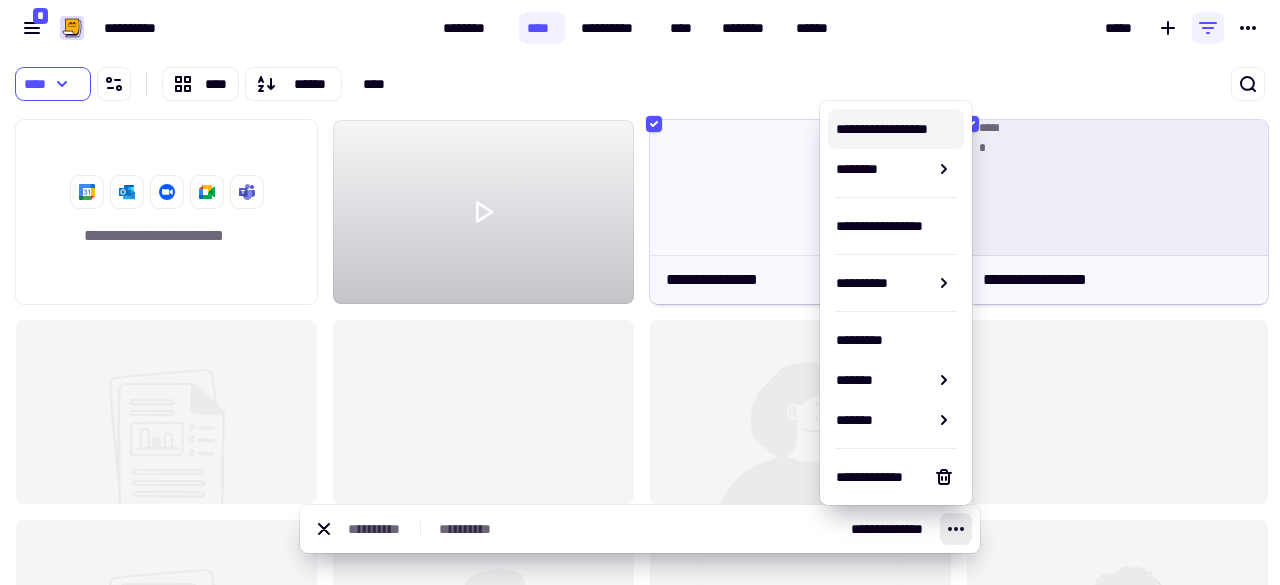 click on "**********" at bounding box center [896, 129] 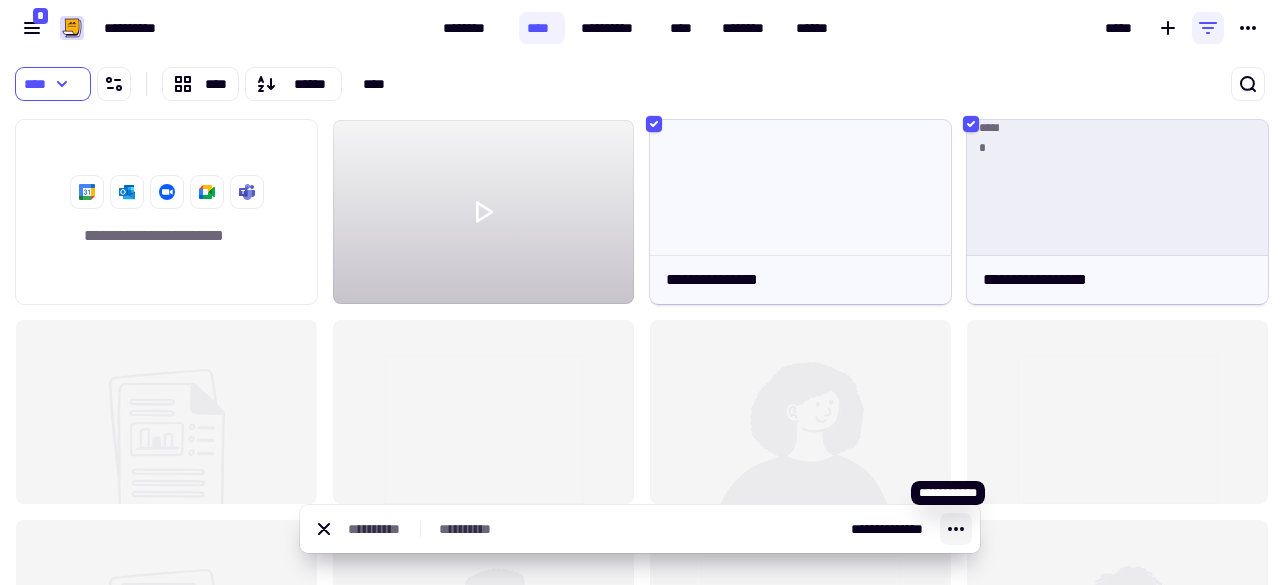 click 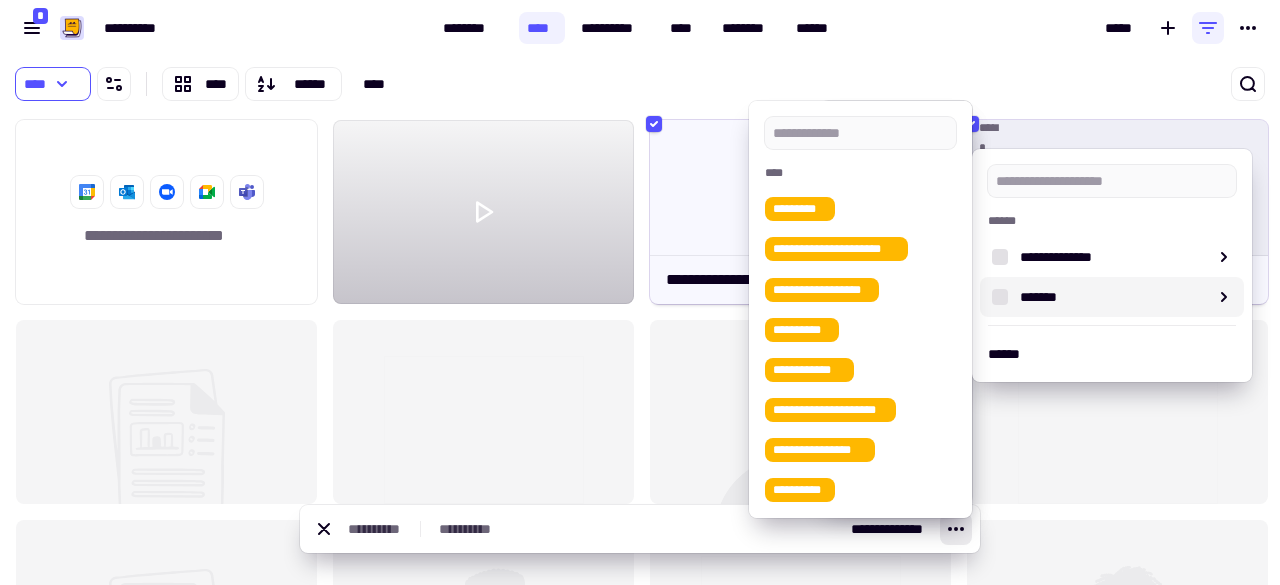 click on "*******" at bounding box center (1110, 297) 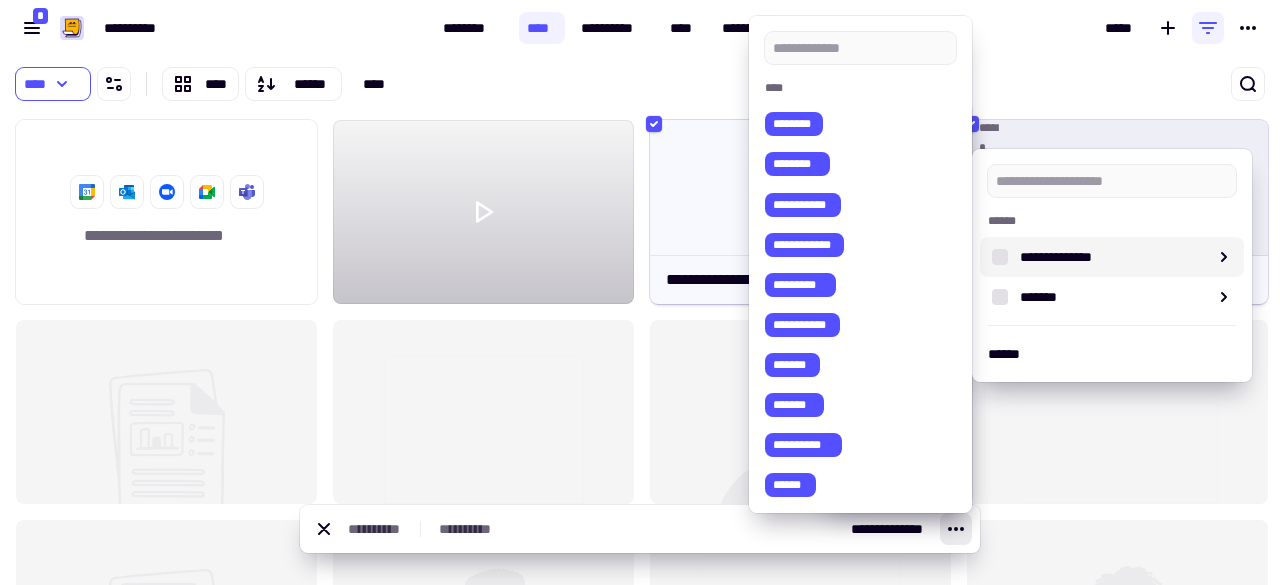 click at bounding box center [1044, 84] 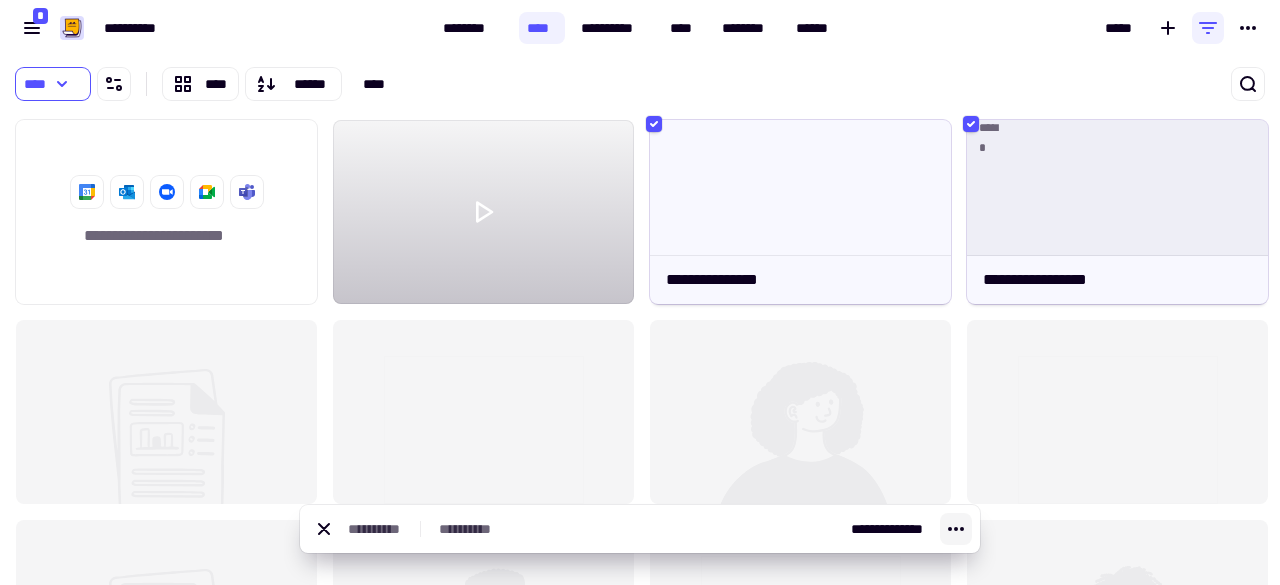click 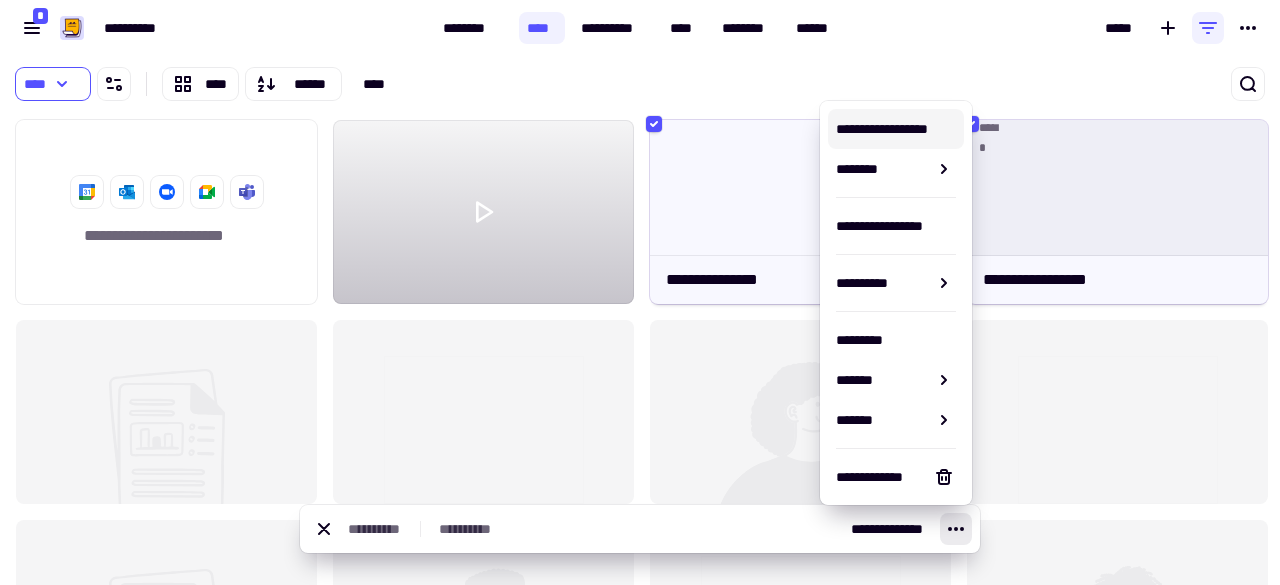 click on "**********" at bounding box center (896, 129) 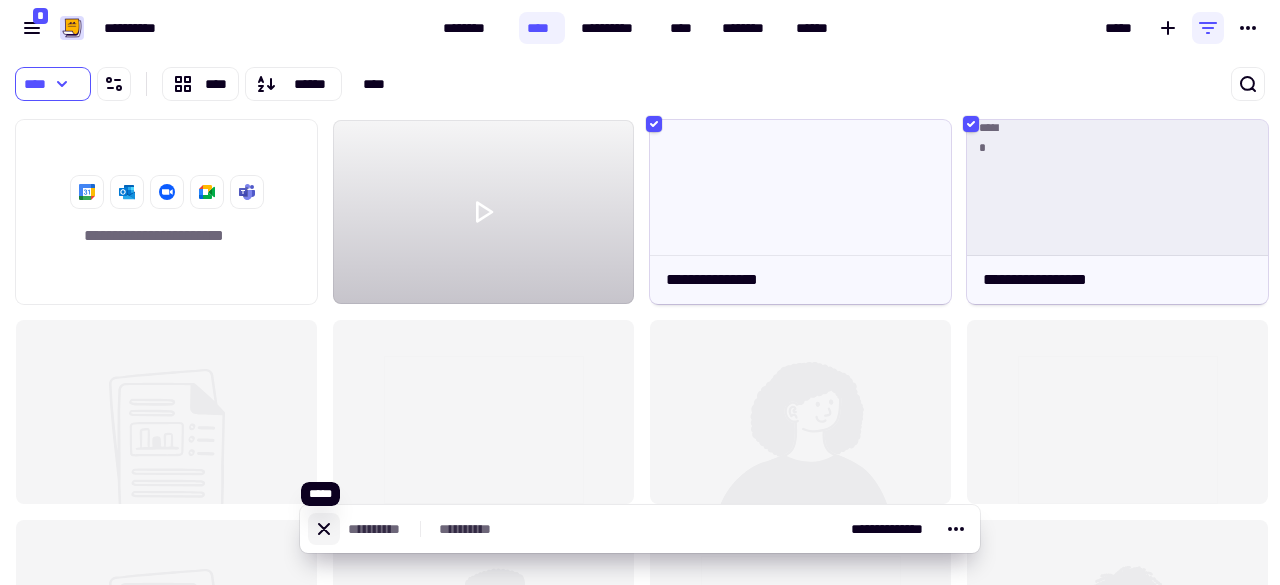 click 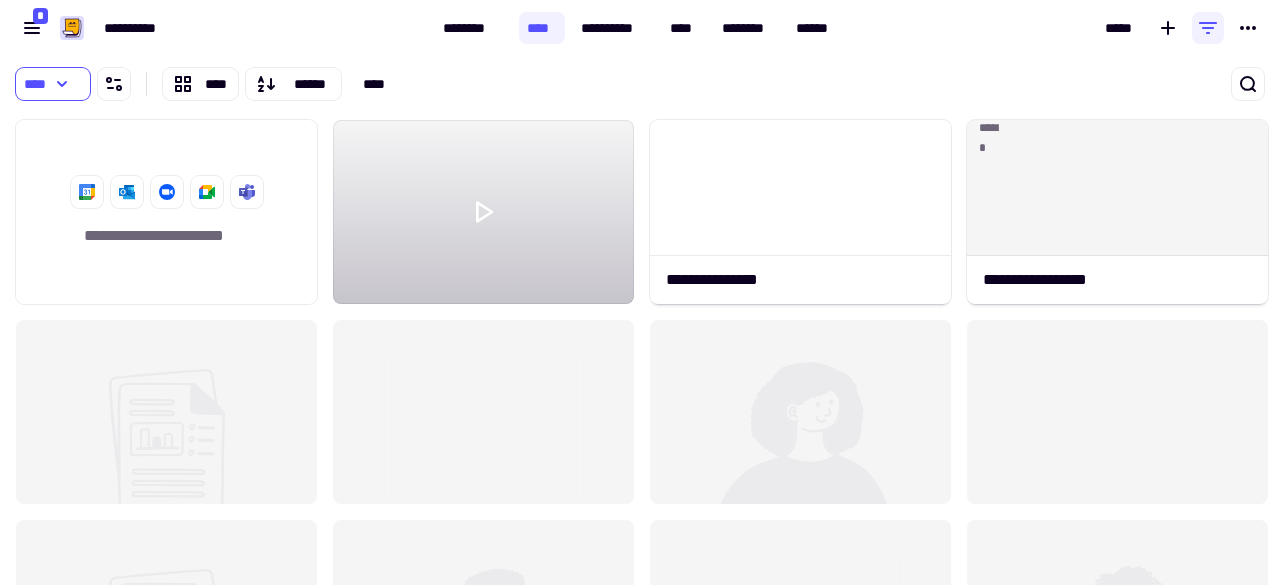 click on "[DATE]" at bounding box center (640, 84) 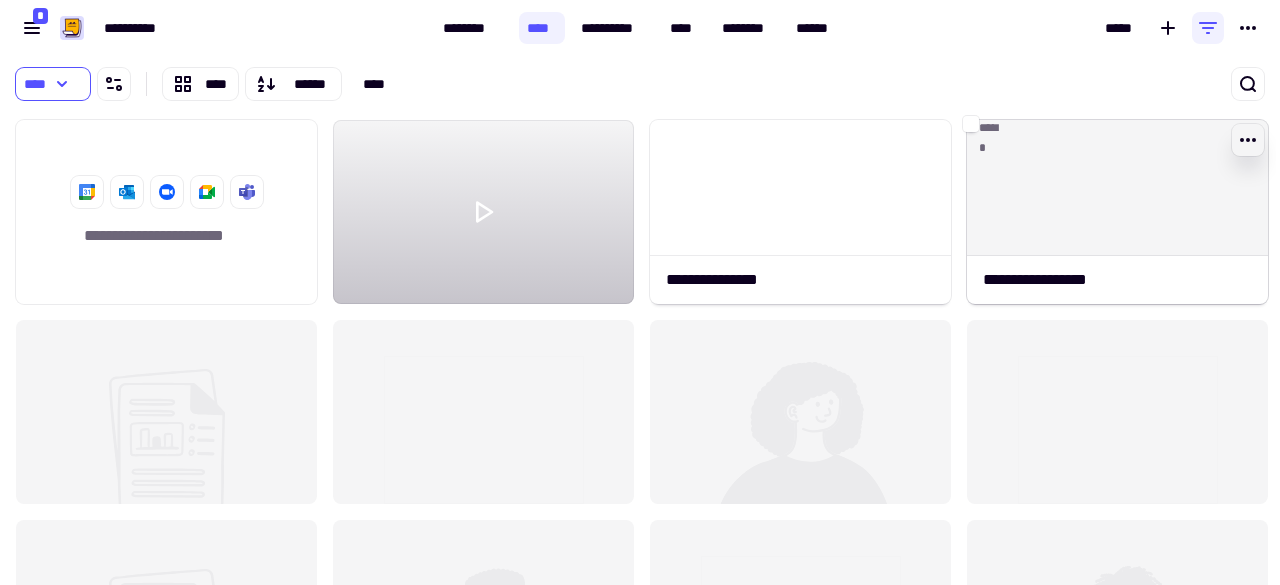 click 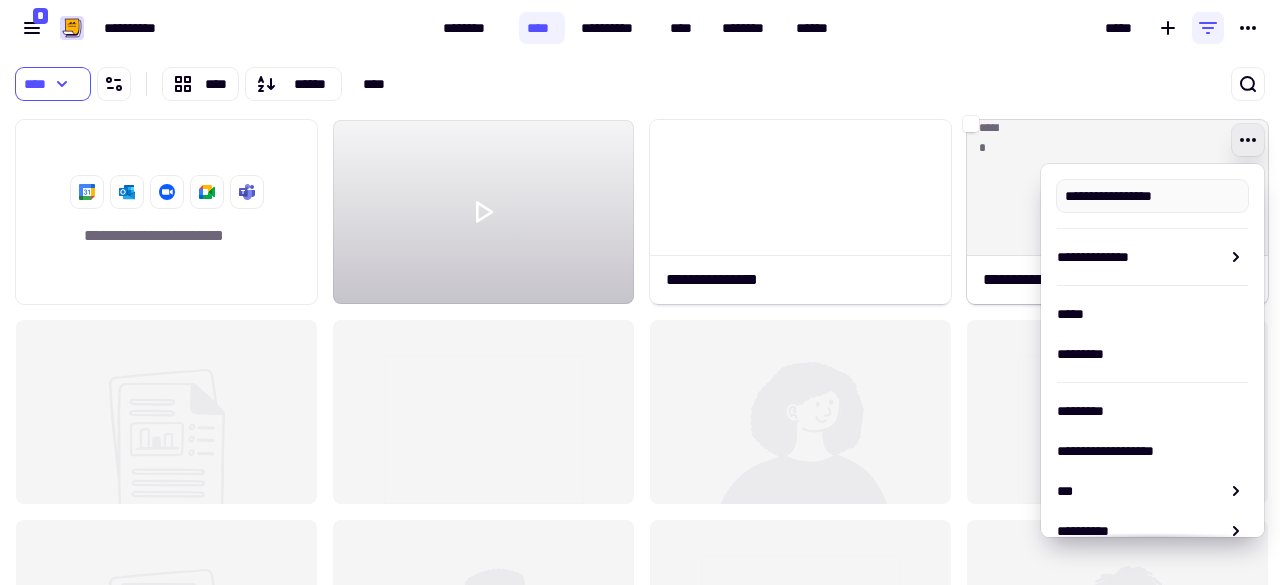 click on "******" 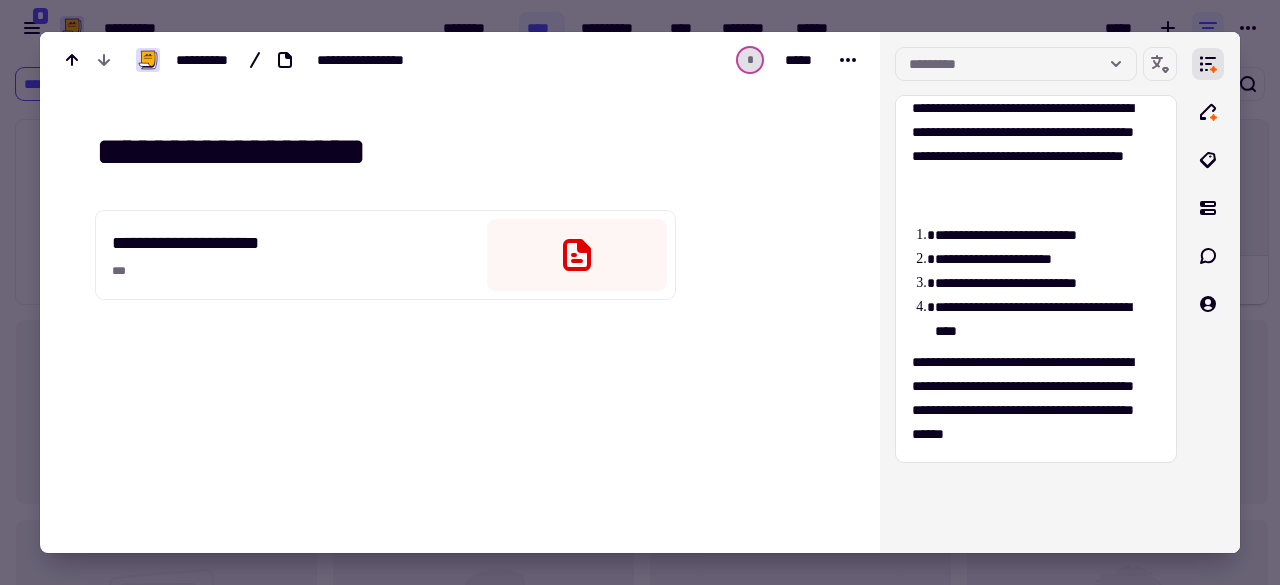 click at bounding box center (640, 292) 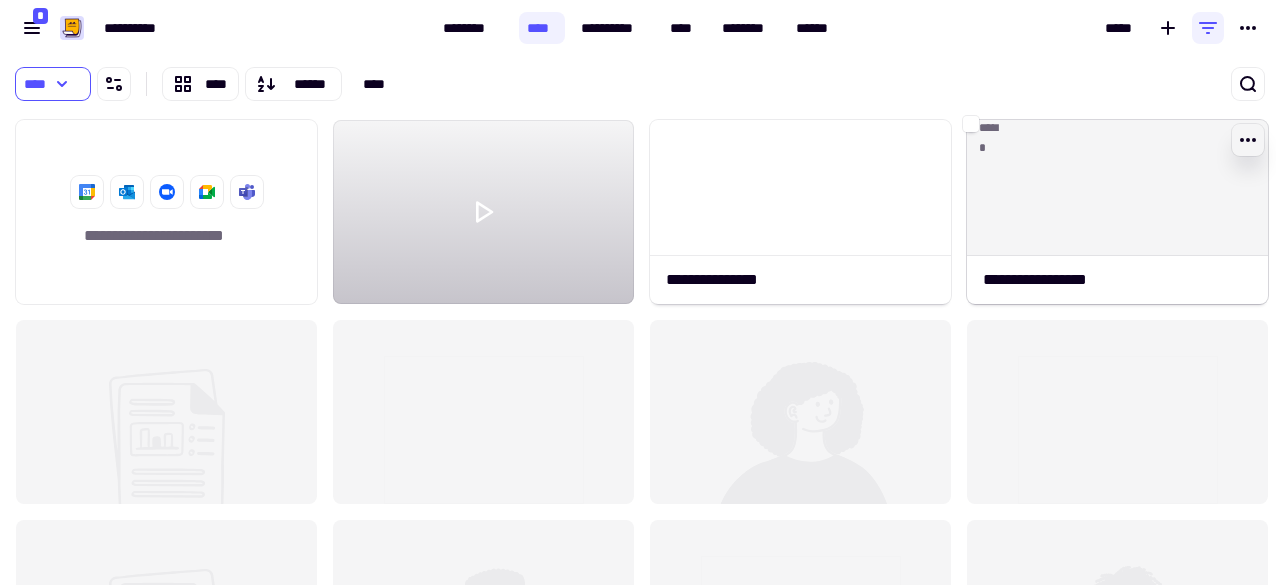 click 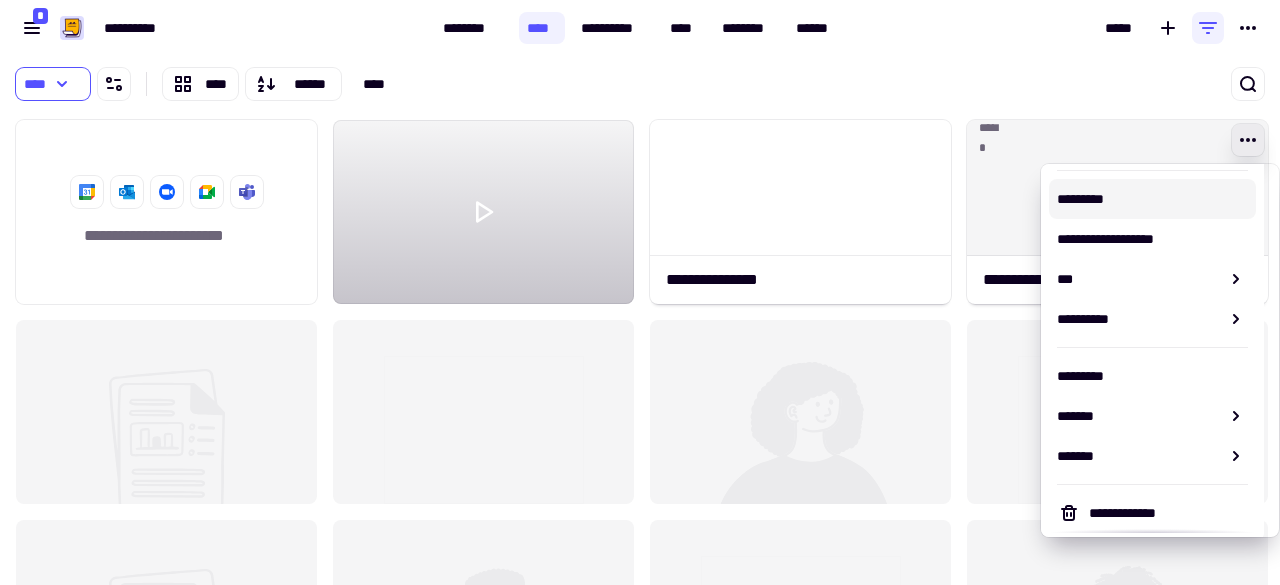 scroll, scrollTop: 216, scrollLeft: 0, axis: vertical 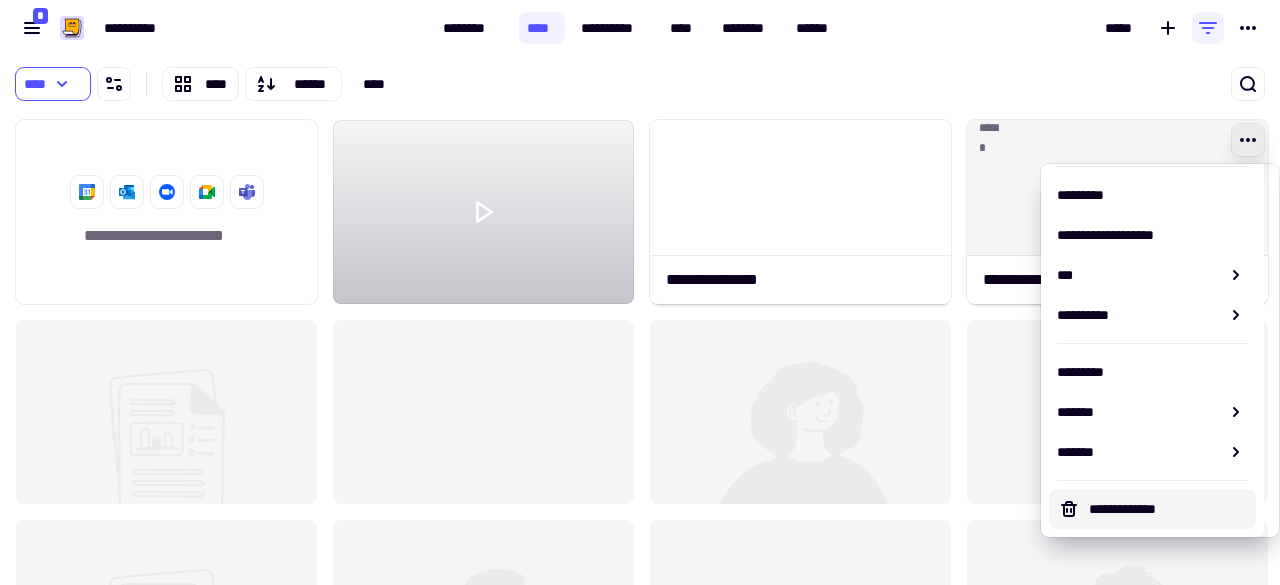 click on "**********" at bounding box center (1168, 509) 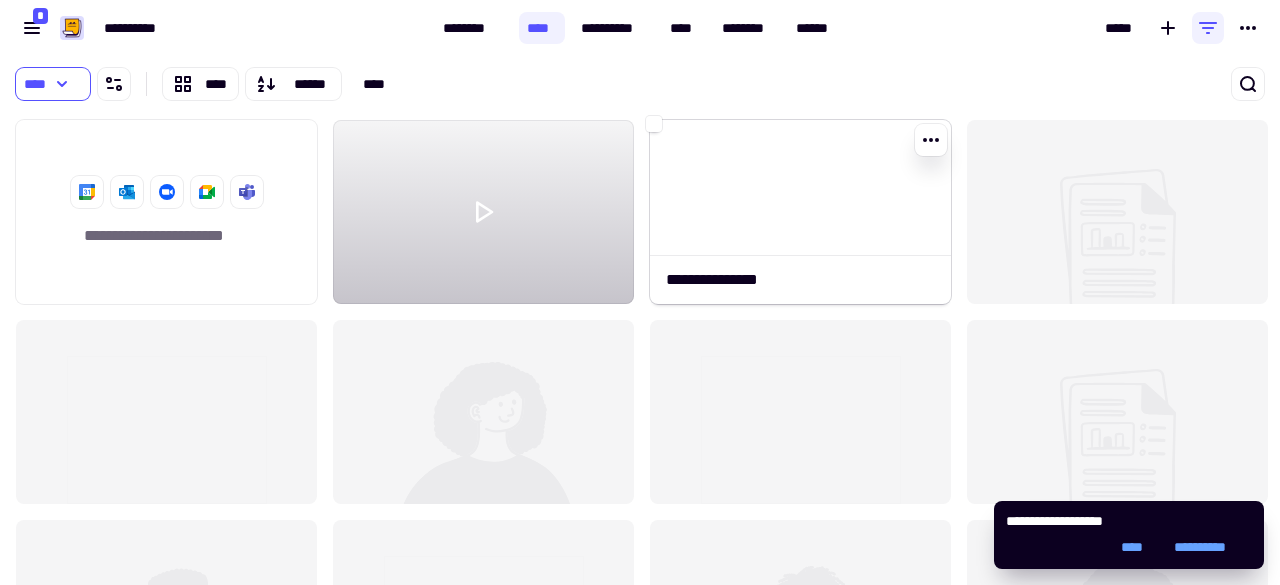 click 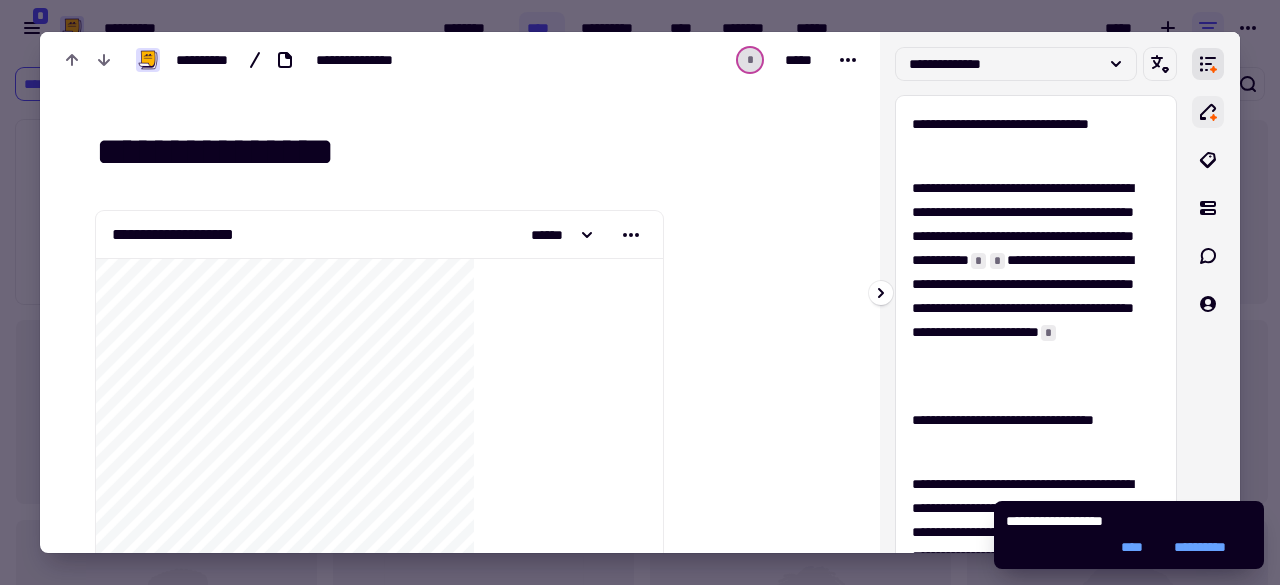 click 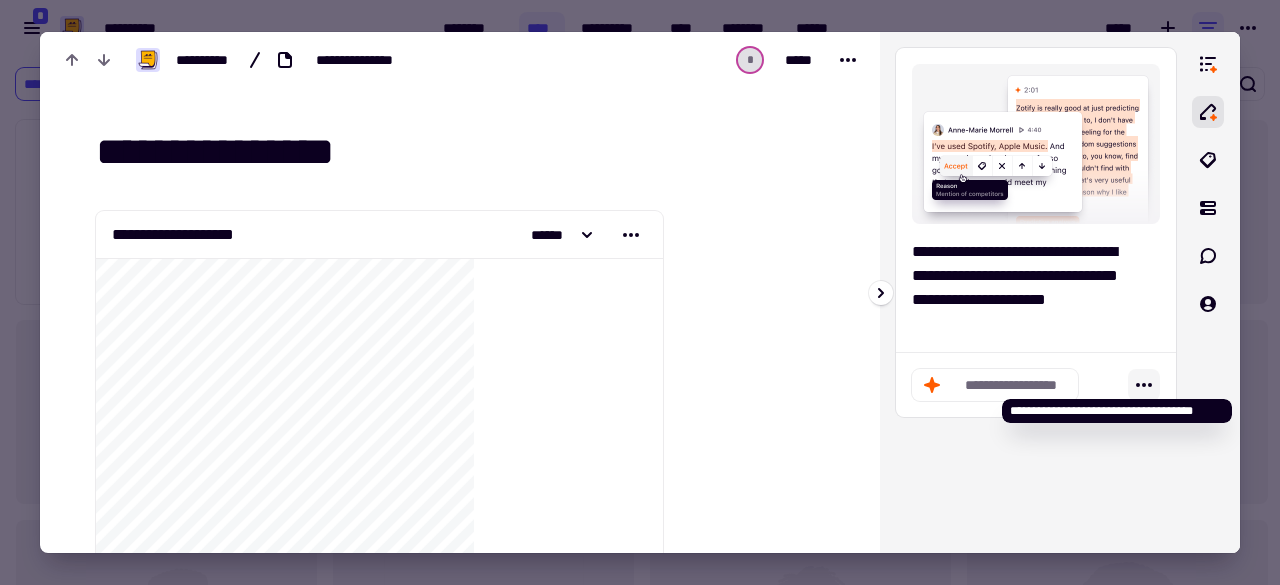 click 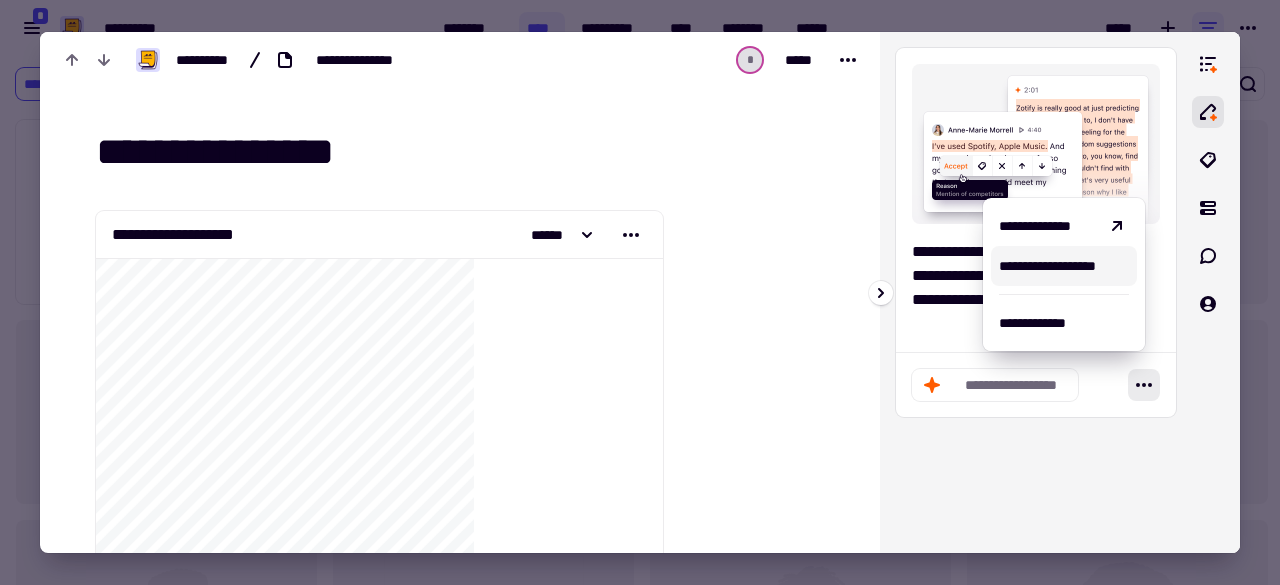 click on "**********" at bounding box center (1064, 266) 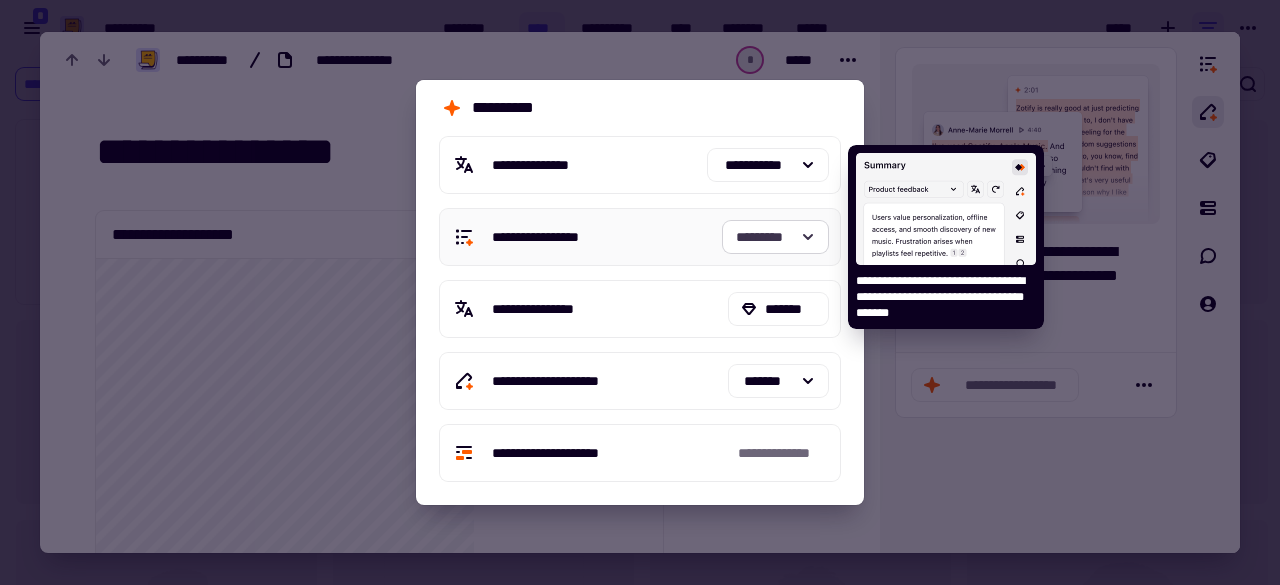 click 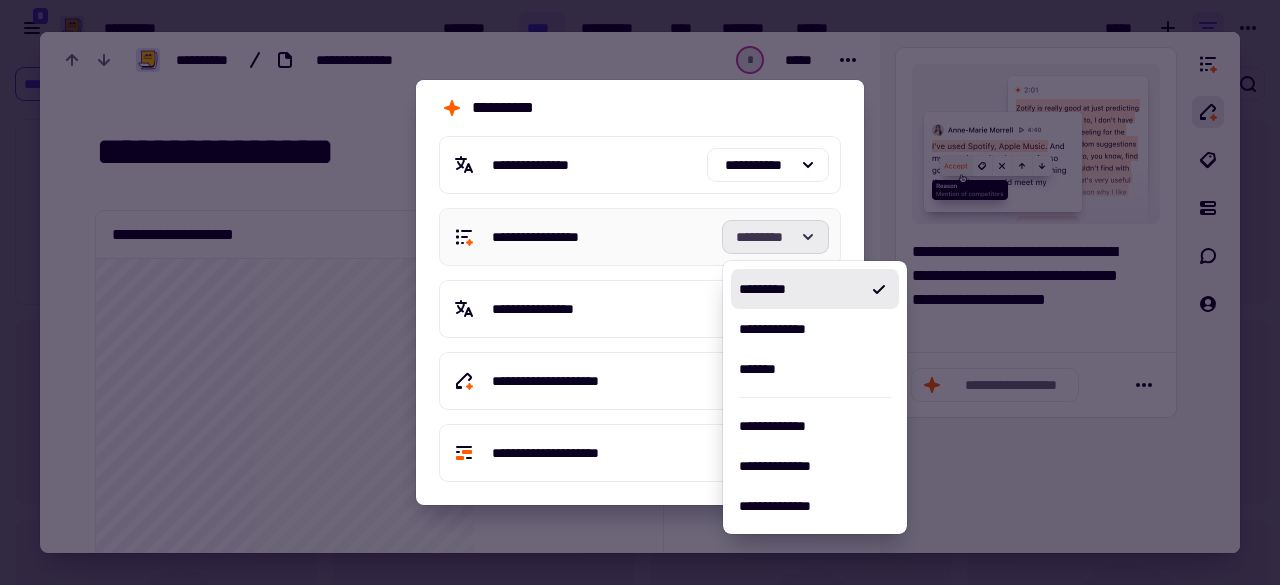 click 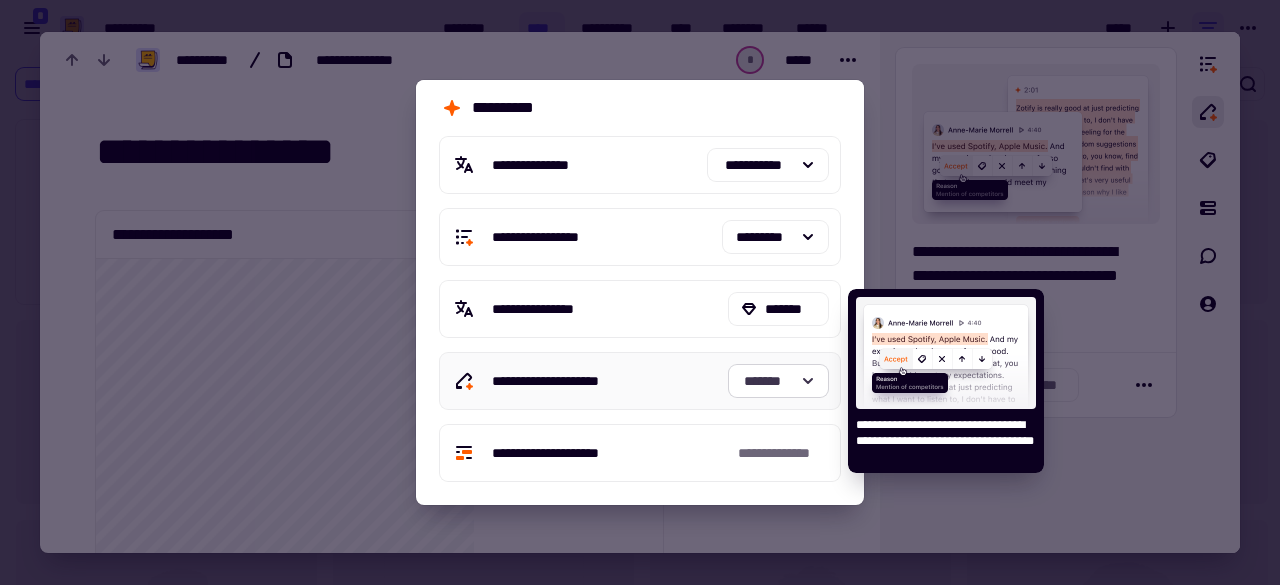click on "*******" 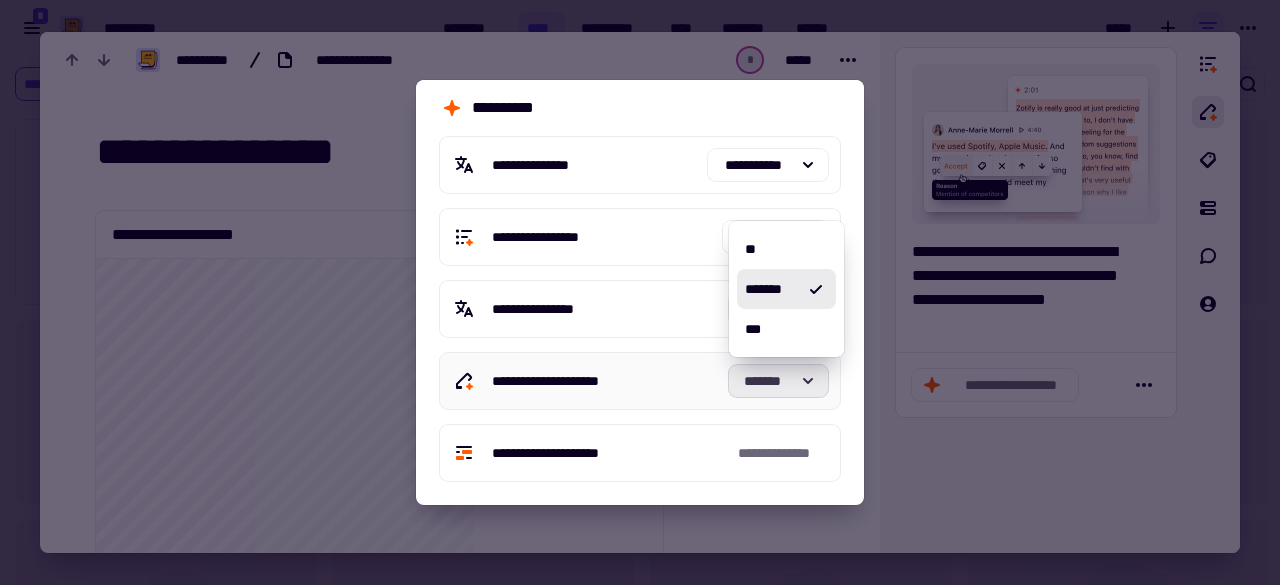 click on "*******" 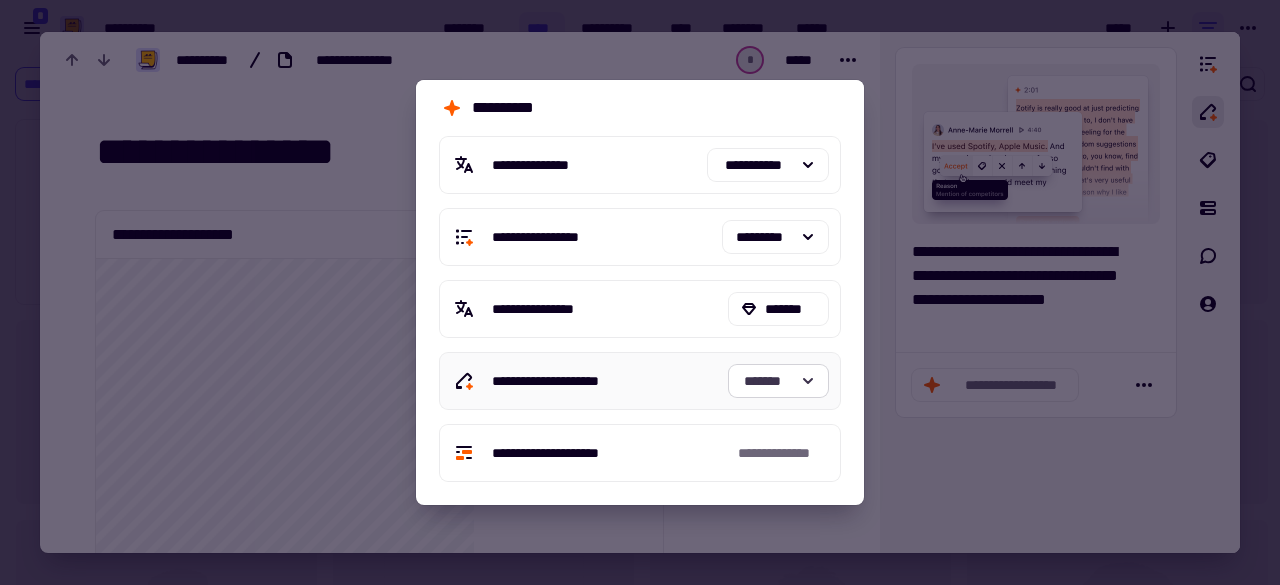 click on "*******" 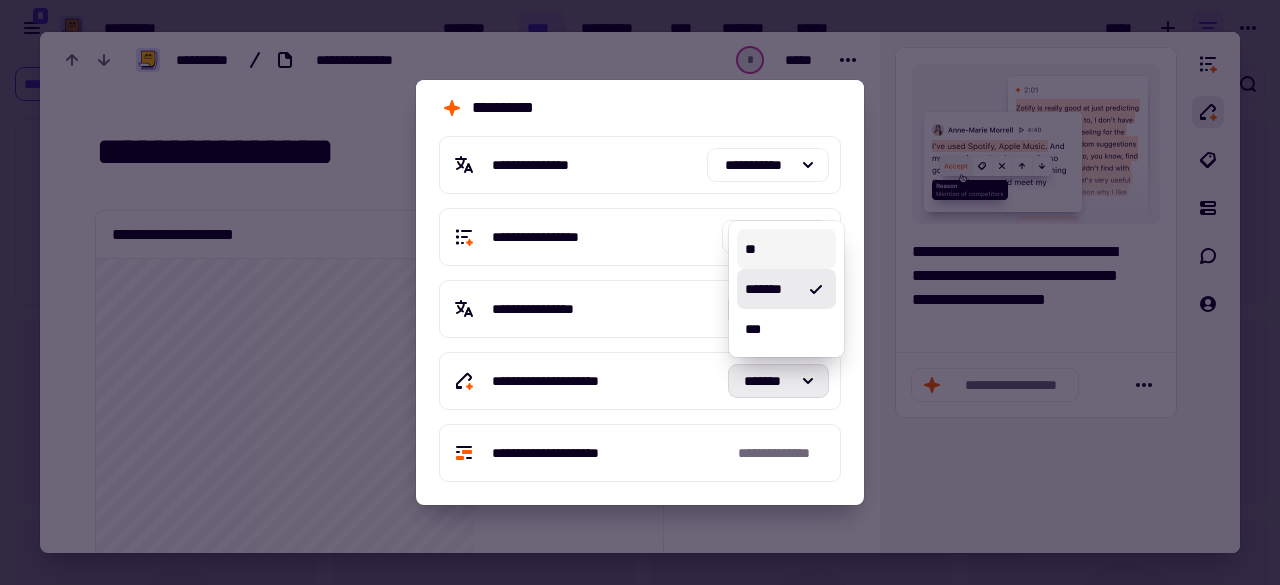 click on "**" at bounding box center (786, 249) 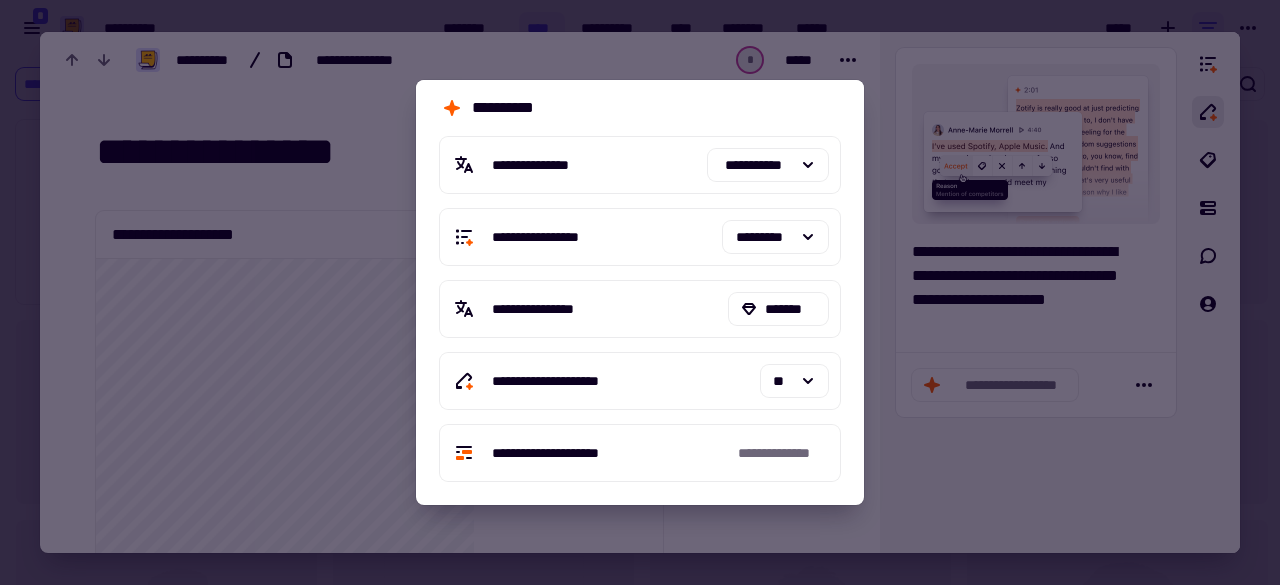 click at bounding box center [640, 292] 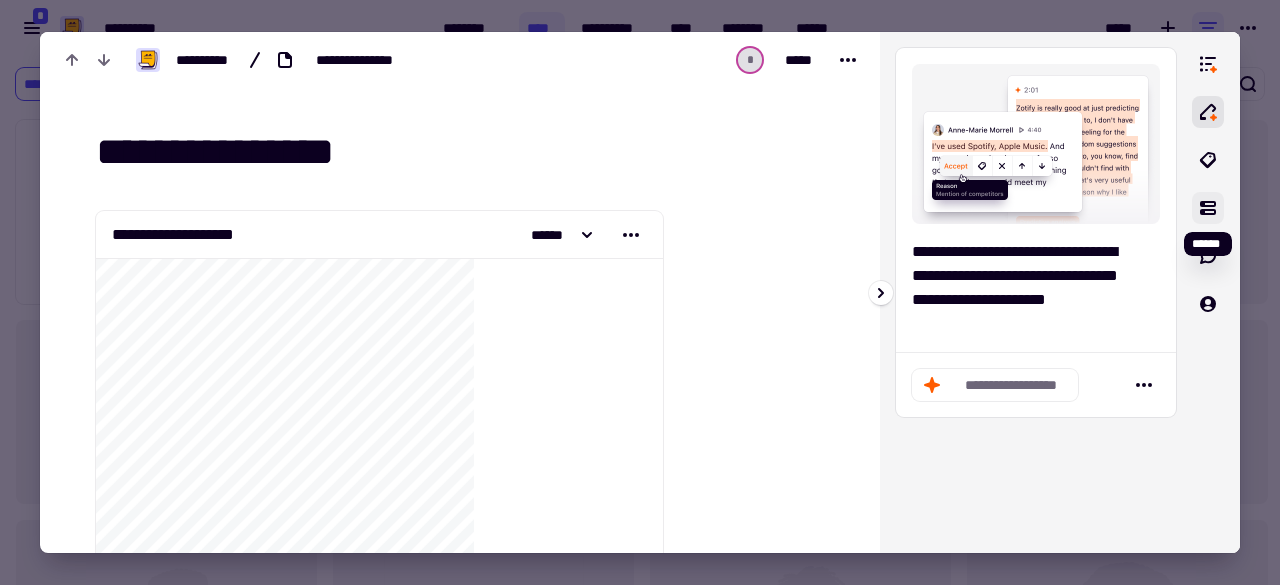 click 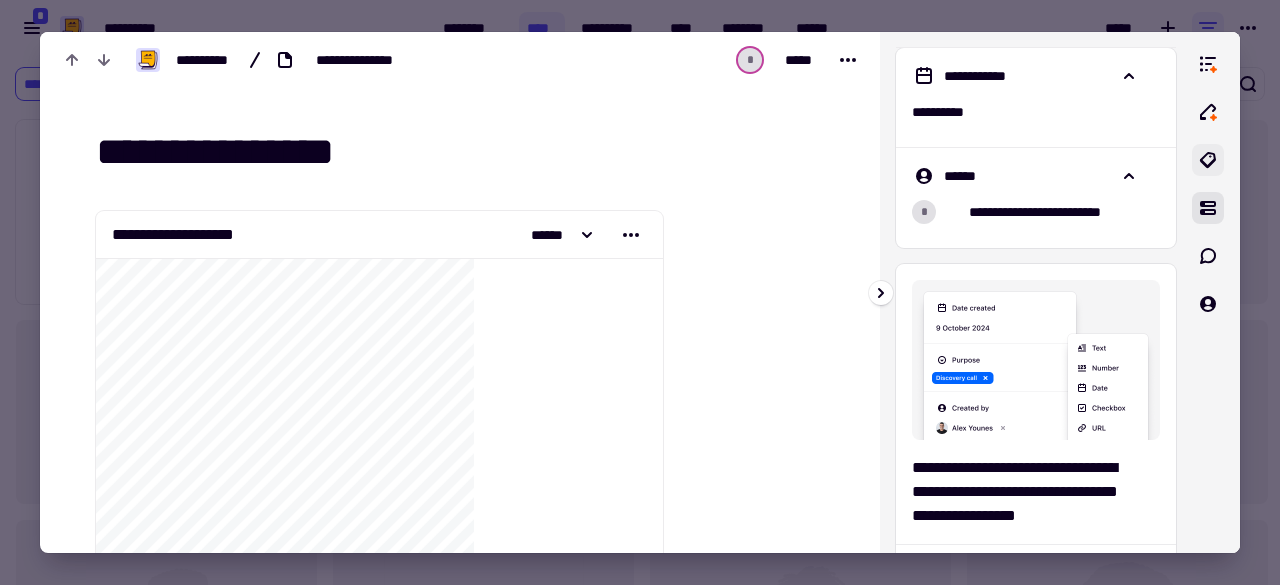click 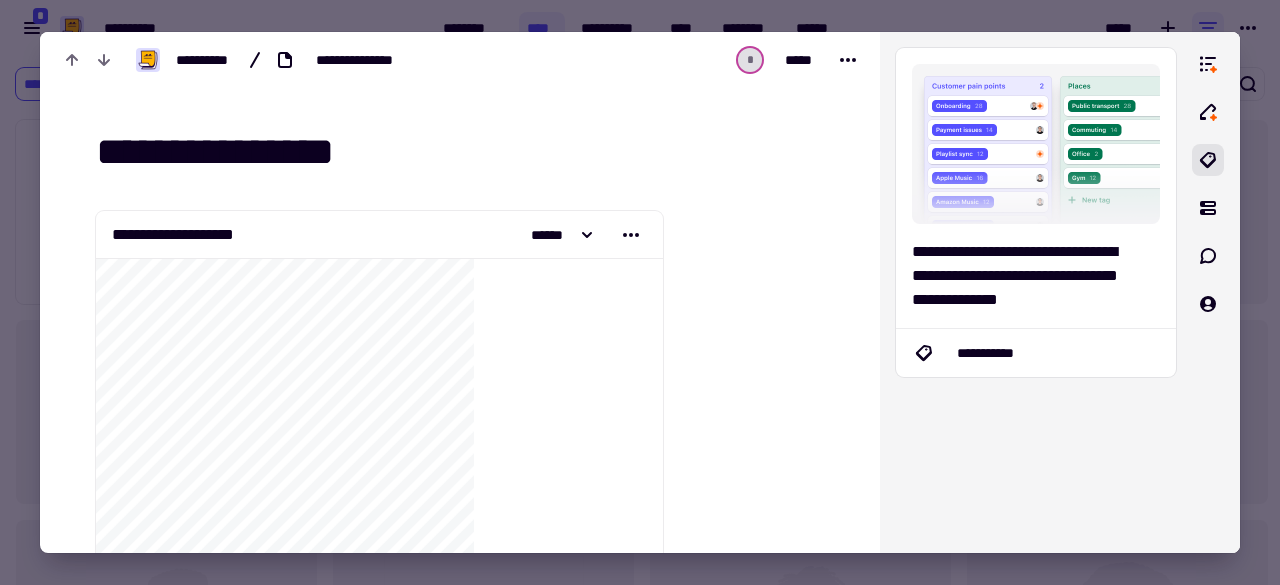 click at bounding box center (640, 292) 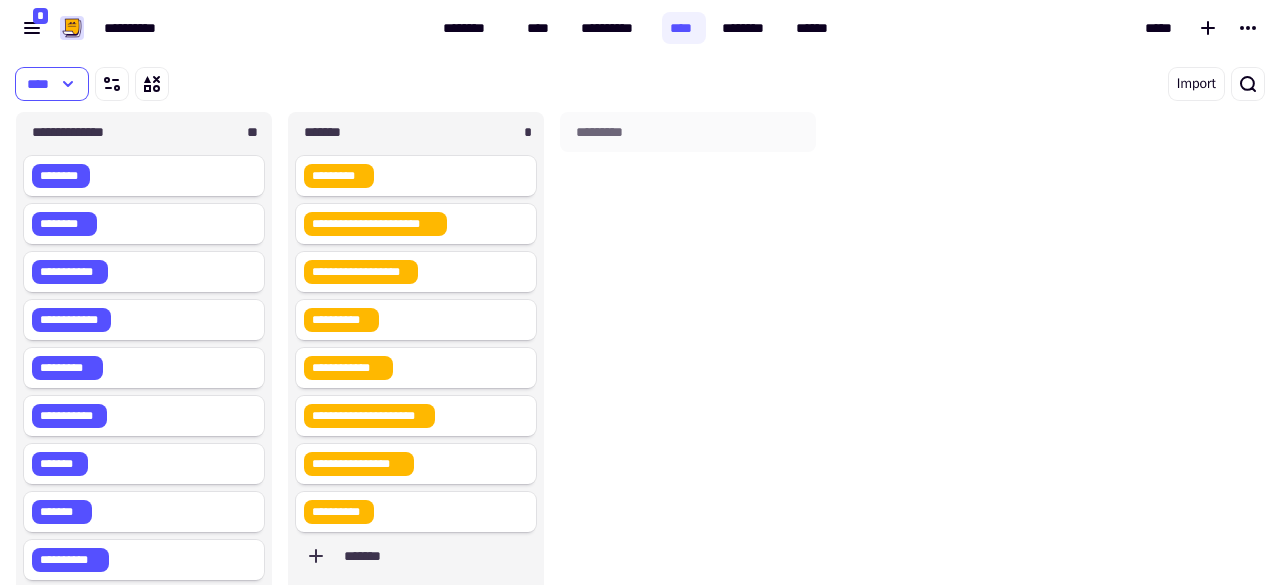 scroll, scrollTop: 0, scrollLeft: 0, axis: both 